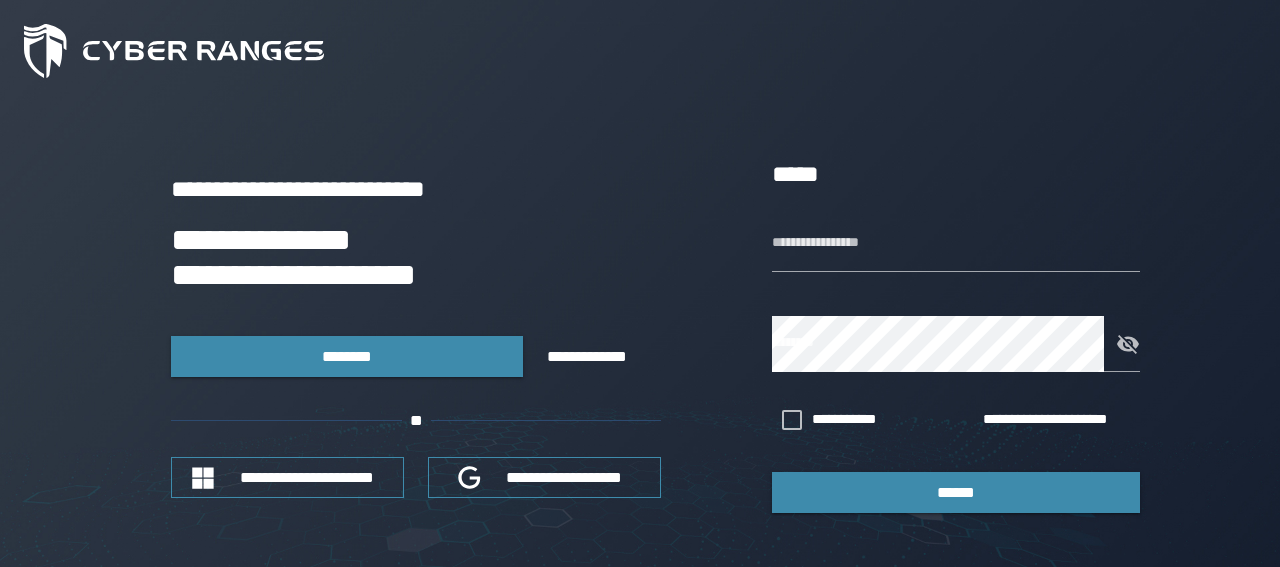 scroll, scrollTop: 0, scrollLeft: 0, axis: both 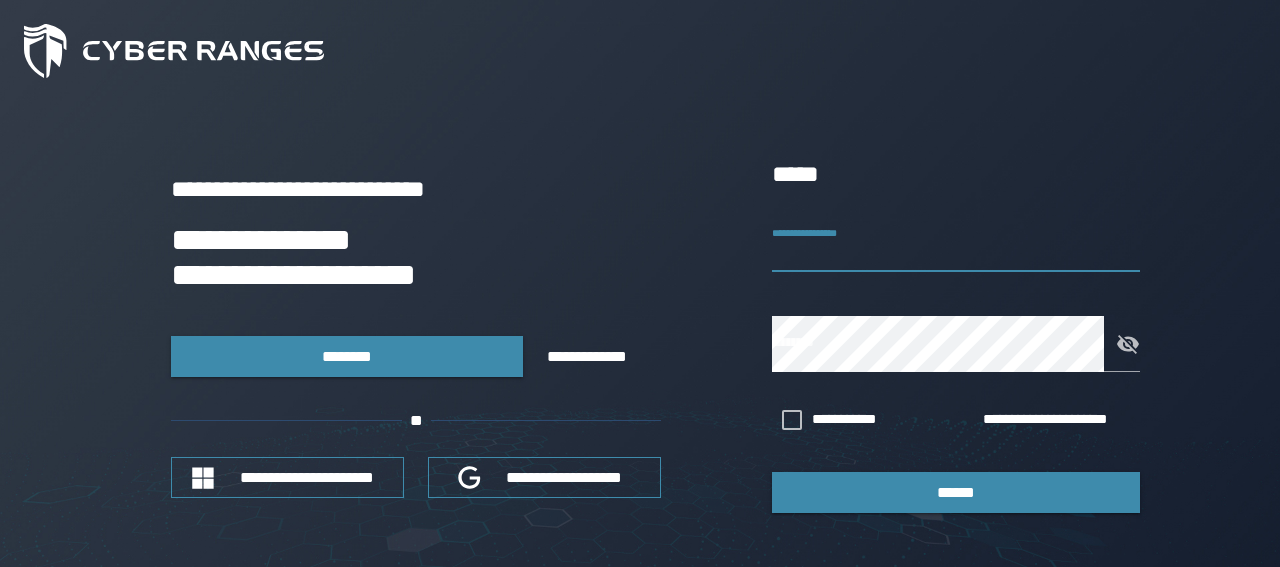 click on "**********" at bounding box center (956, 244) 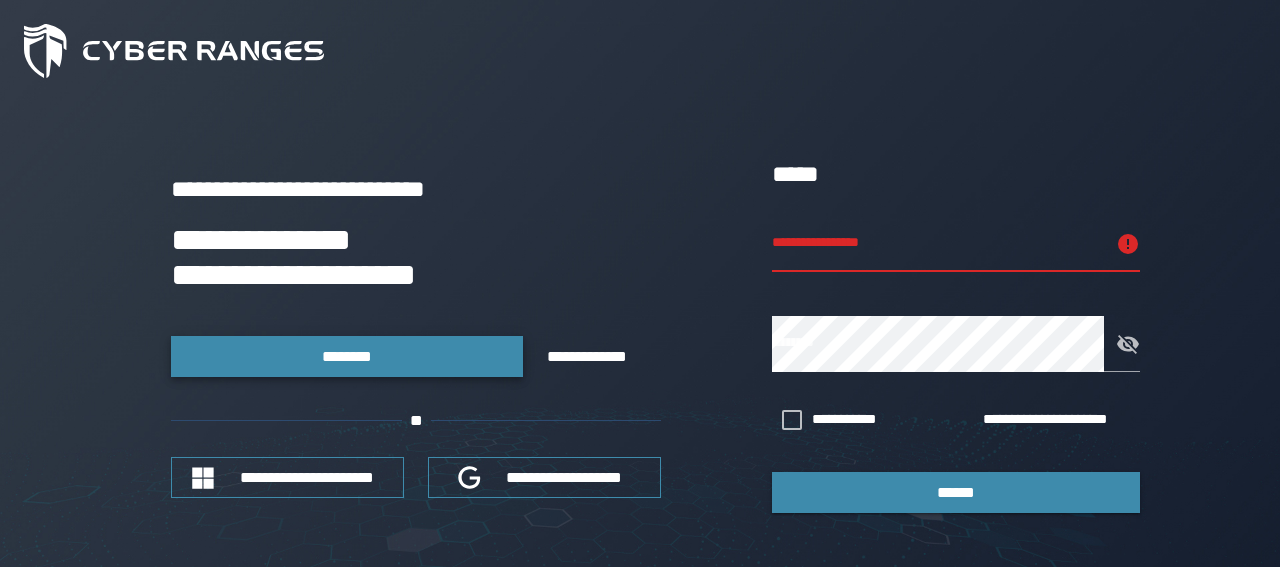 click on "********" at bounding box center (346, 356) 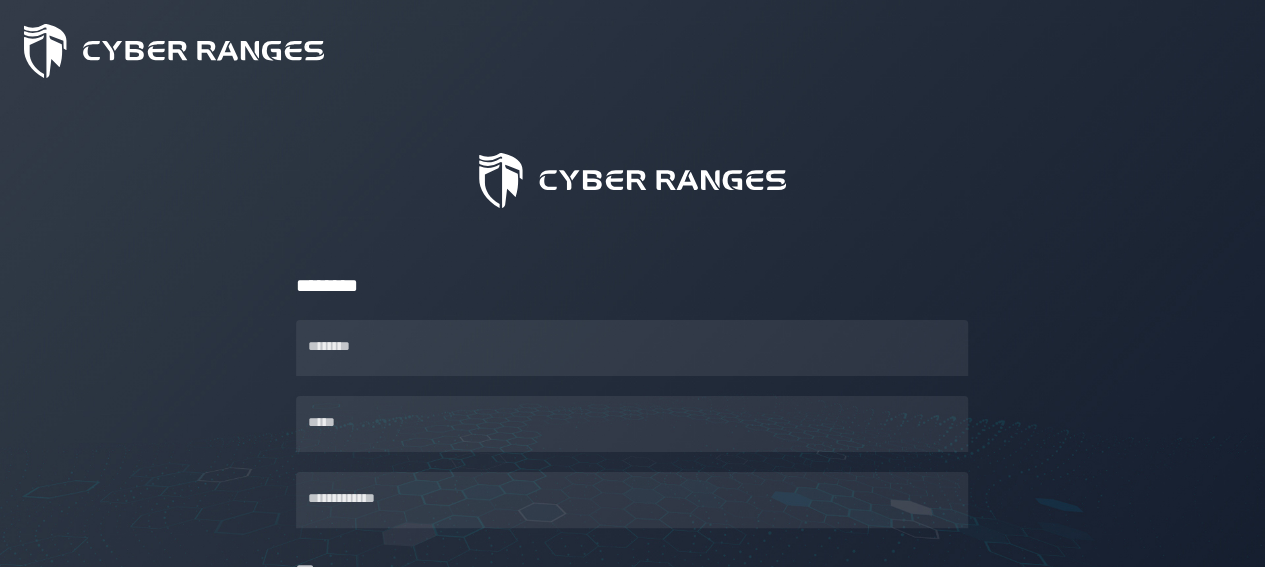 scroll, scrollTop: 42, scrollLeft: 0, axis: vertical 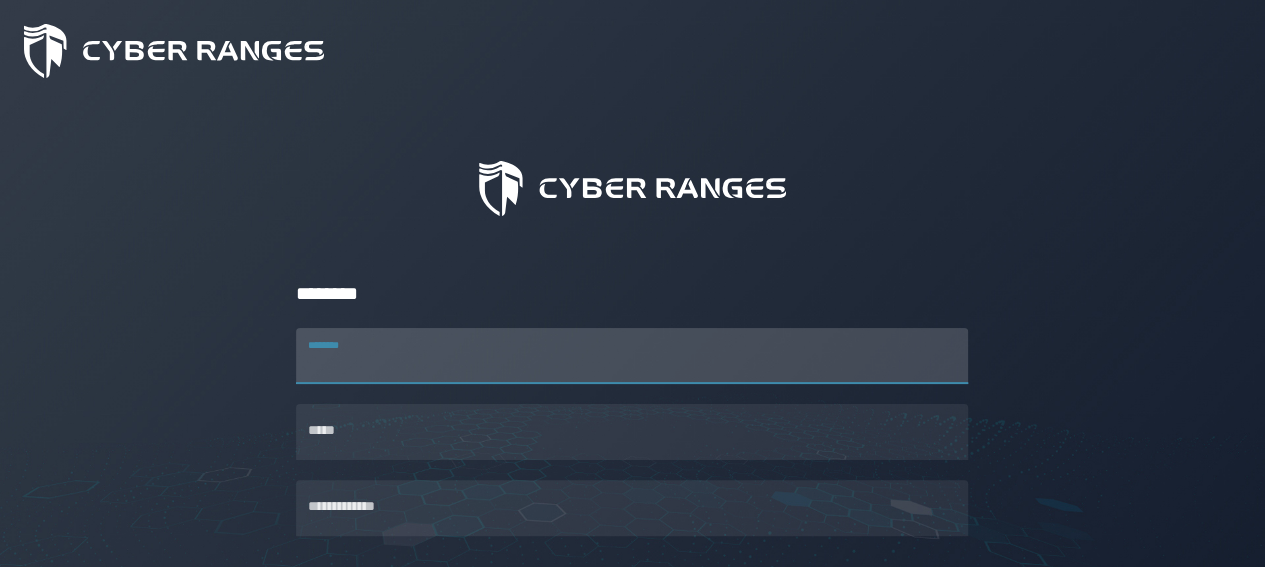 click on "********" at bounding box center [632, 356] 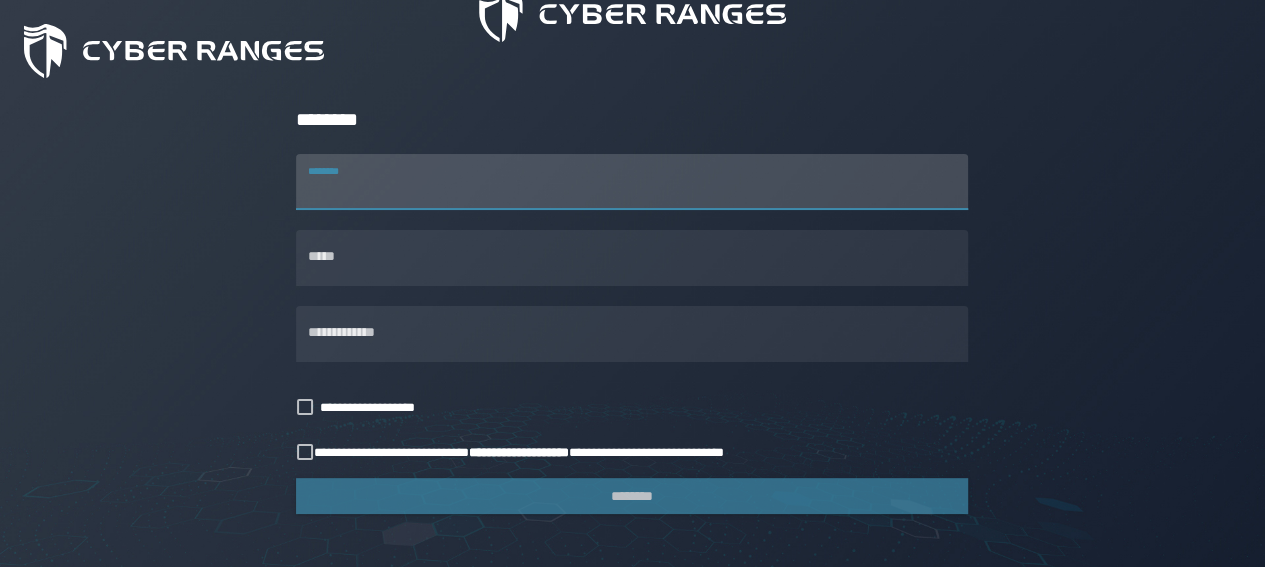 scroll, scrollTop: 0, scrollLeft: 0, axis: both 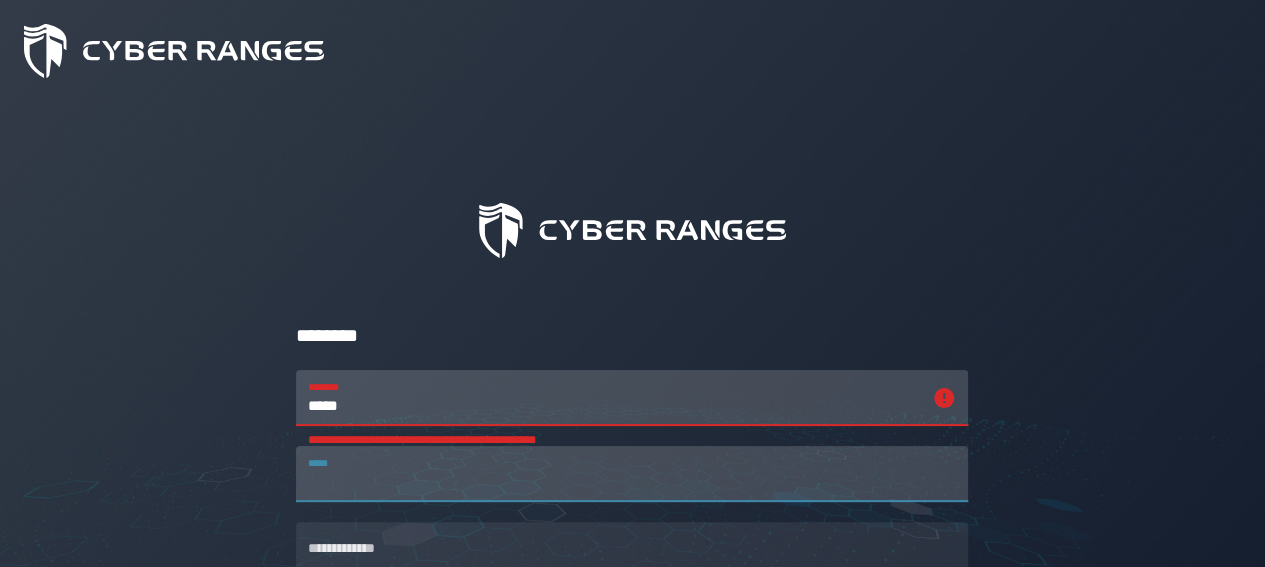click on "*****" at bounding box center (632, 474) 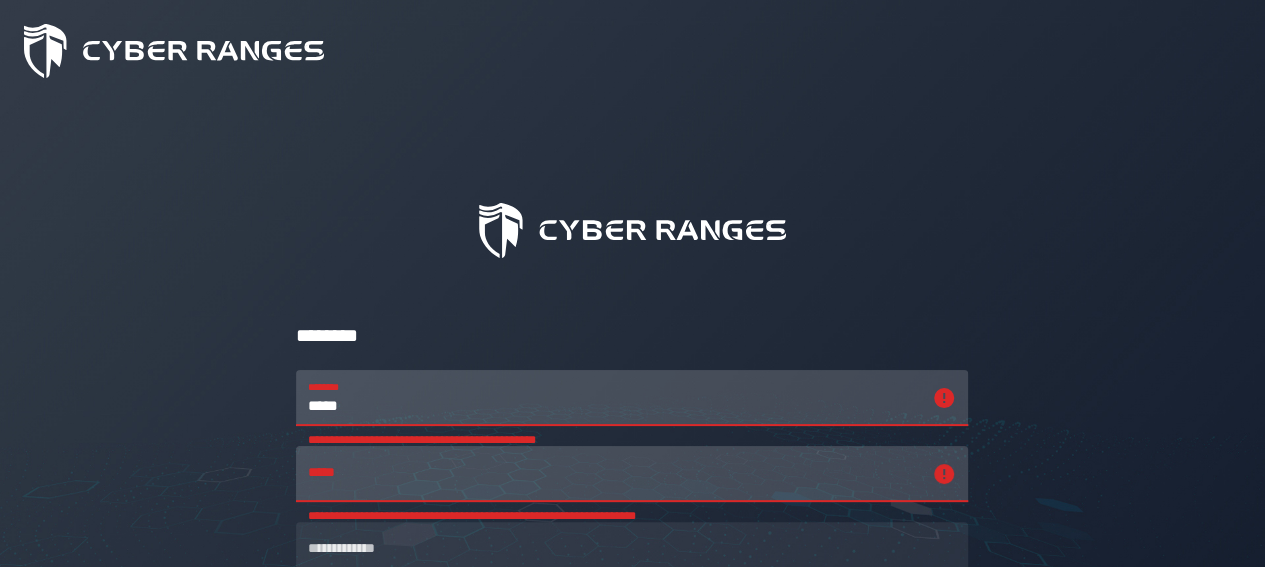 click on "*****" at bounding box center (614, 398) 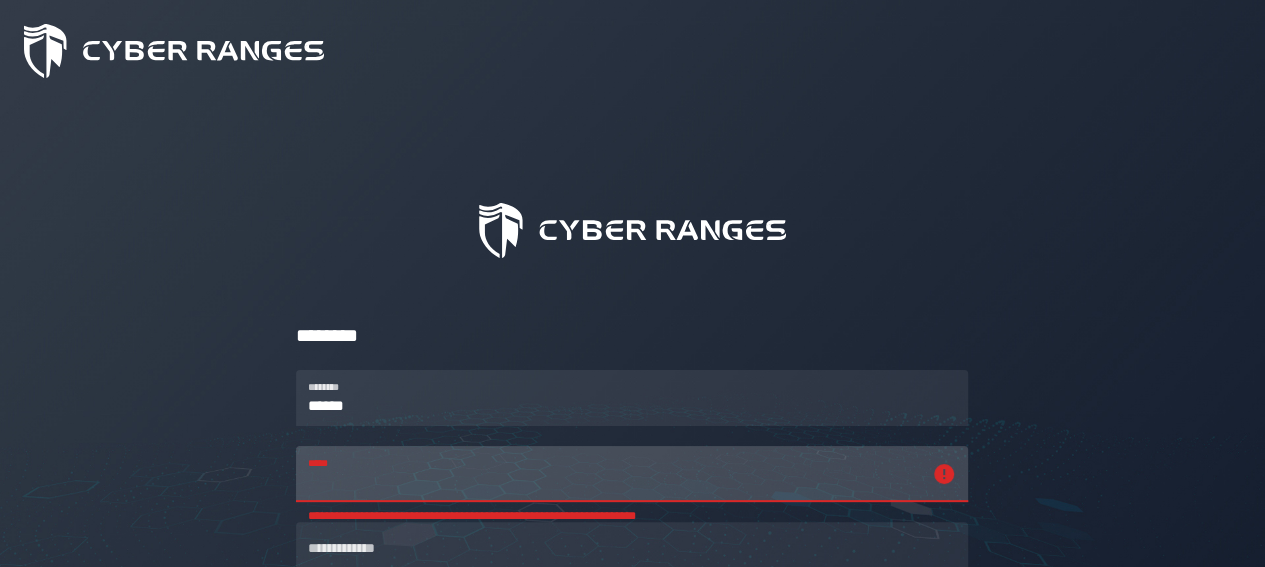click on "**********" at bounding box center [614, 474] 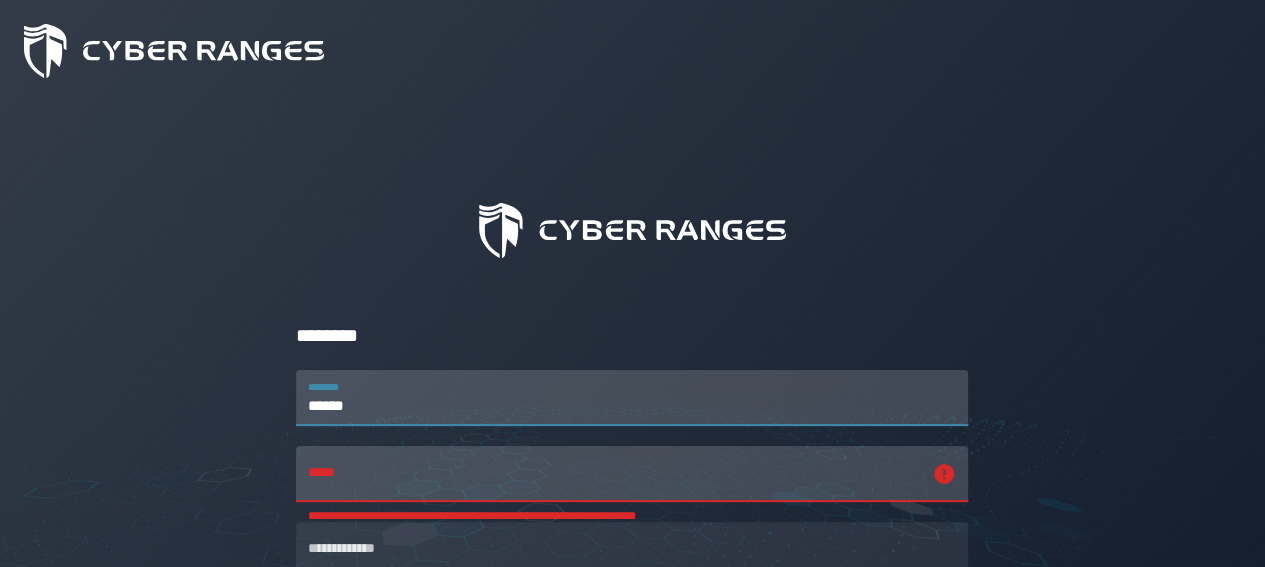 click on "******" at bounding box center [632, 398] 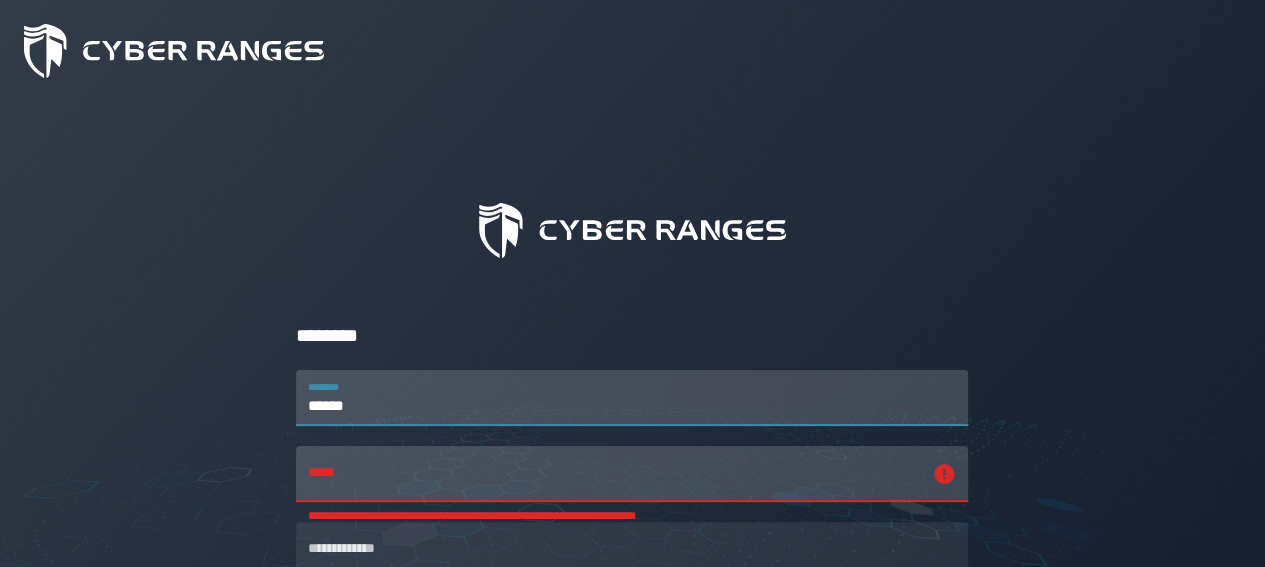 type on "******" 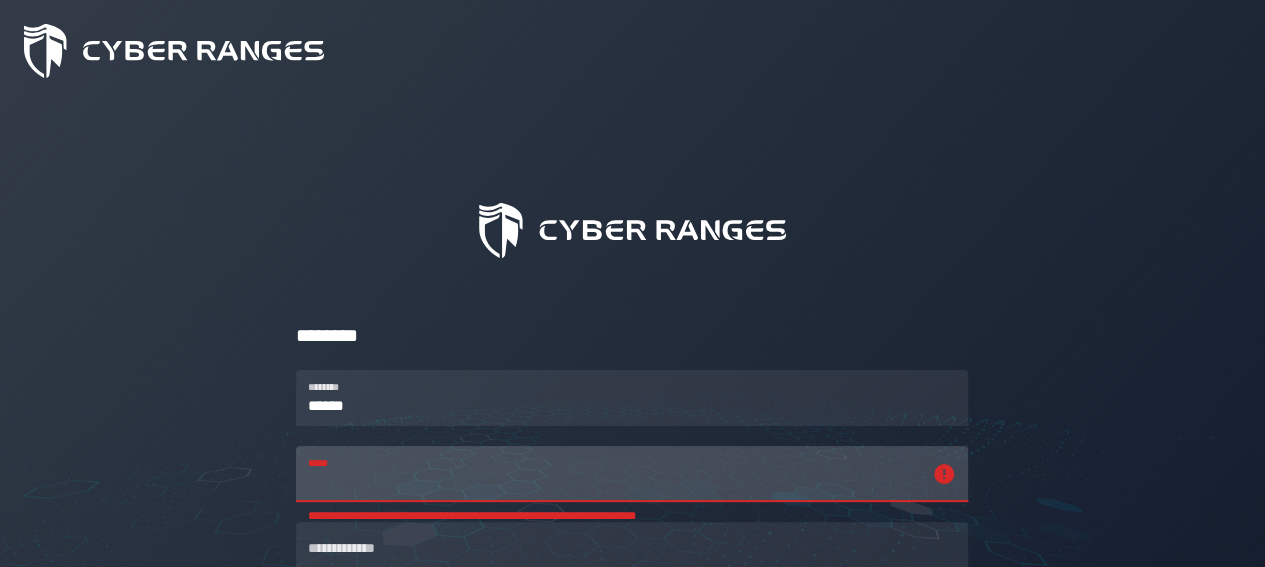 click on "**********" at bounding box center [614, 474] 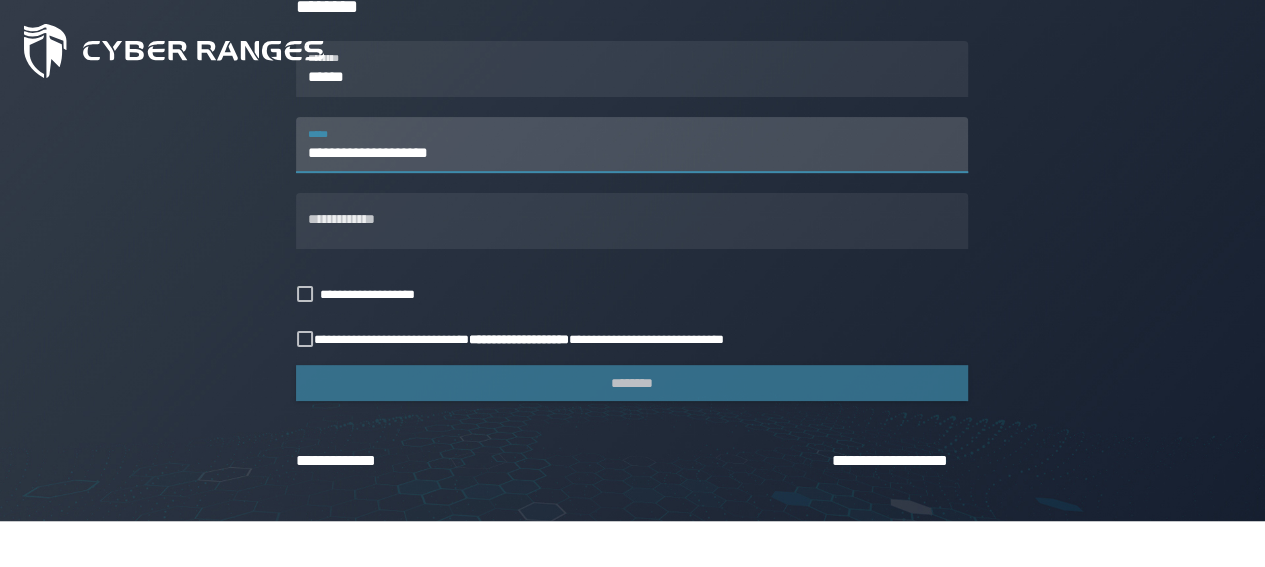scroll, scrollTop: 336, scrollLeft: 0, axis: vertical 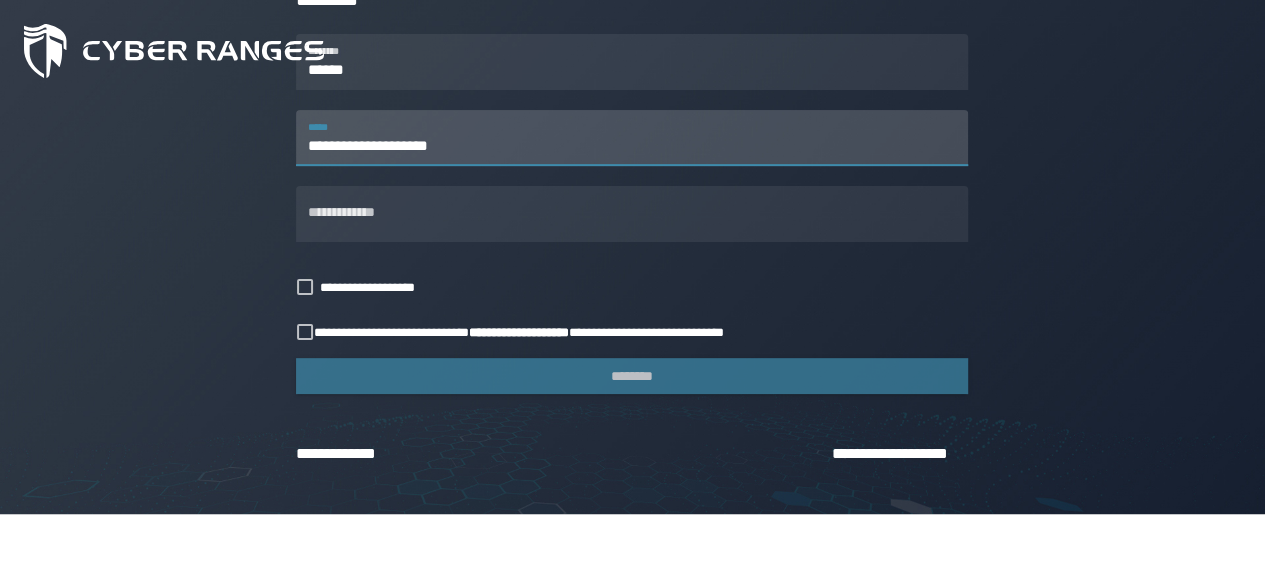 type on "**********" 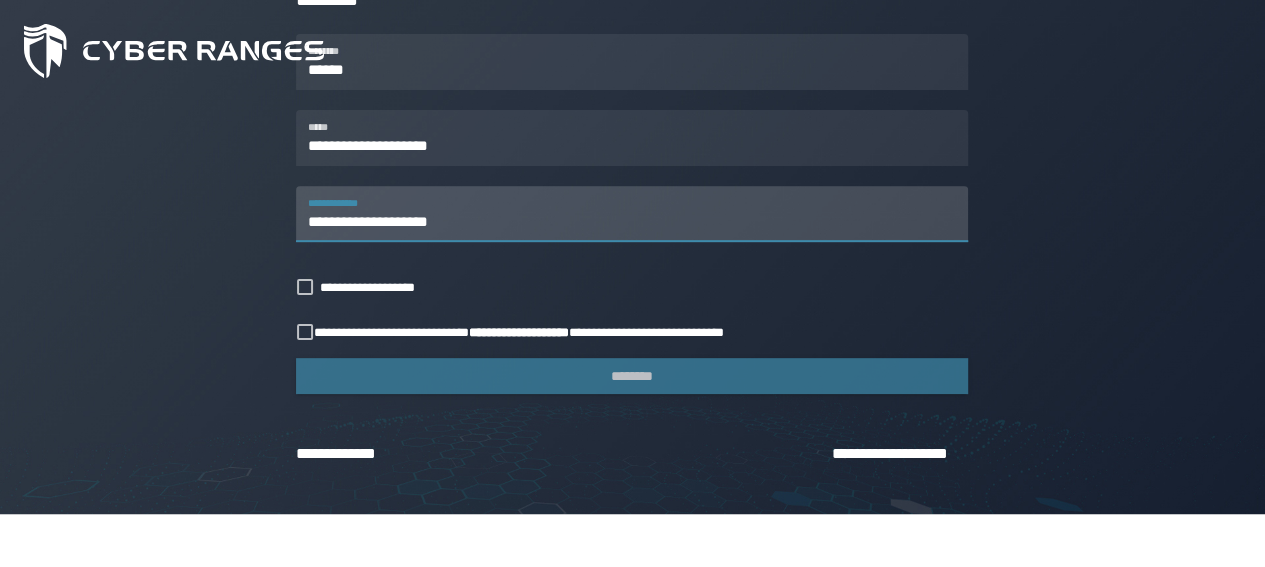 type on "**********" 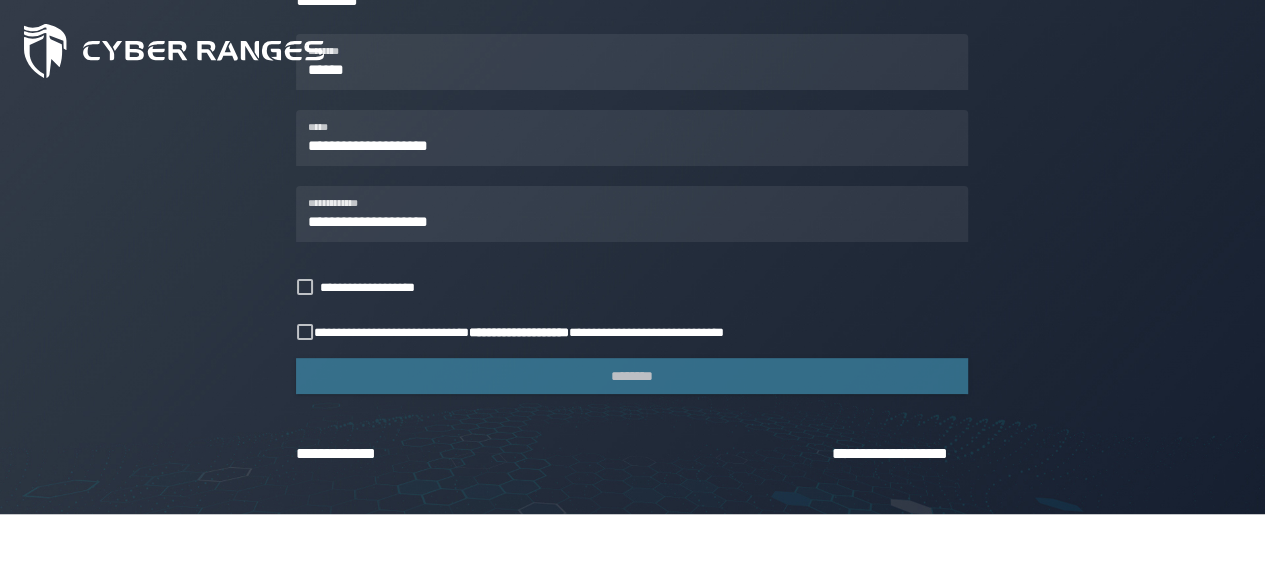 click on "**********" 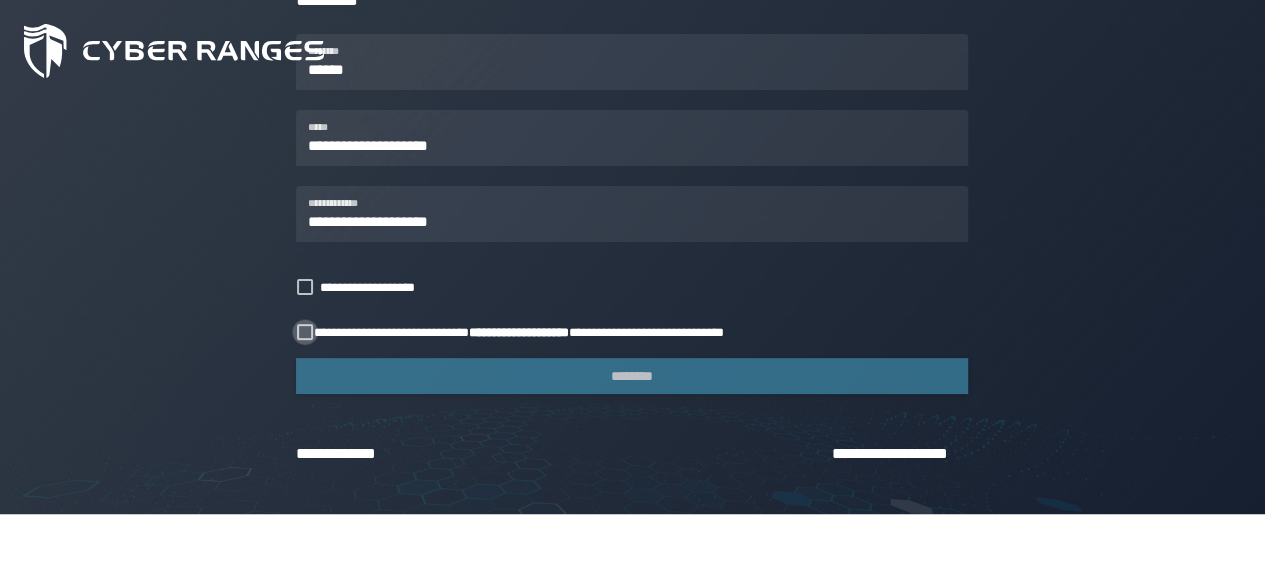 click 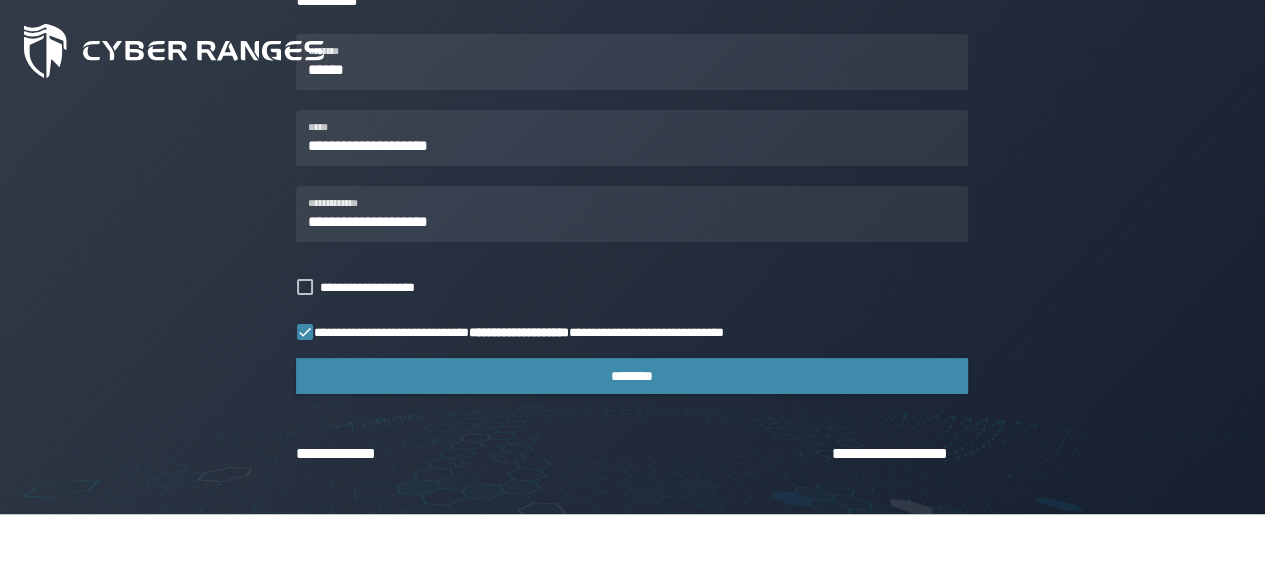 click at bounding box center (632, 252) 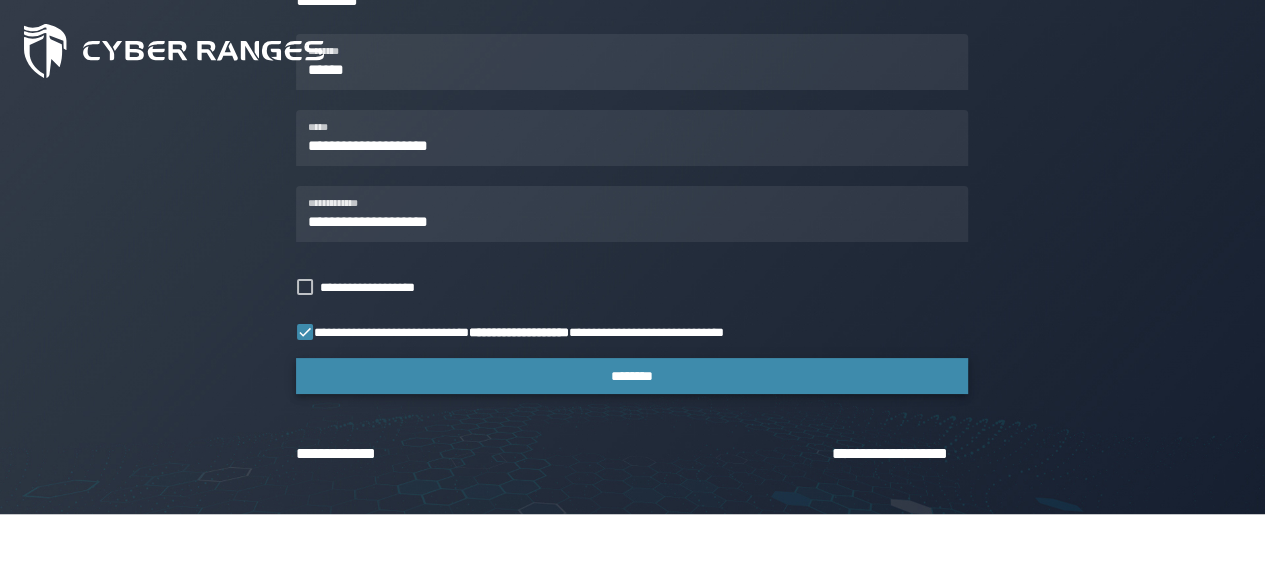 click on "********" at bounding box center (632, 376) 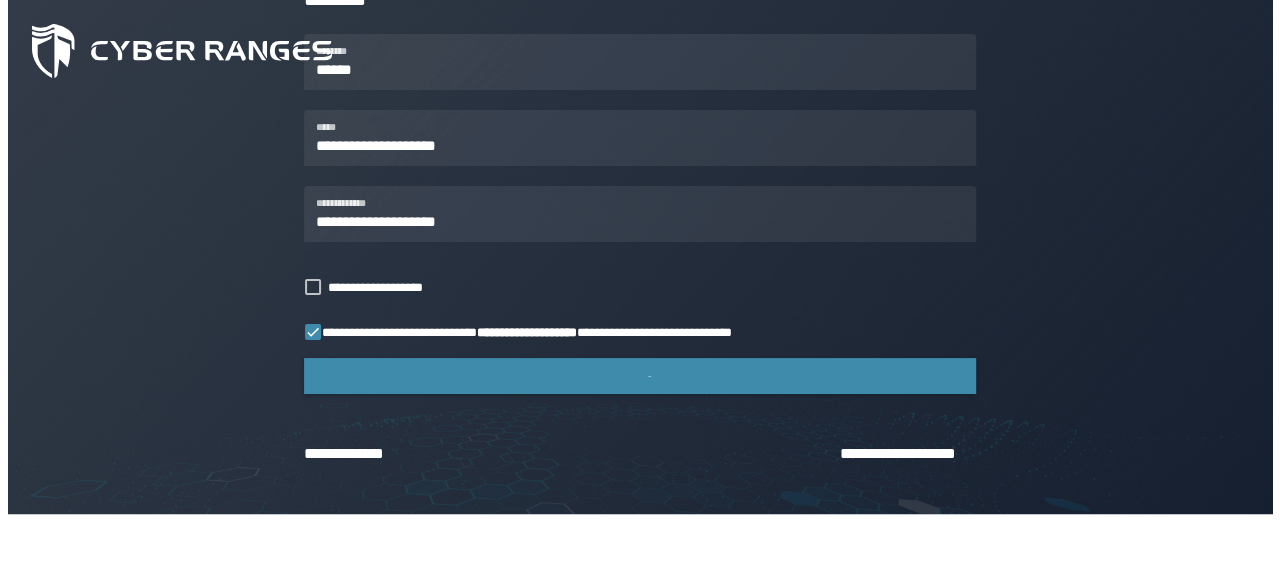 scroll, scrollTop: 0, scrollLeft: 0, axis: both 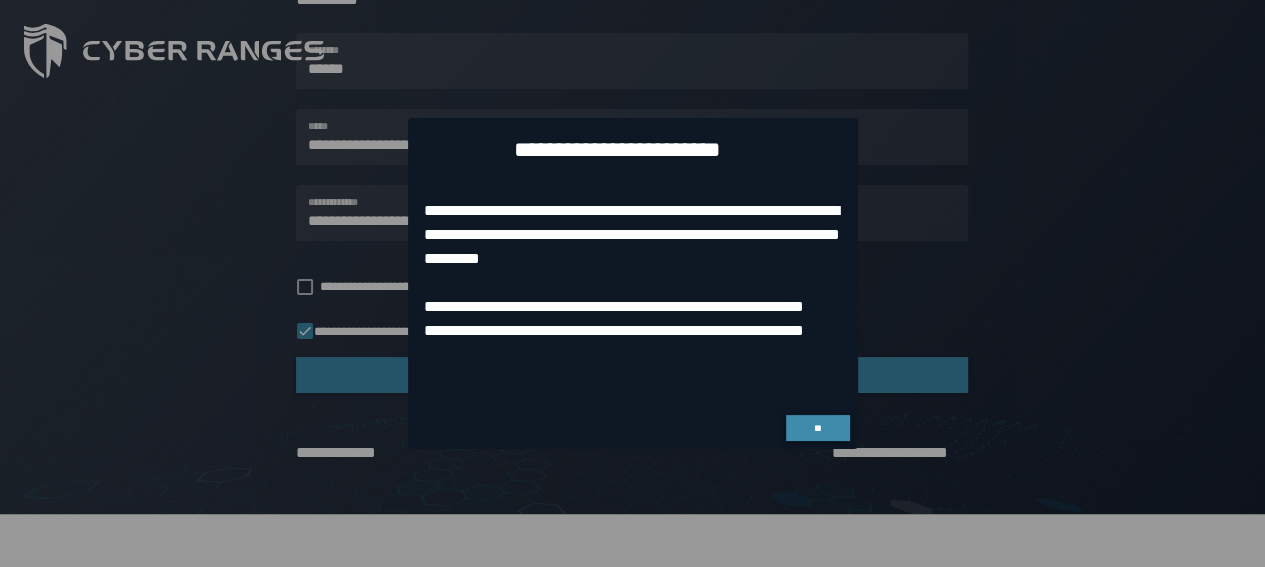 click on "**" at bounding box center (817, 428) 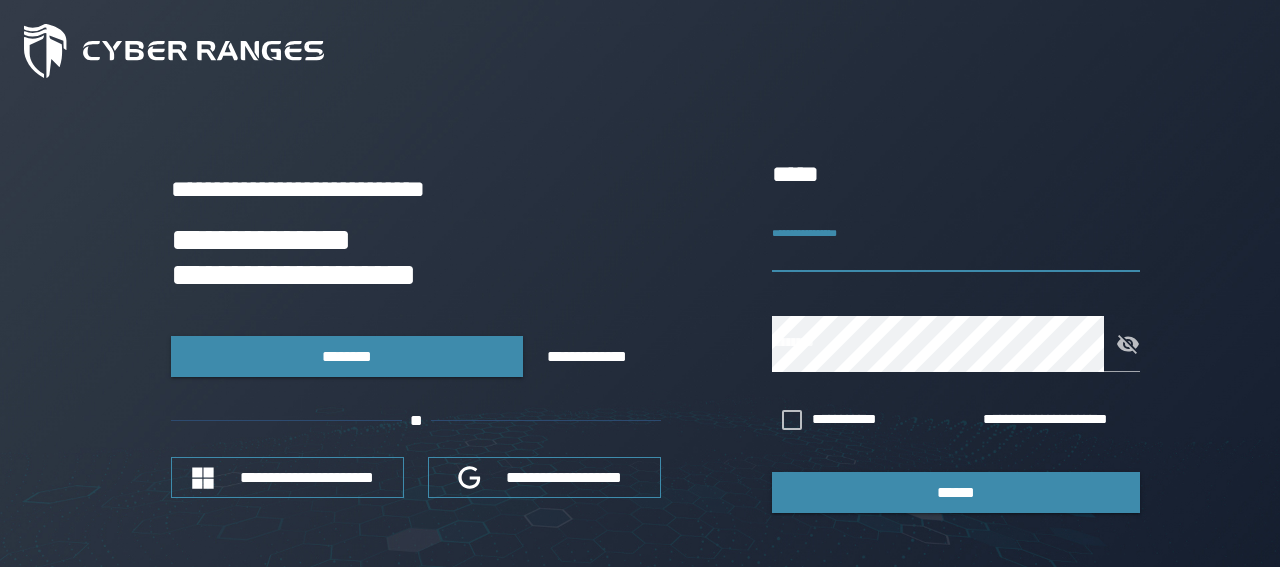 click on "**********" at bounding box center [956, 244] 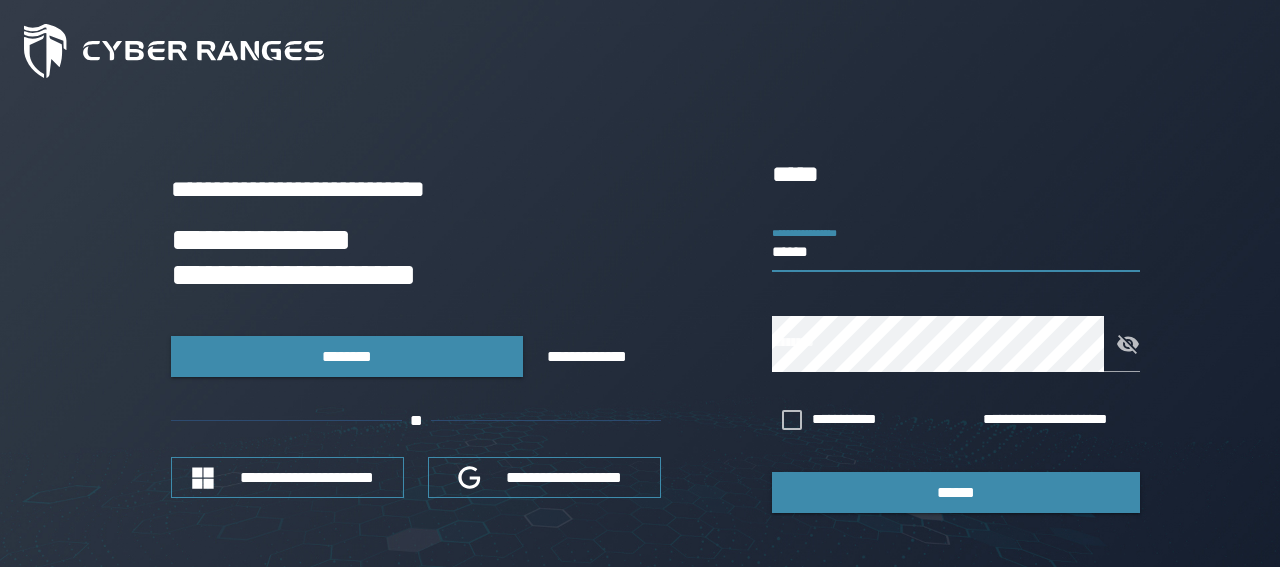 type on "******" 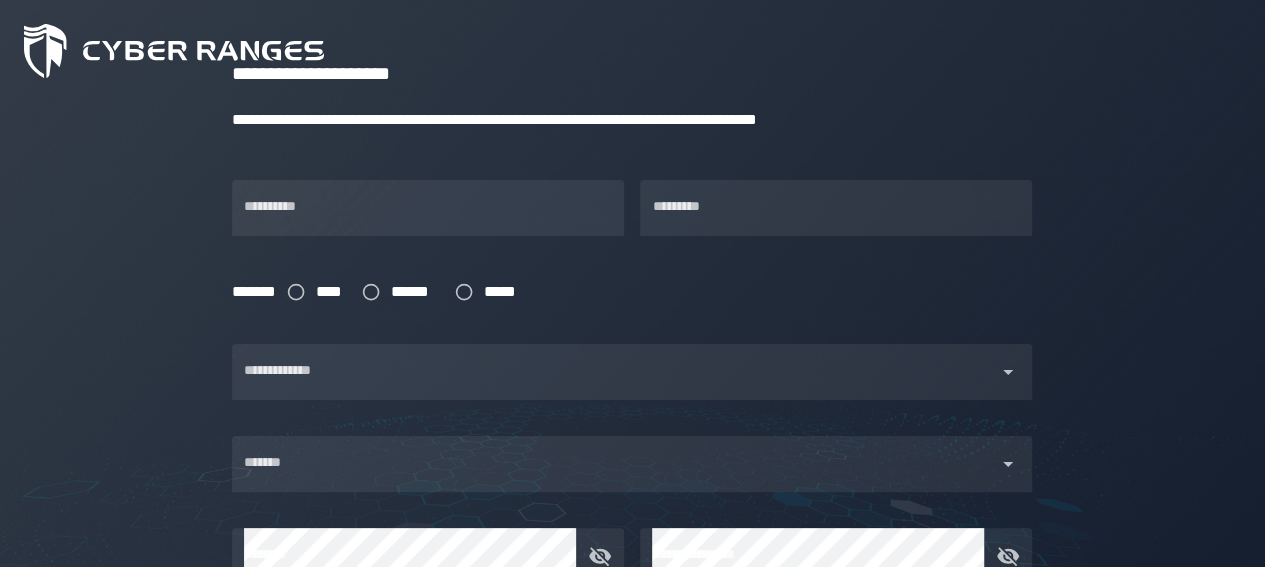 scroll, scrollTop: 0, scrollLeft: 0, axis: both 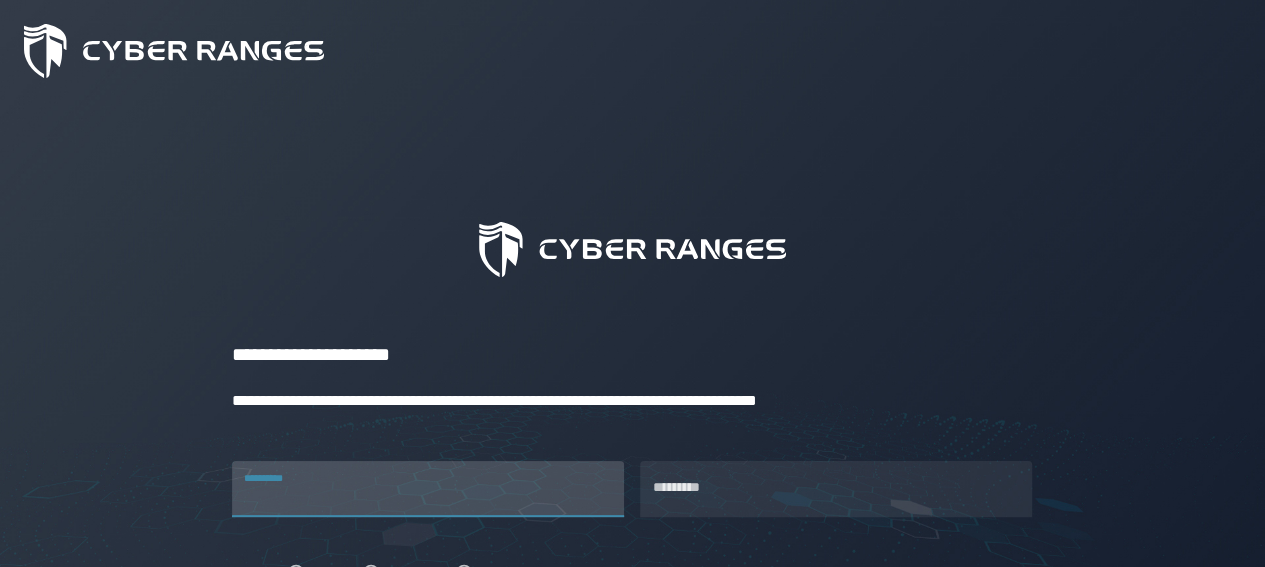 click on "**********" at bounding box center (428, 489) 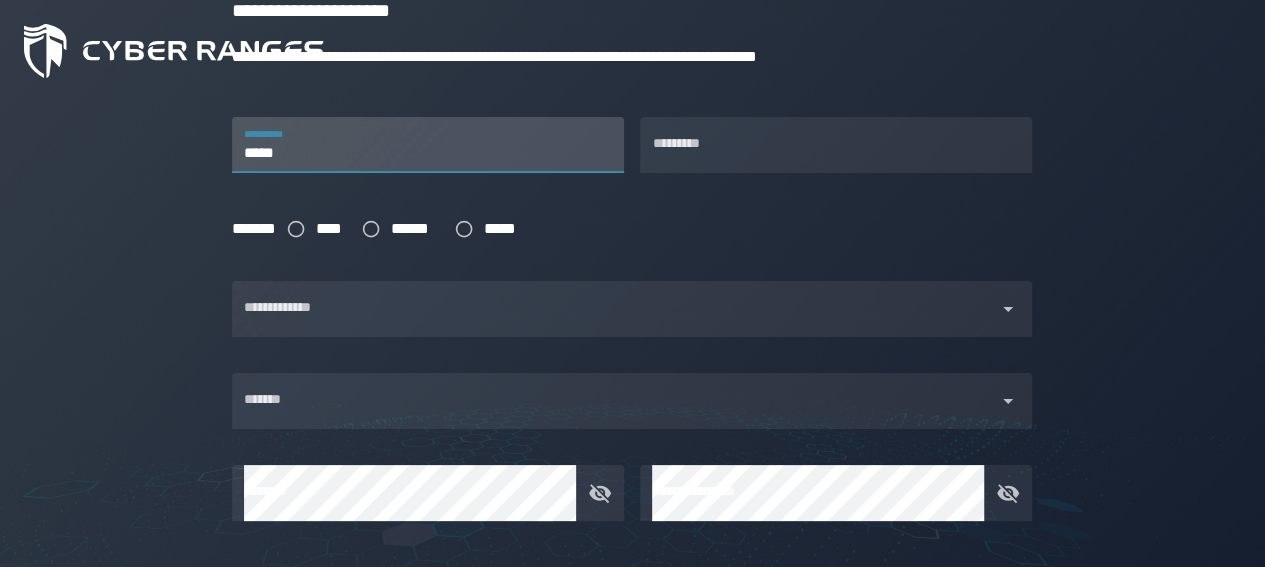 scroll, scrollTop: 346, scrollLeft: 0, axis: vertical 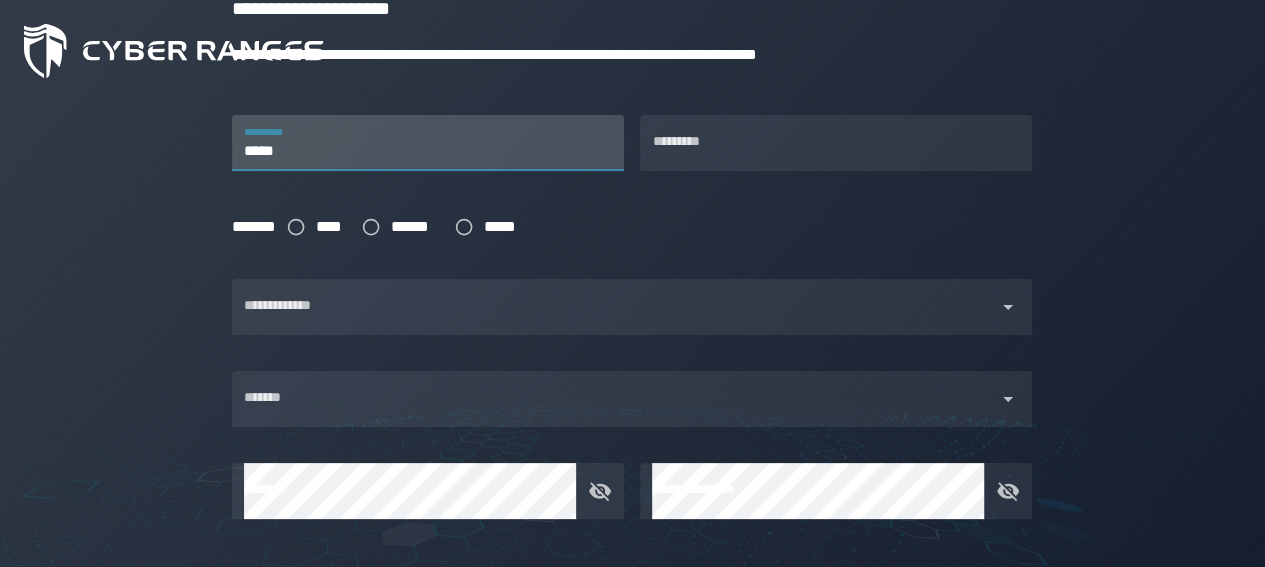 type on "*****" 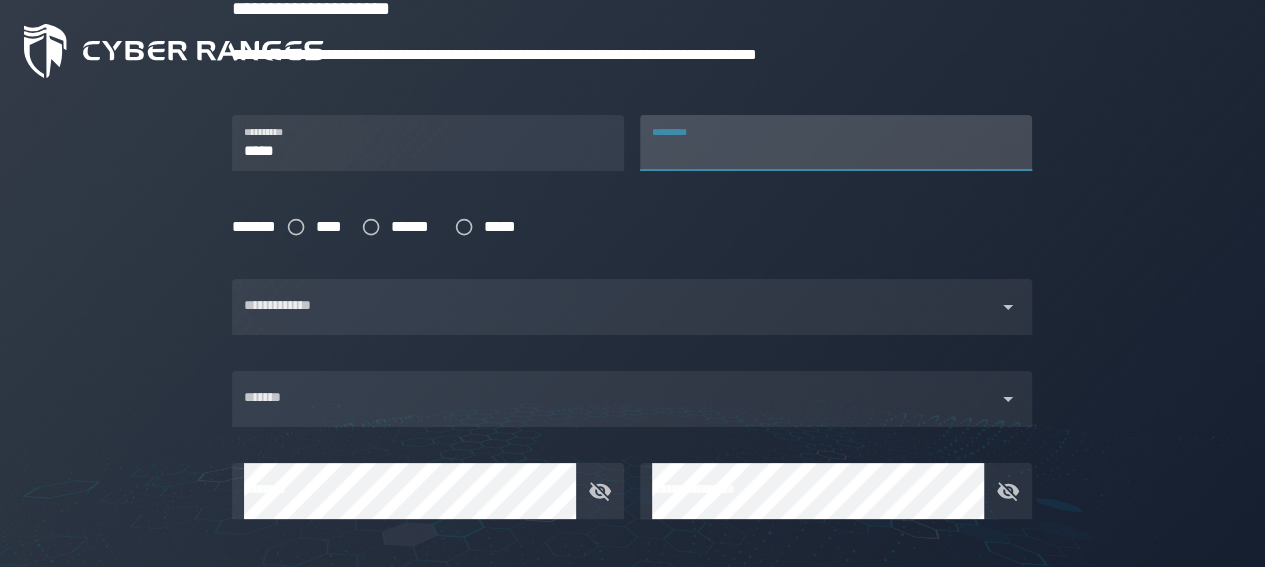 click on "*********" at bounding box center (836, 143) 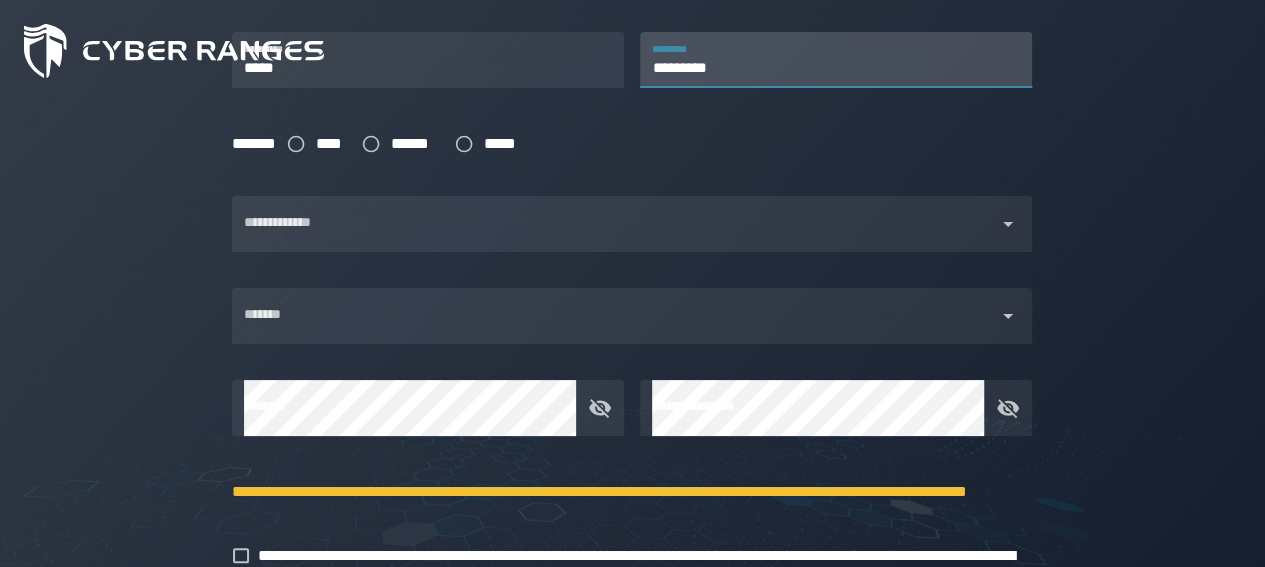scroll, scrollTop: 433, scrollLeft: 0, axis: vertical 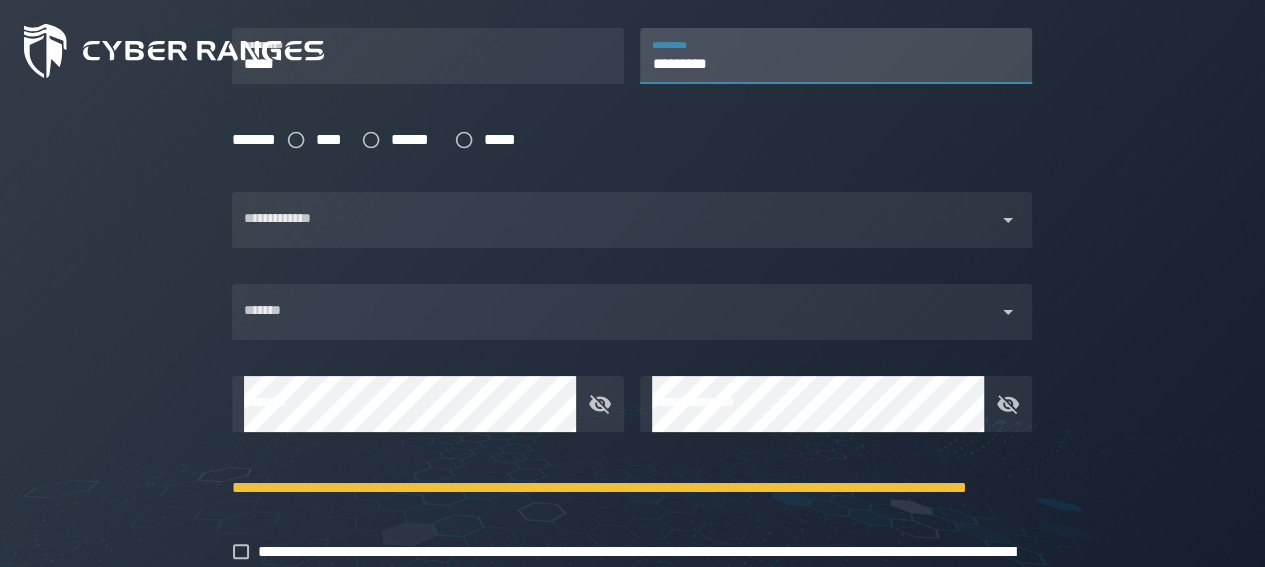 type on "*********" 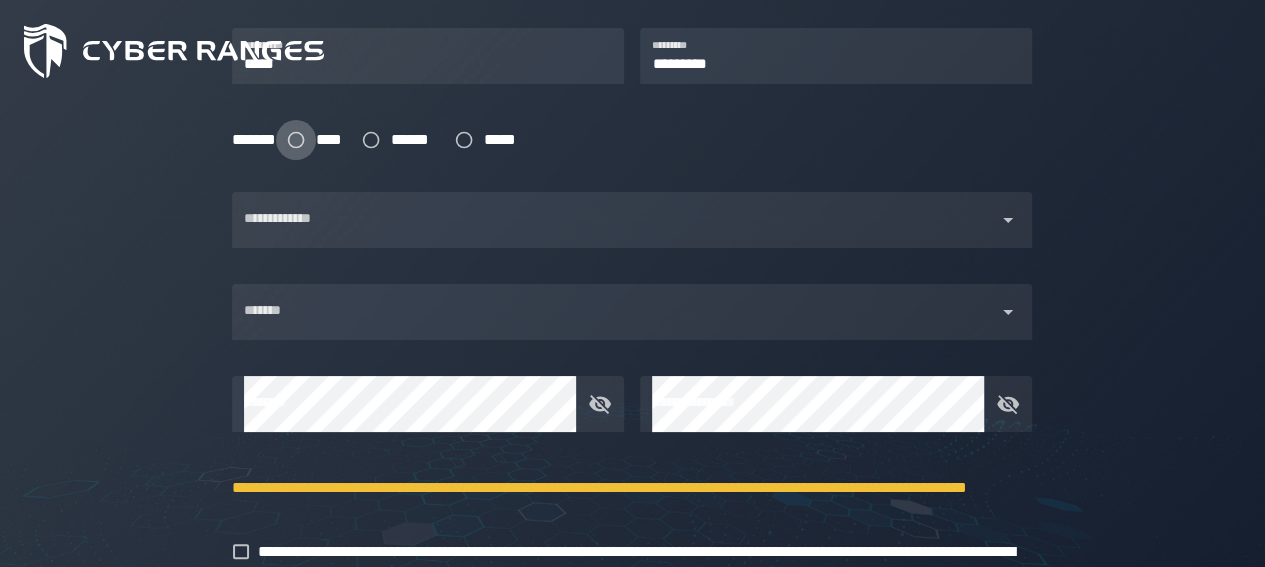 click on "****" at bounding box center [333, 140] 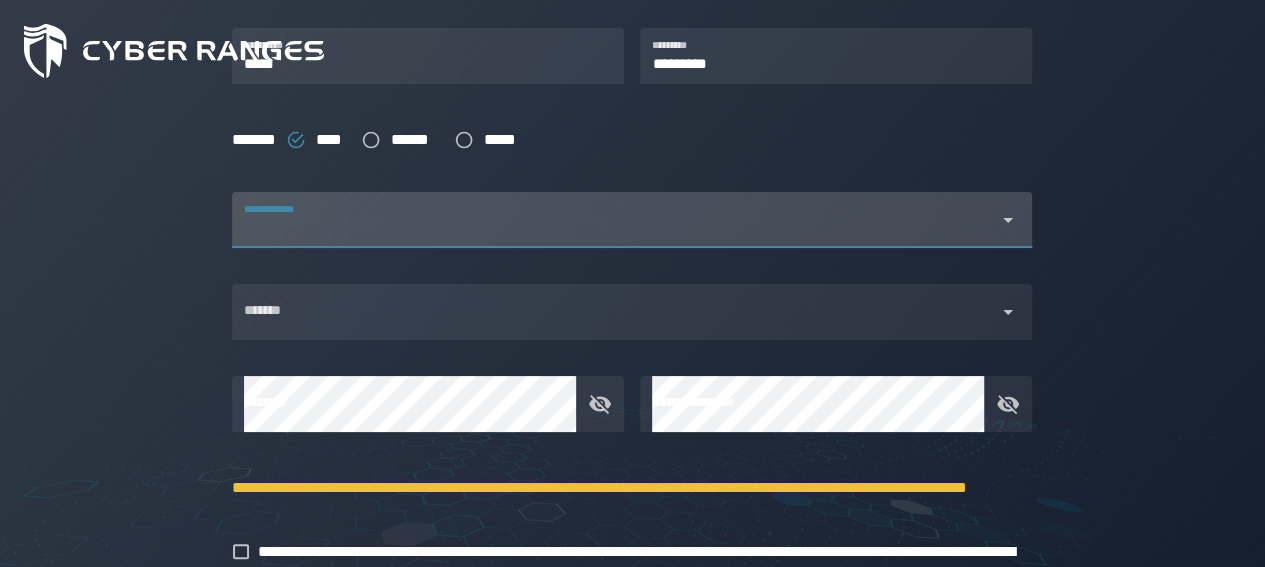 click at bounding box center (614, 232) 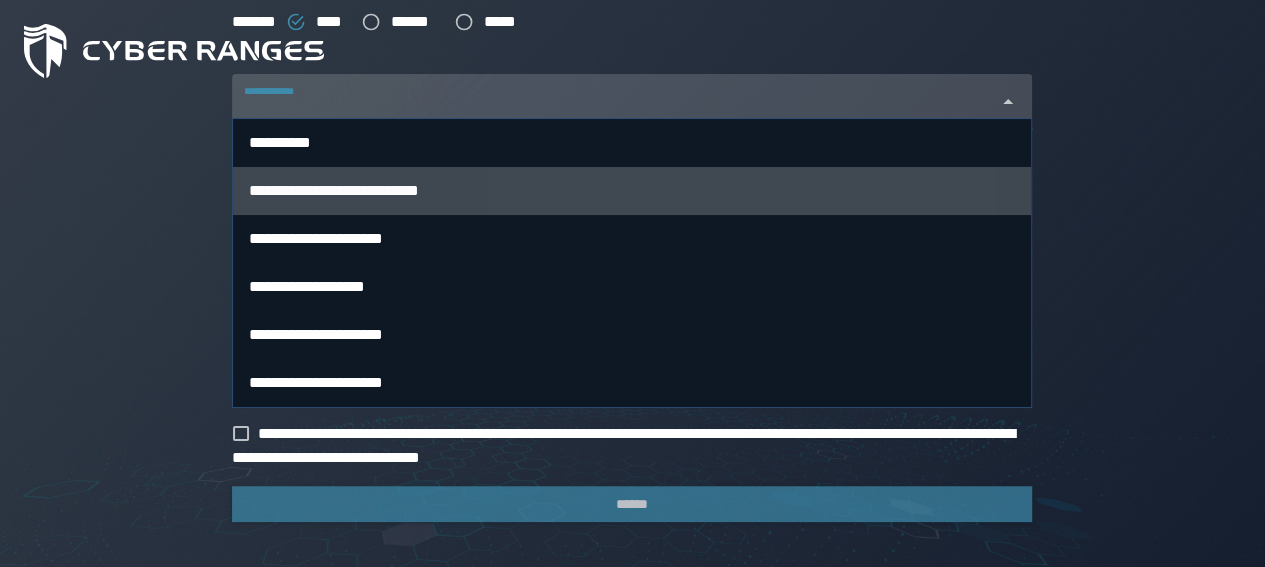 scroll, scrollTop: 567, scrollLeft: 0, axis: vertical 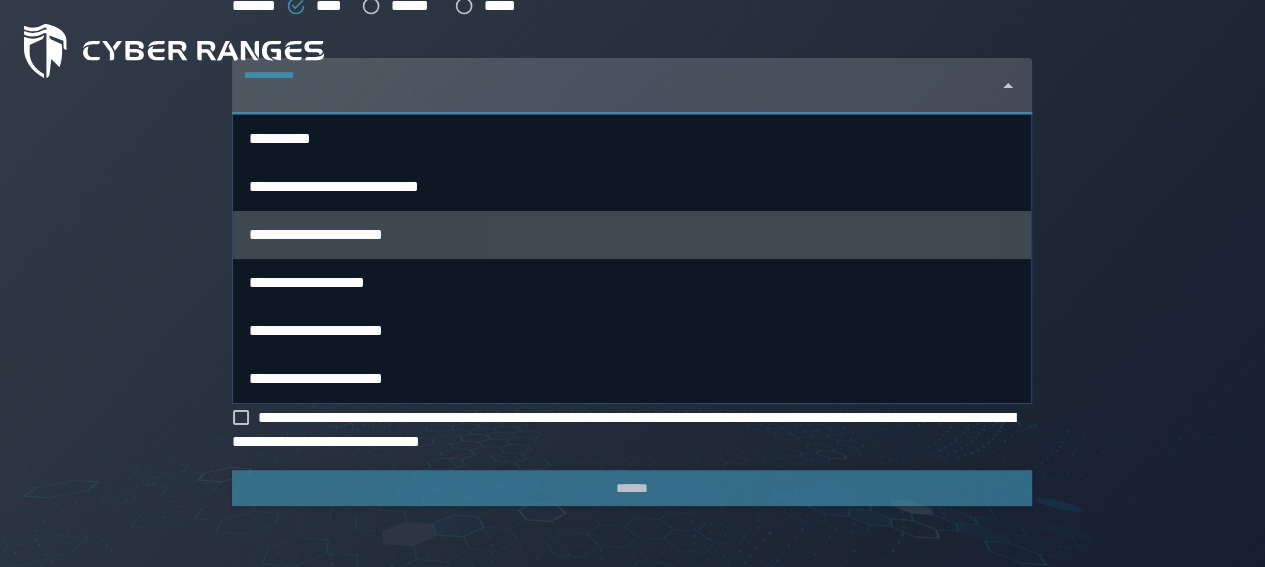 click on "**********" at bounding box center (632, 235) 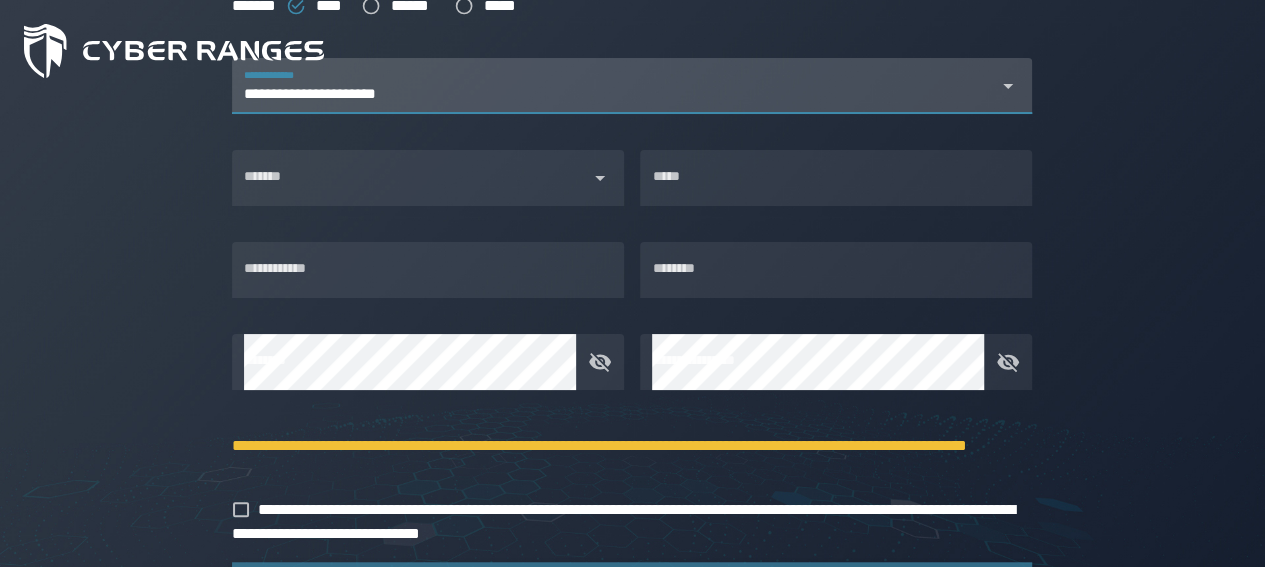 click on "**********" at bounding box center (325, 94) 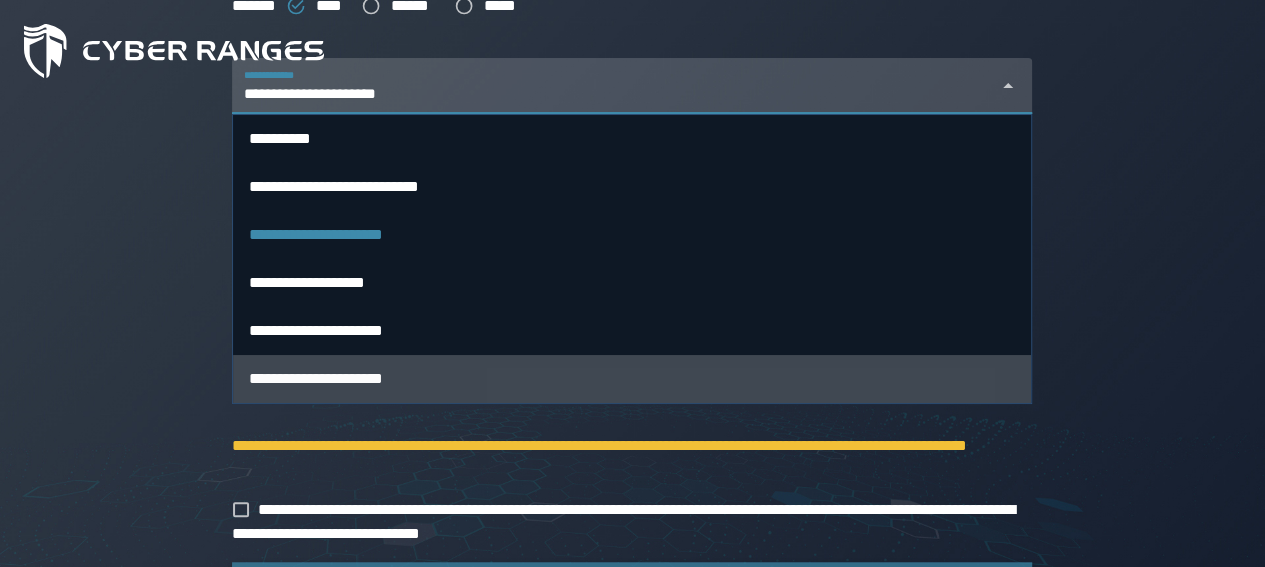 click on "**********" at bounding box center [316, 378] 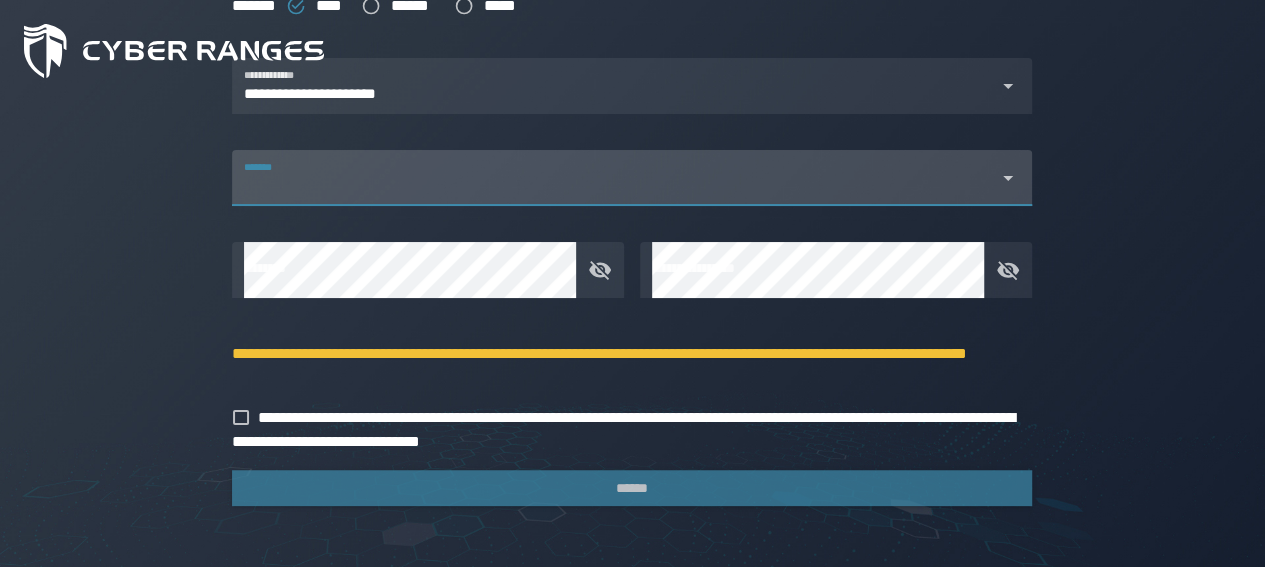 scroll, scrollTop: 0, scrollLeft: 0, axis: both 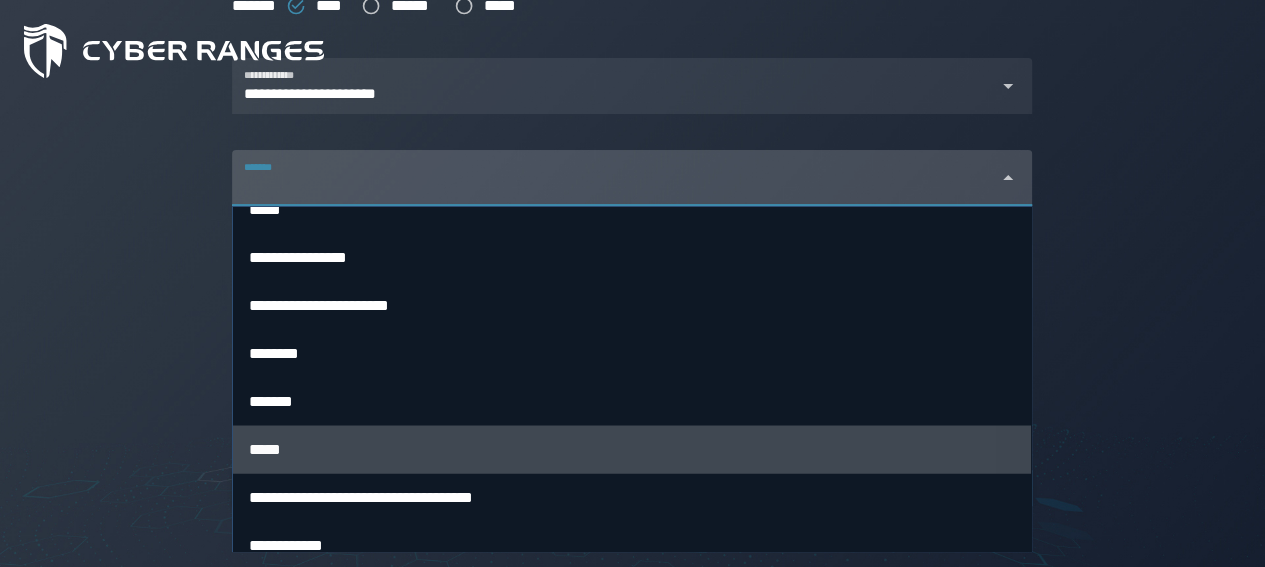 click on "*****" at bounding box center (632, 449) 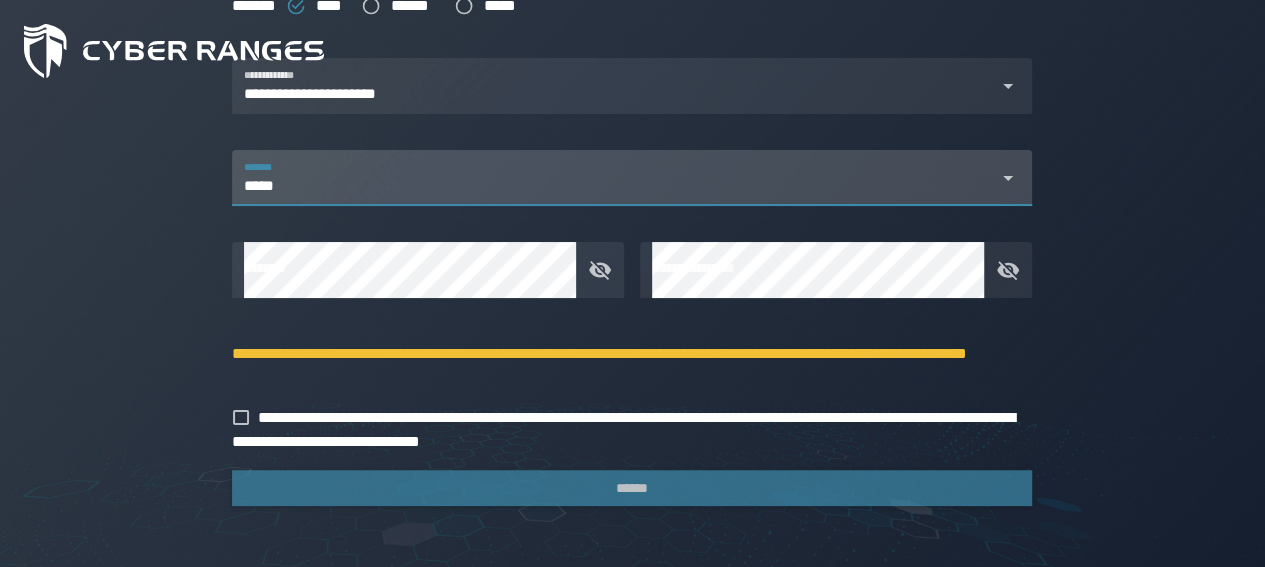 scroll, scrollTop: 569, scrollLeft: 0, axis: vertical 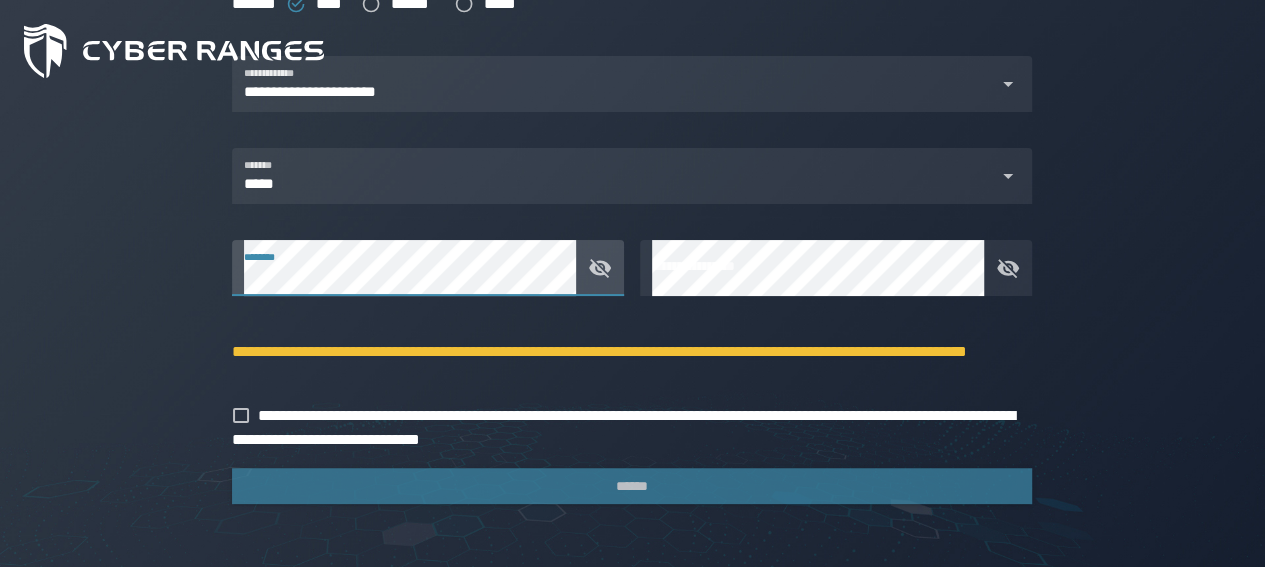 click 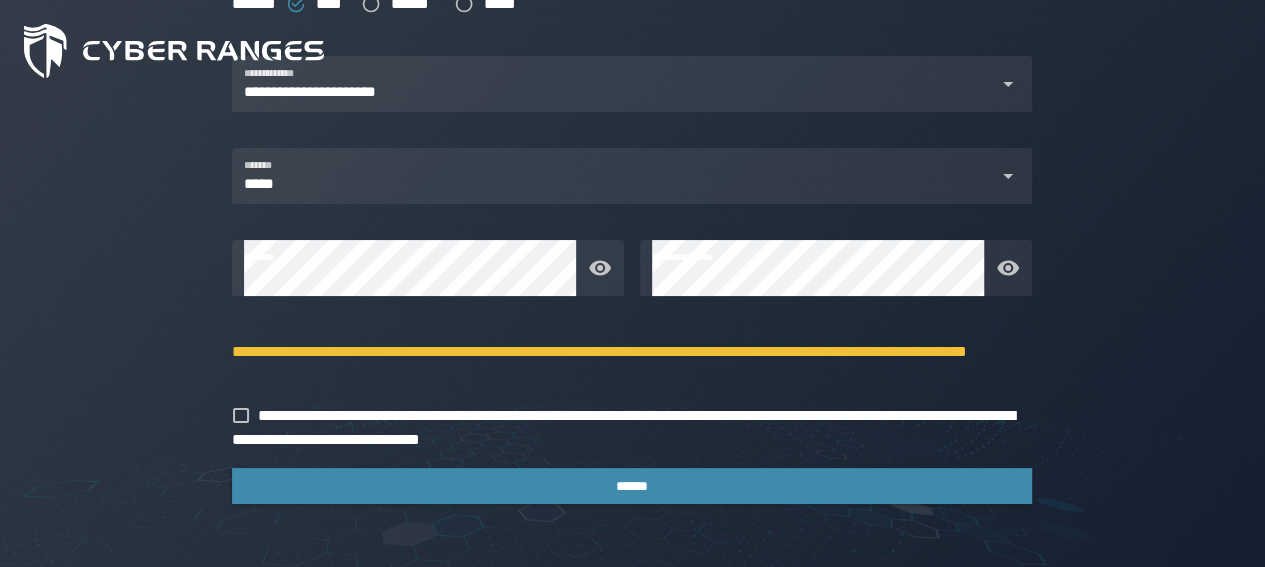 click on "**********" at bounding box center [624, 420] 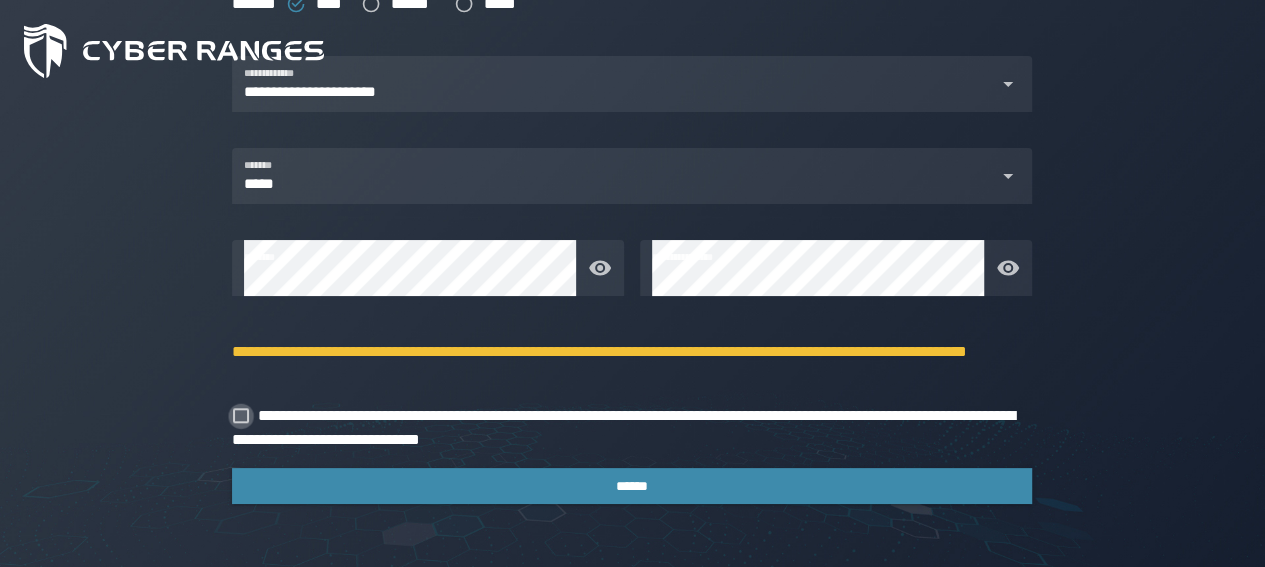 click 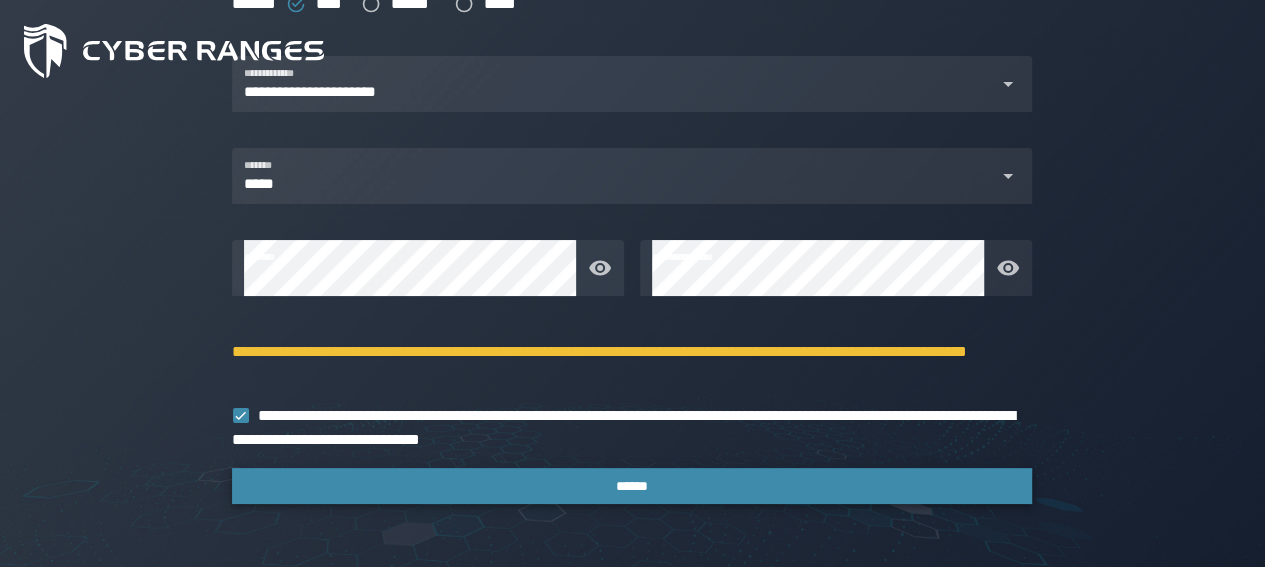 click on "******" at bounding box center [632, 486] 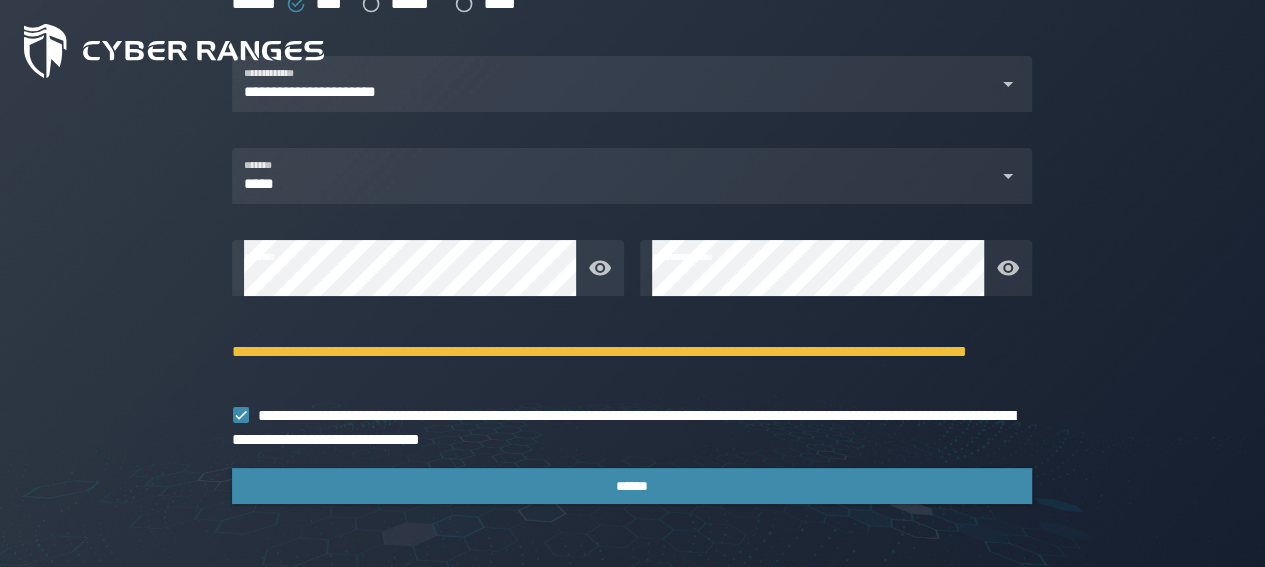 scroll, scrollTop: 0, scrollLeft: 0, axis: both 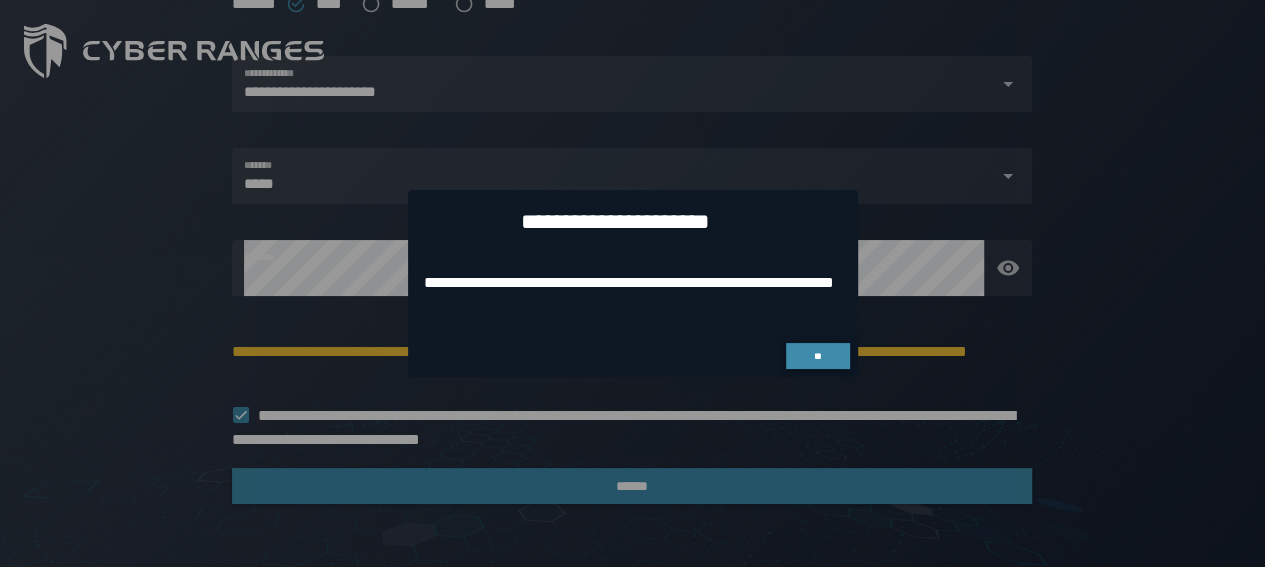 click on "**" at bounding box center (818, 356) 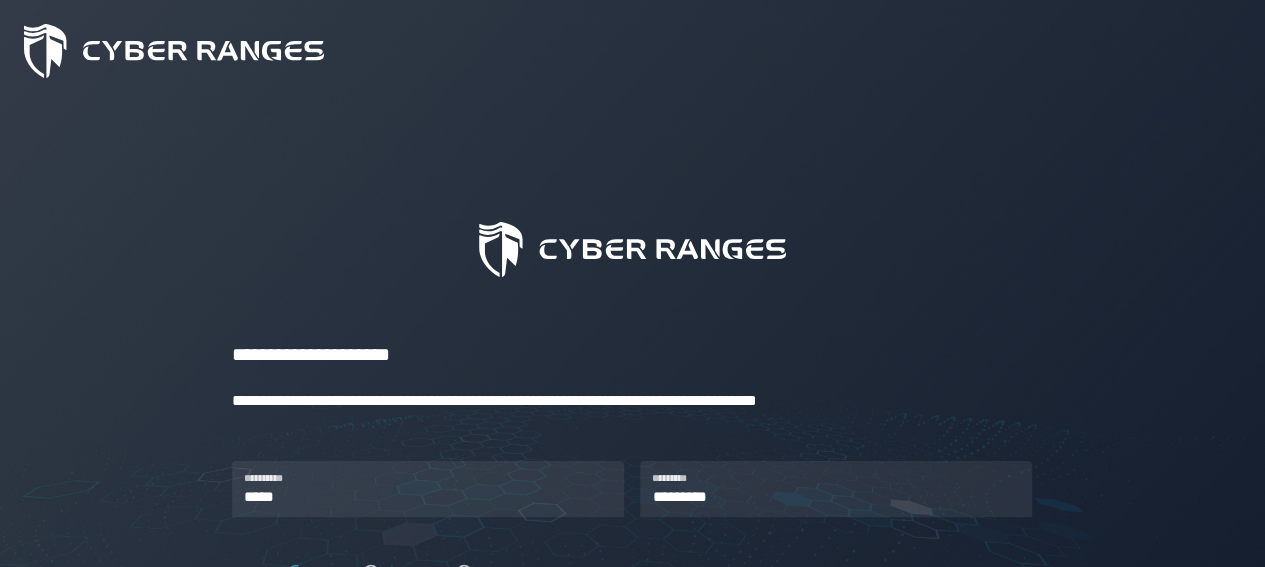 scroll, scrollTop: 569, scrollLeft: 0, axis: vertical 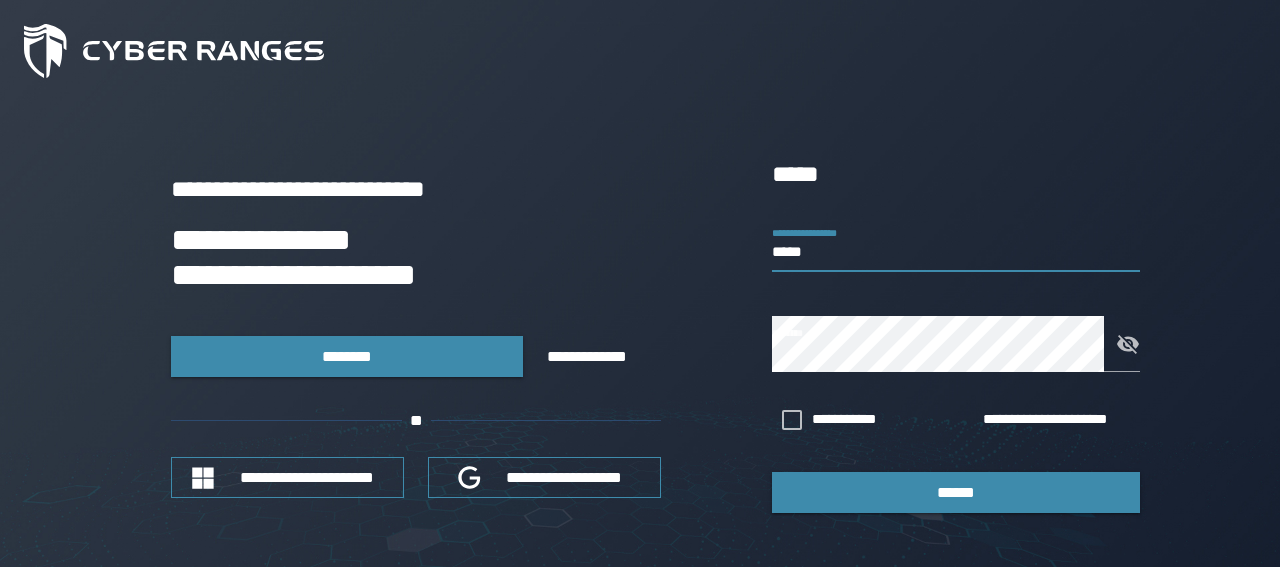 drag, startPoint x: 818, startPoint y: 255, endPoint x: 763, endPoint y: 251, distance: 55.145264 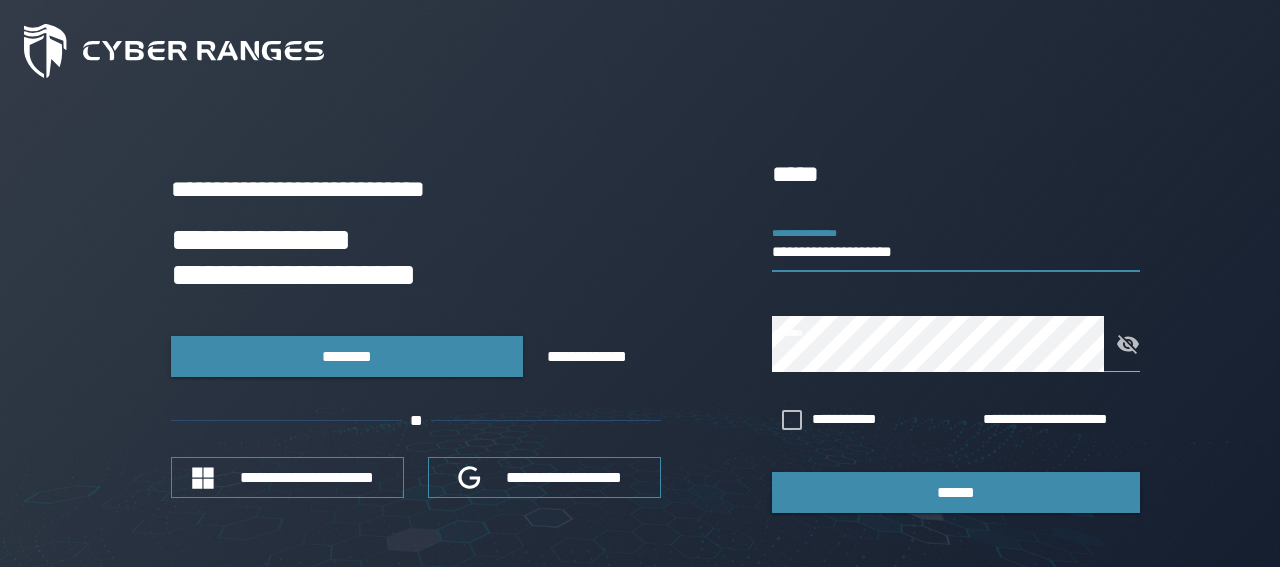 type on "**********" 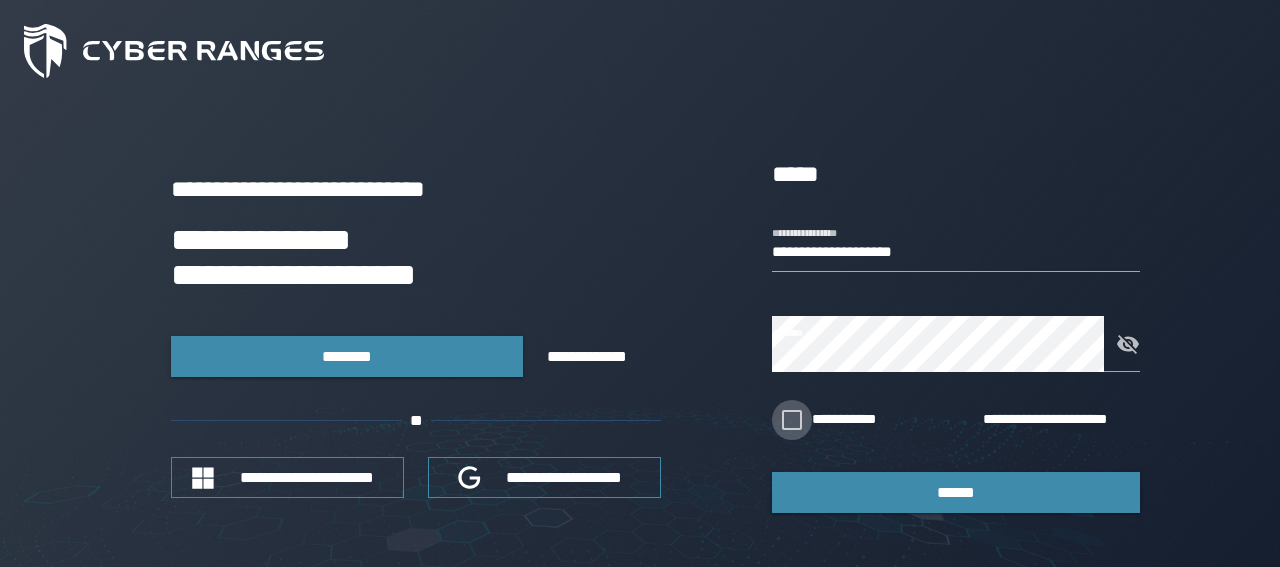 click on "**********" at bounding box center (859, 420) 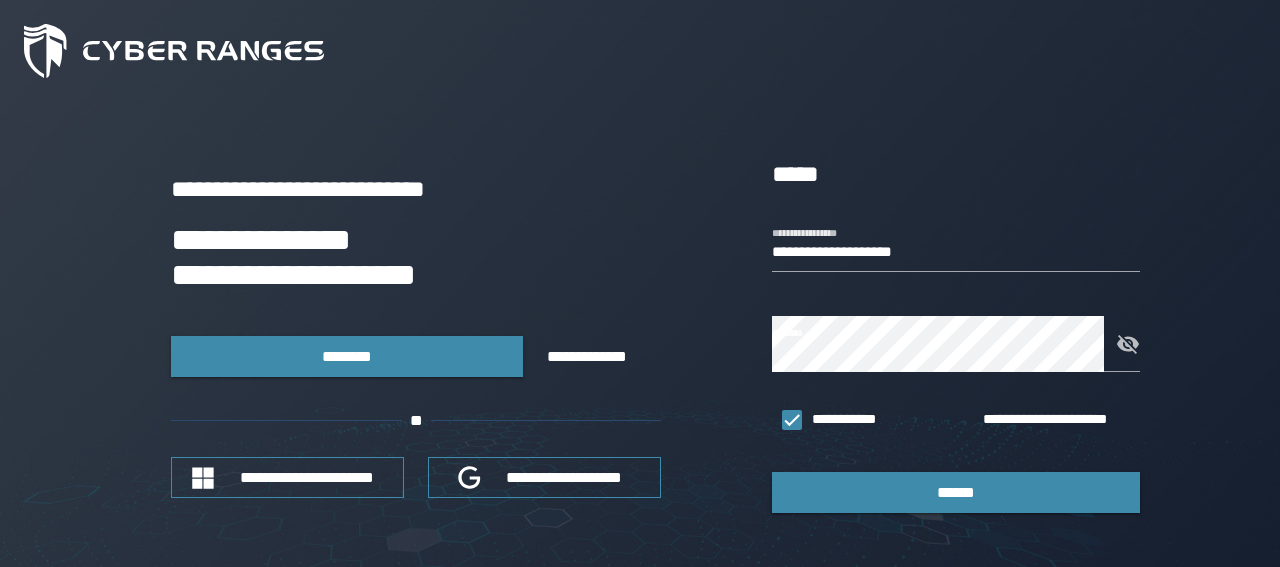 click on "******" at bounding box center (956, 492) 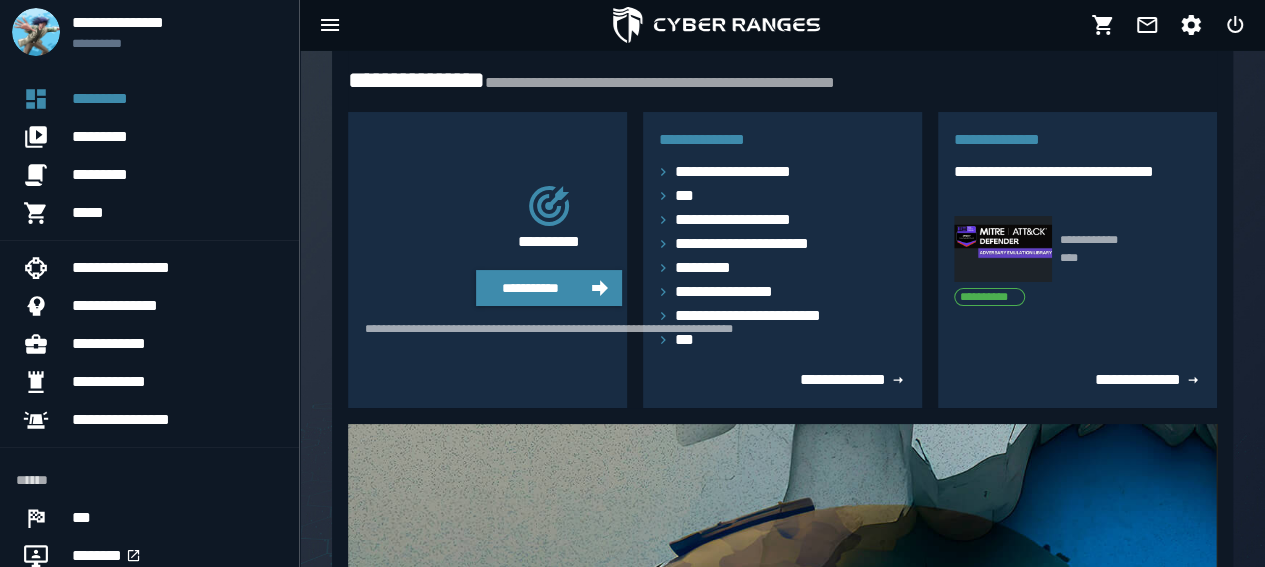 scroll, scrollTop: 62, scrollLeft: 0, axis: vertical 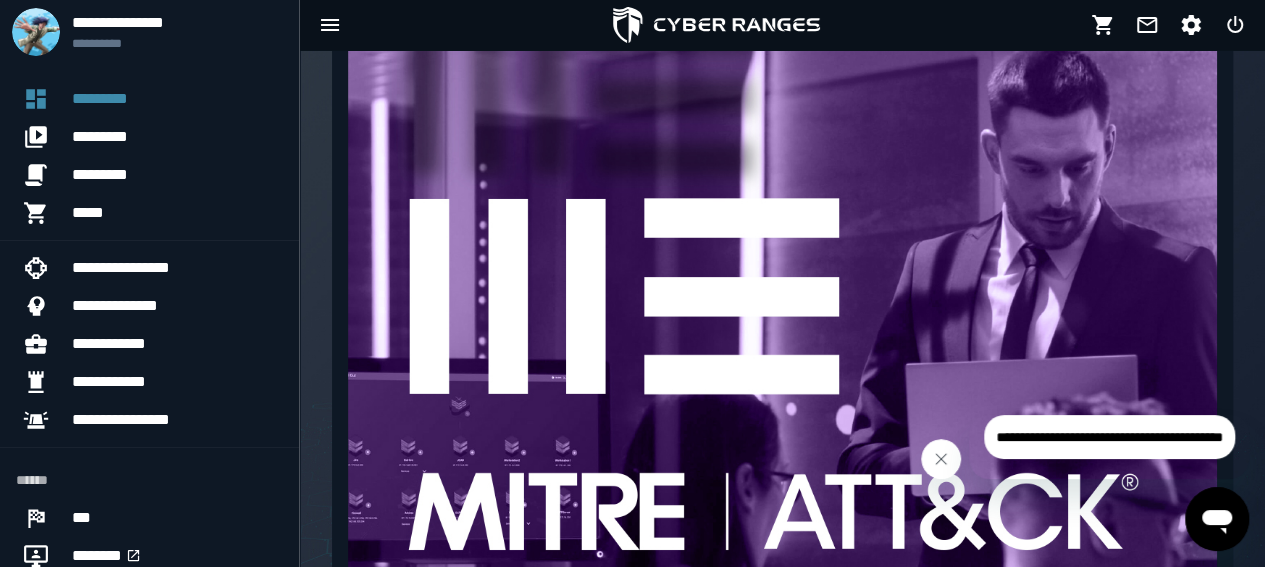 click 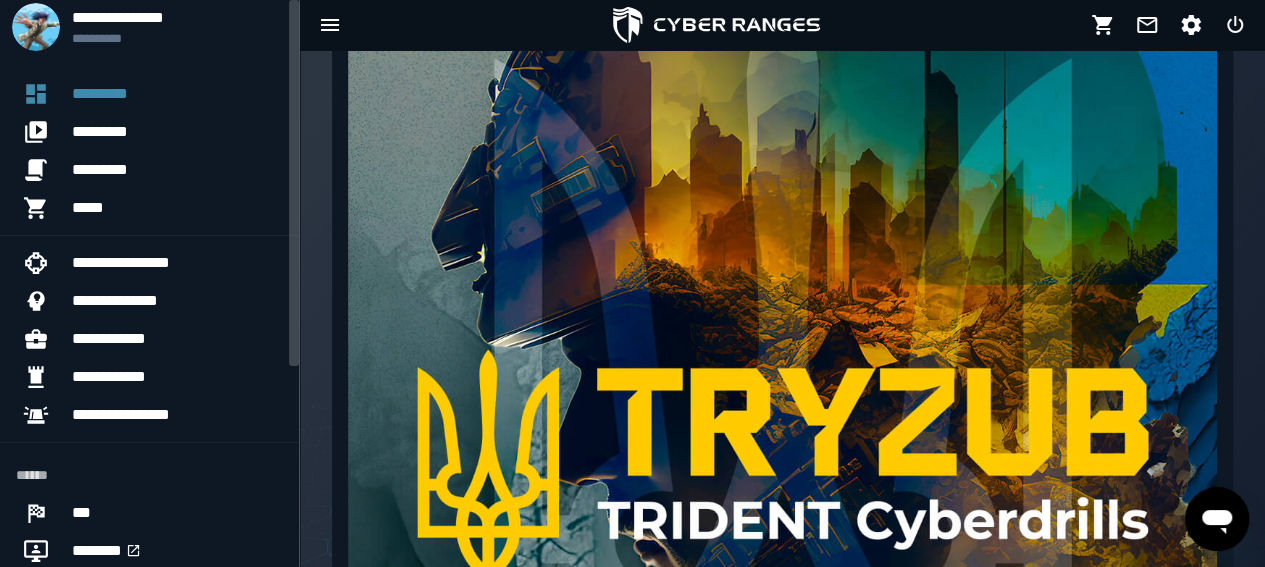 scroll, scrollTop: 0, scrollLeft: 0, axis: both 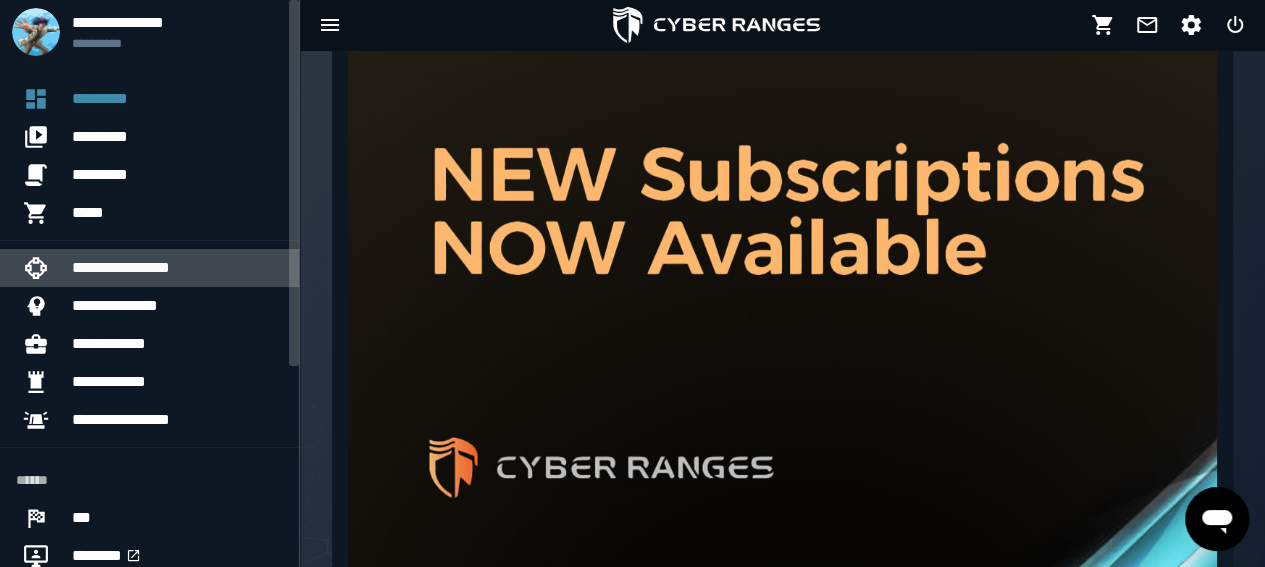 click on "**********" at bounding box center [177, 268] 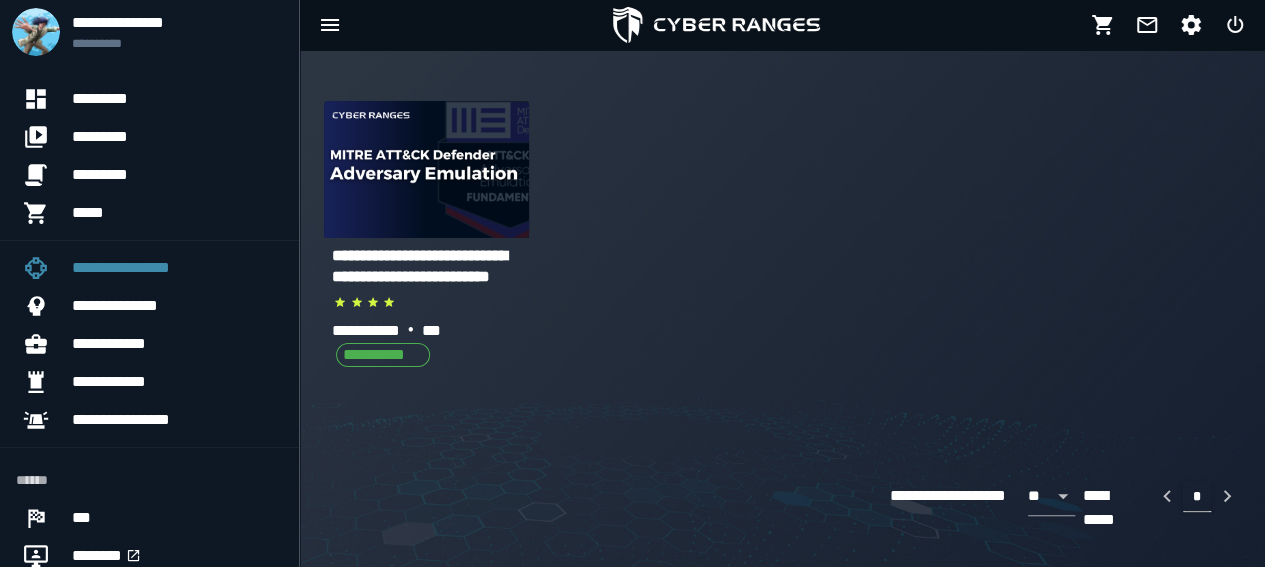 scroll, scrollTop: 0, scrollLeft: 0, axis: both 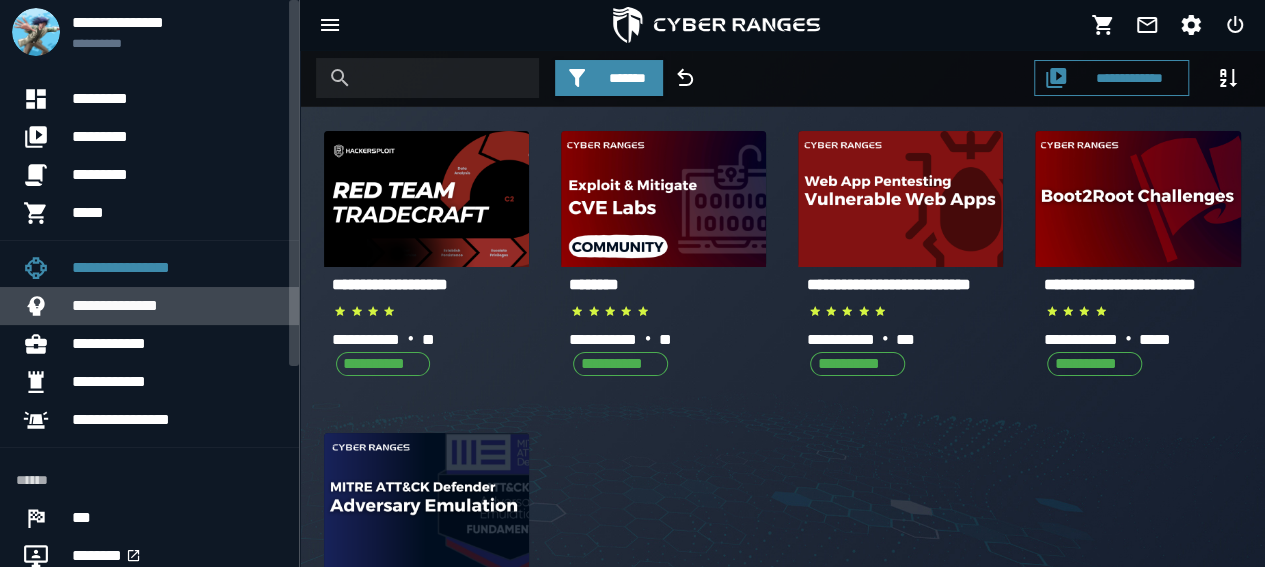 click on "**********" at bounding box center [177, 306] 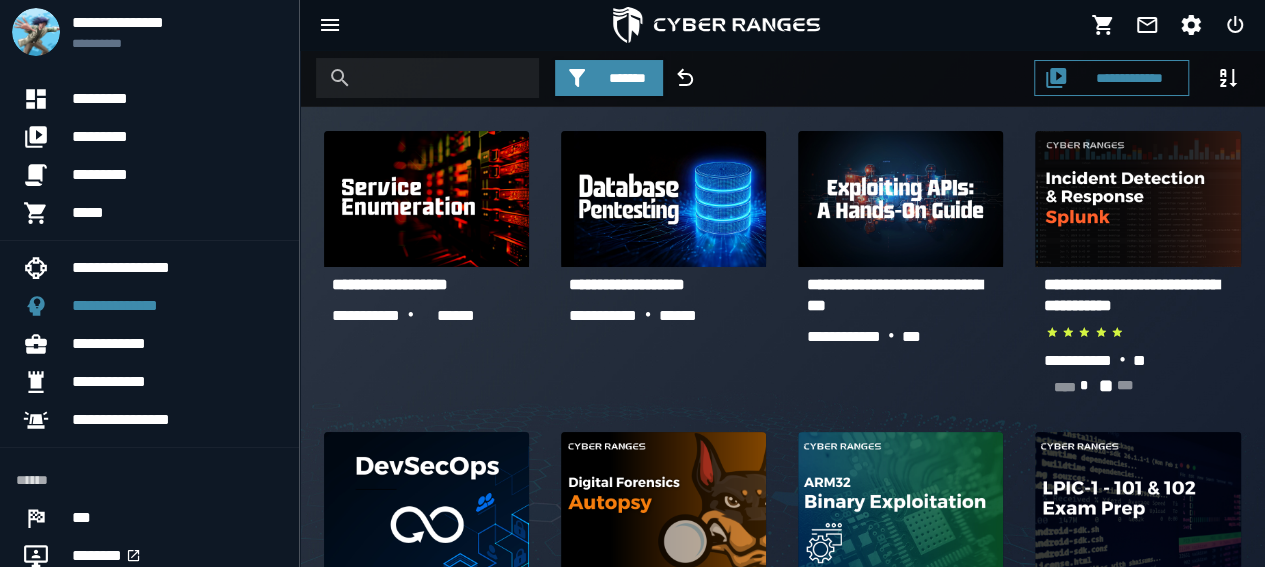 scroll, scrollTop: 18, scrollLeft: 0, axis: vertical 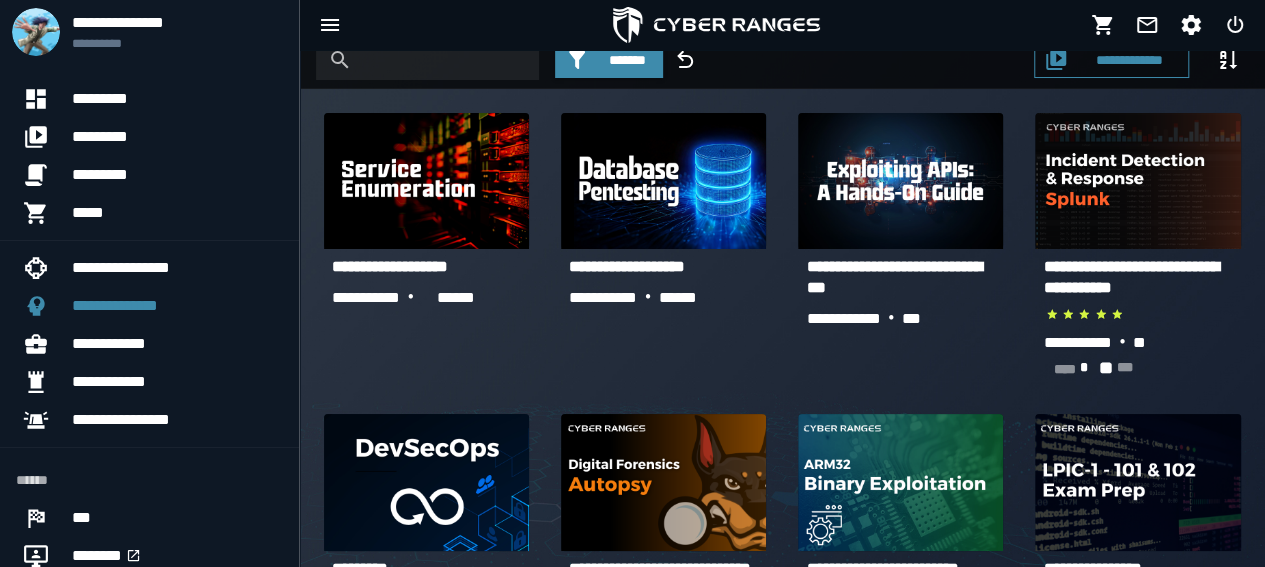 click 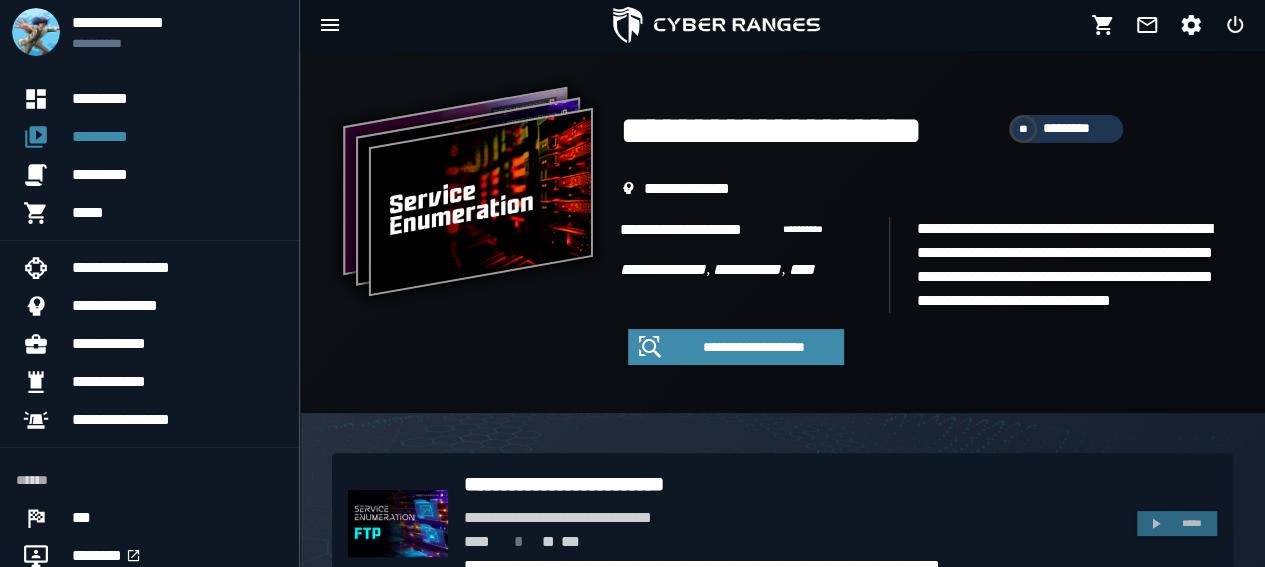 scroll, scrollTop: 0, scrollLeft: 0, axis: both 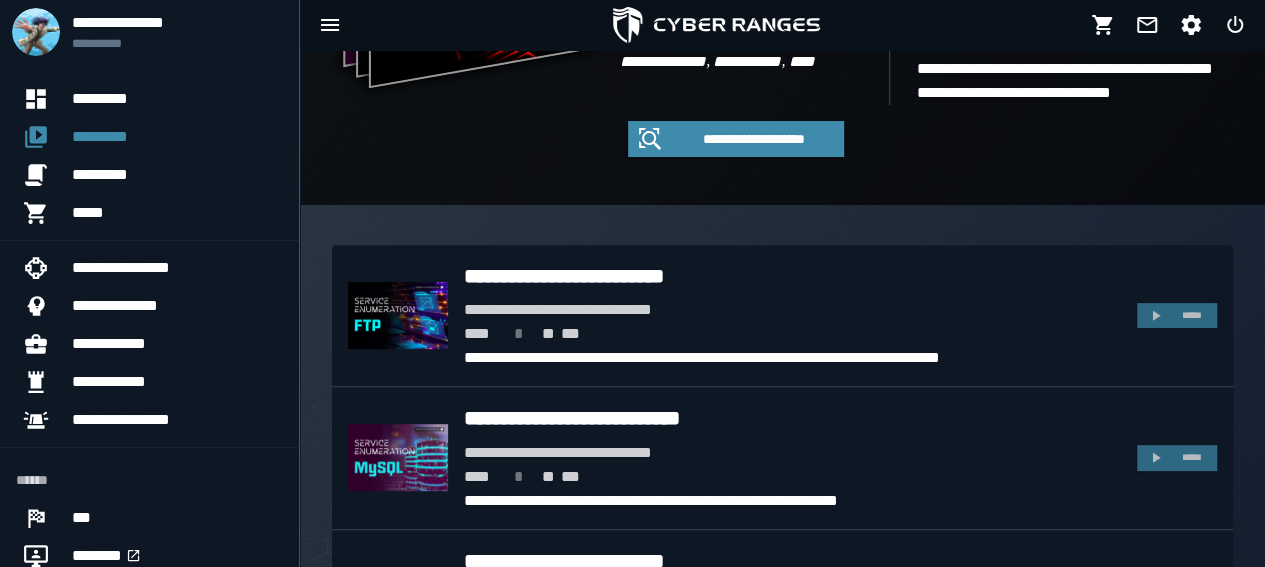 click on "**********" at bounding box center (792, 276) 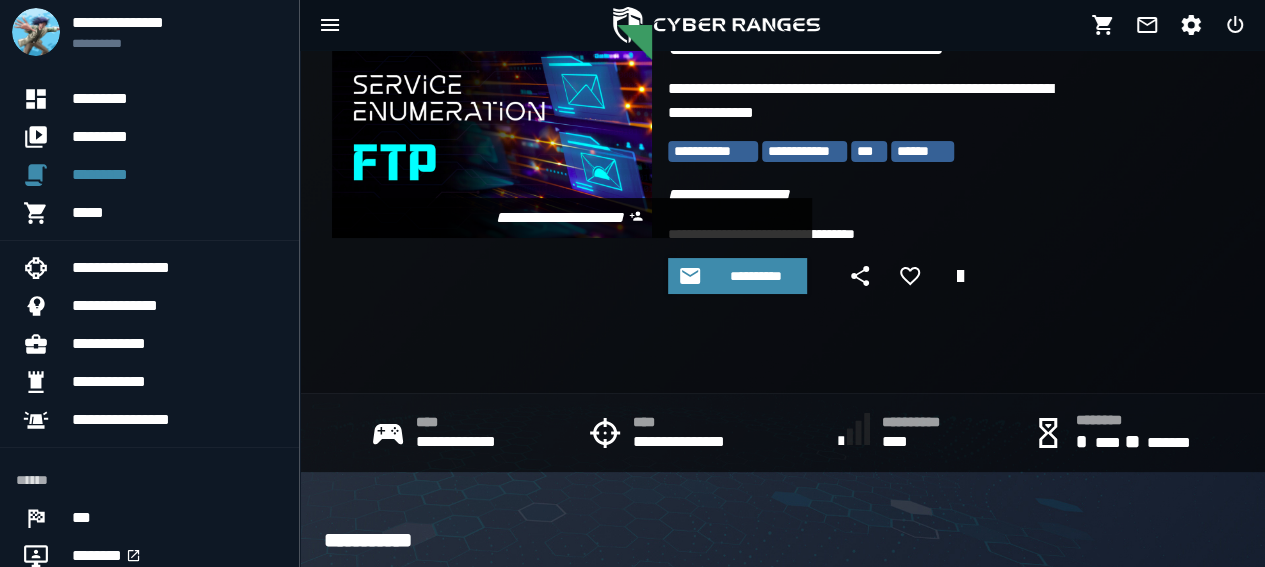 scroll, scrollTop: 0, scrollLeft: 0, axis: both 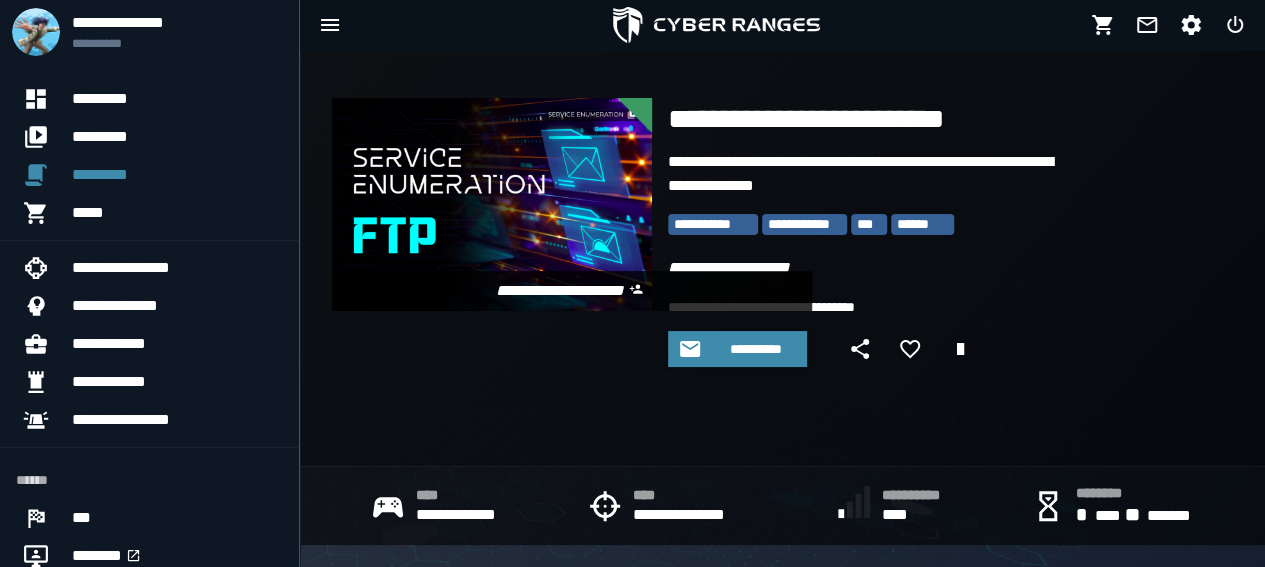 click 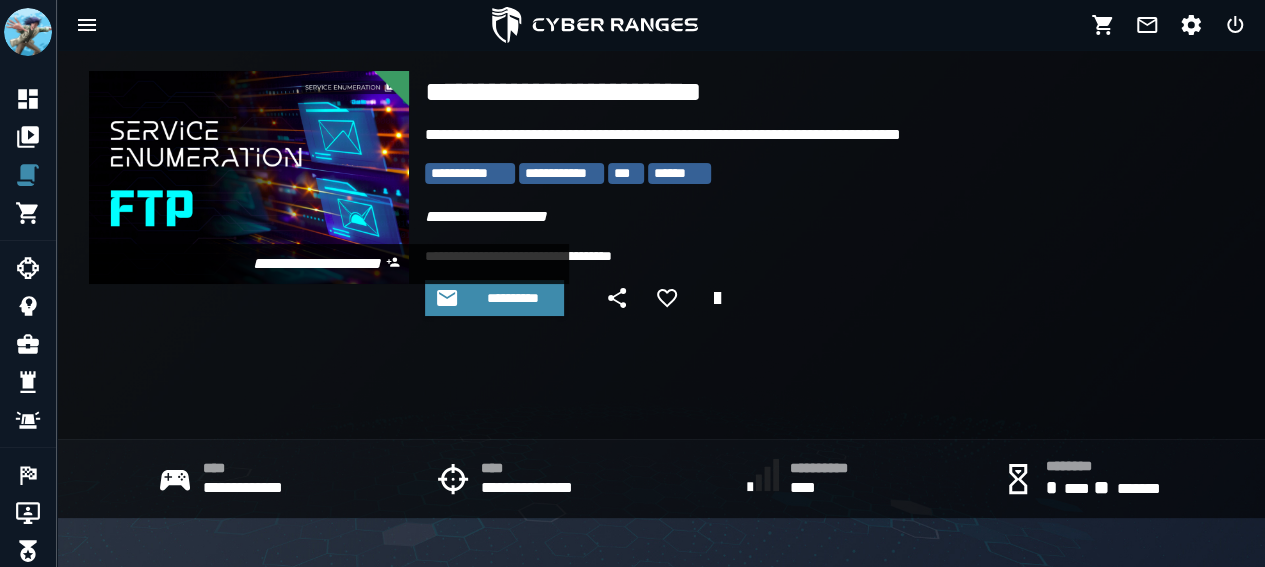 scroll, scrollTop: 0, scrollLeft: 0, axis: both 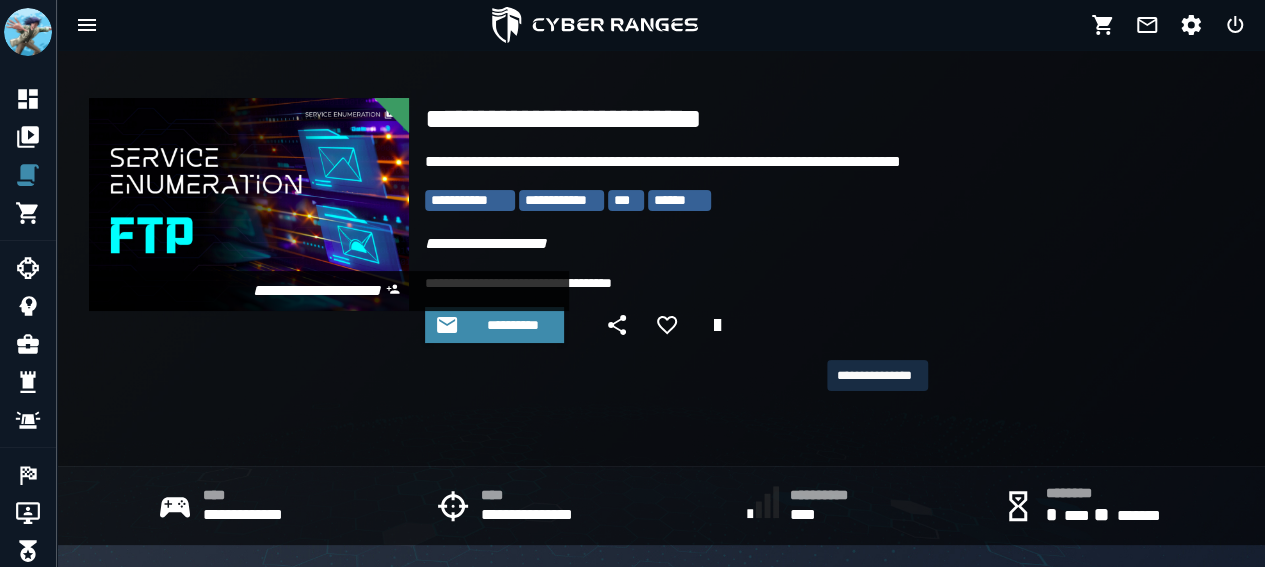 click at bounding box center [717, 325] 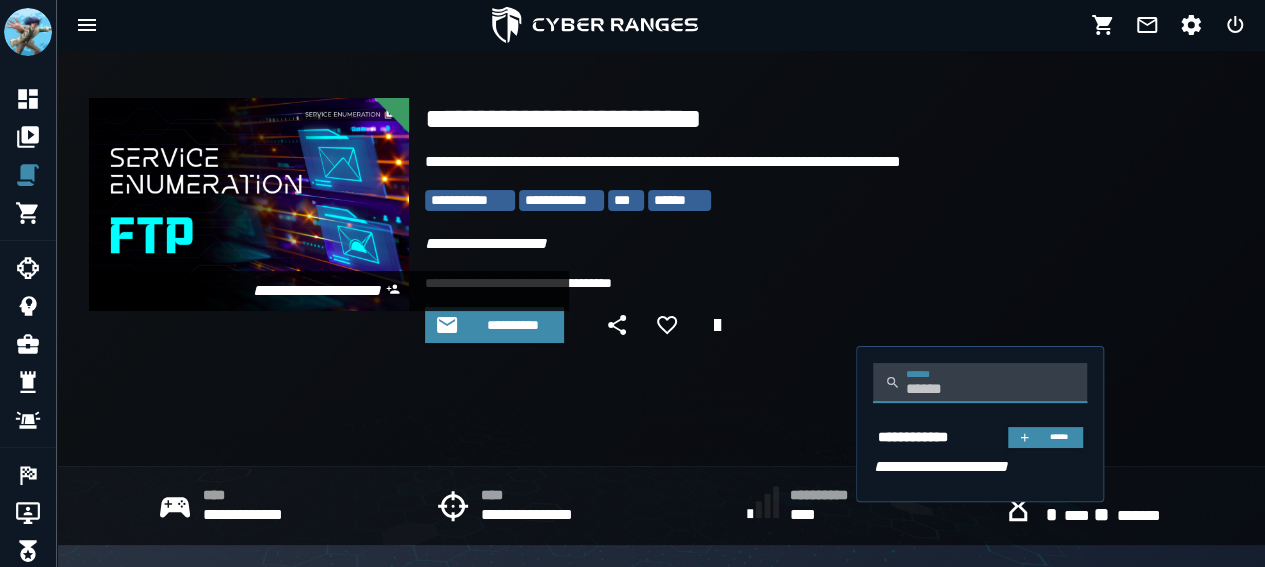 click on "******" at bounding box center [990, 383] 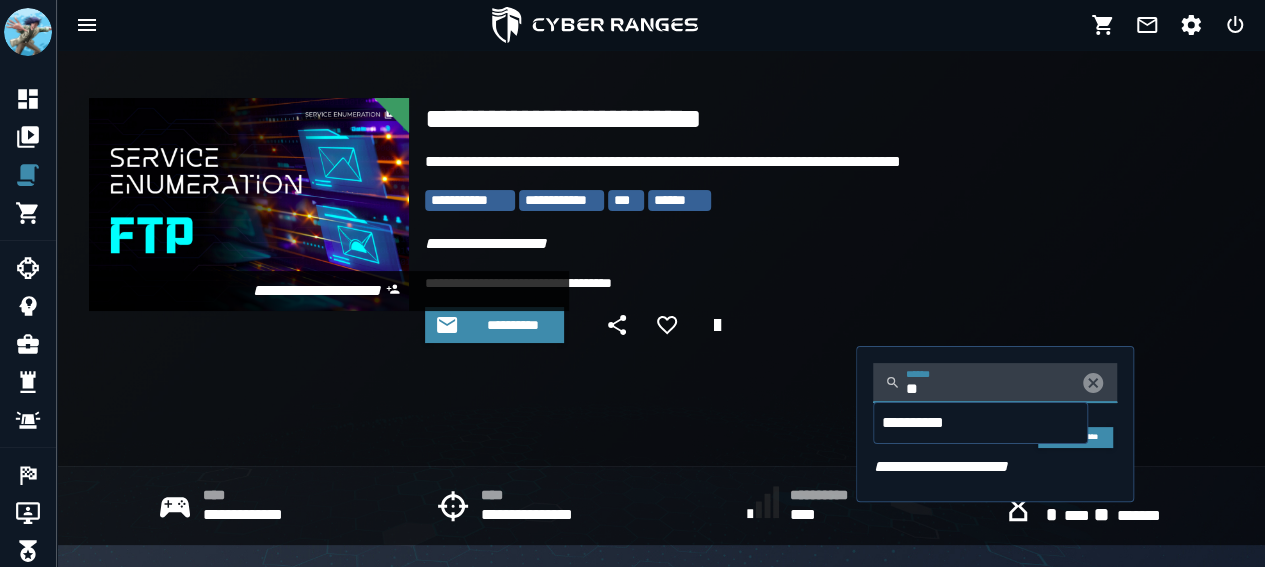 type on "*" 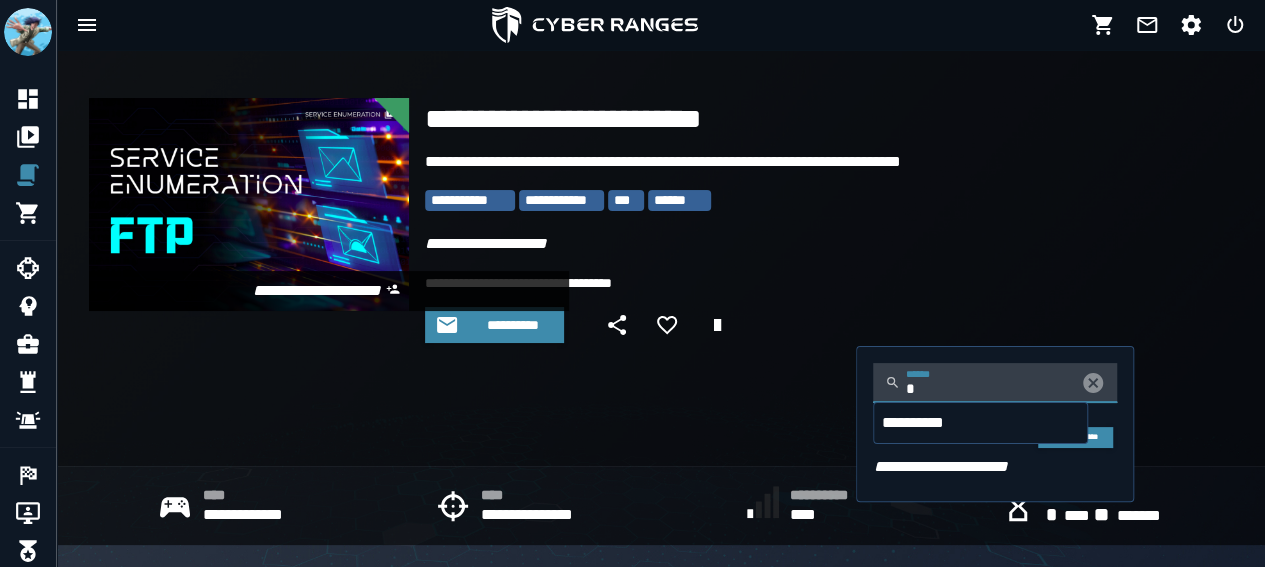type 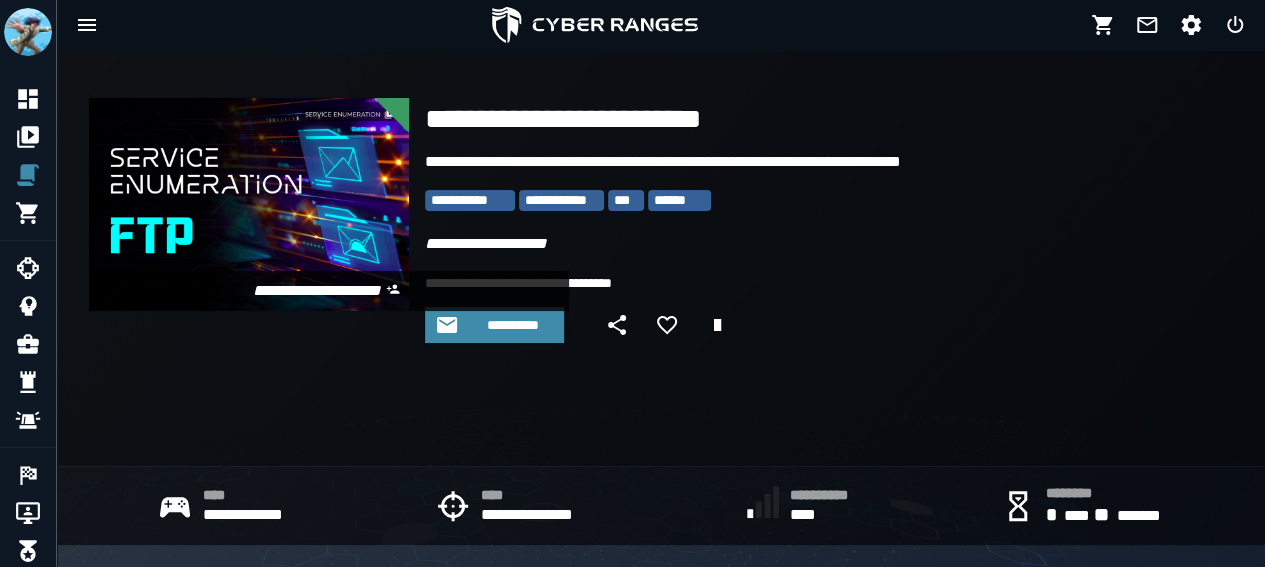 click on "**********" at bounding box center (706, 283) 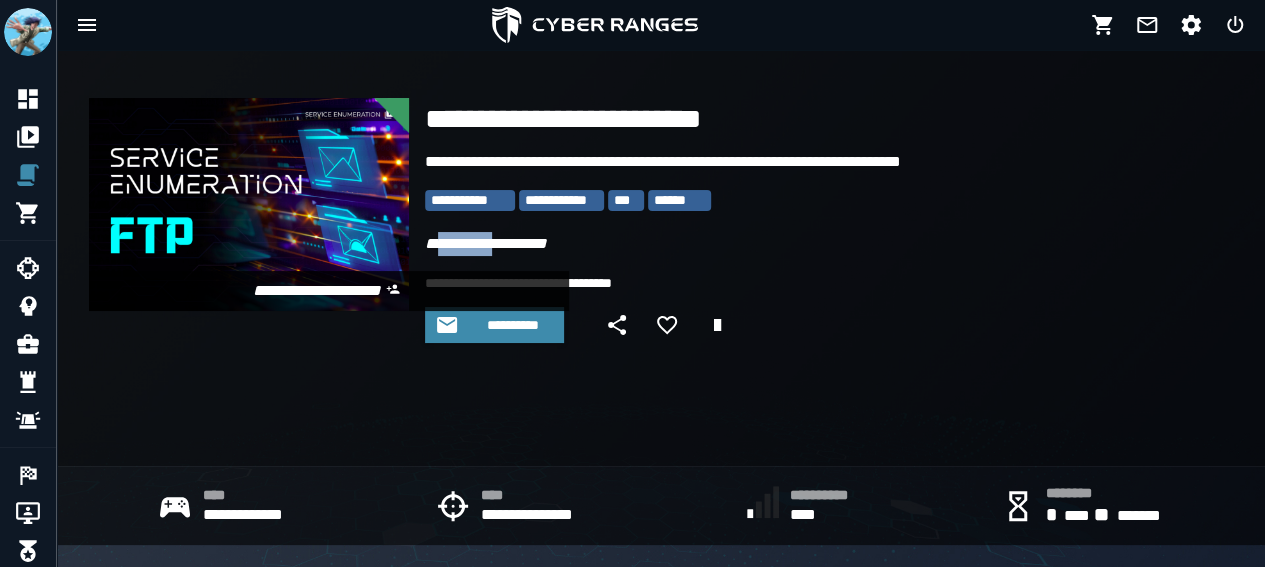 click on "**********" 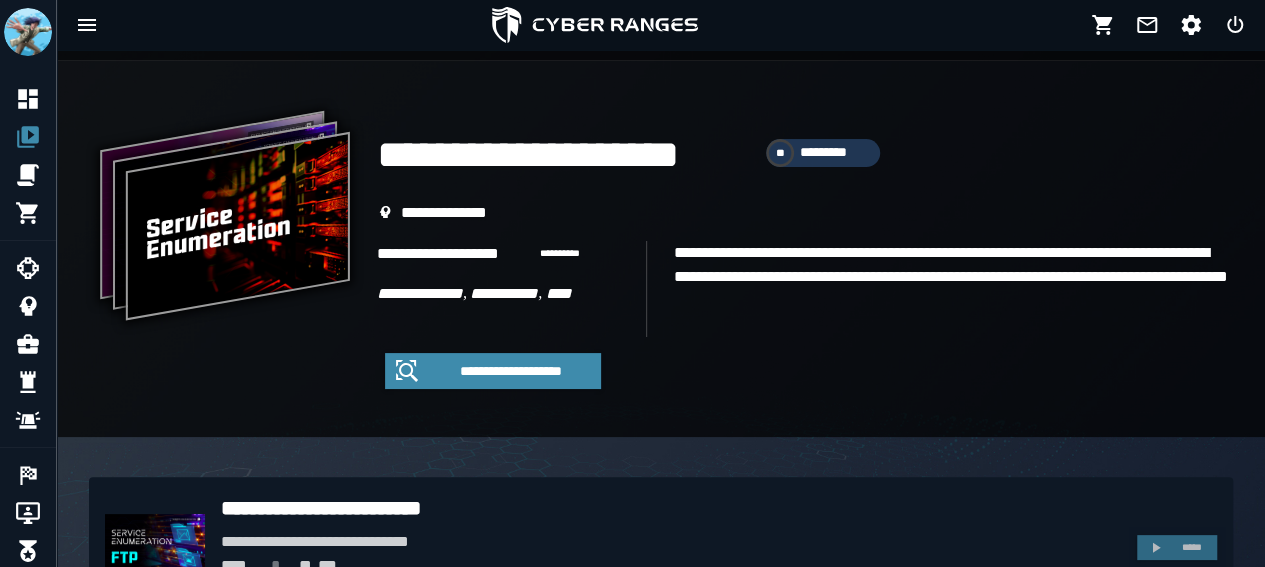 scroll, scrollTop: 0, scrollLeft: 0, axis: both 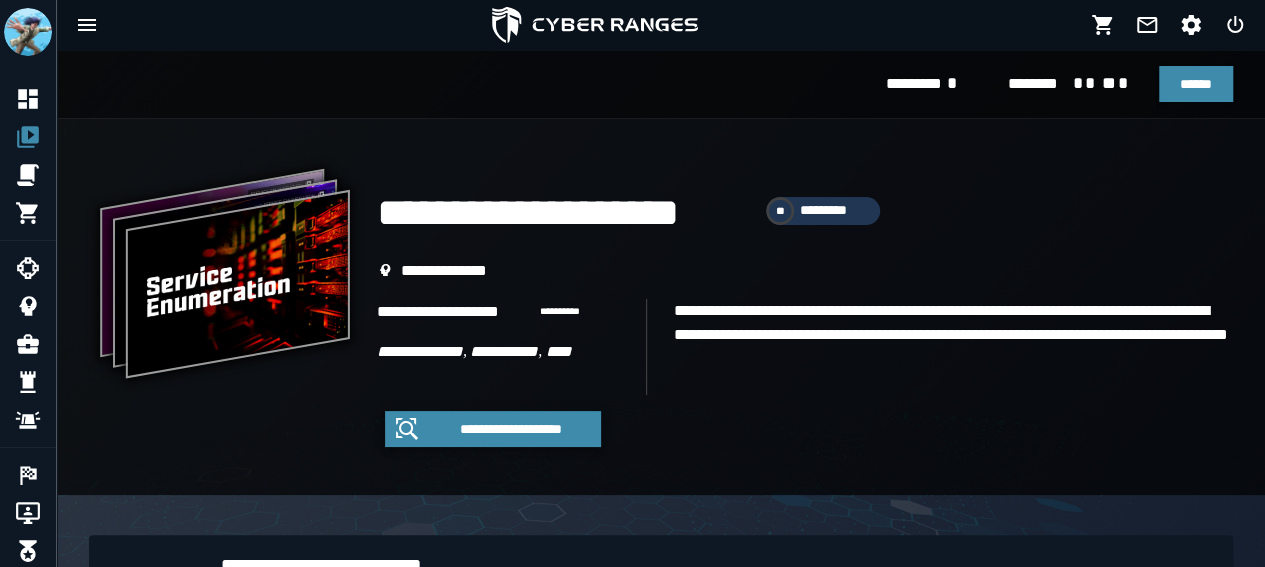 click on "**********" at bounding box center [511, 429] 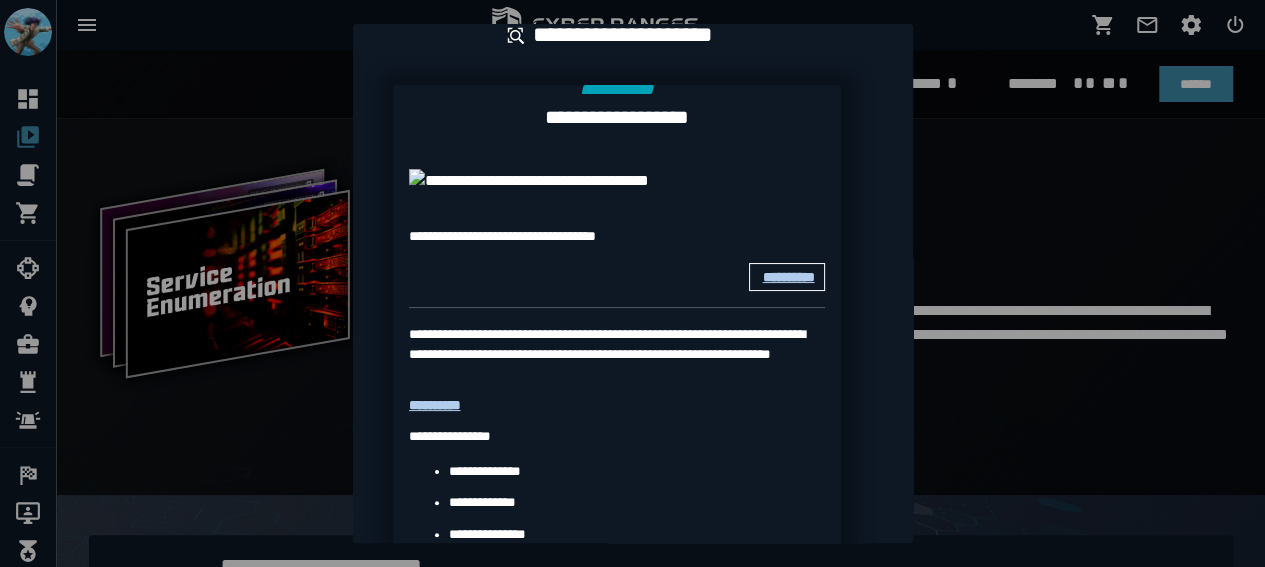 scroll, scrollTop: 0, scrollLeft: 0, axis: both 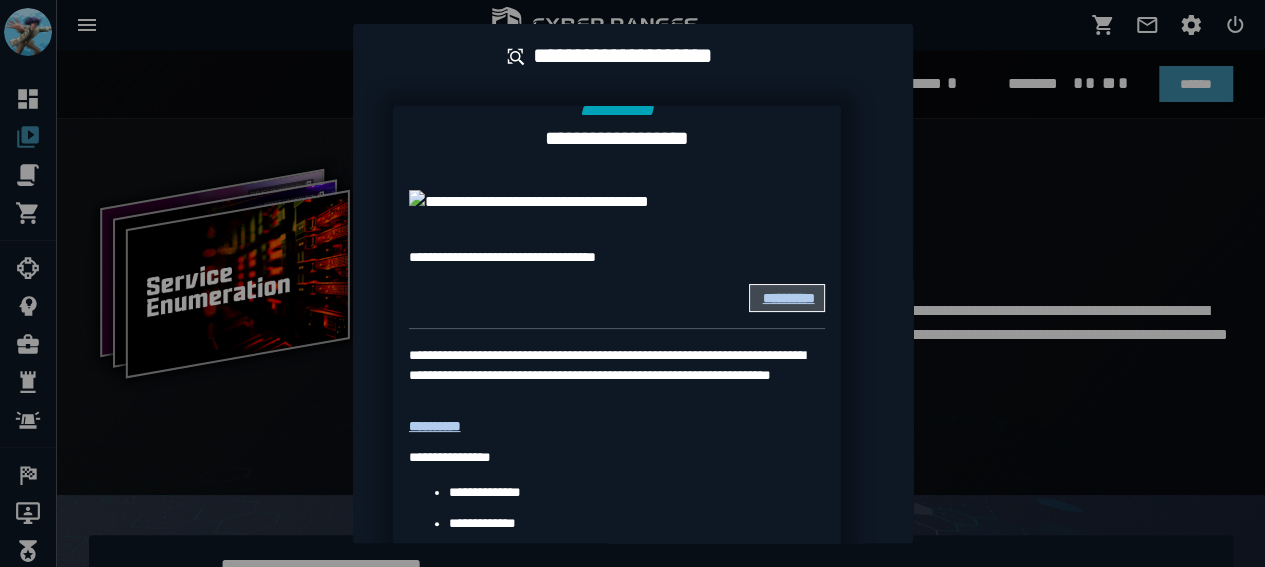 click at bounding box center [632, 283] 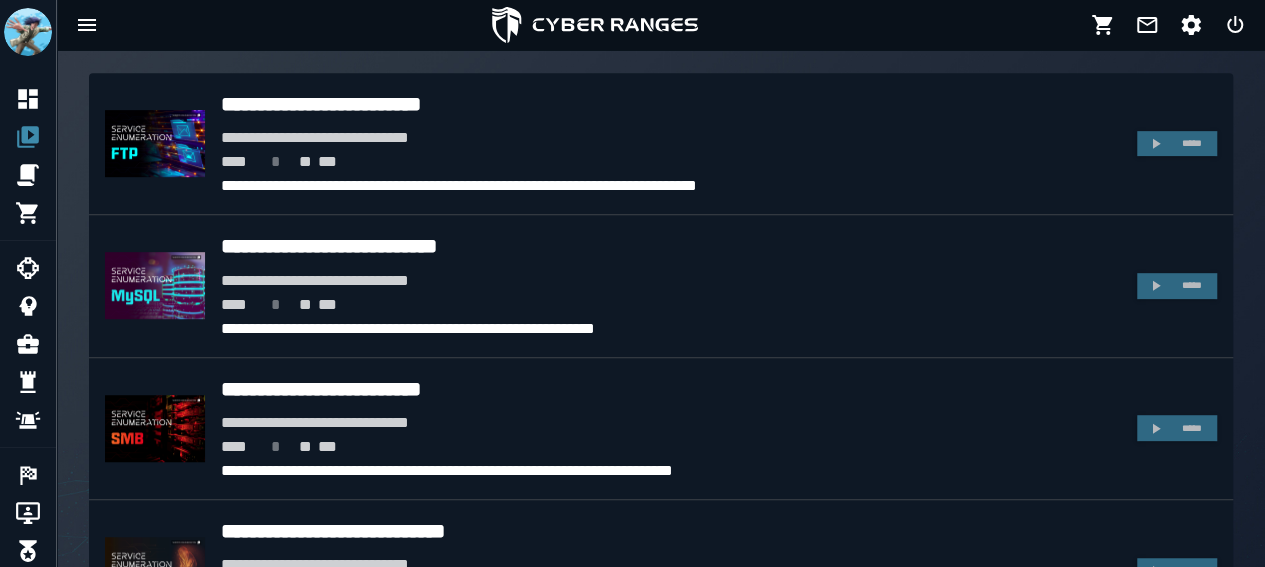 scroll, scrollTop: 461, scrollLeft: 0, axis: vertical 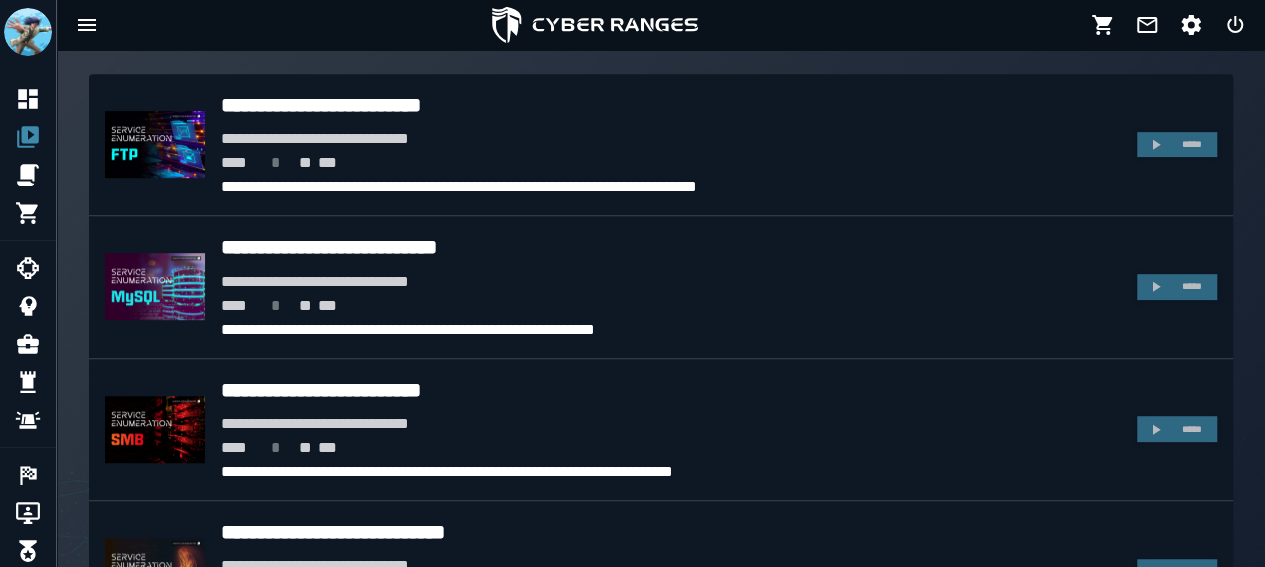 click at bounding box center (155, 144) 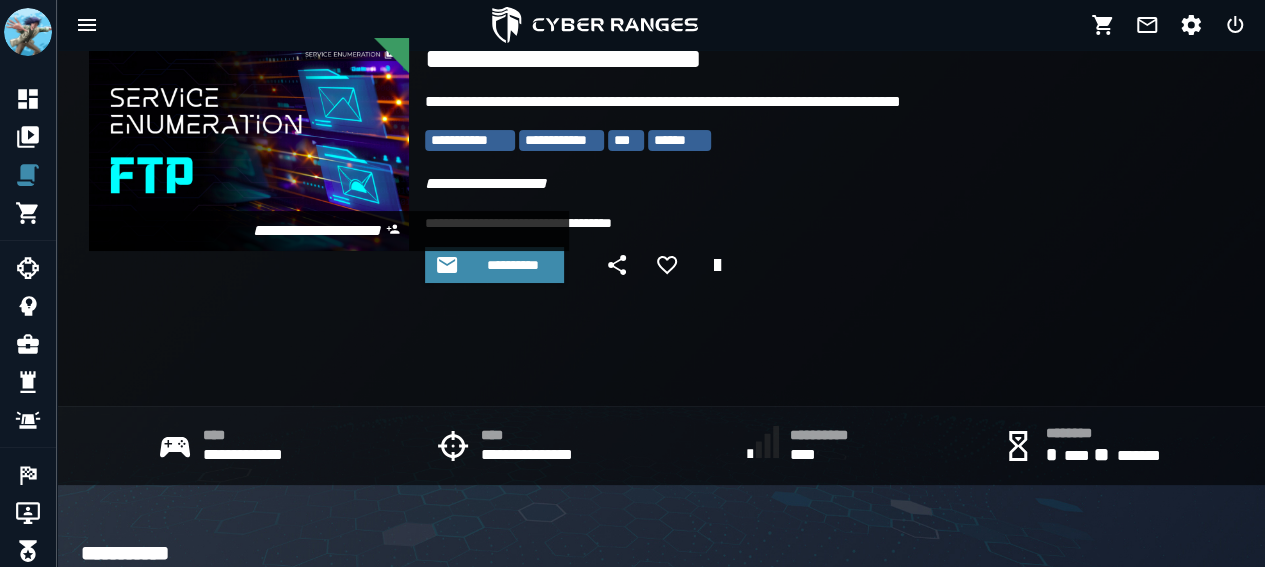 scroll, scrollTop: 80, scrollLeft: 0, axis: vertical 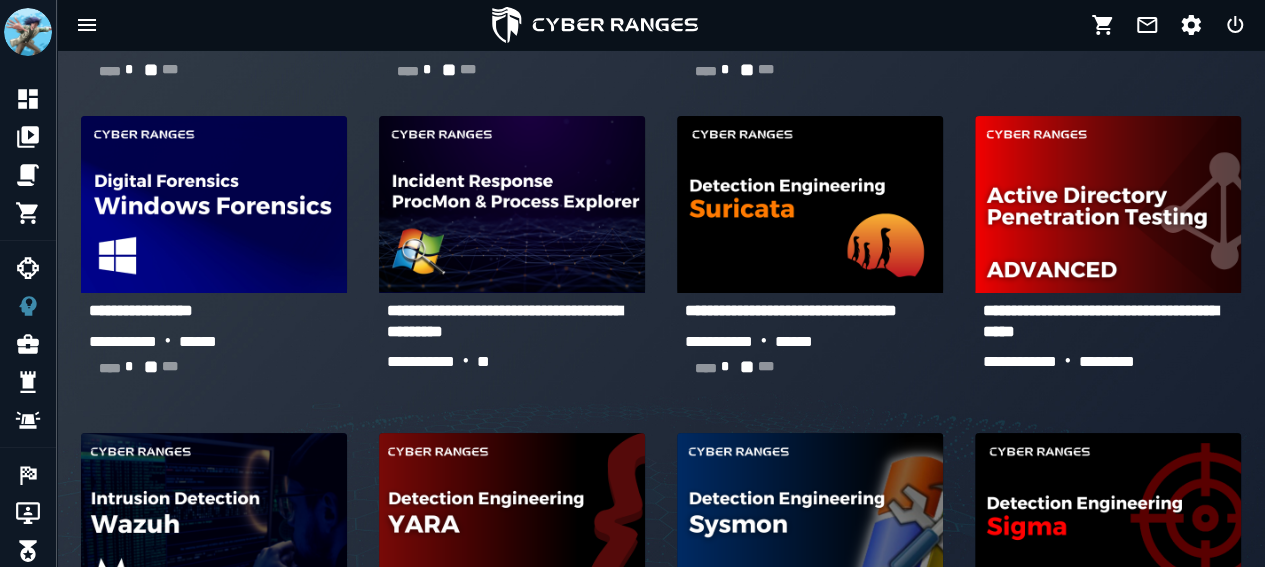 click 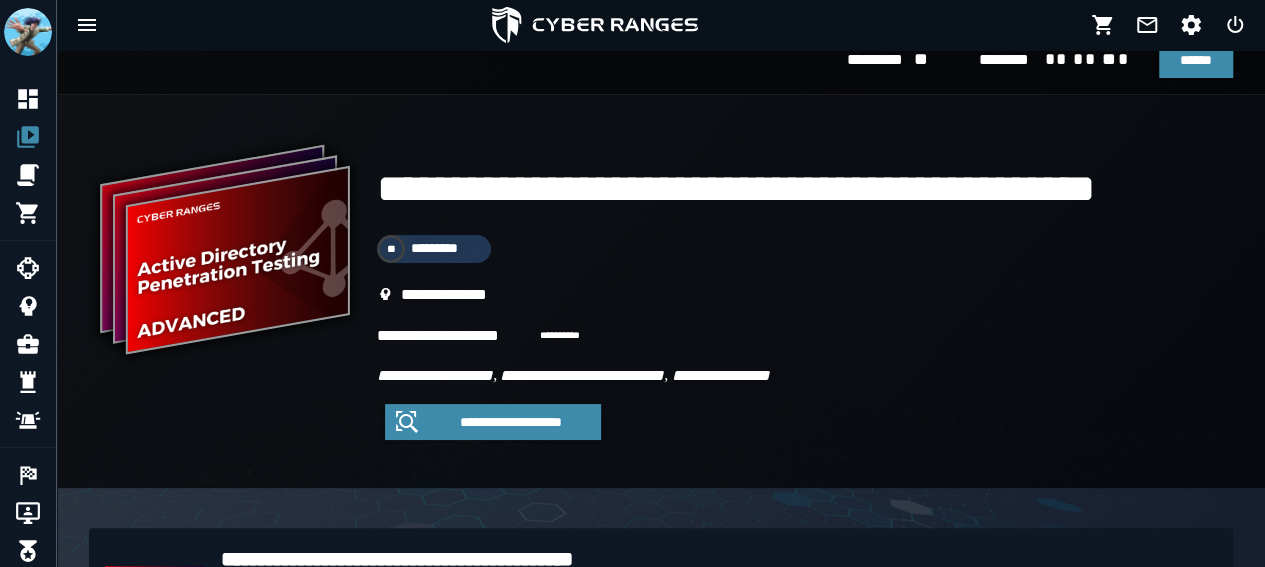 scroll, scrollTop: 0, scrollLeft: 0, axis: both 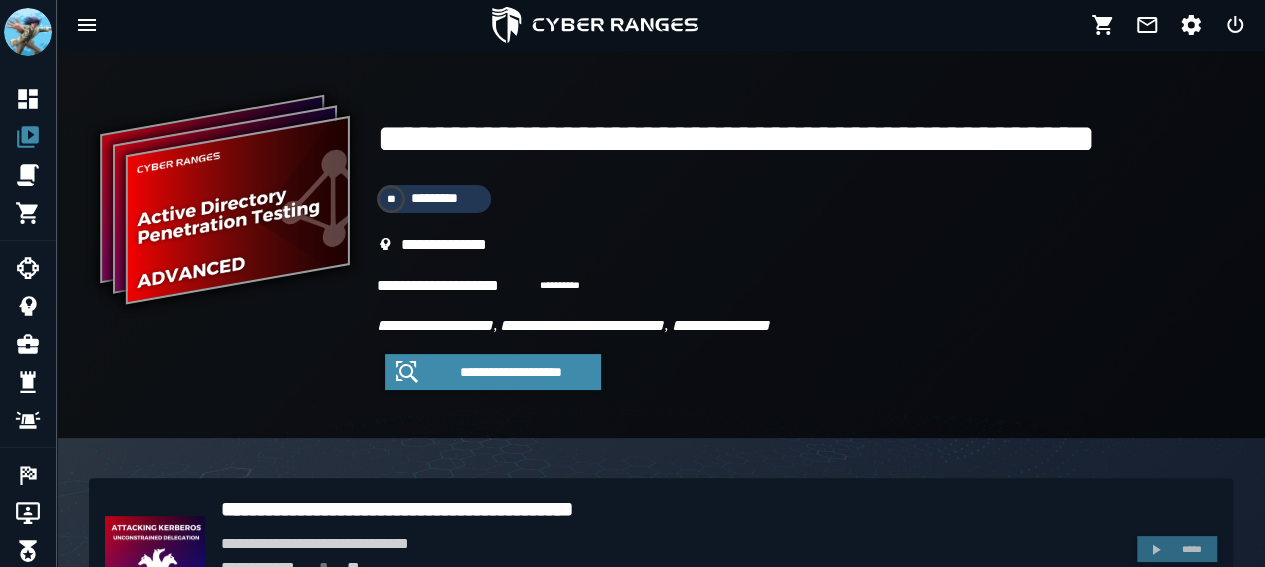 click on "** *********" at bounding box center (434, 199) 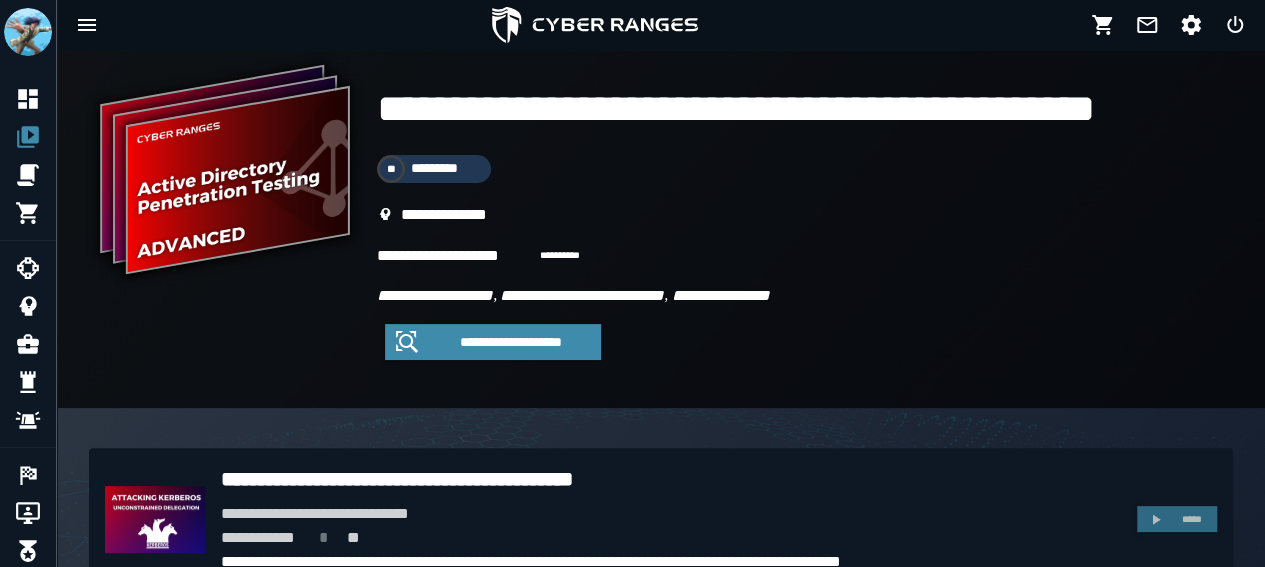 scroll, scrollTop: 72, scrollLeft: 0, axis: vertical 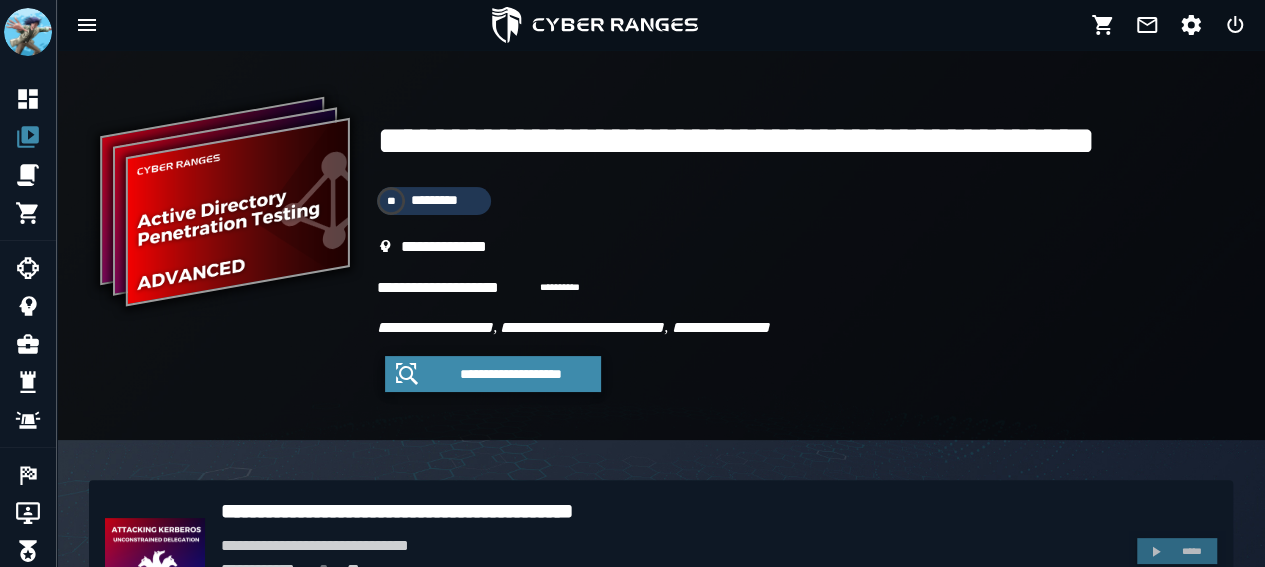 click on "**********" at bounding box center (511, 374) 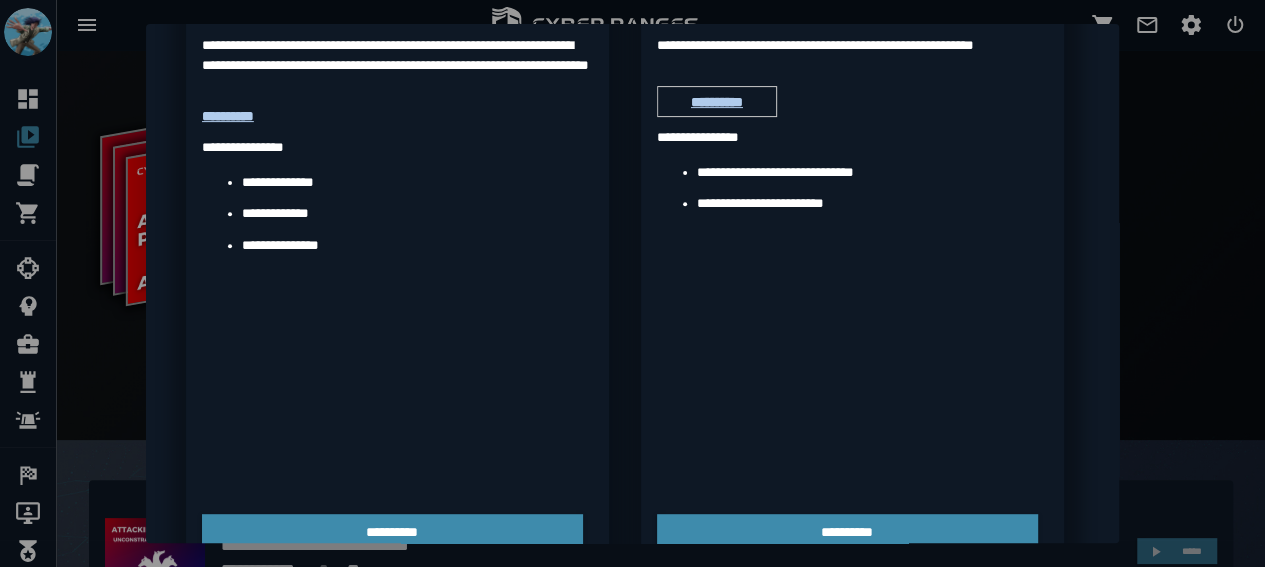 scroll, scrollTop: 448, scrollLeft: 0, axis: vertical 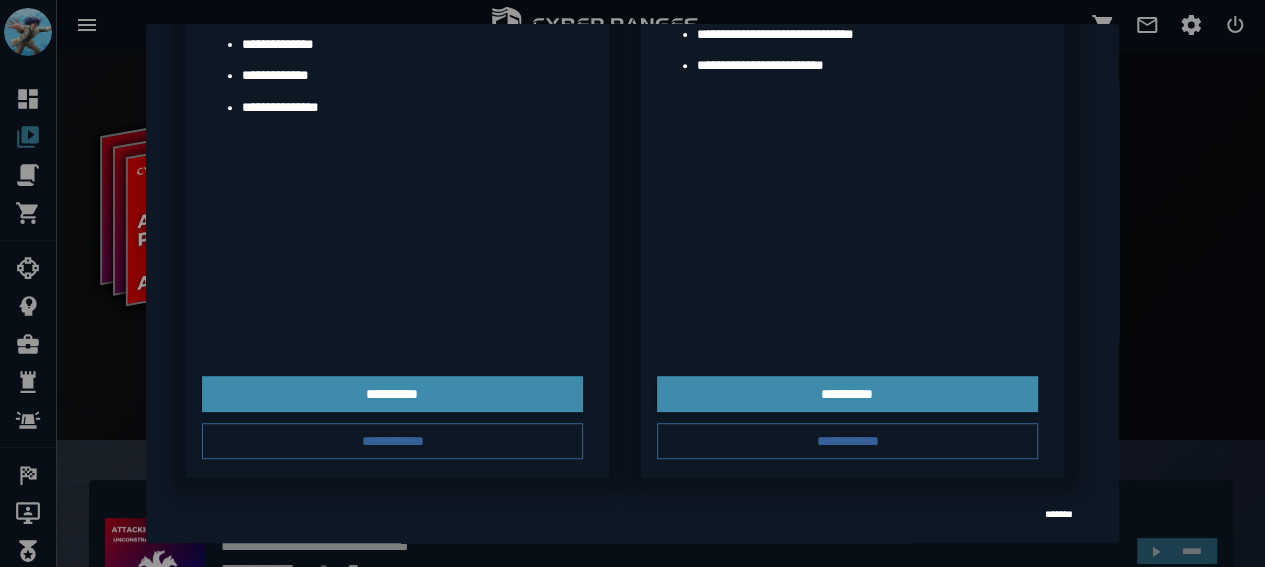 click on "**********" at bounding box center (392, 441) 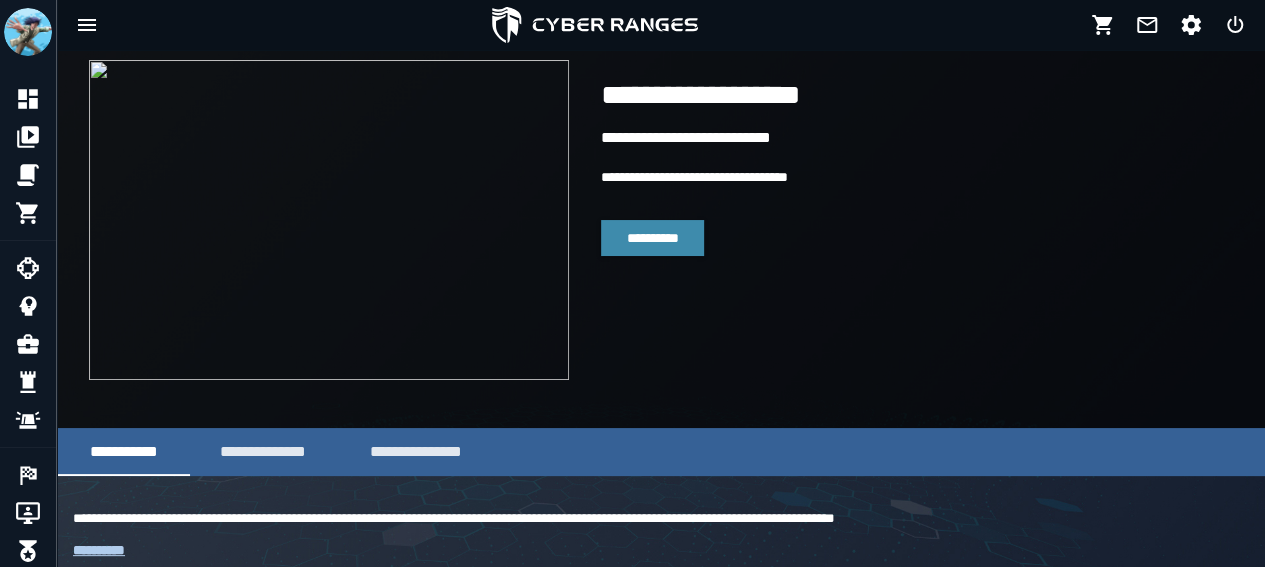scroll, scrollTop: 40, scrollLeft: 0, axis: vertical 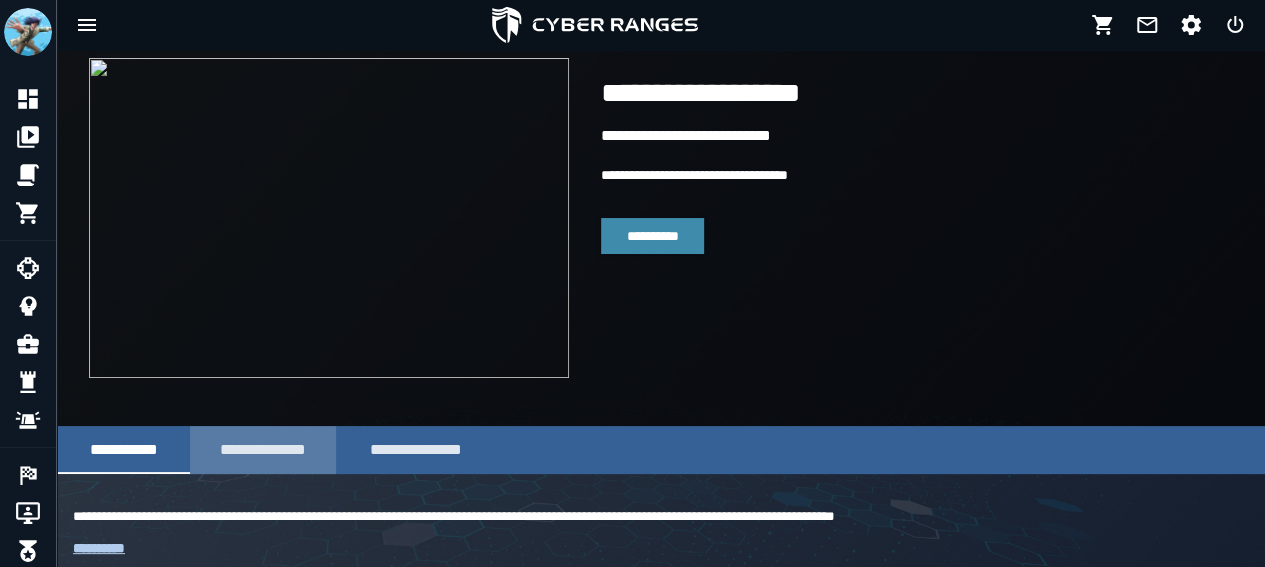 click on "**********" at bounding box center [263, 449] 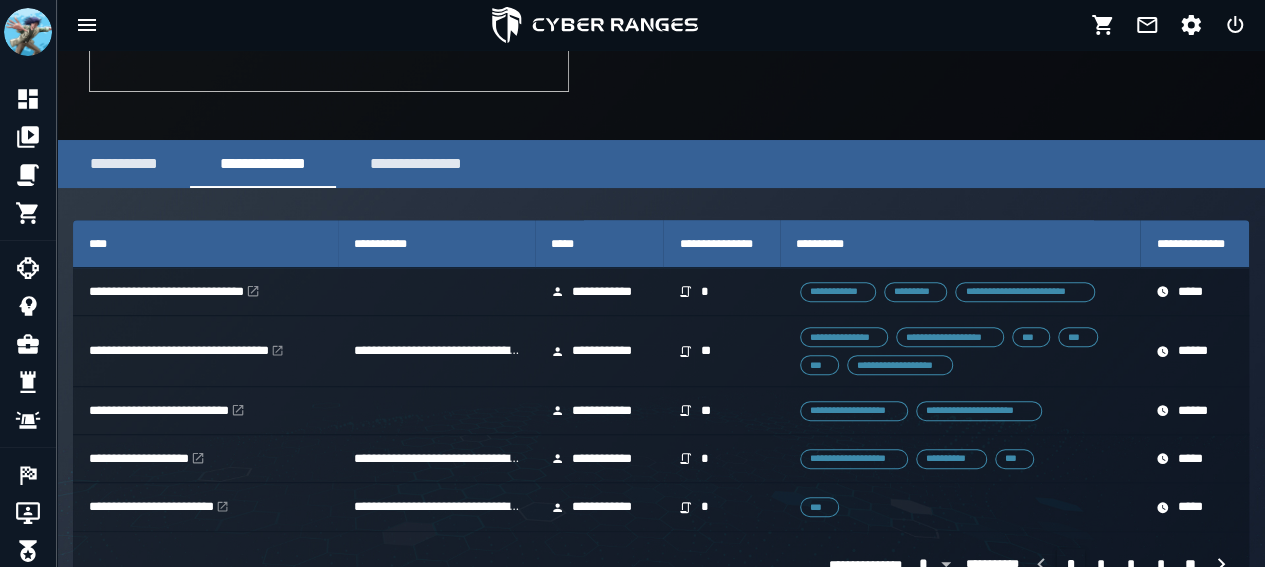 scroll, scrollTop: 194, scrollLeft: 0, axis: vertical 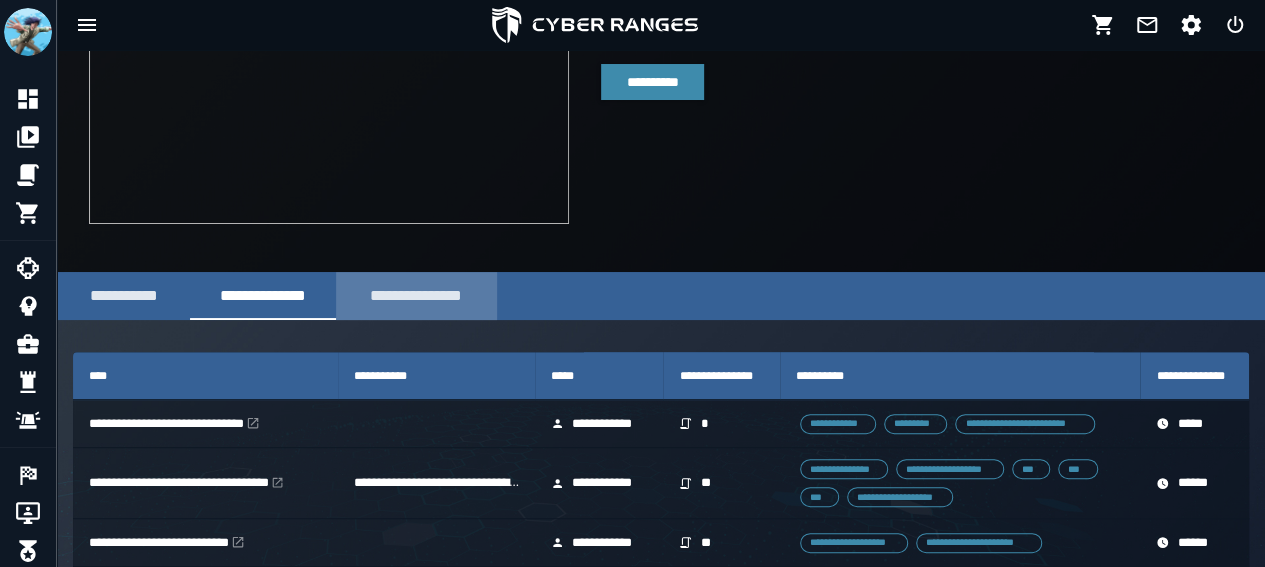click on "**********" at bounding box center [416, 295] 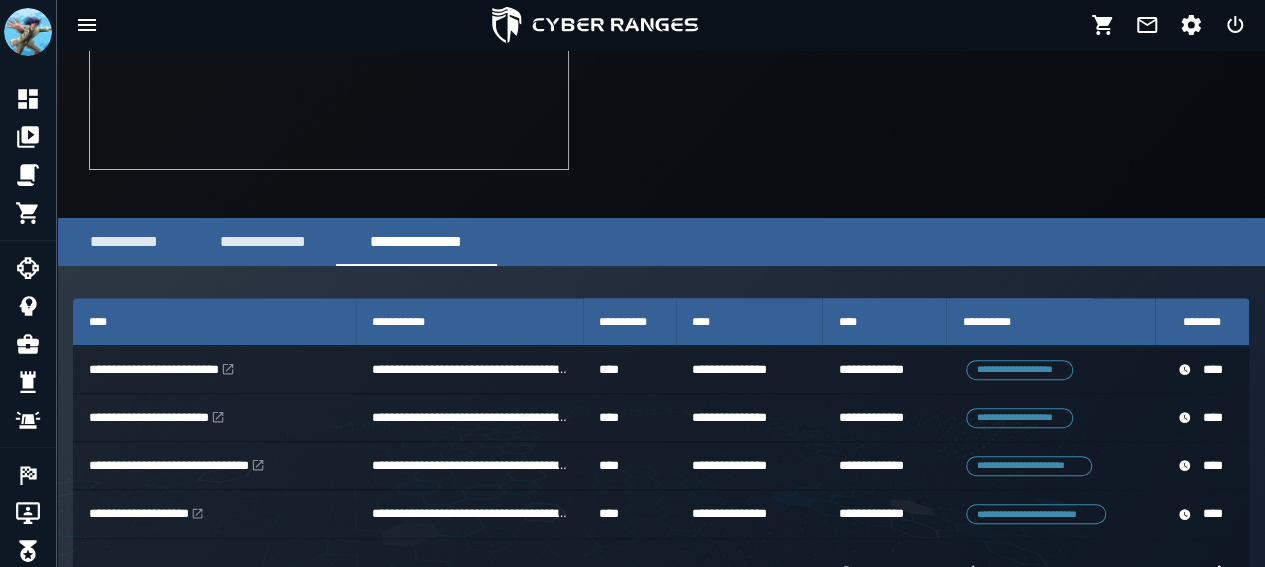 scroll, scrollTop: 299, scrollLeft: 0, axis: vertical 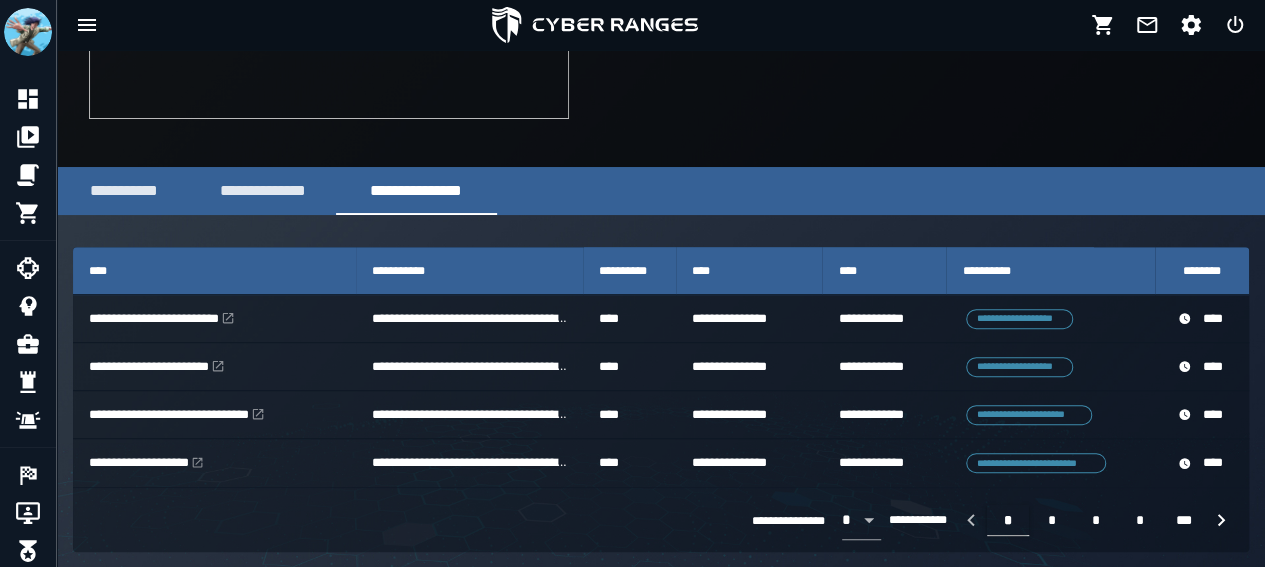 click 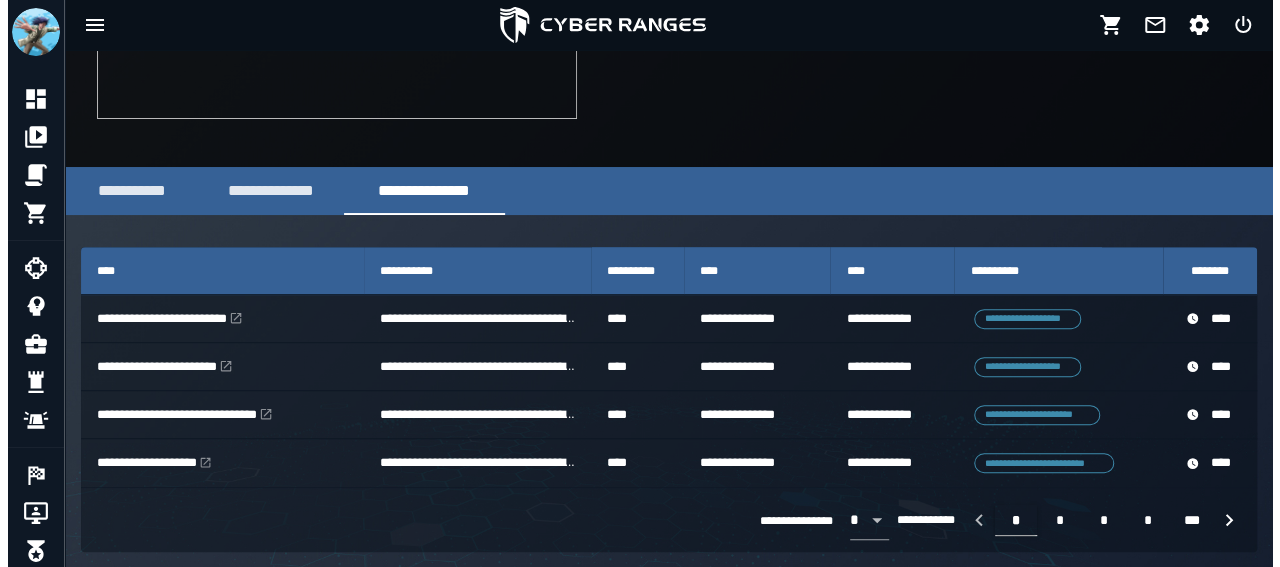 scroll, scrollTop: 0, scrollLeft: 0, axis: both 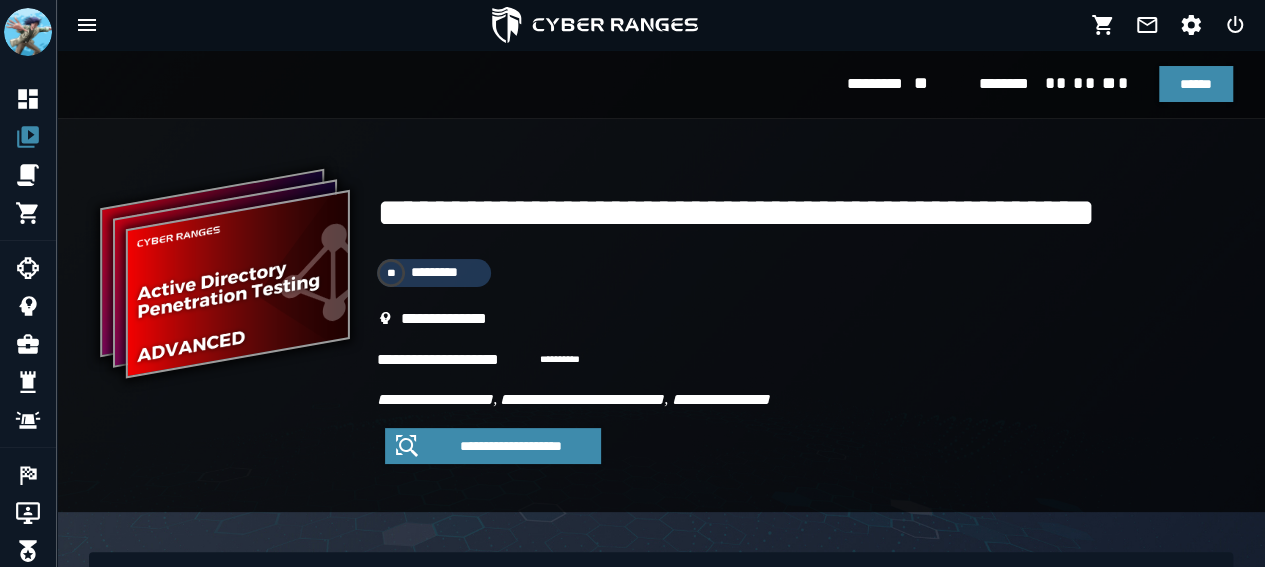 click 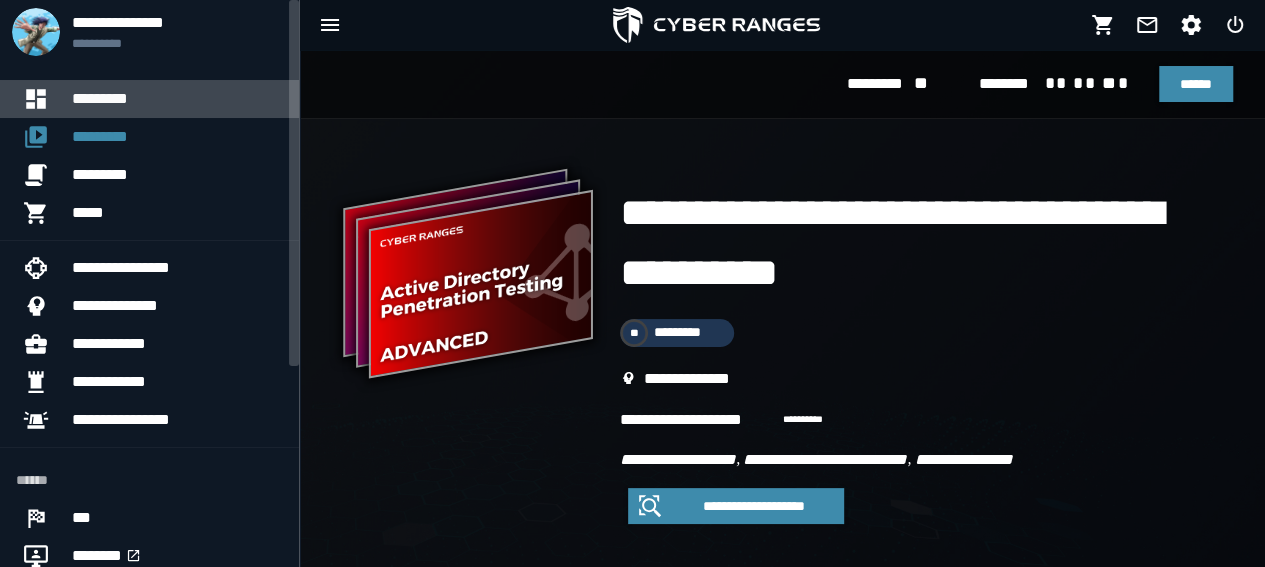 click on "*********" at bounding box center [177, 99] 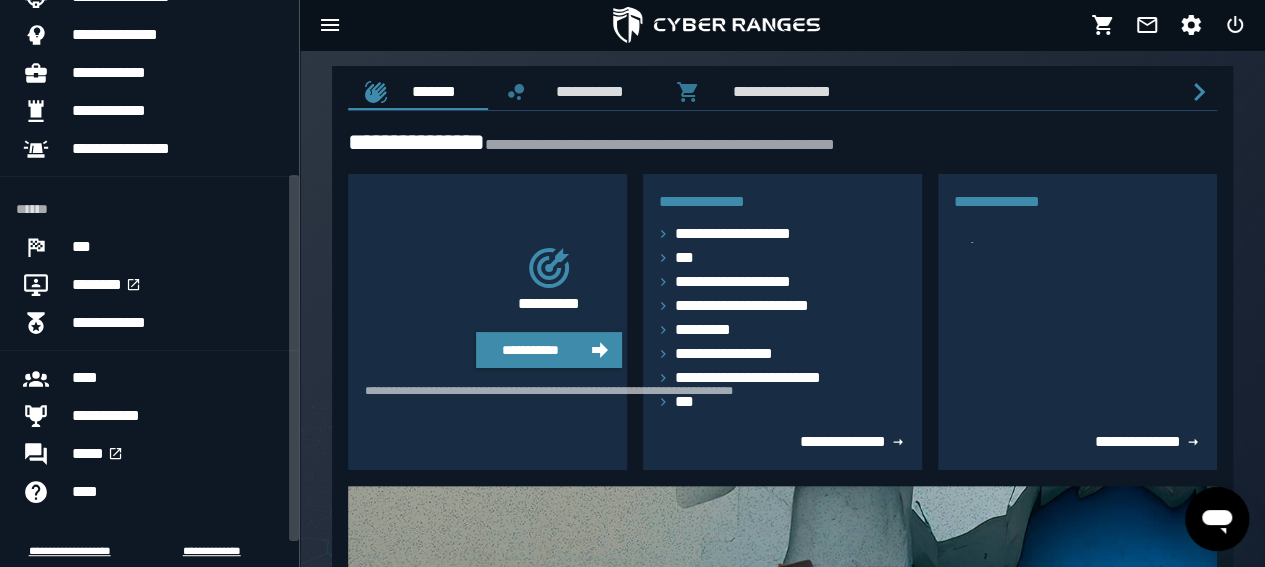 scroll, scrollTop: 270, scrollLeft: 0, axis: vertical 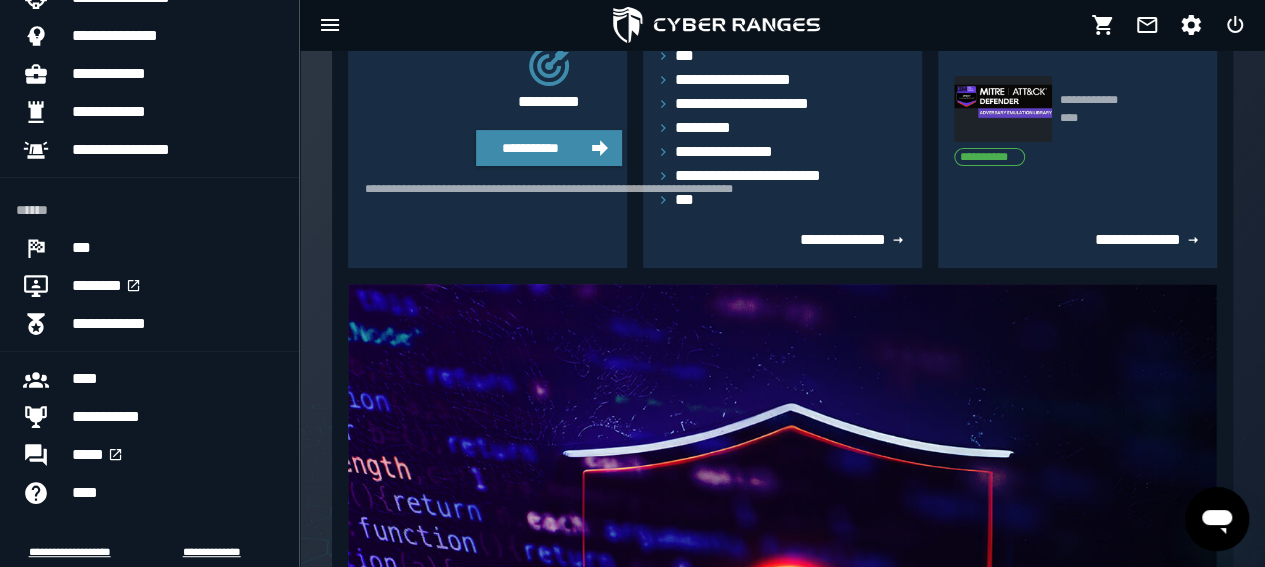 click on "**********" at bounding box center (549, 148) 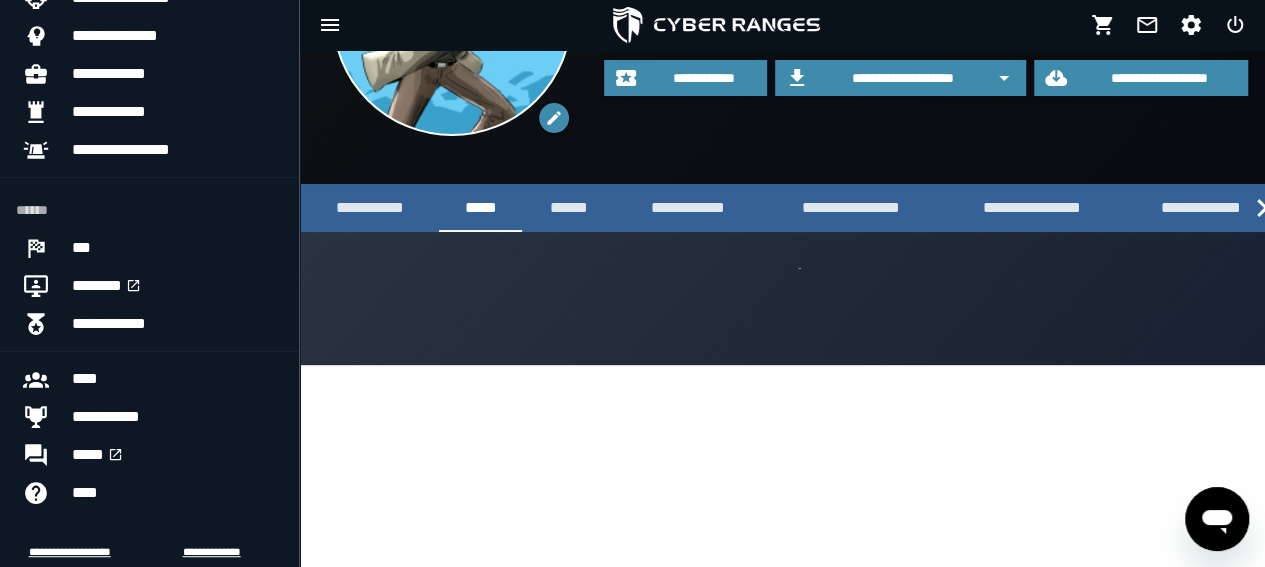 scroll, scrollTop: 0, scrollLeft: 0, axis: both 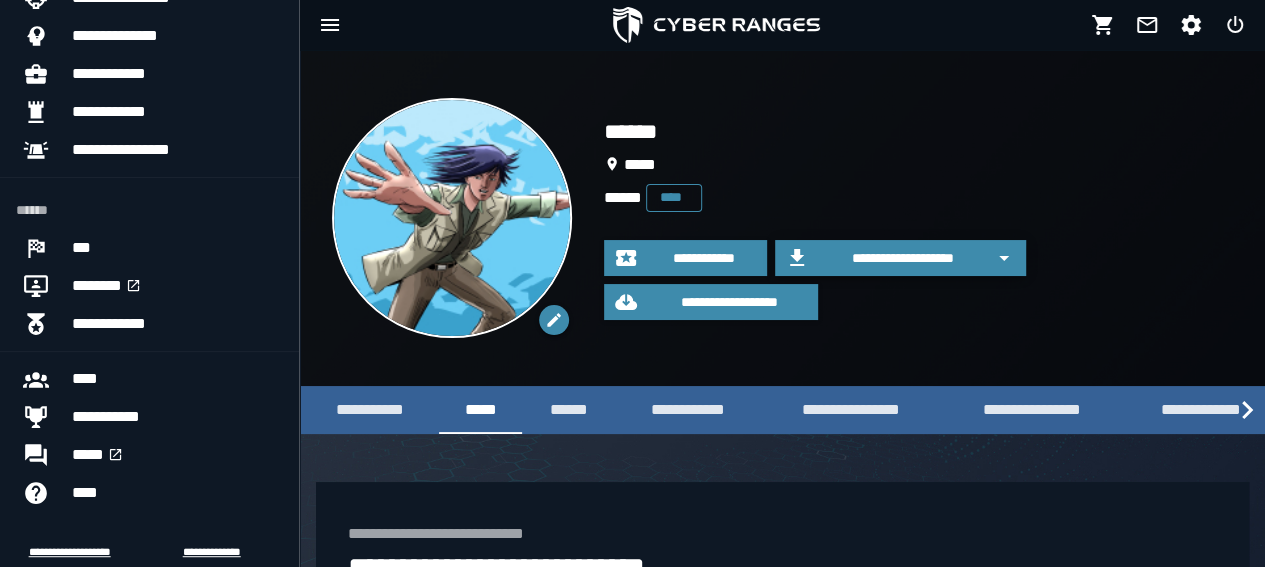 click 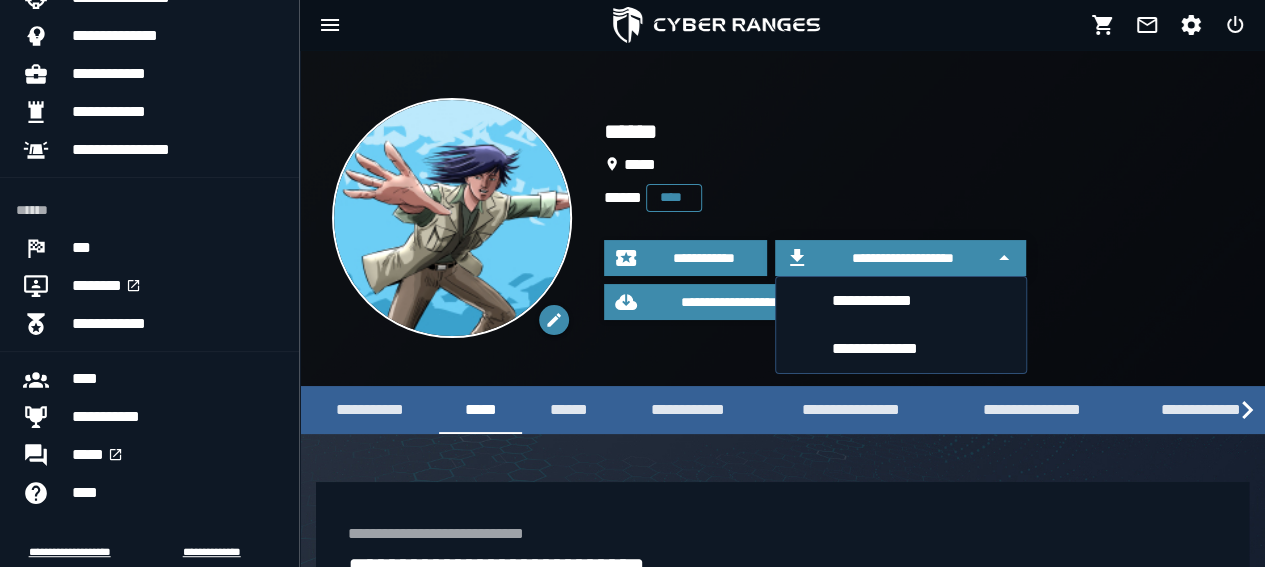 click 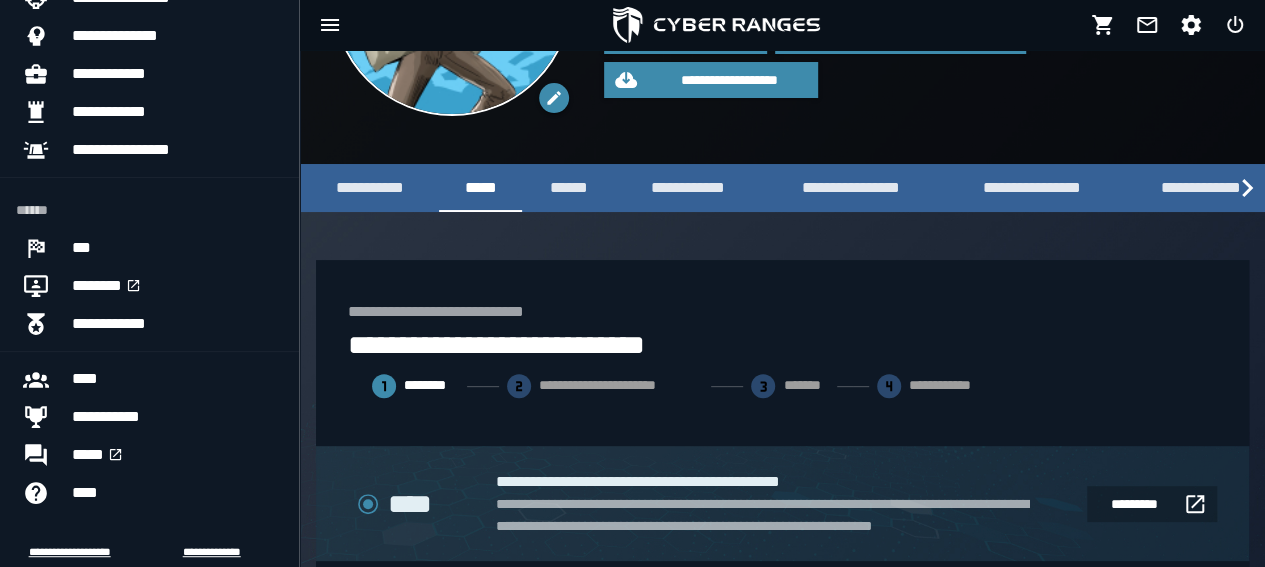scroll, scrollTop: 223, scrollLeft: 0, axis: vertical 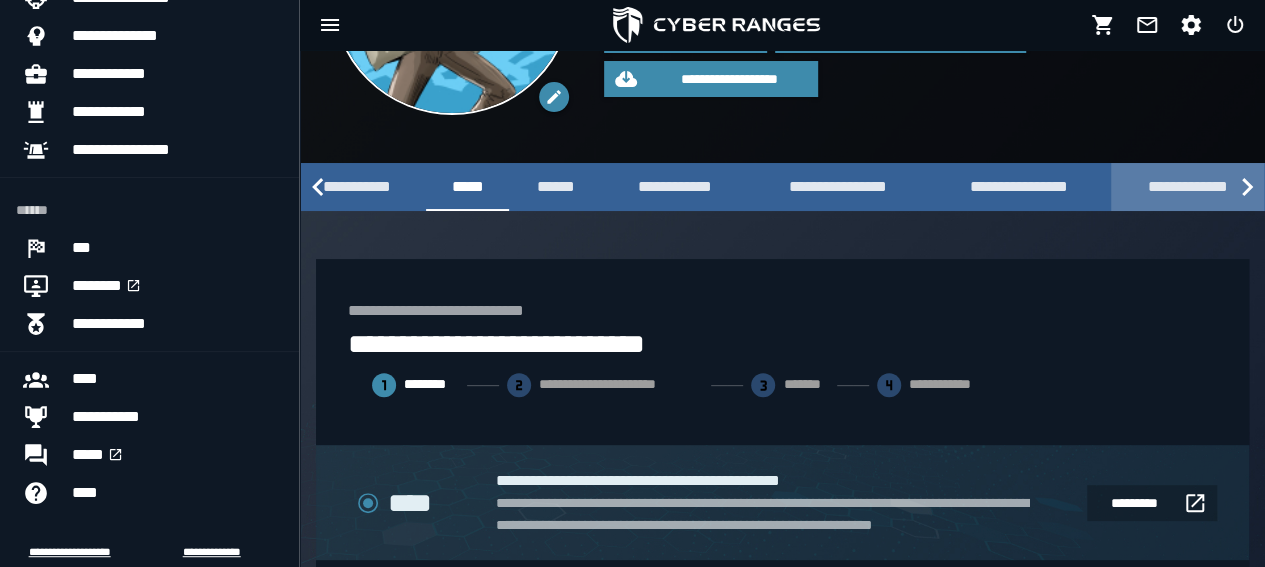 drag, startPoint x: 1189, startPoint y: 181, endPoint x: 868, endPoint y: 193, distance: 321.2242 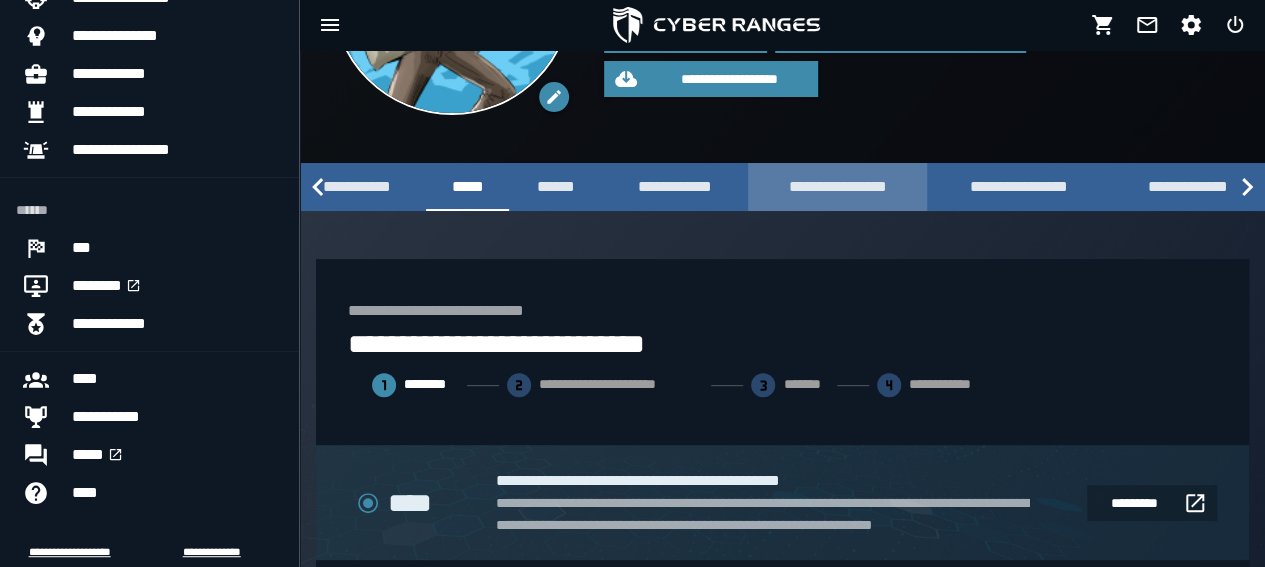 drag, startPoint x: 868, startPoint y: 193, endPoint x: 1020, endPoint y: 186, distance: 152.1611 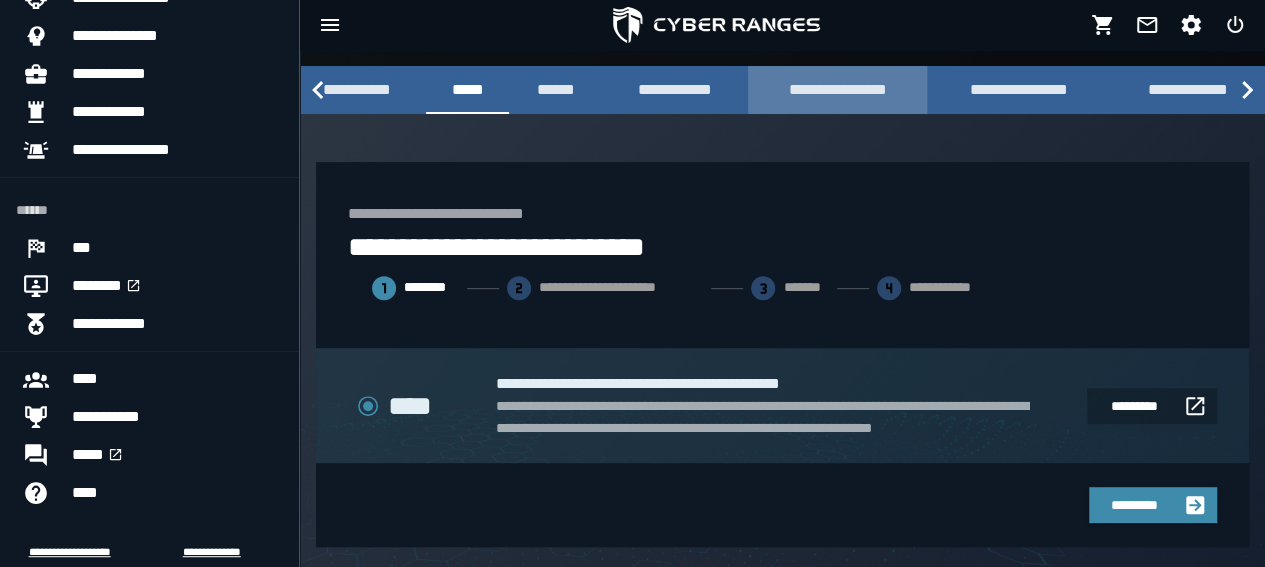 scroll, scrollTop: 327, scrollLeft: 0, axis: vertical 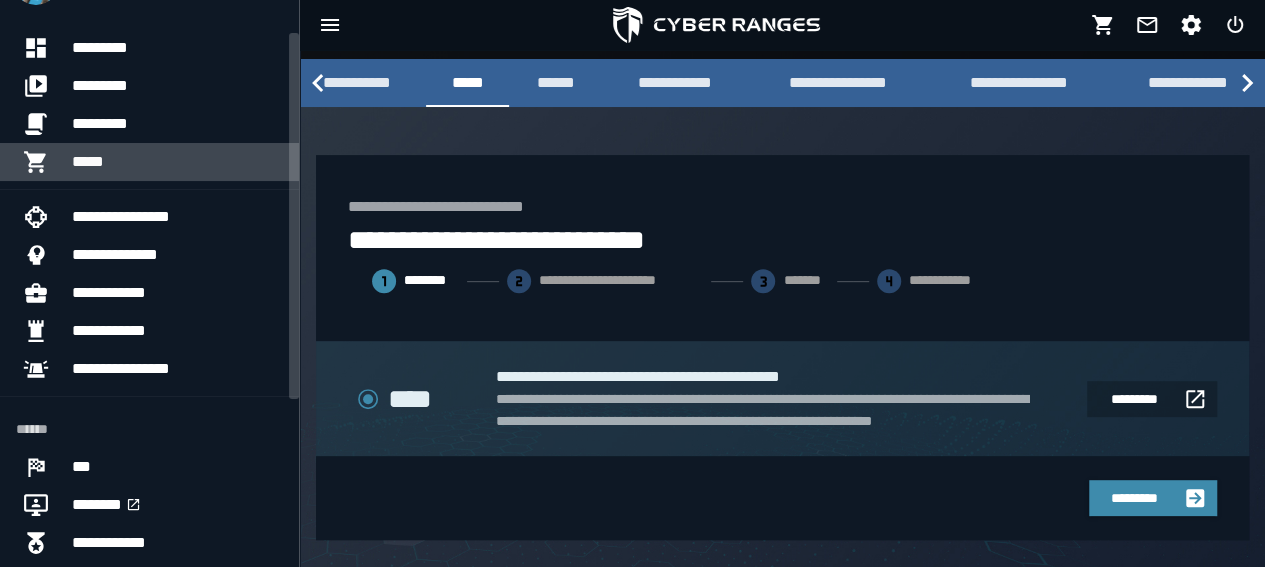 click on "*****" at bounding box center (177, 162) 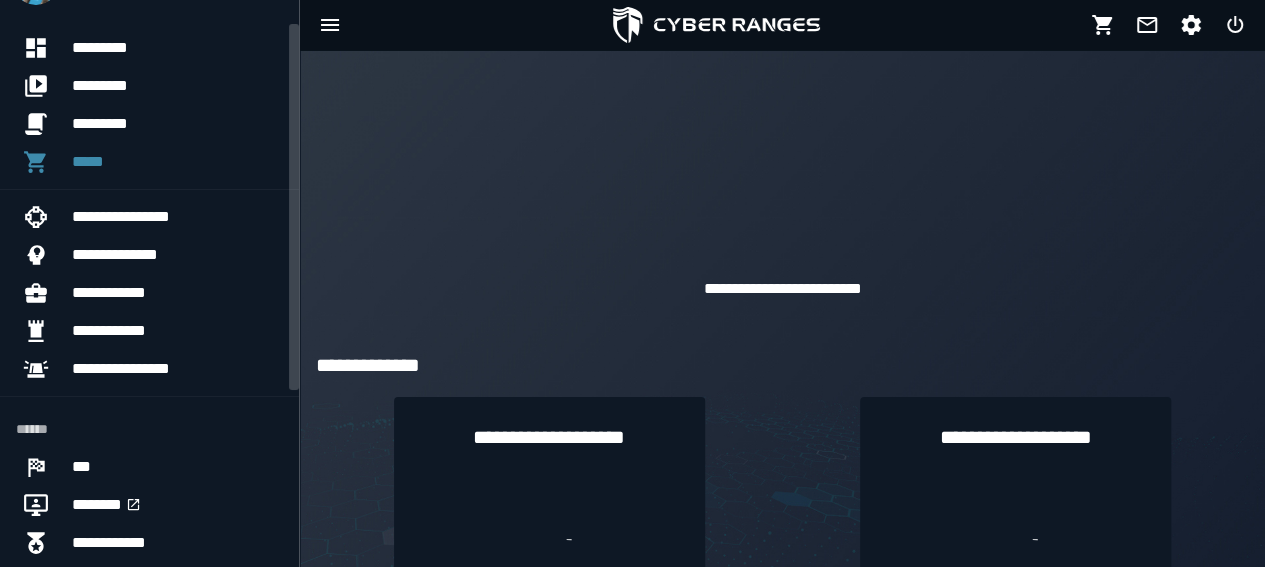 scroll, scrollTop: 0, scrollLeft: 0, axis: both 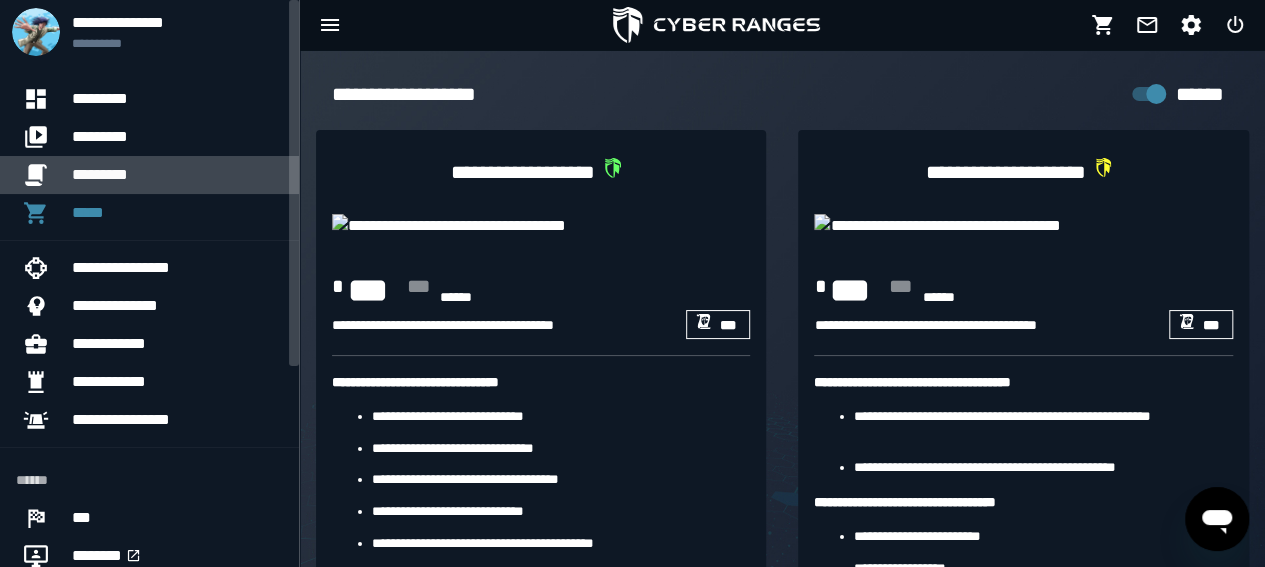 click on "*********" at bounding box center [177, 175] 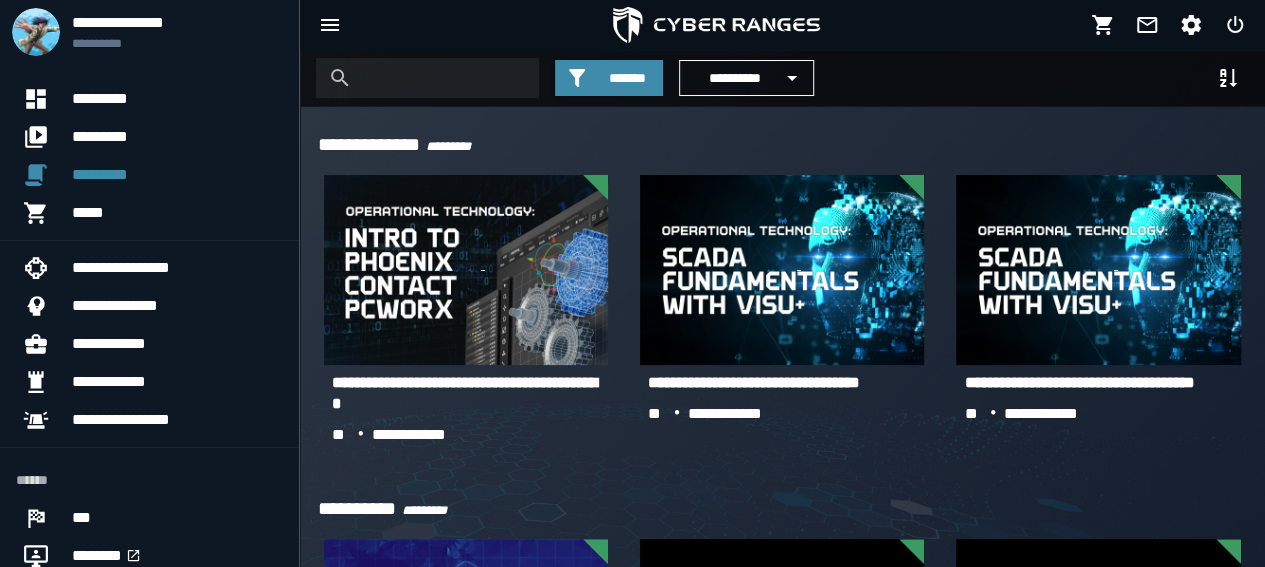 click 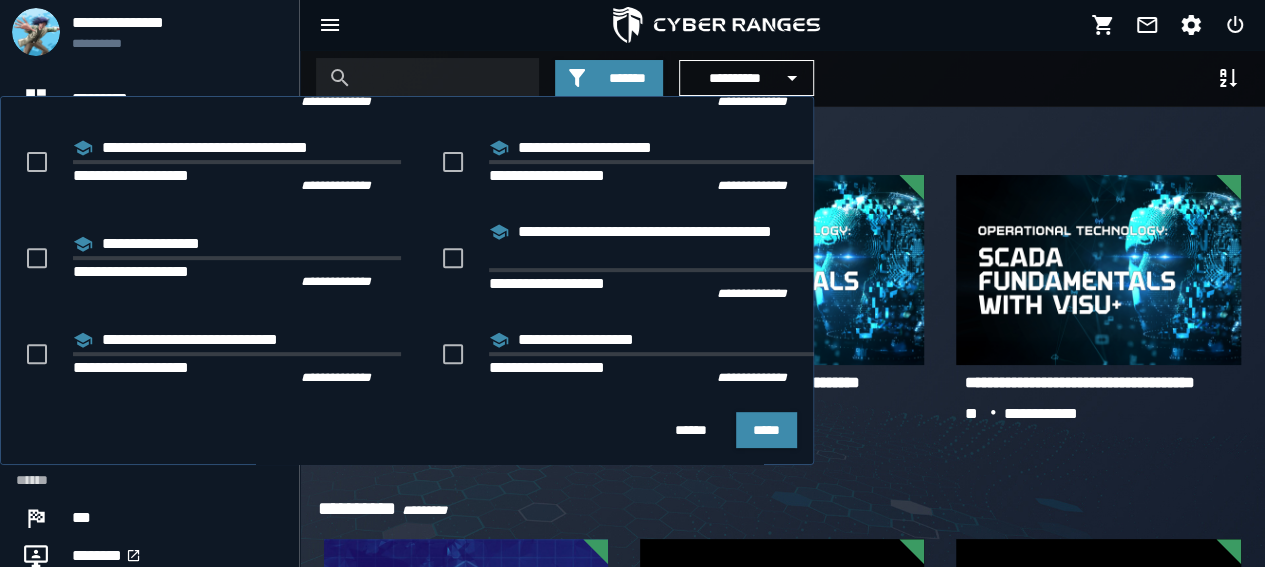scroll, scrollTop: 352, scrollLeft: 0, axis: vertical 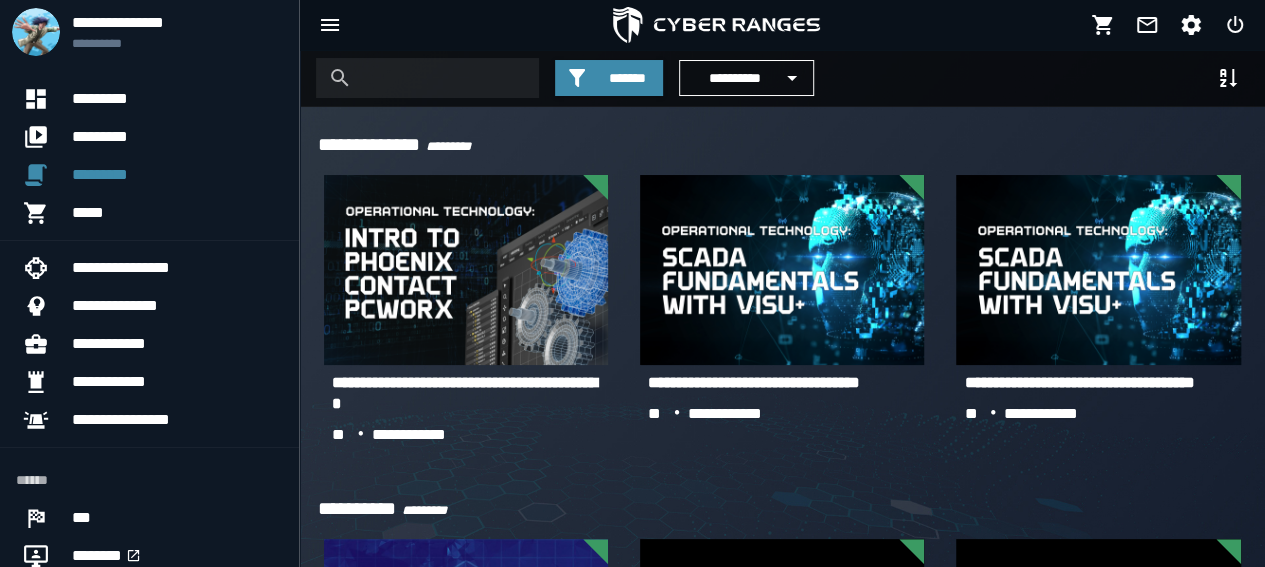 click on "**********" 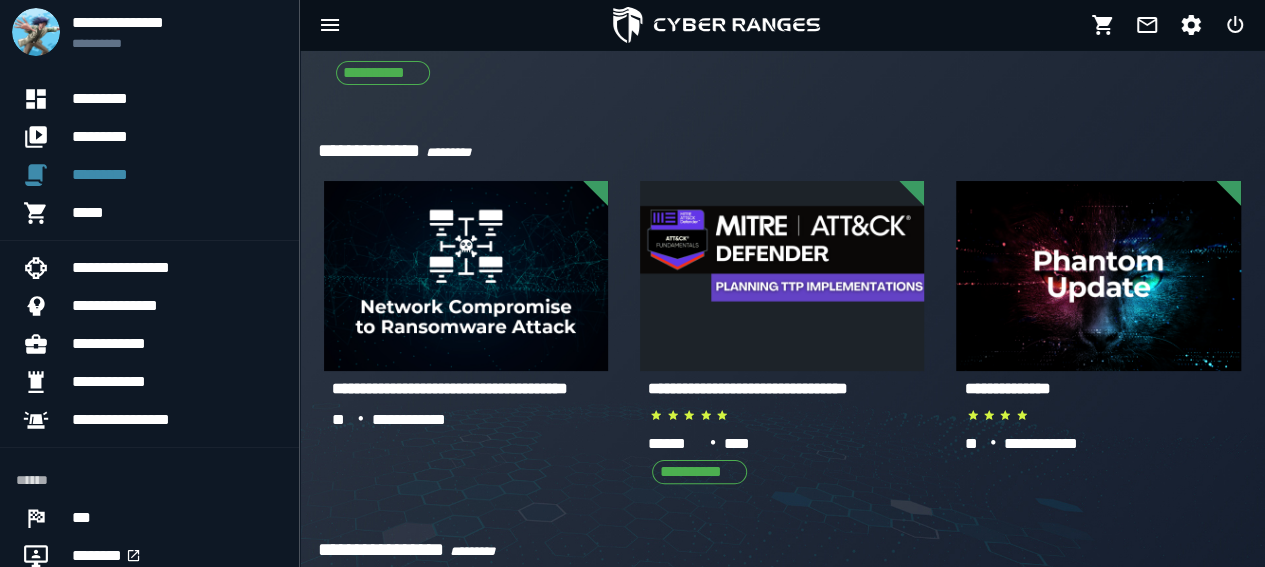 scroll, scrollTop: 0, scrollLeft: 0, axis: both 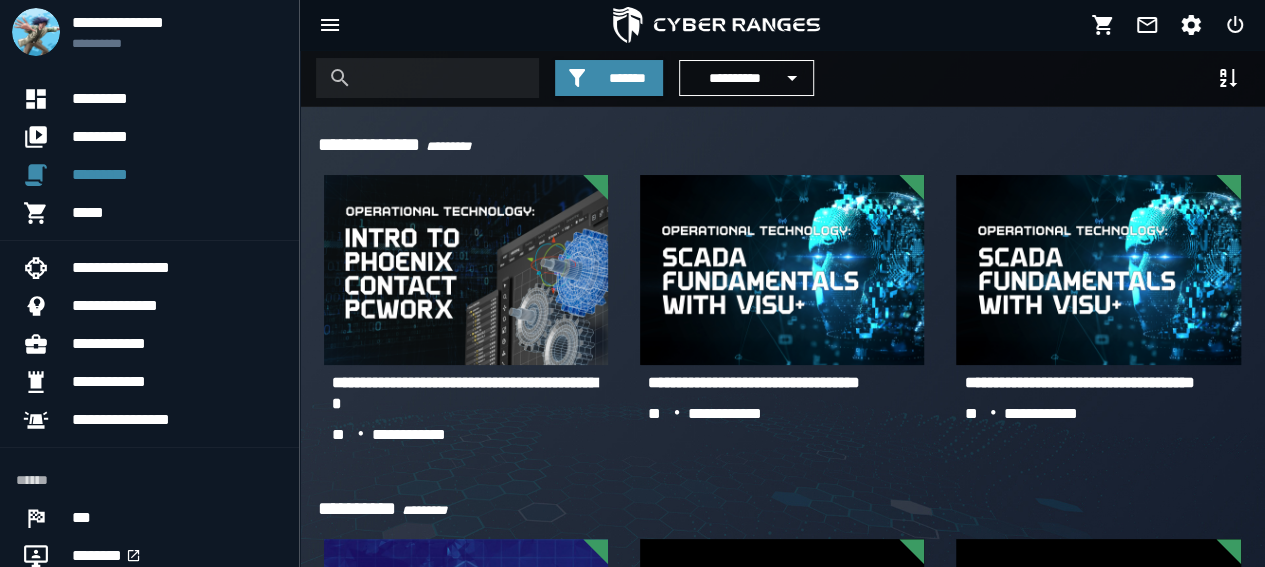 click on "**********" at bounding box center [734, 78] 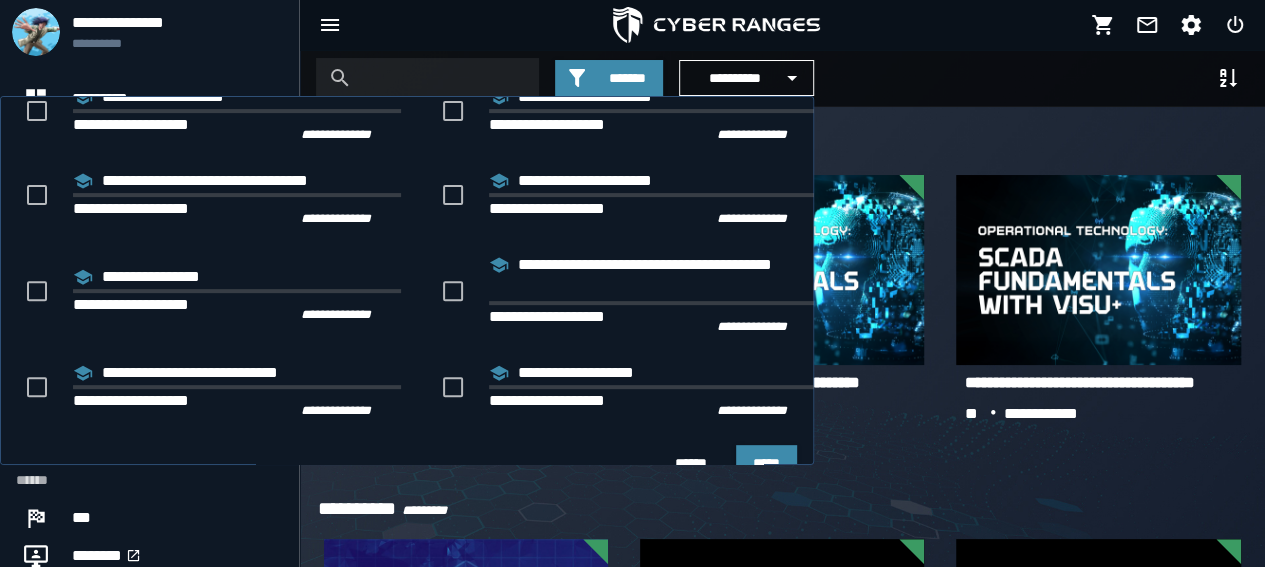 scroll, scrollTop: 352, scrollLeft: 0, axis: vertical 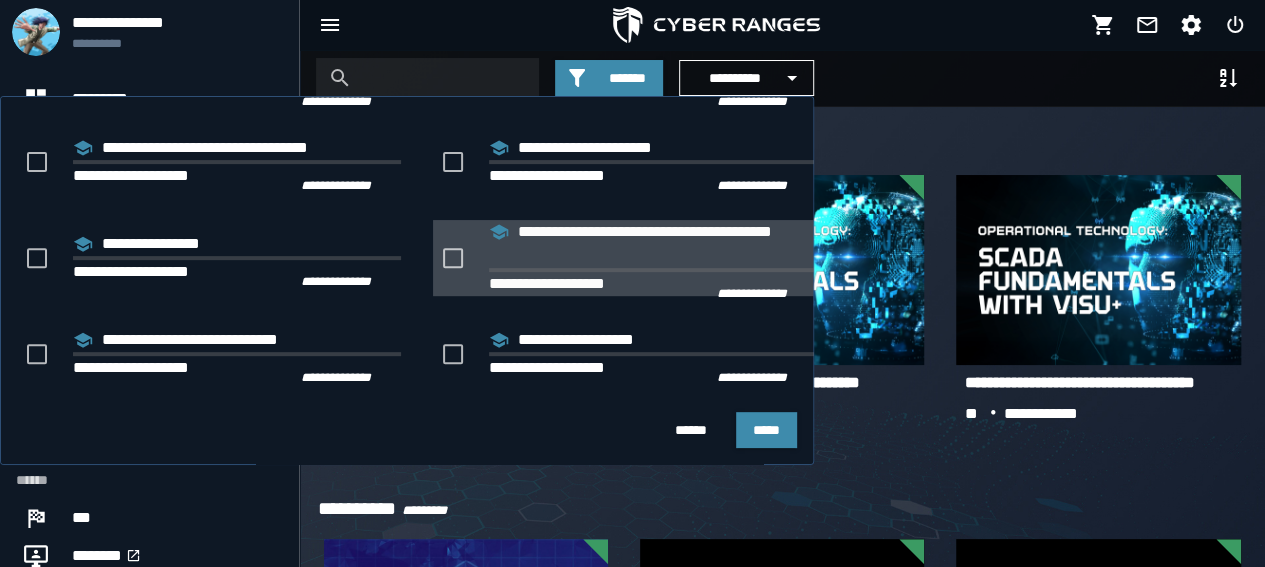 click on "**********" 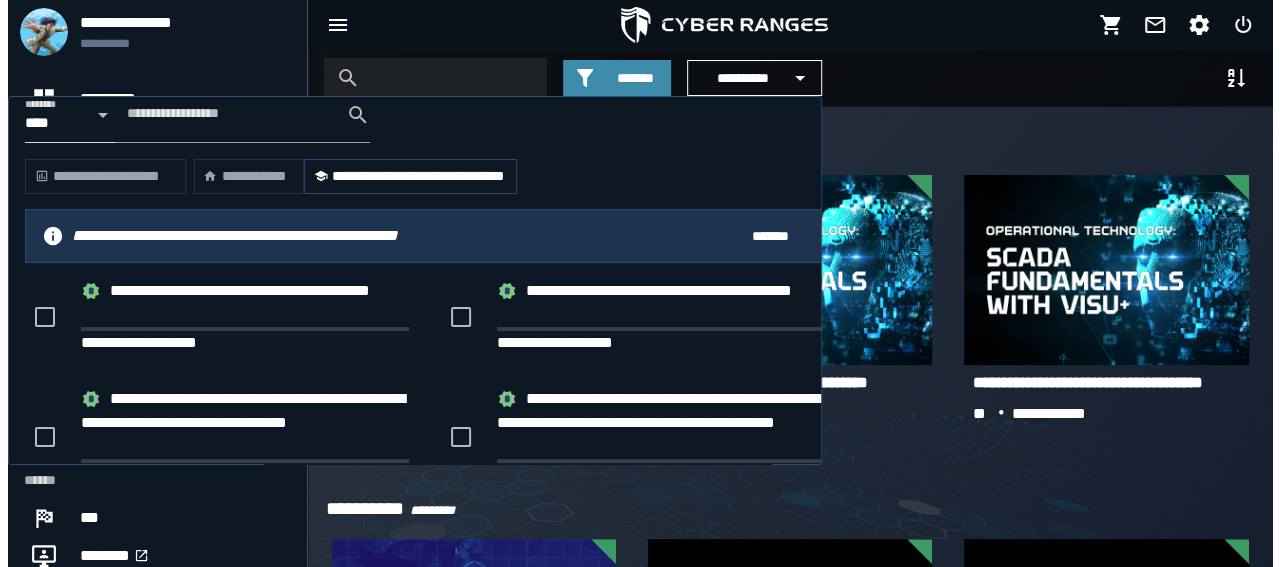 scroll, scrollTop: 0, scrollLeft: 0, axis: both 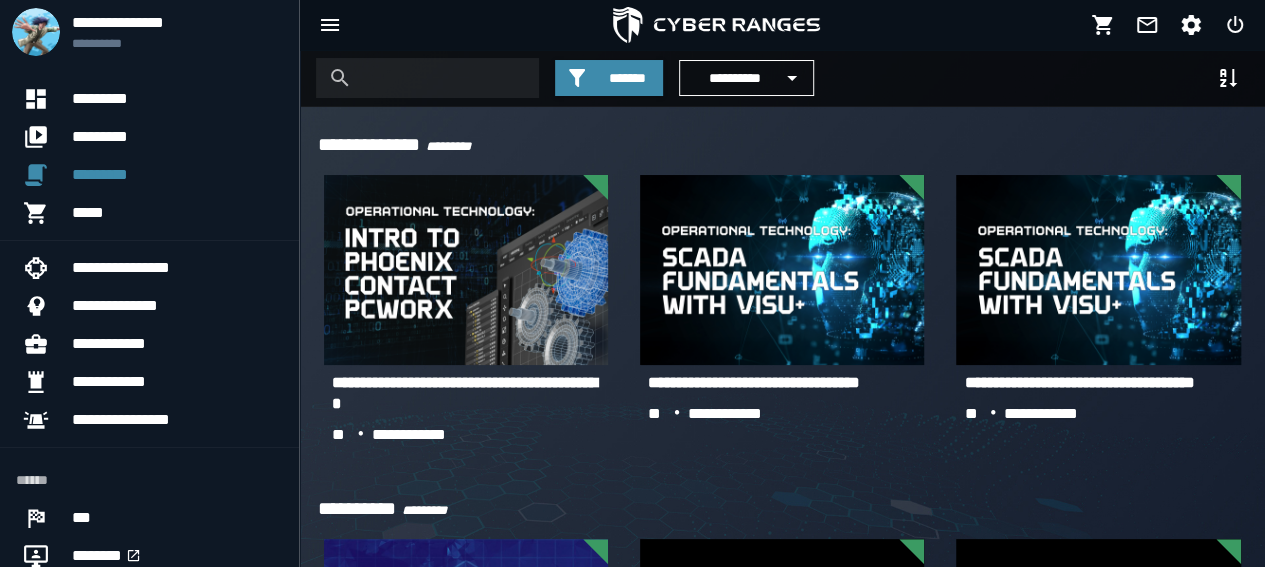 click on "**********" 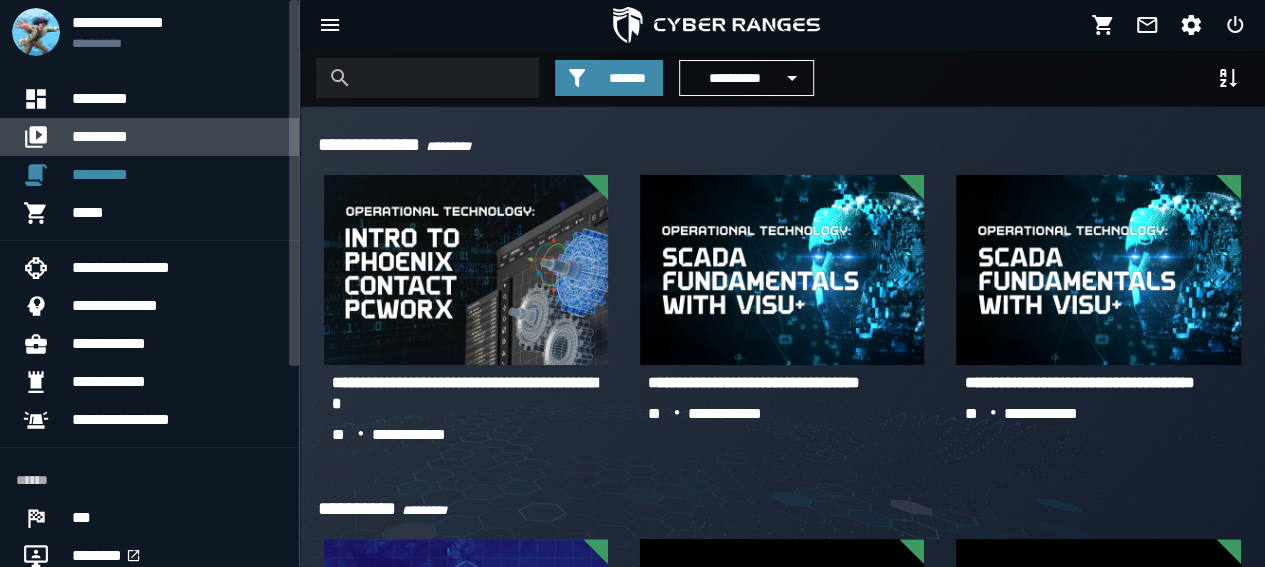click on "*********" at bounding box center [177, 137] 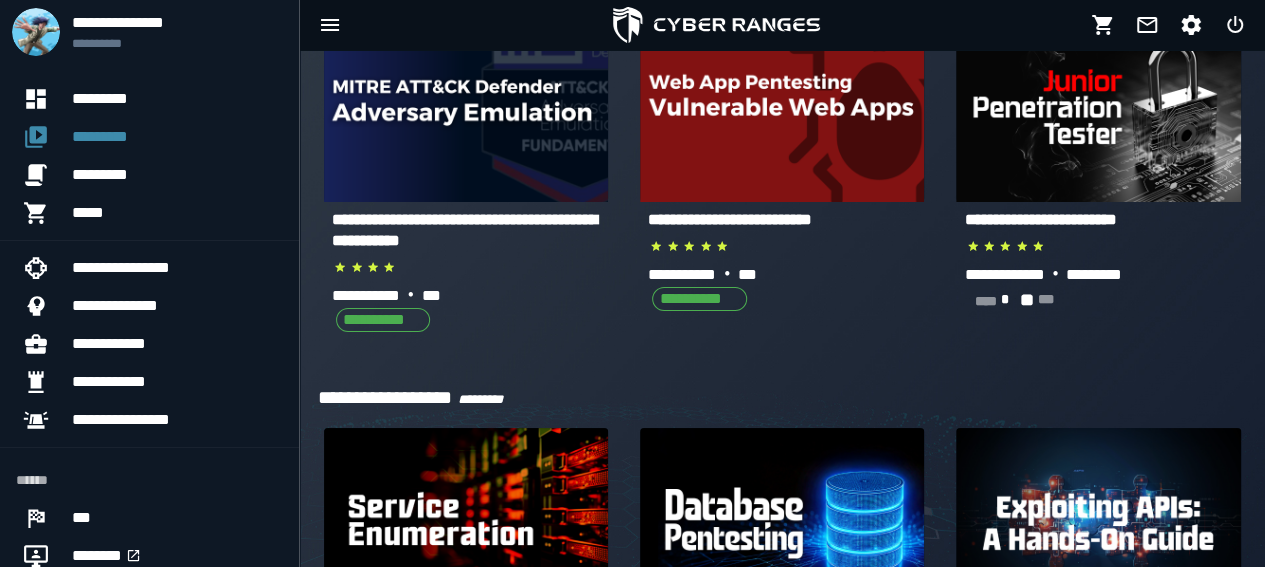 scroll, scrollTop: 554, scrollLeft: 0, axis: vertical 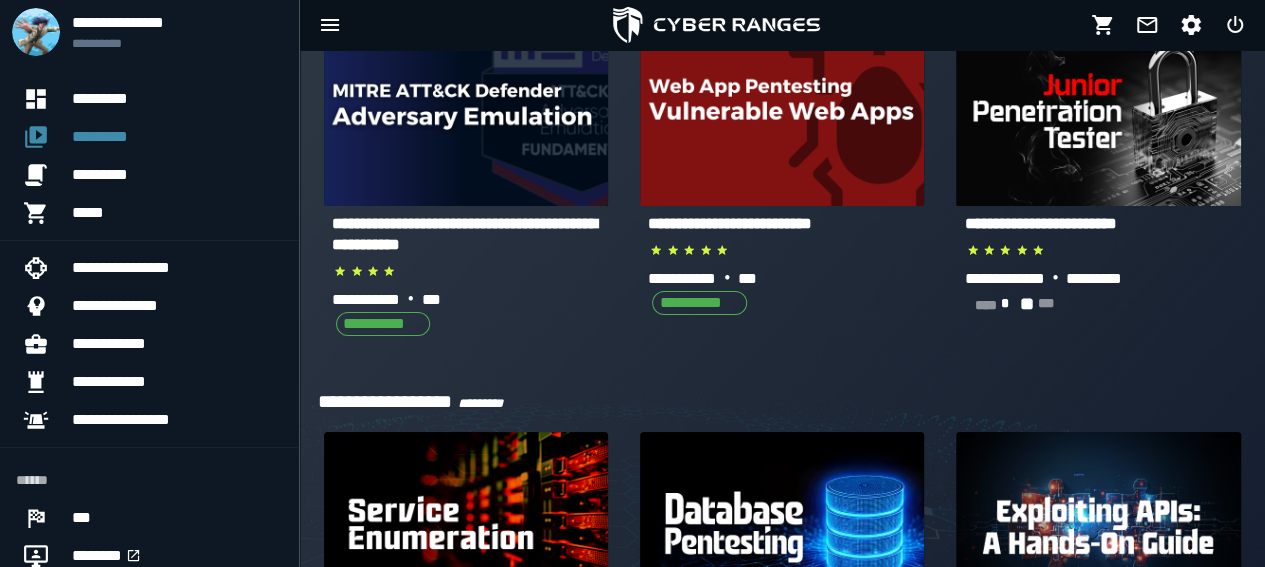click 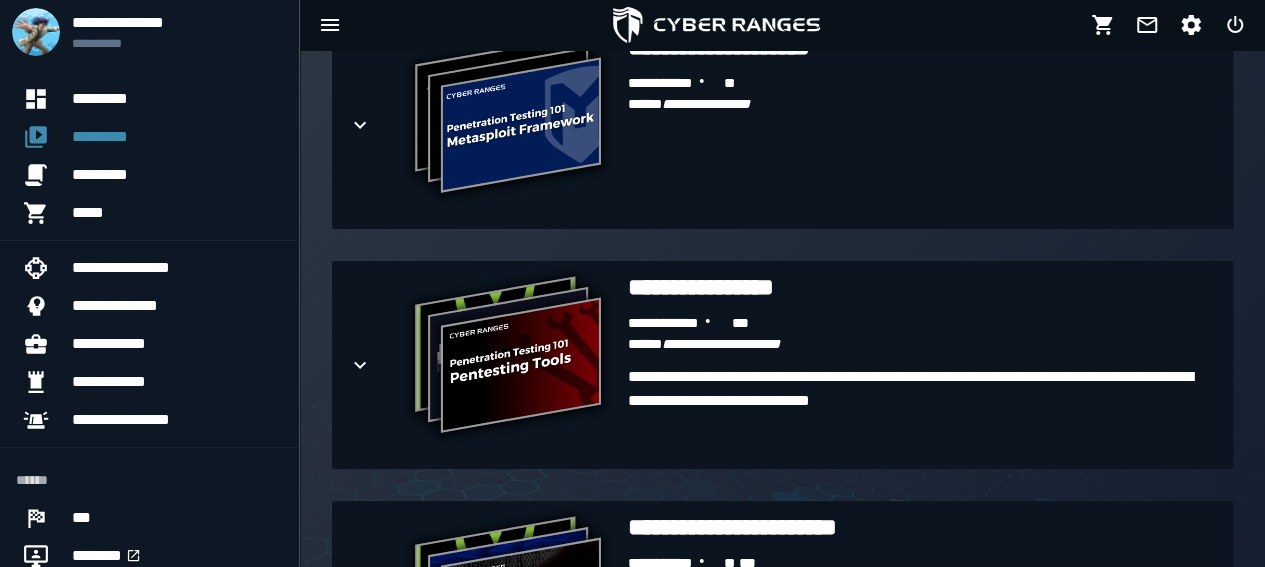 scroll, scrollTop: 3183, scrollLeft: 0, axis: vertical 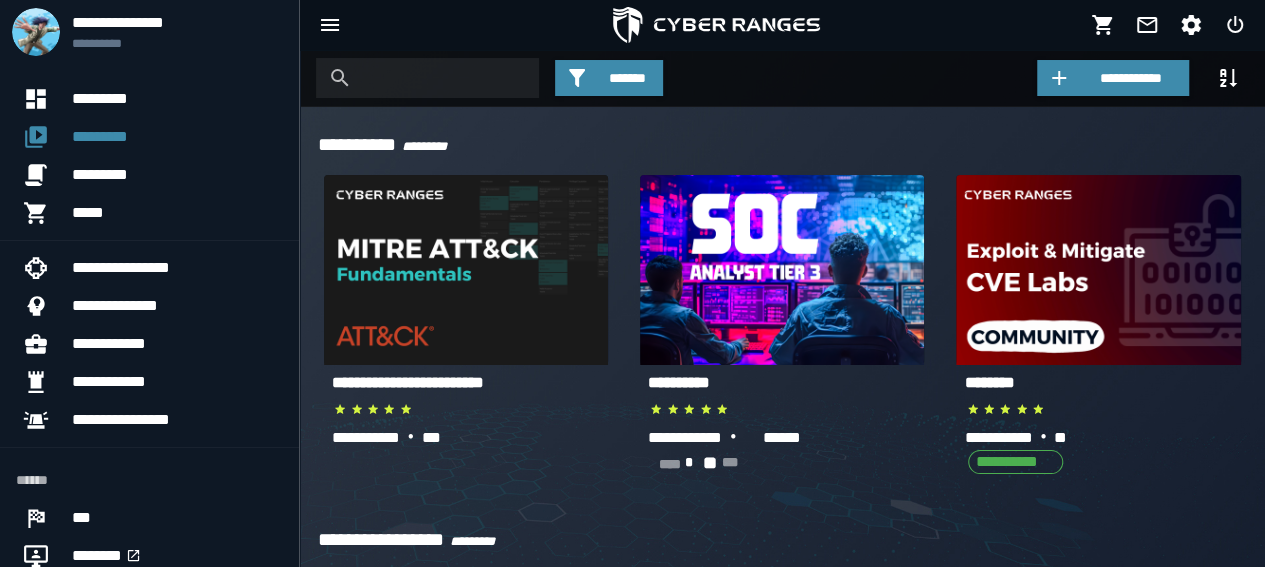 click at bounding box center (875, 143) 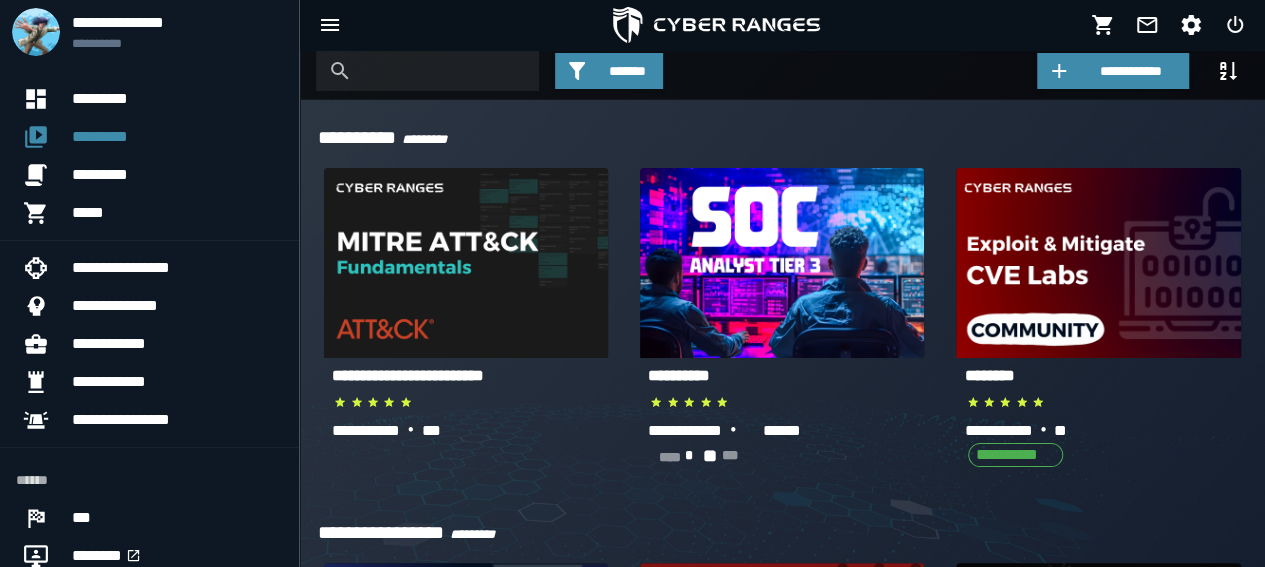 scroll, scrollTop: 4, scrollLeft: 0, axis: vertical 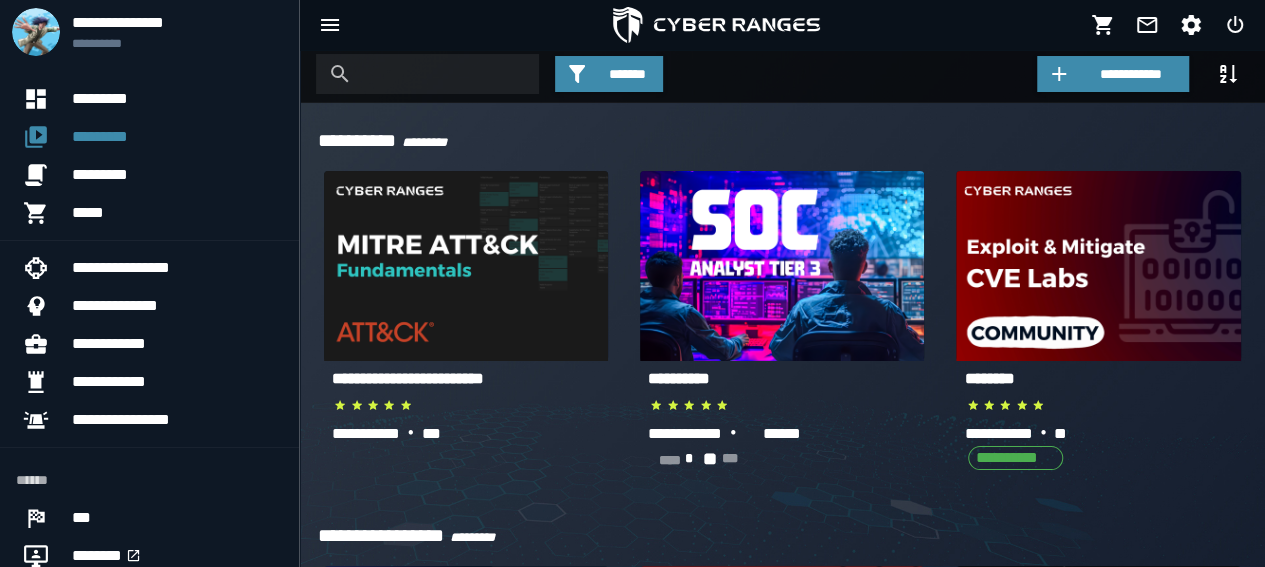 click 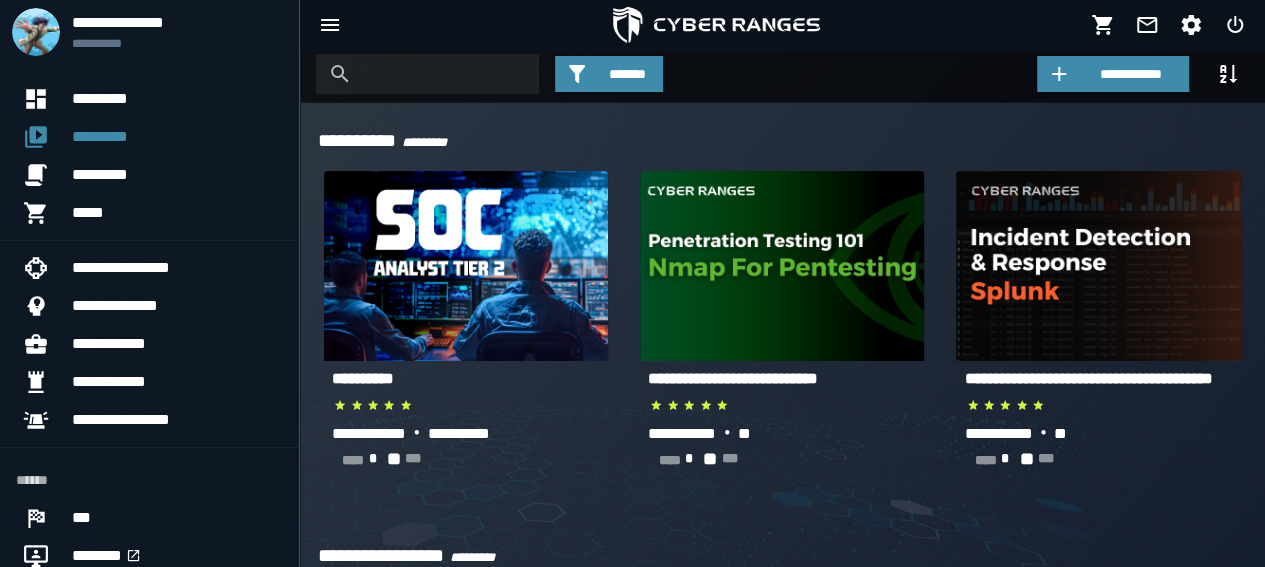 click 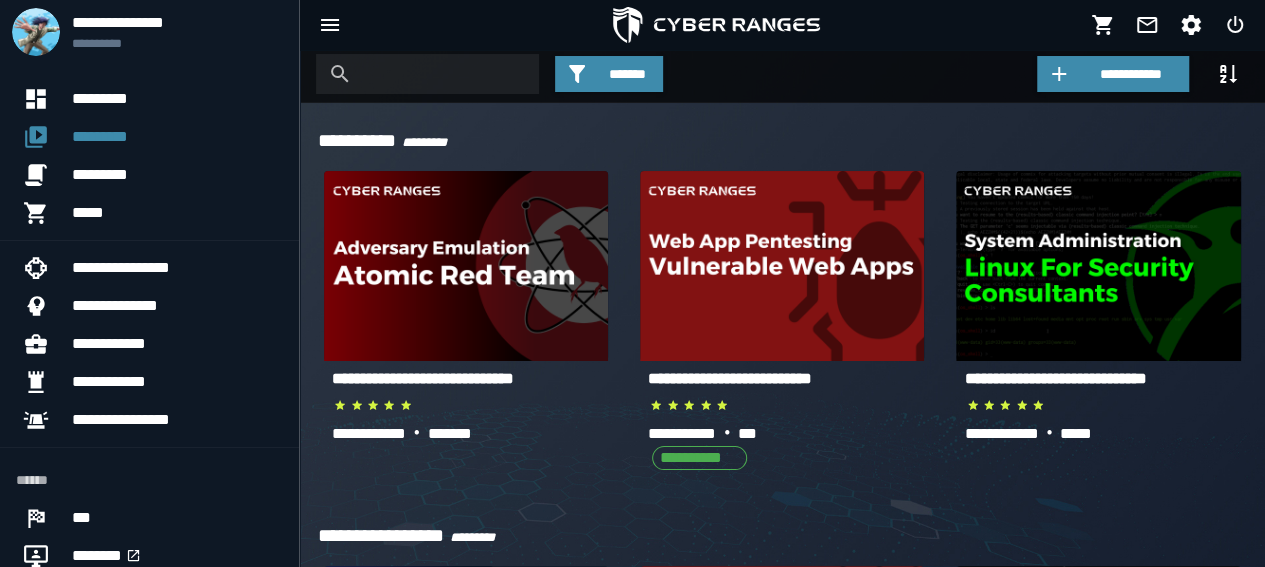 click 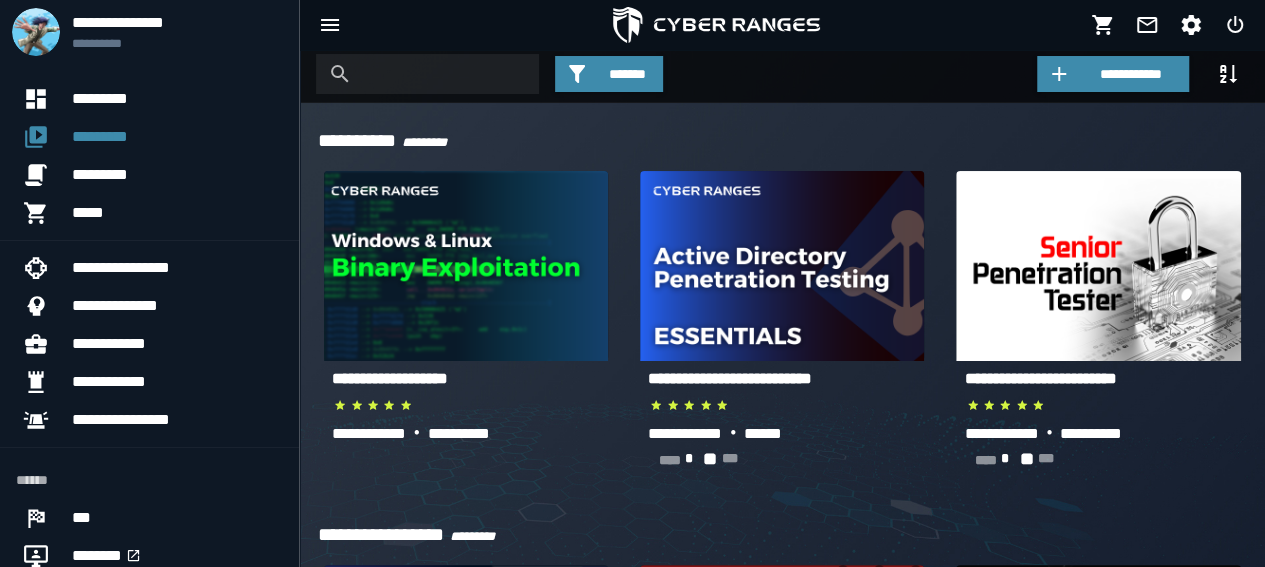 click 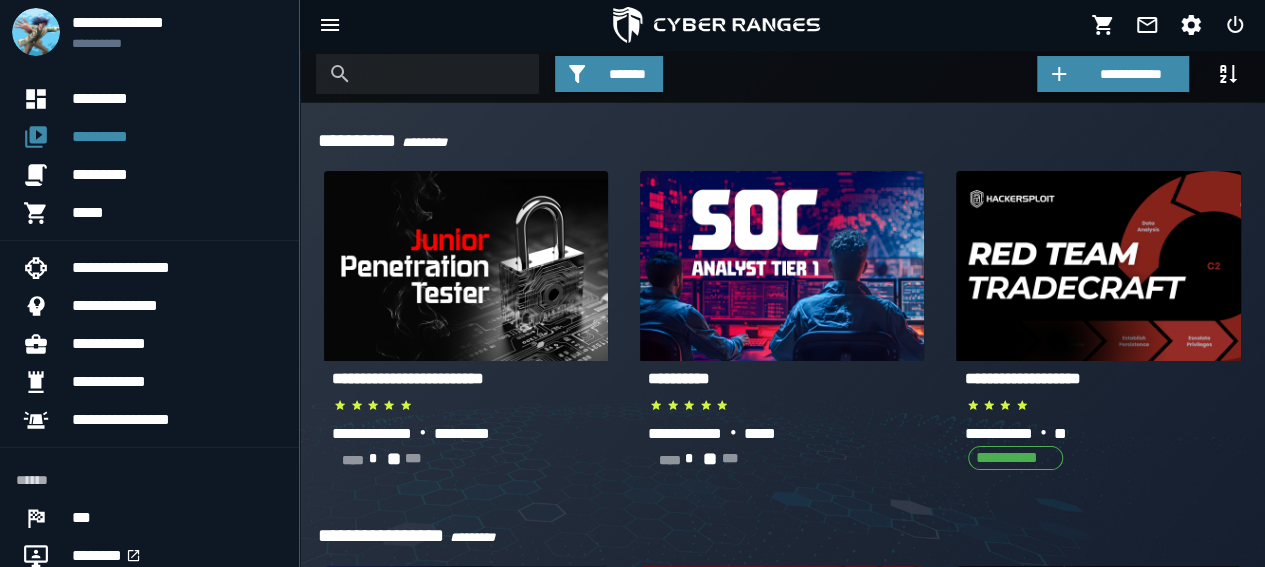 click 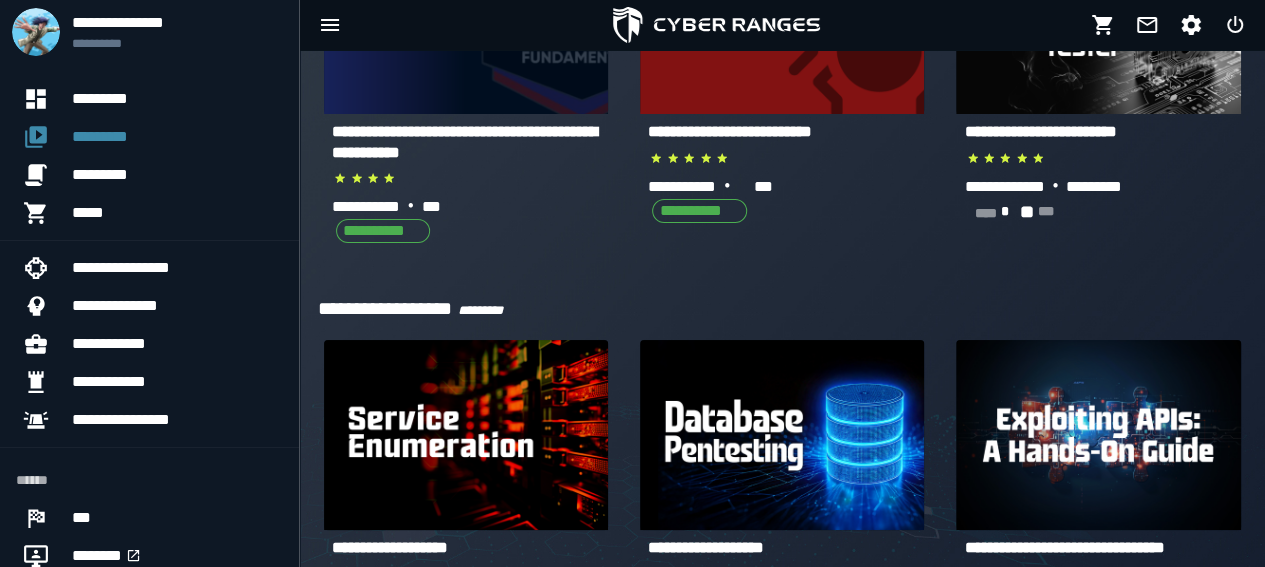 scroll, scrollTop: 730, scrollLeft: 0, axis: vertical 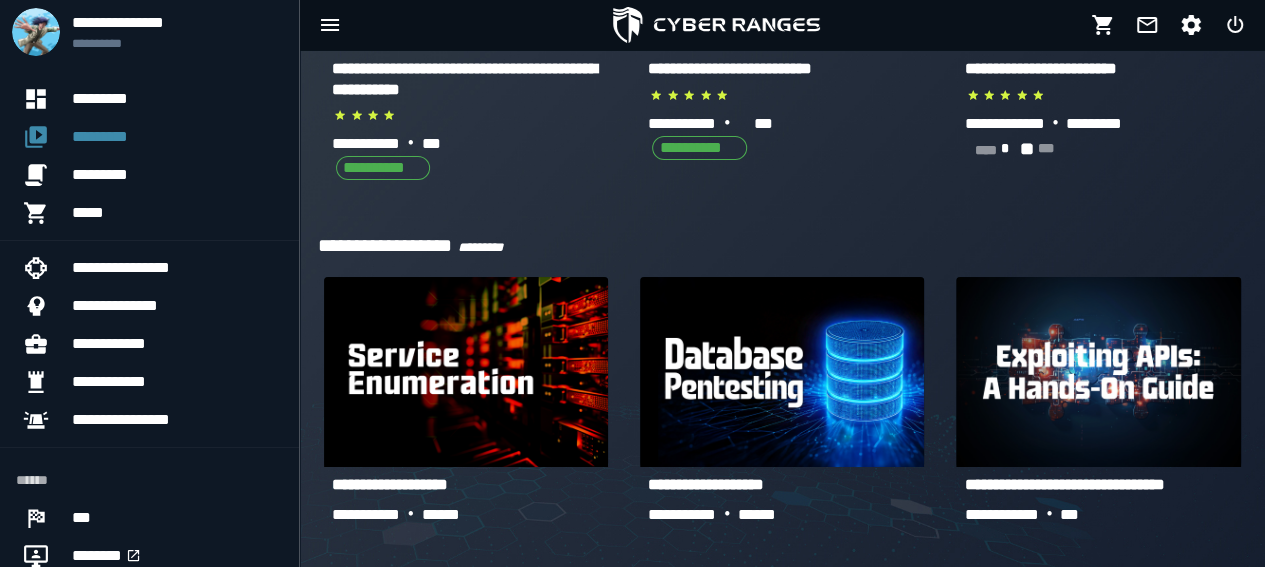 click 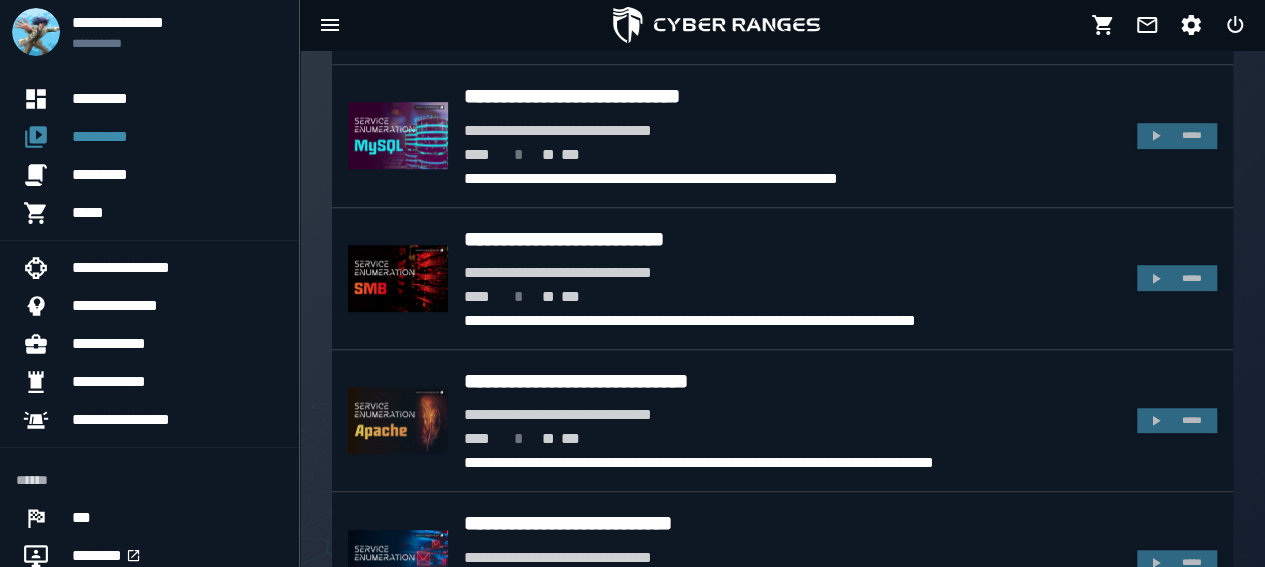 scroll, scrollTop: 609, scrollLeft: 0, axis: vertical 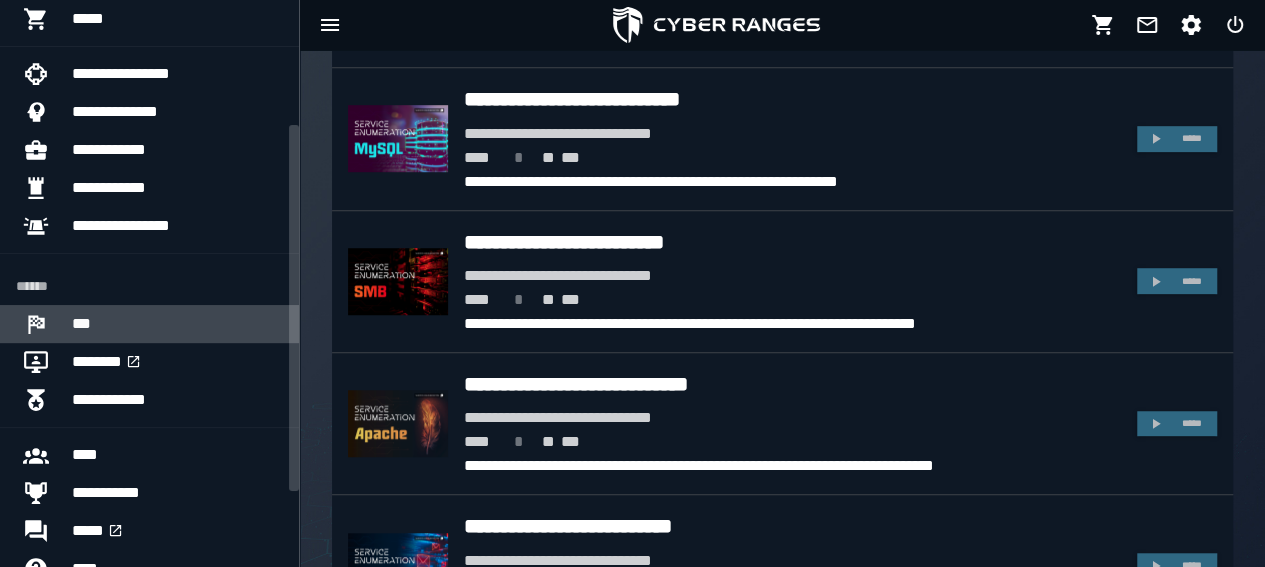 click on "***" at bounding box center [177, 324] 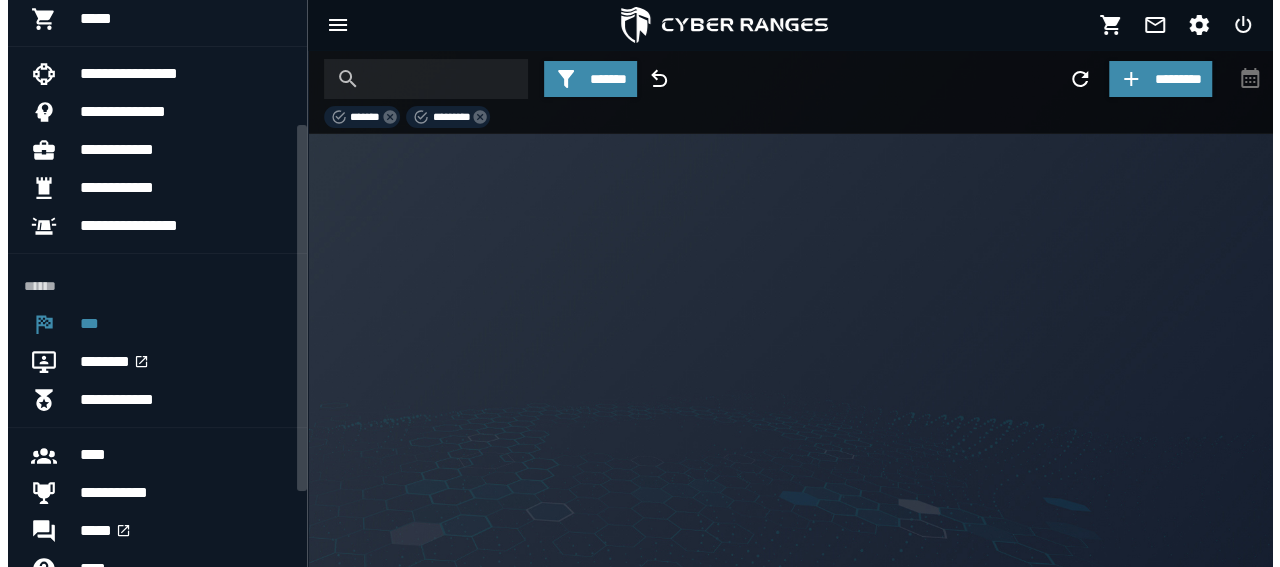 scroll, scrollTop: 0, scrollLeft: 0, axis: both 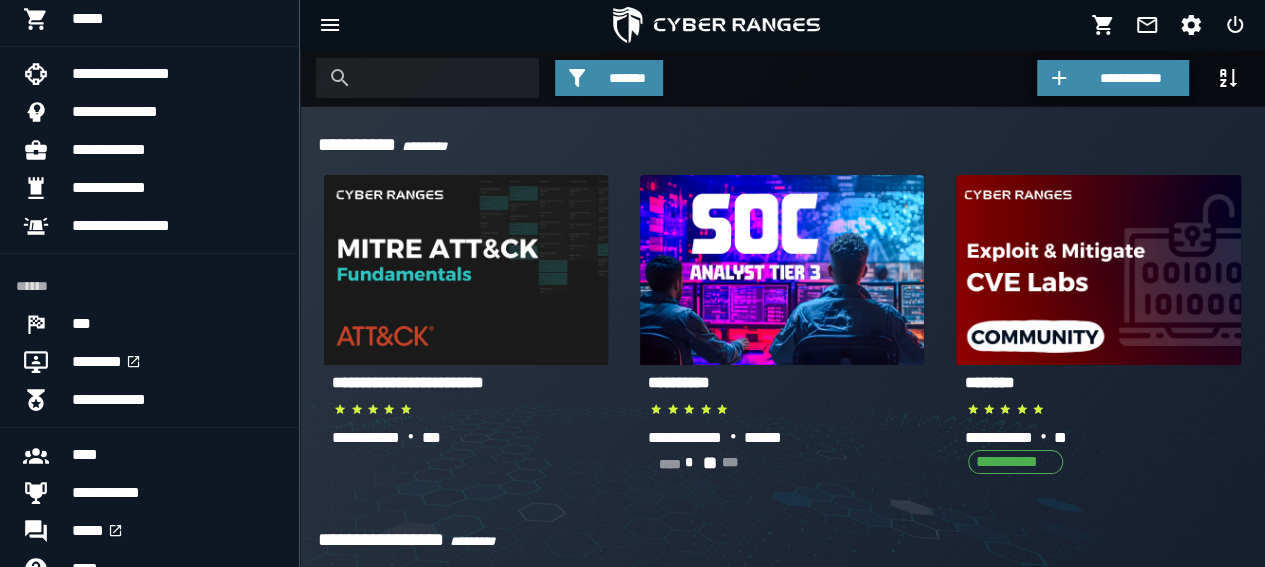 click on "**********" at bounding box center (1131, 78) 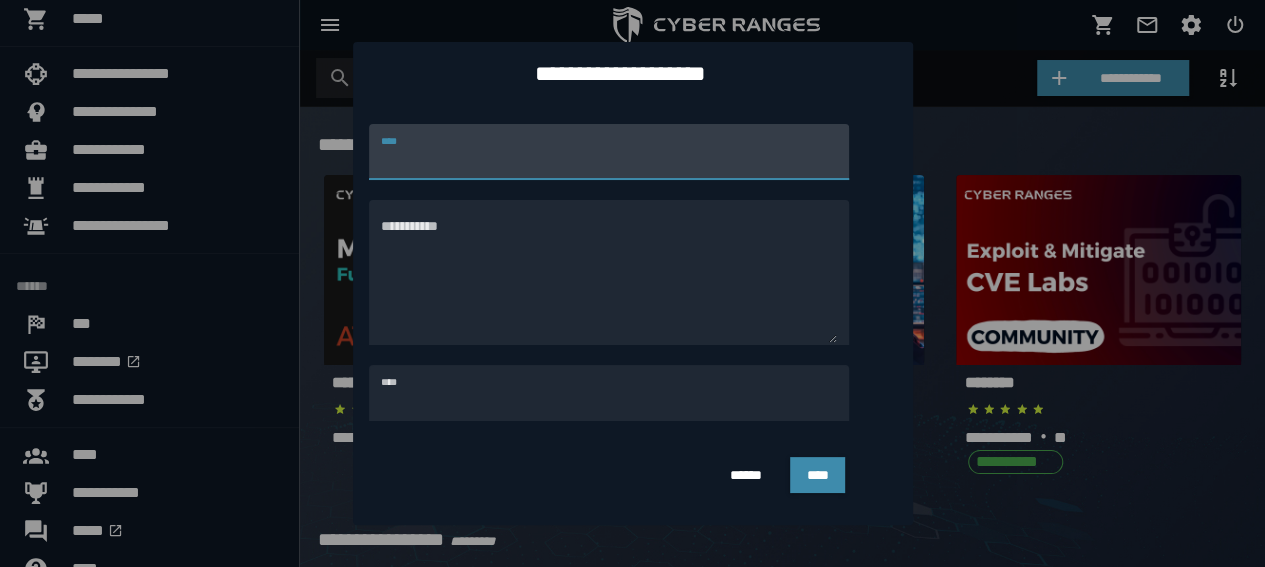 click on "****" at bounding box center [609, 152] 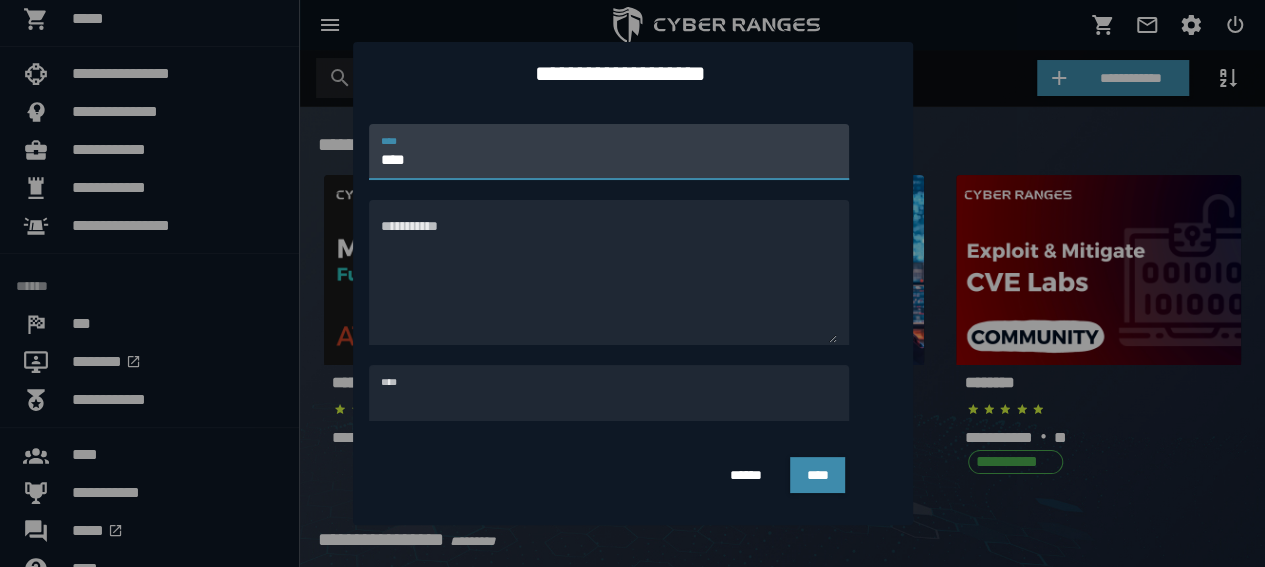 type on "****" 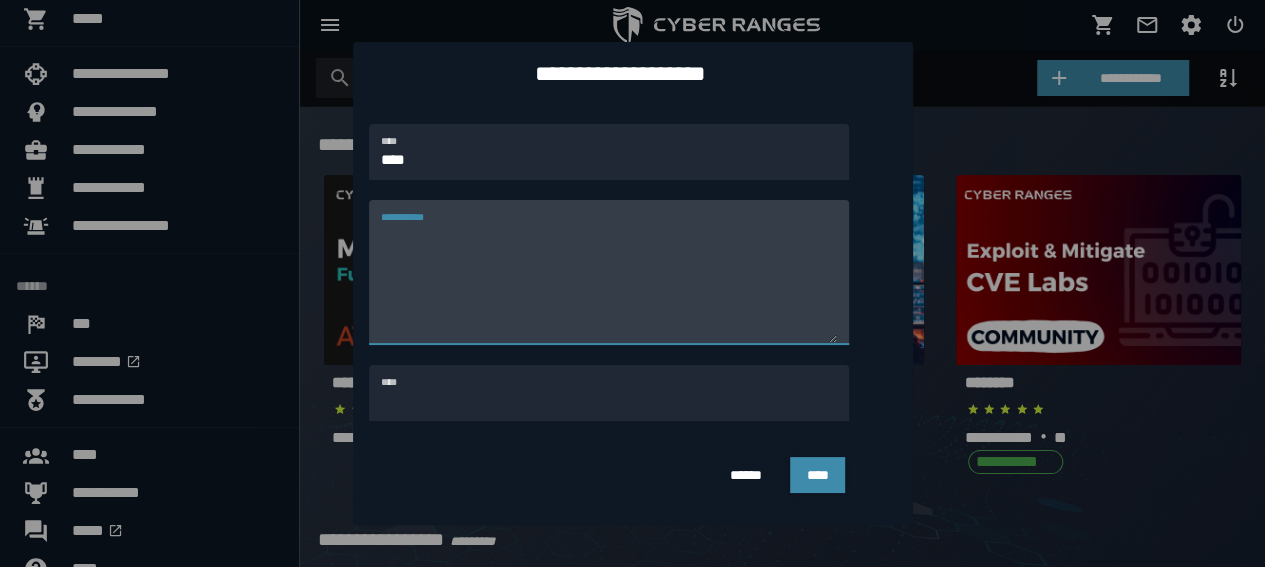 click on "**********" at bounding box center (609, 284) 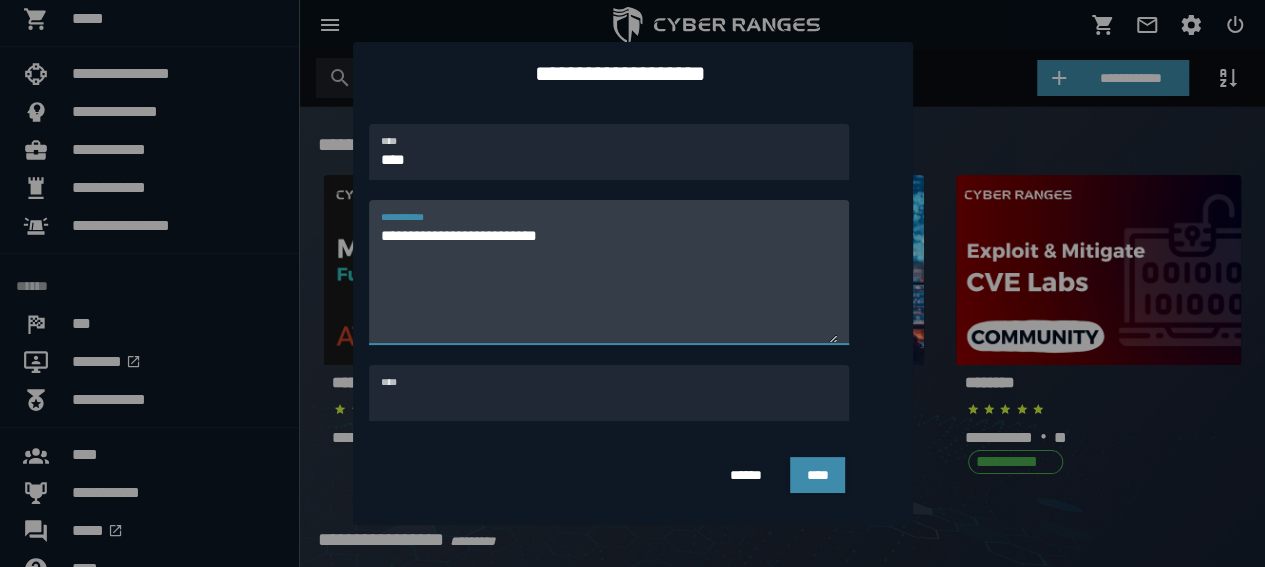 type on "**********" 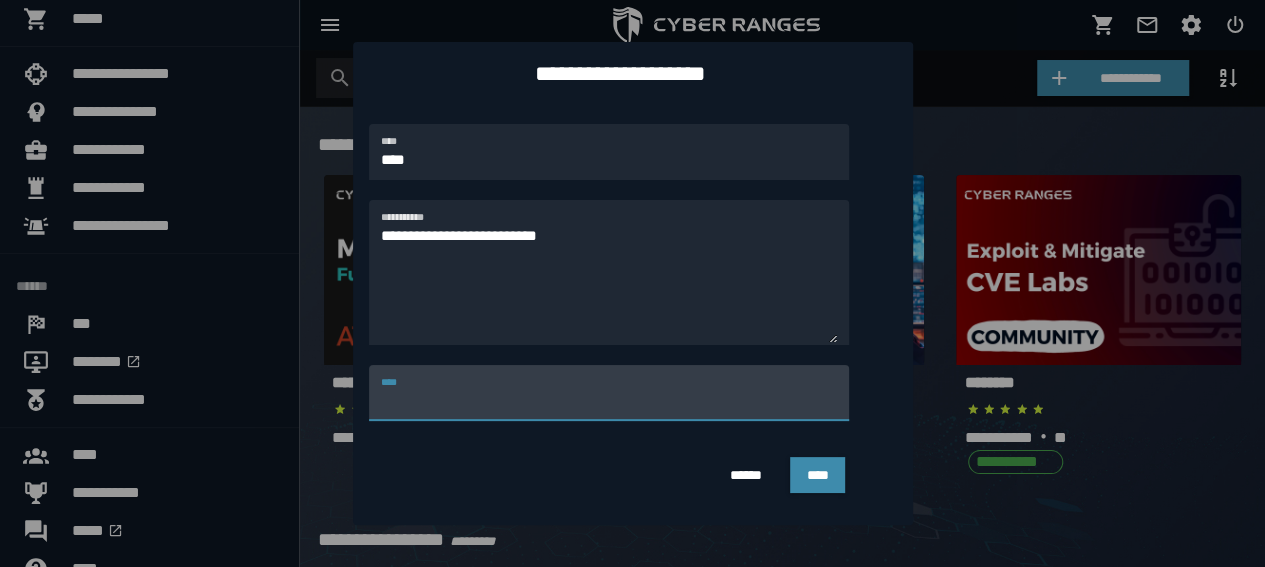 click on "****" at bounding box center (609, 393) 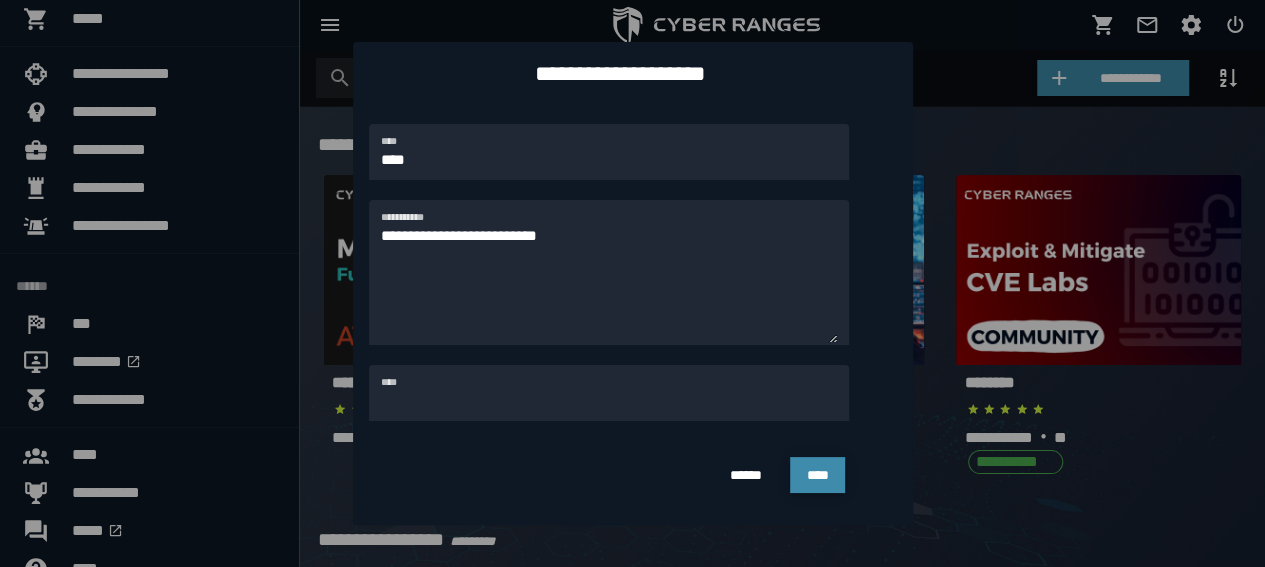 click on "****" at bounding box center [817, 475] 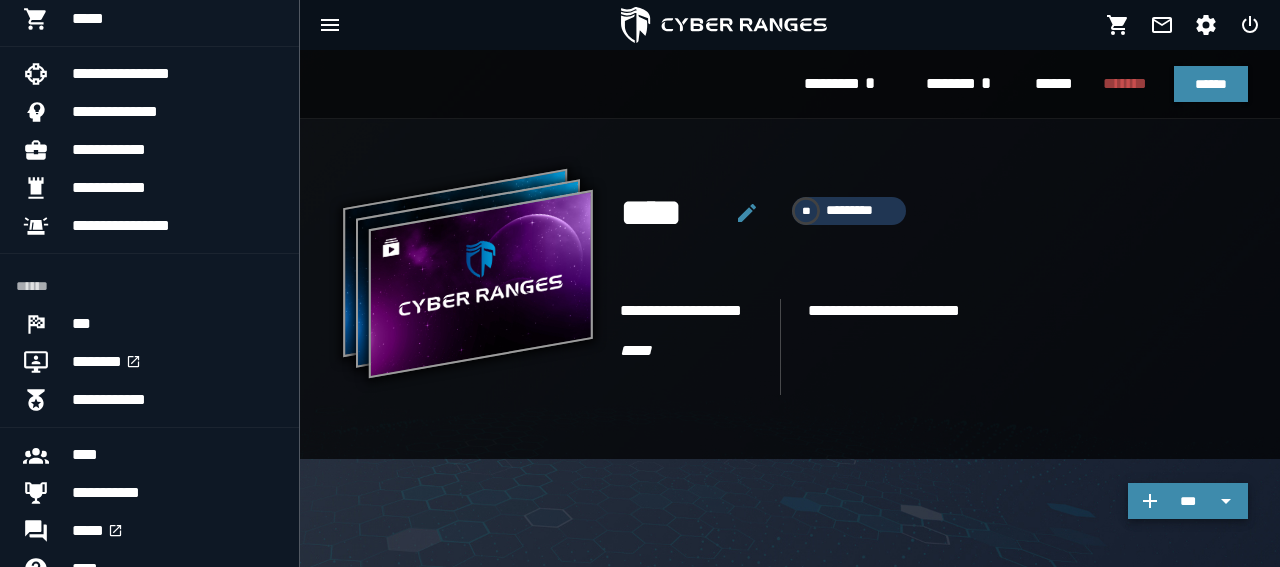 click 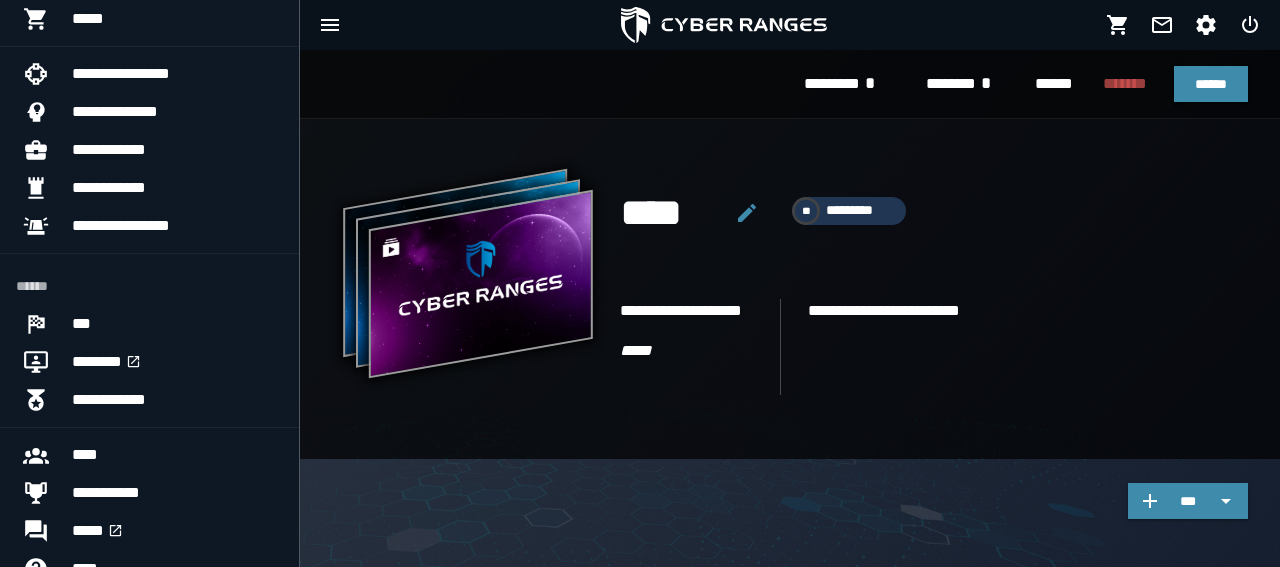 click on "**********" at bounding box center (1028, 347) 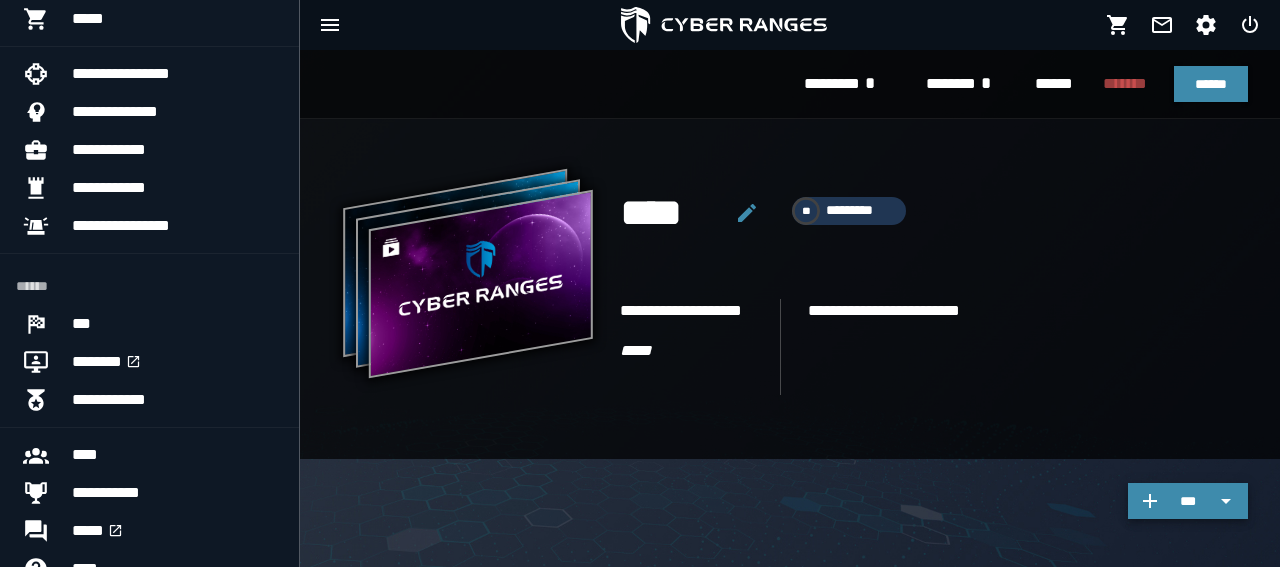 click on "***" at bounding box center (1188, 501) 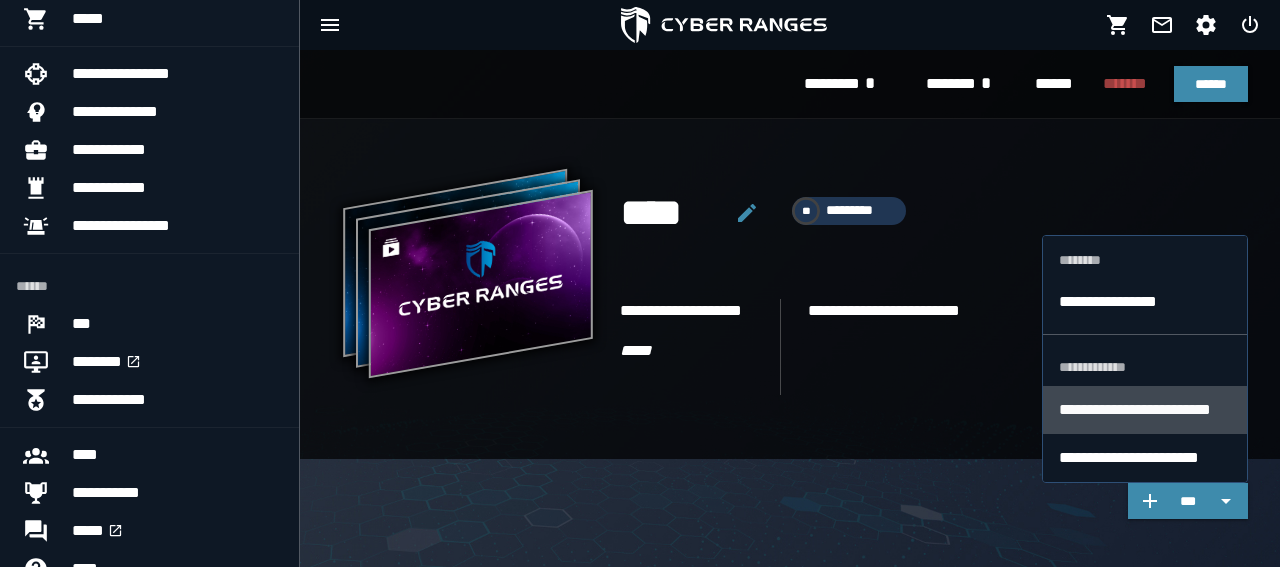 click on "**********" at bounding box center [1145, 410] 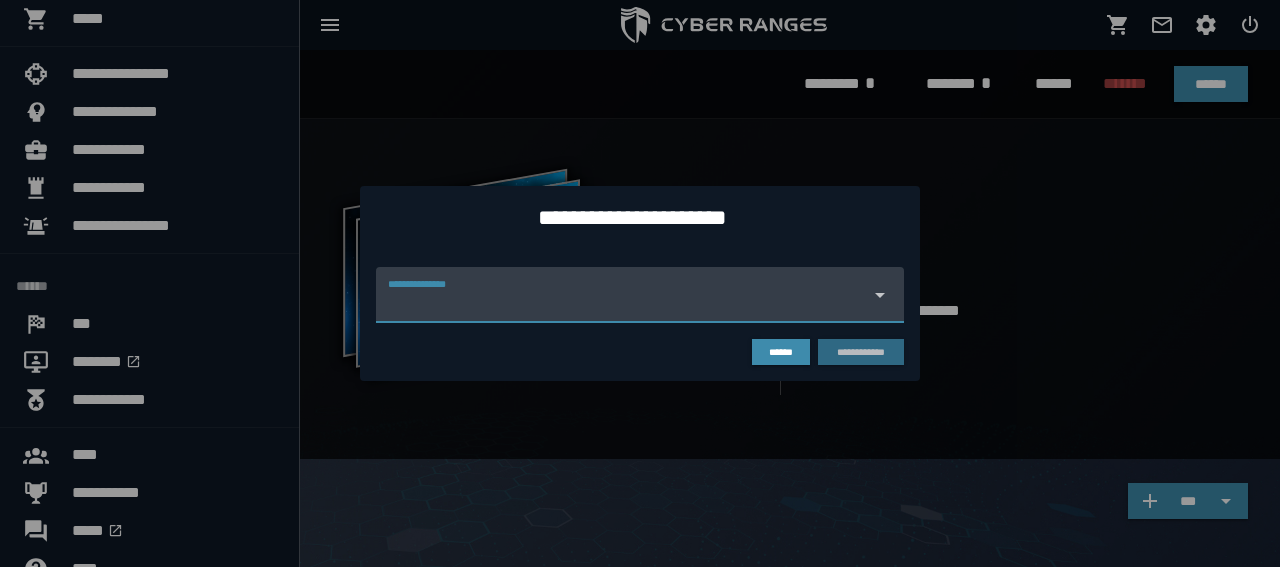 click at bounding box center [879, 295] 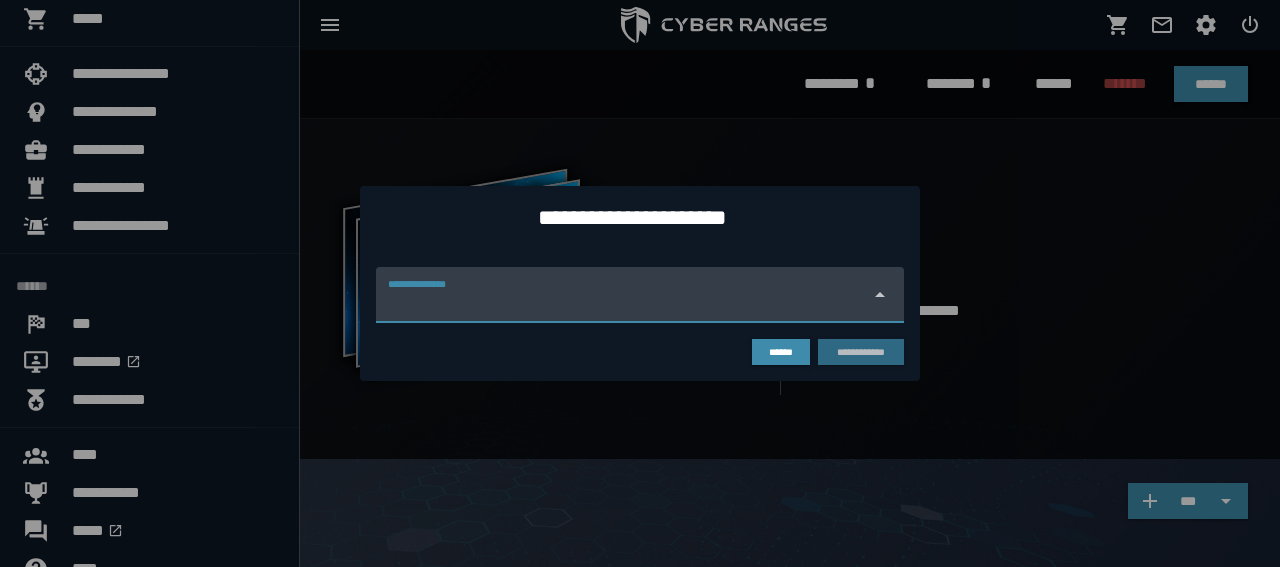 click 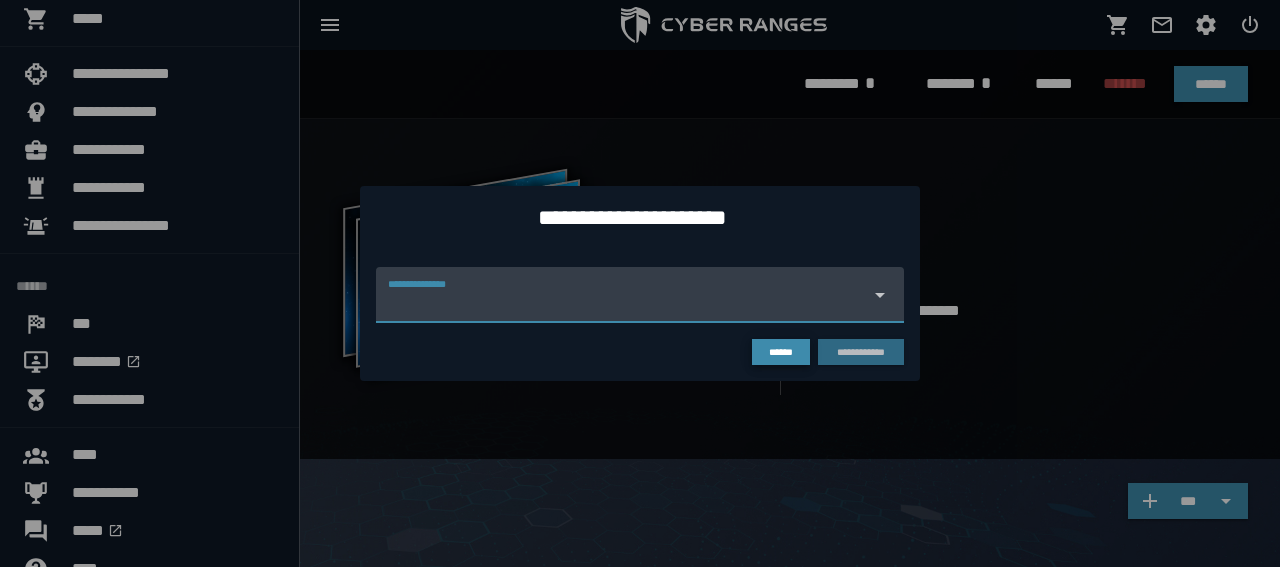 click on "******" at bounding box center (781, 352) 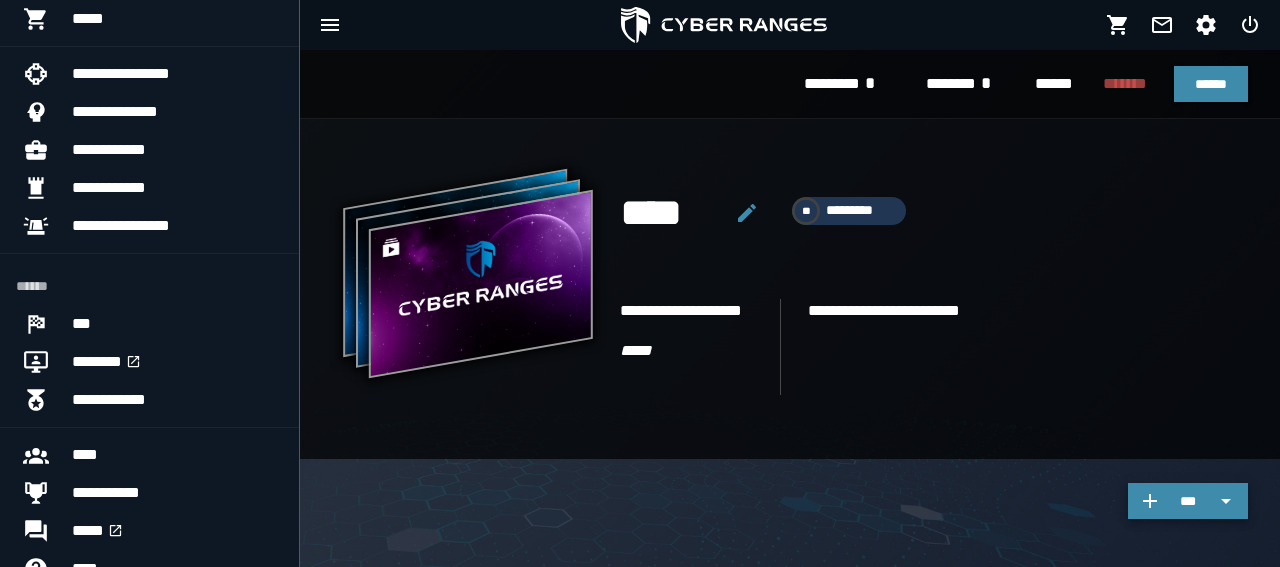 click 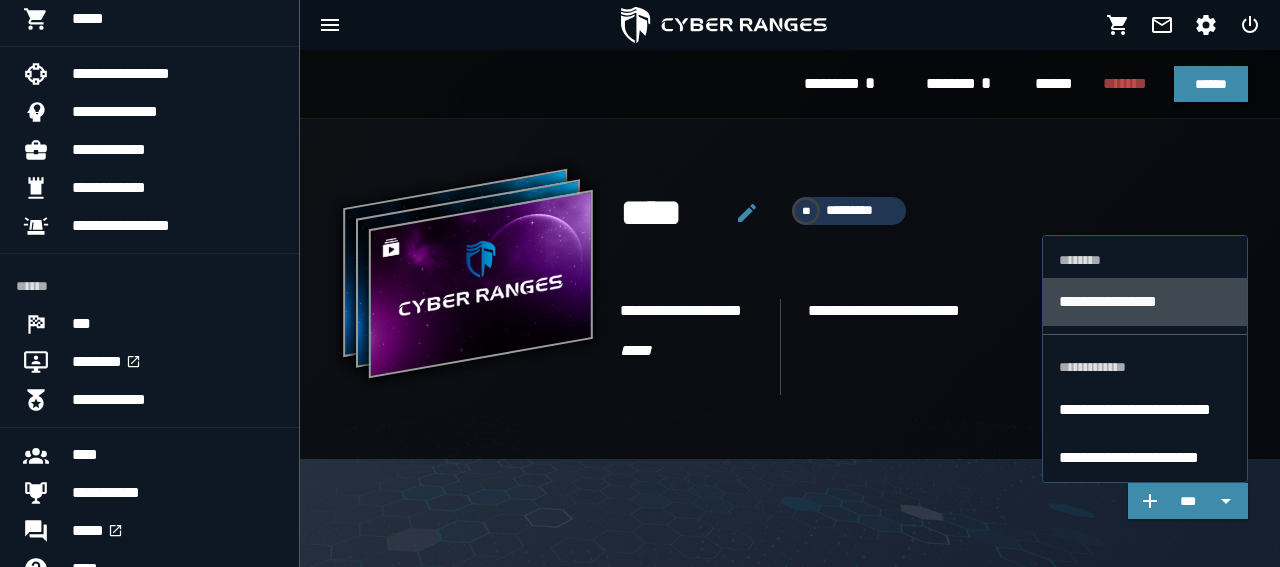 click on "**********" at bounding box center [1145, 302] 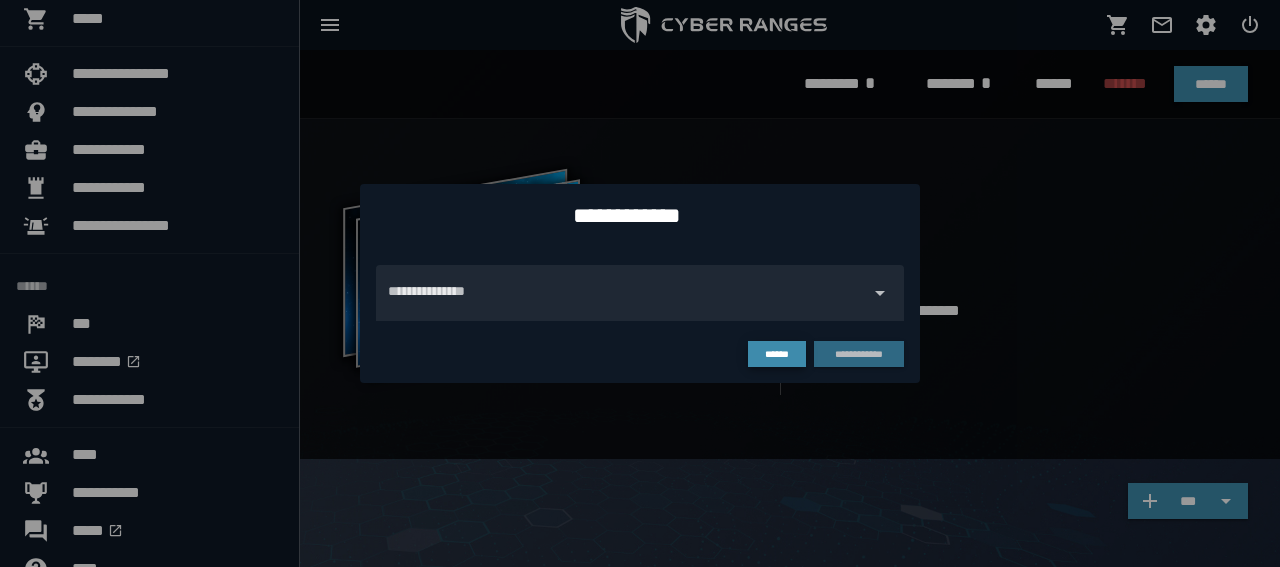 click on "******" at bounding box center (777, 354) 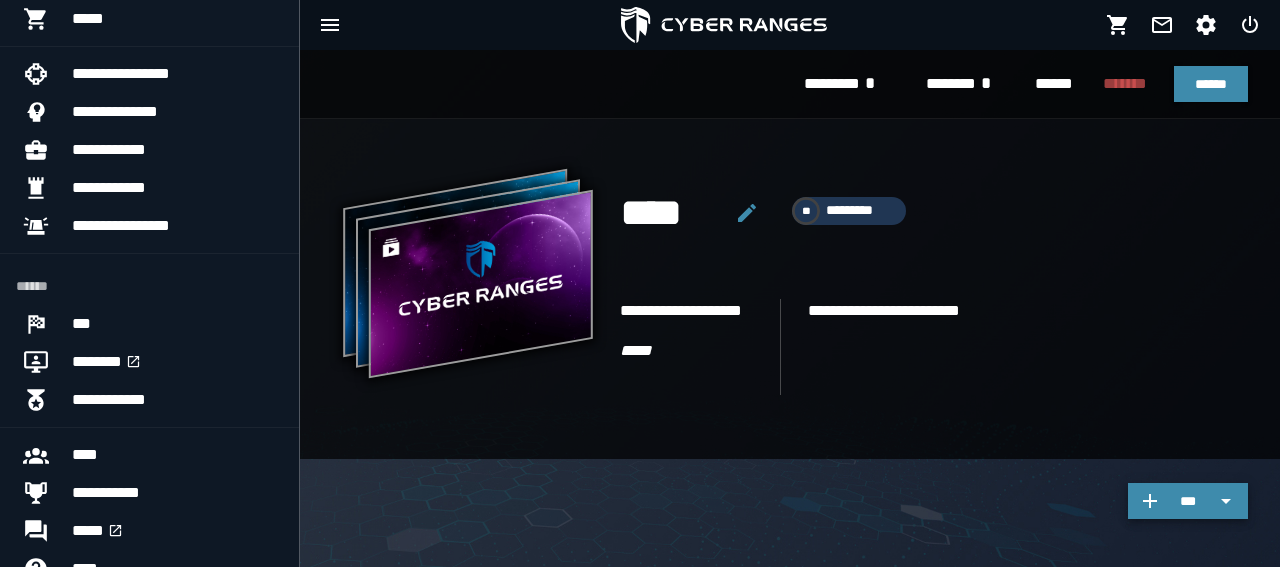 click 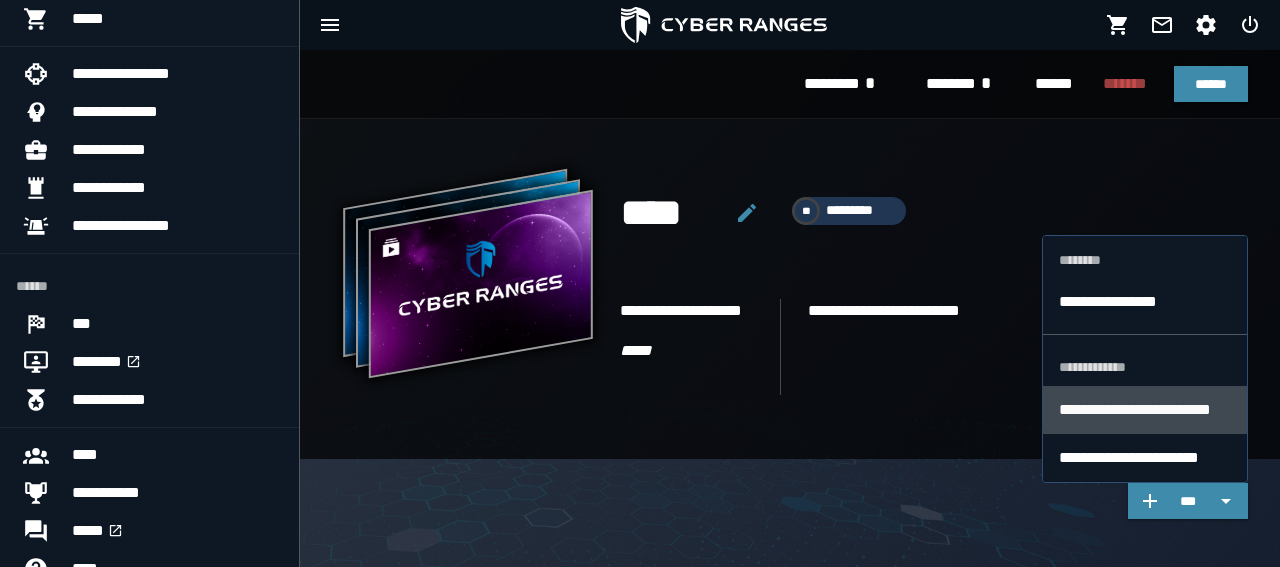 click on "**********" at bounding box center [1145, 410] 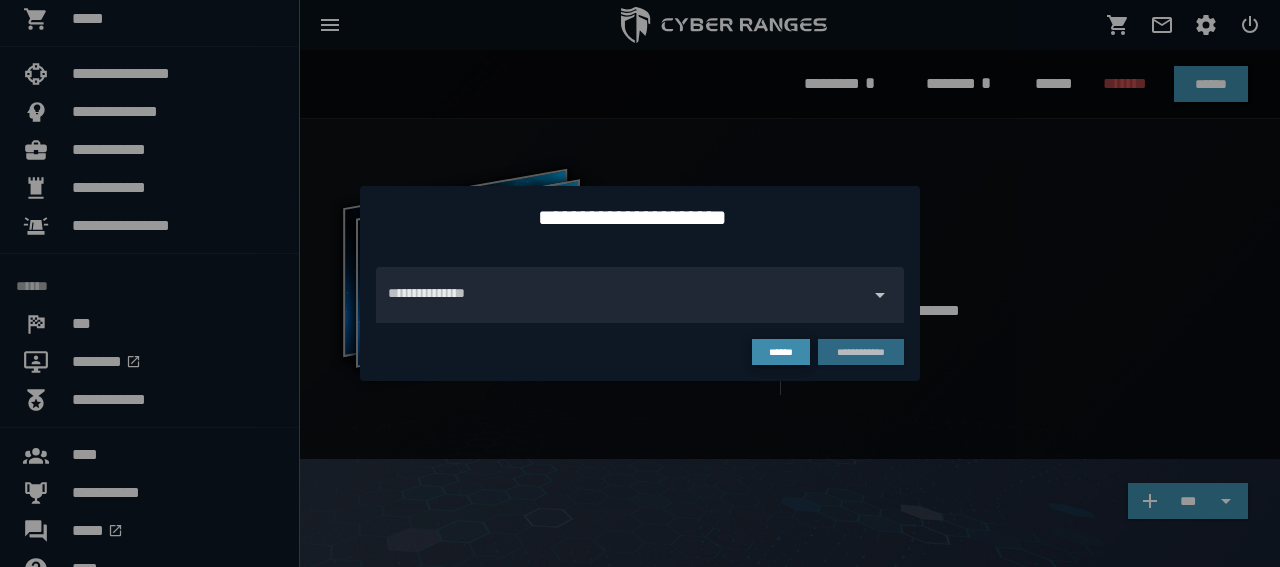 click on "******" at bounding box center (781, 352) 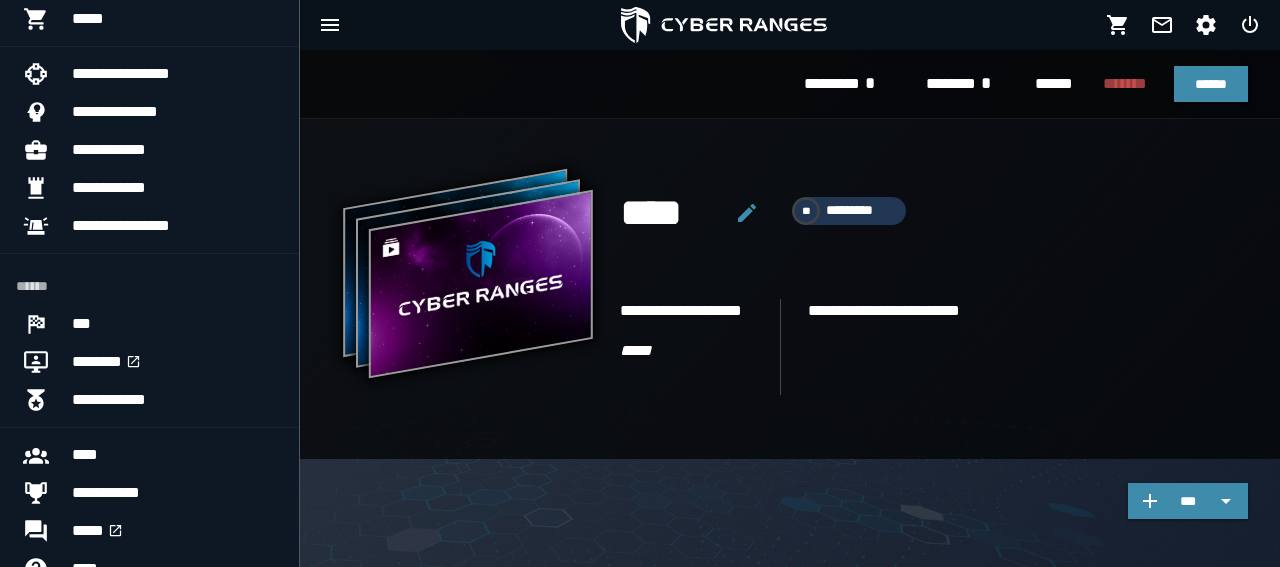 click 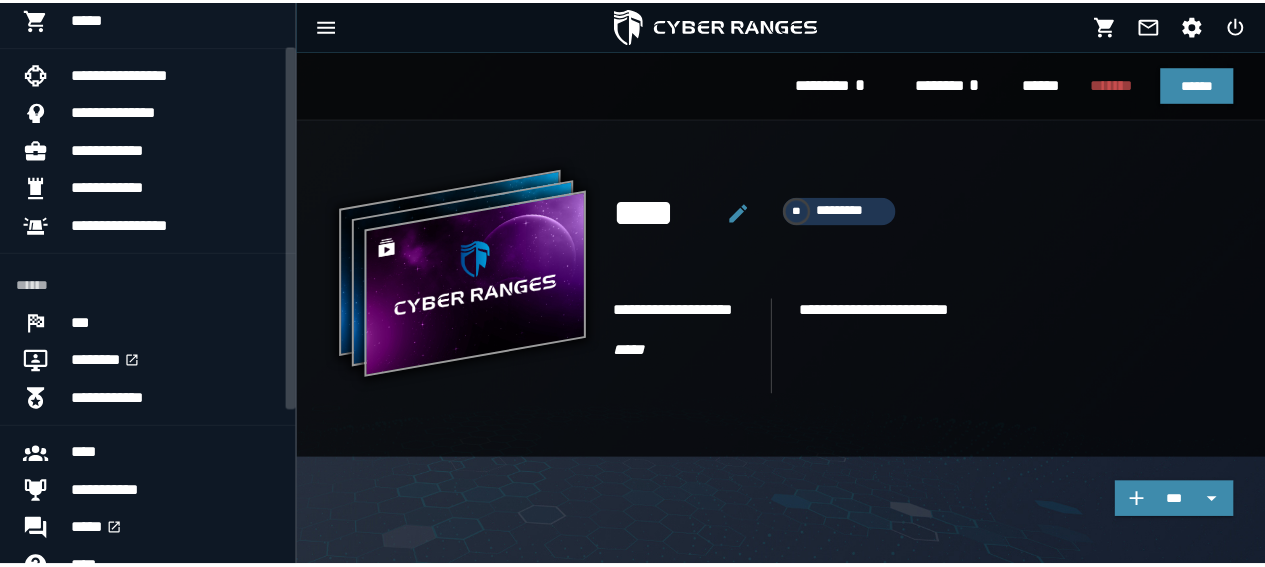 scroll, scrollTop: 0, scrollLeft: 0, axis: both 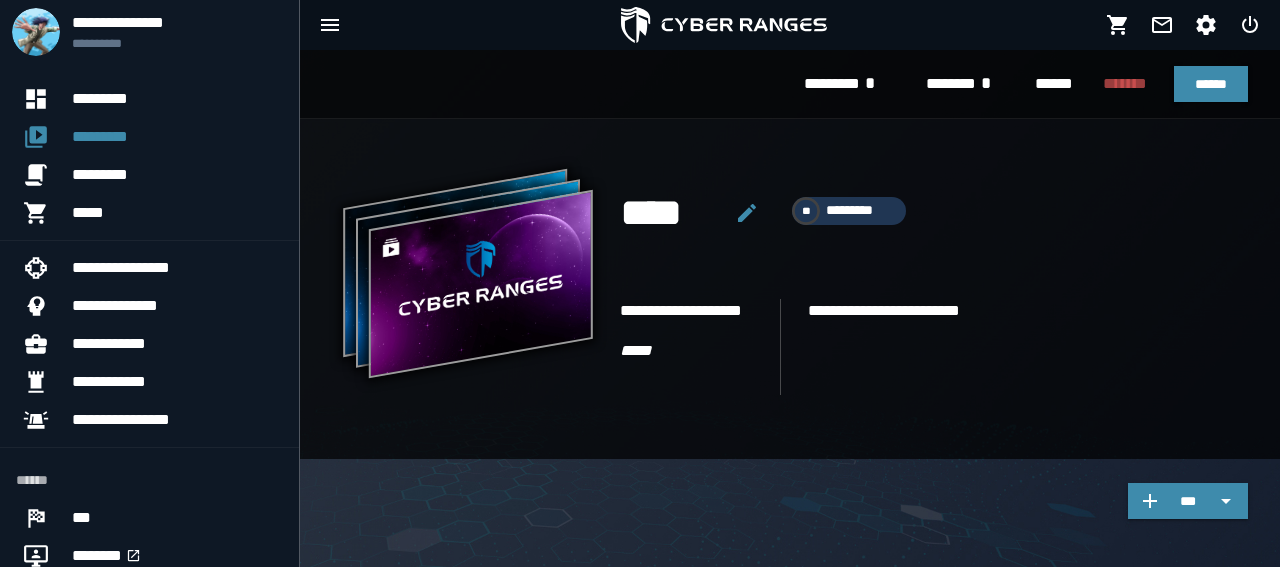 click on "**********" at bounding box center (468, 287) 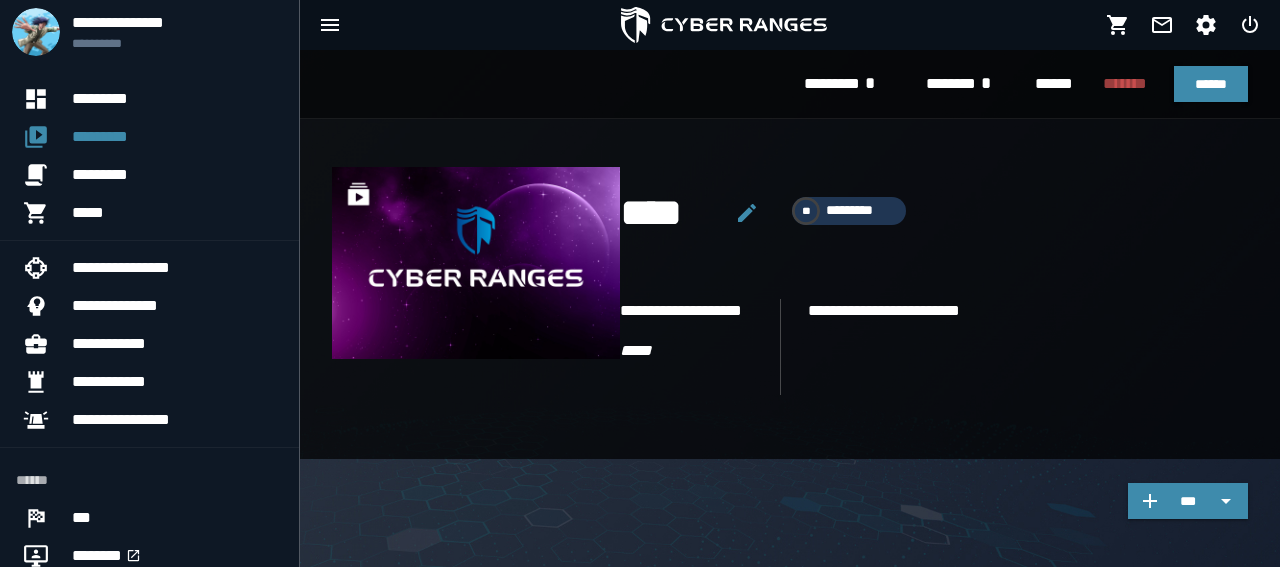 click 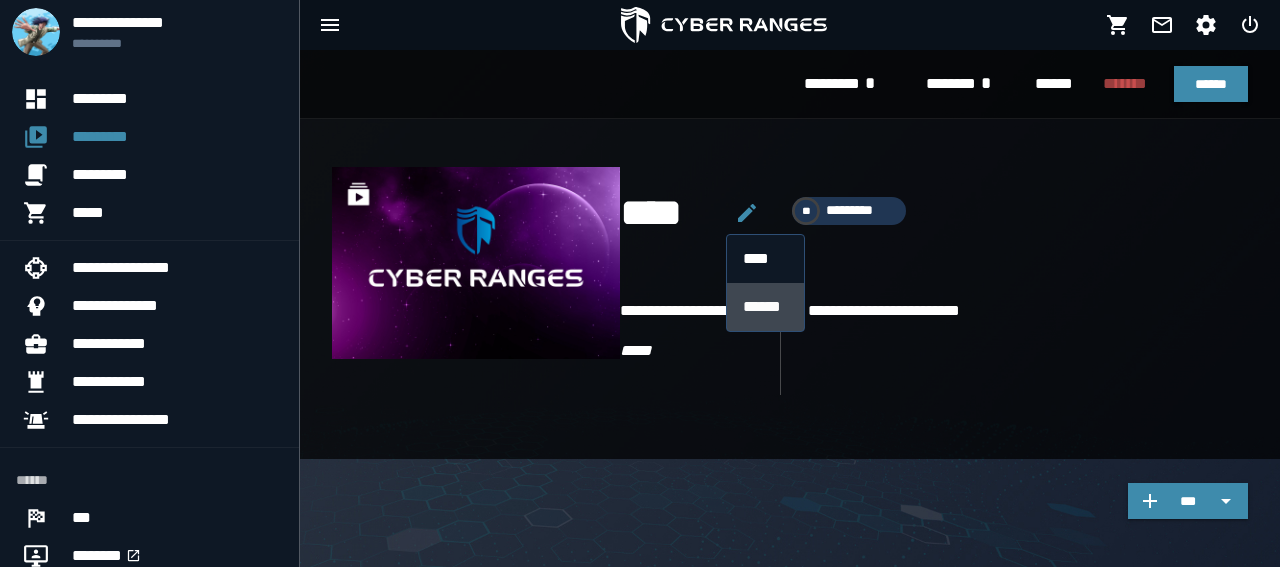 click on "******" at bounding box center (765, 307) 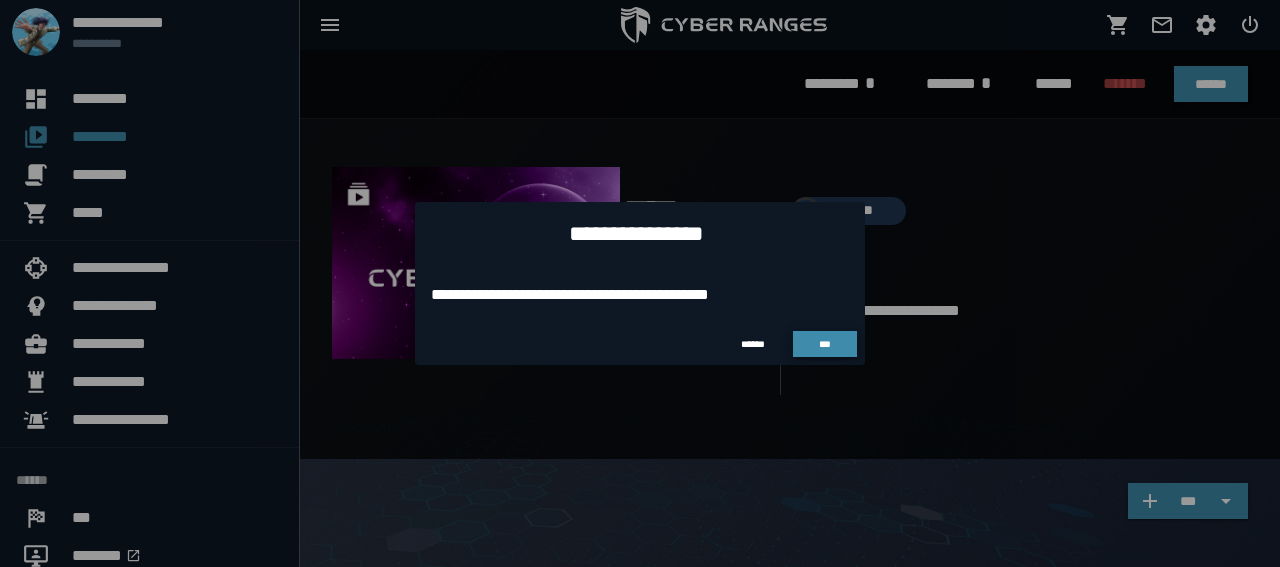 click on "***" at bounding box center [825, 344] 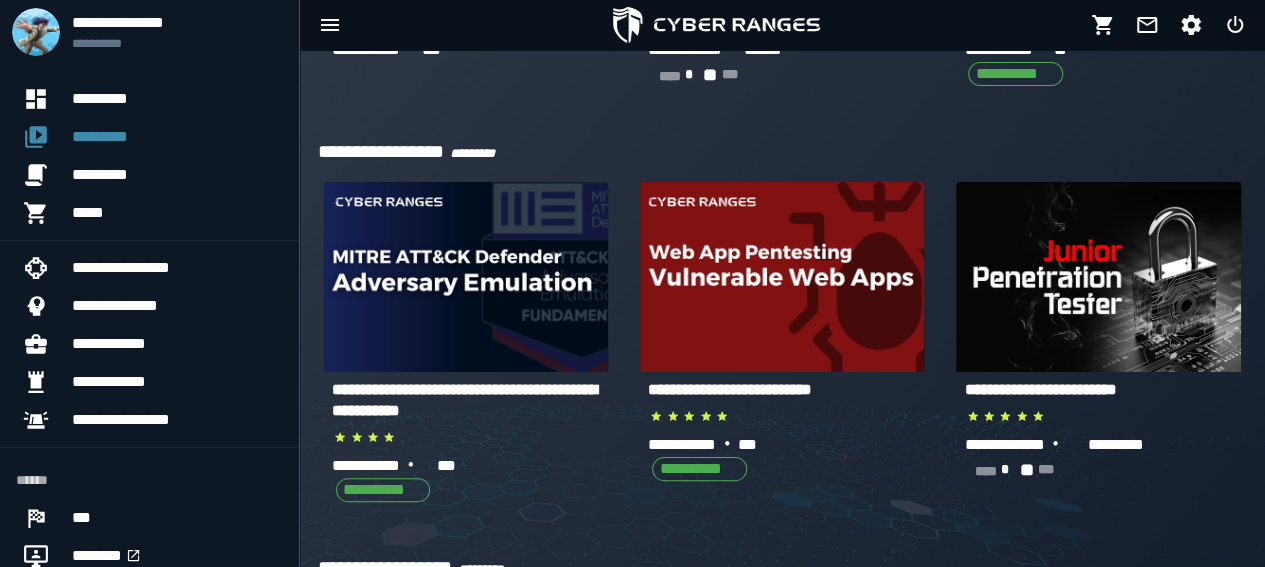 scroll, scrollTop: 0, scrollLeft: 0, axis: both 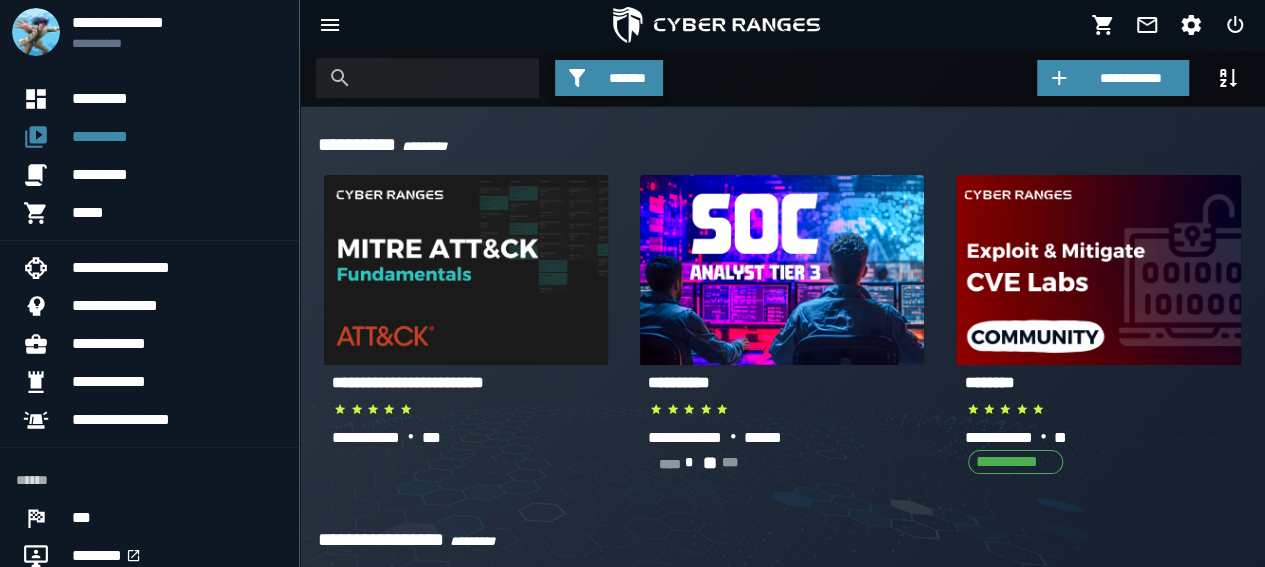 click on "*******" at bounding box center (626, 78) 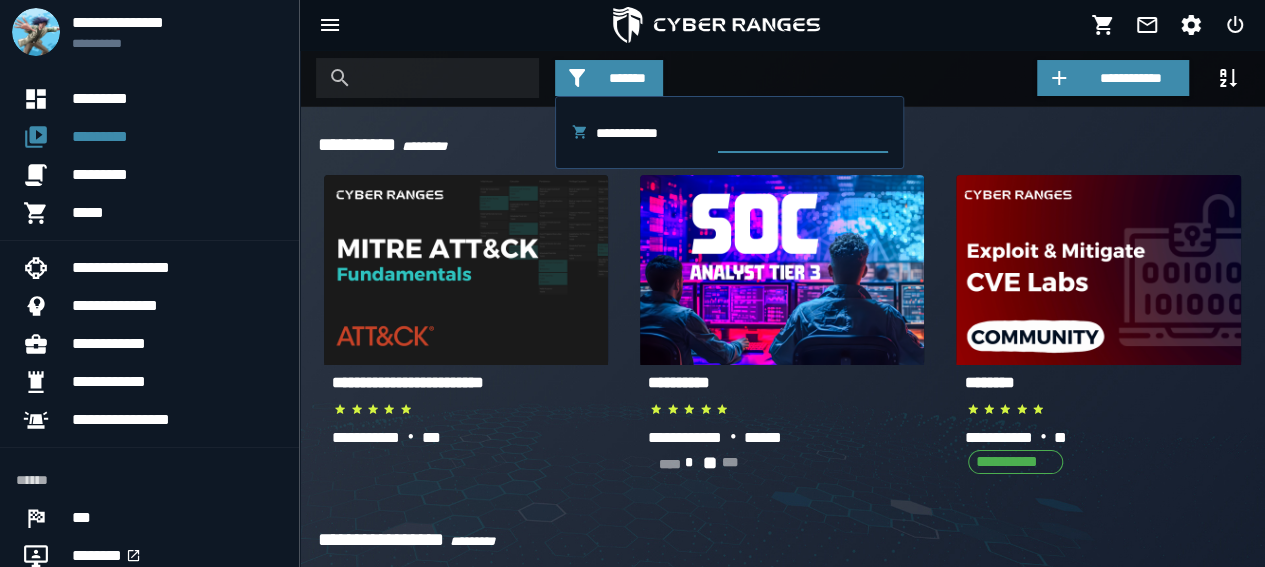 click at bounding box center (802, 133) 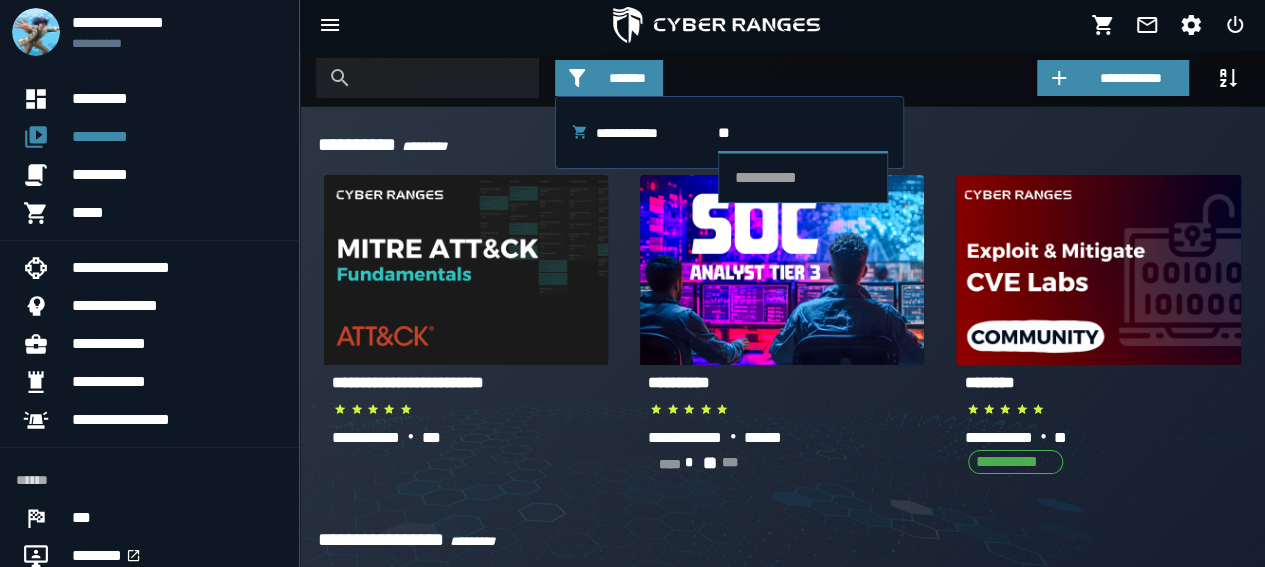type on "*" 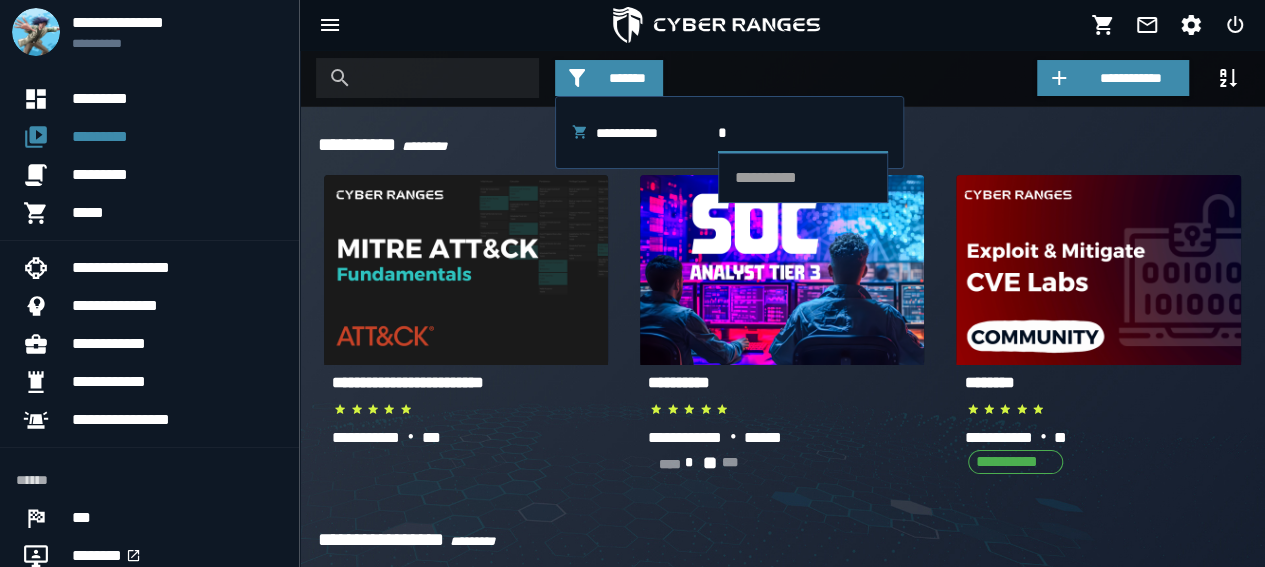 type 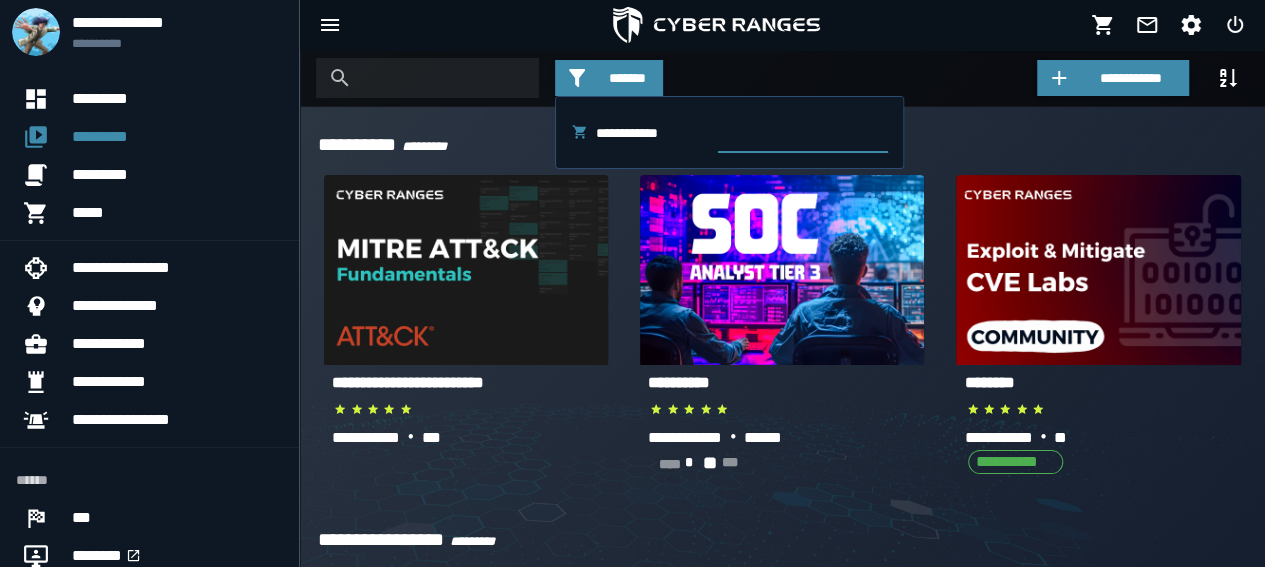 click on "**********" at bounding box center (774, 78) 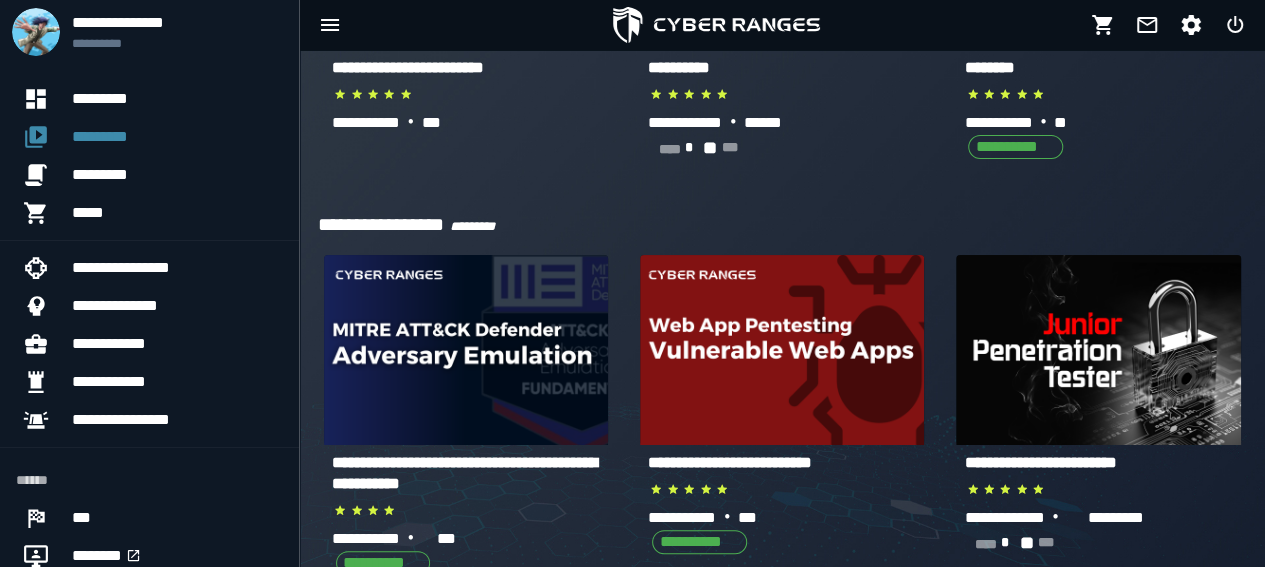 scroll, scrollTop: 0, scrollLeft: 0, axis: both 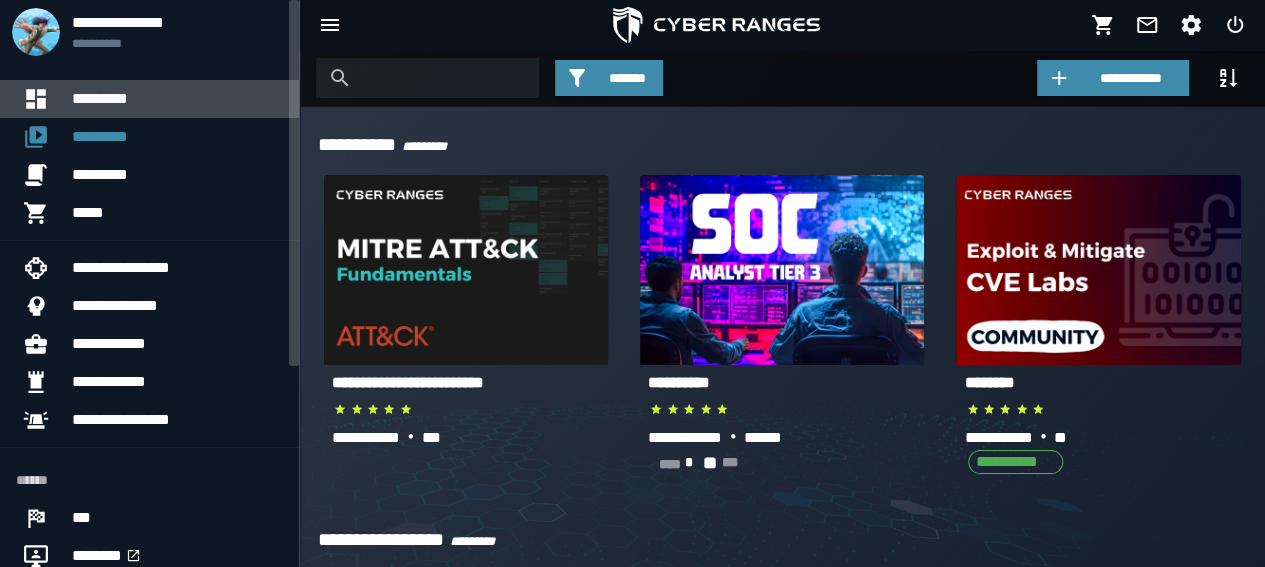 click on "*********" at bounding box center [177, 99] 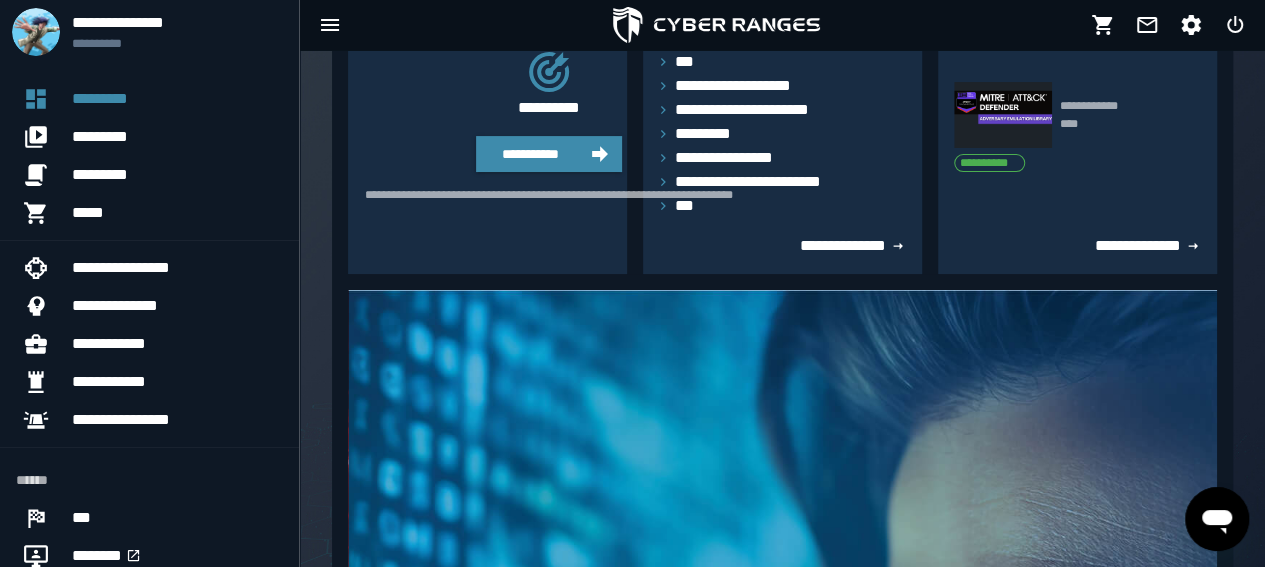 scroll, scrollTop: 196, scrollLeft: 0, axis: vertical 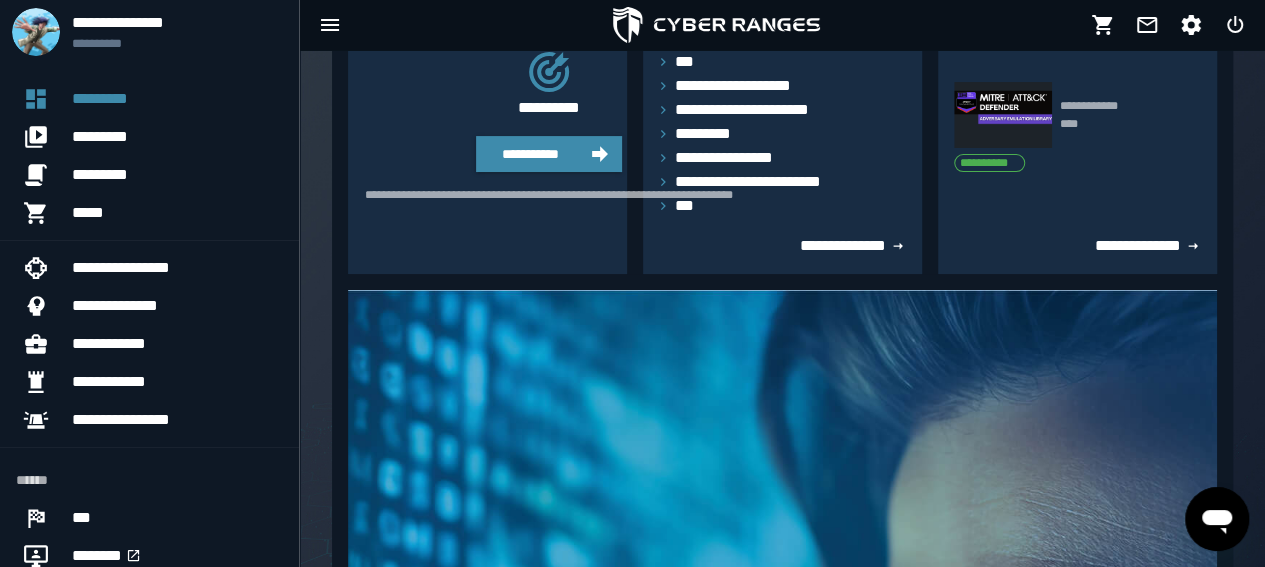 click on "**********" at bounding box center [745, 38] 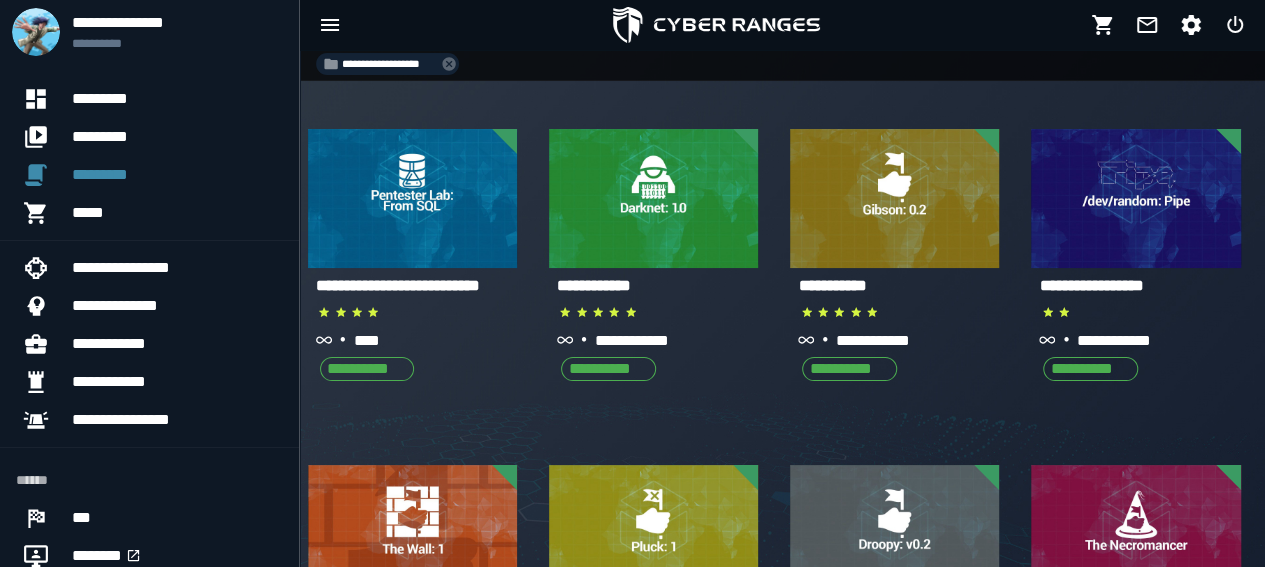 scroll, scrollTop: 0, scrollLeft: 0, axis: both 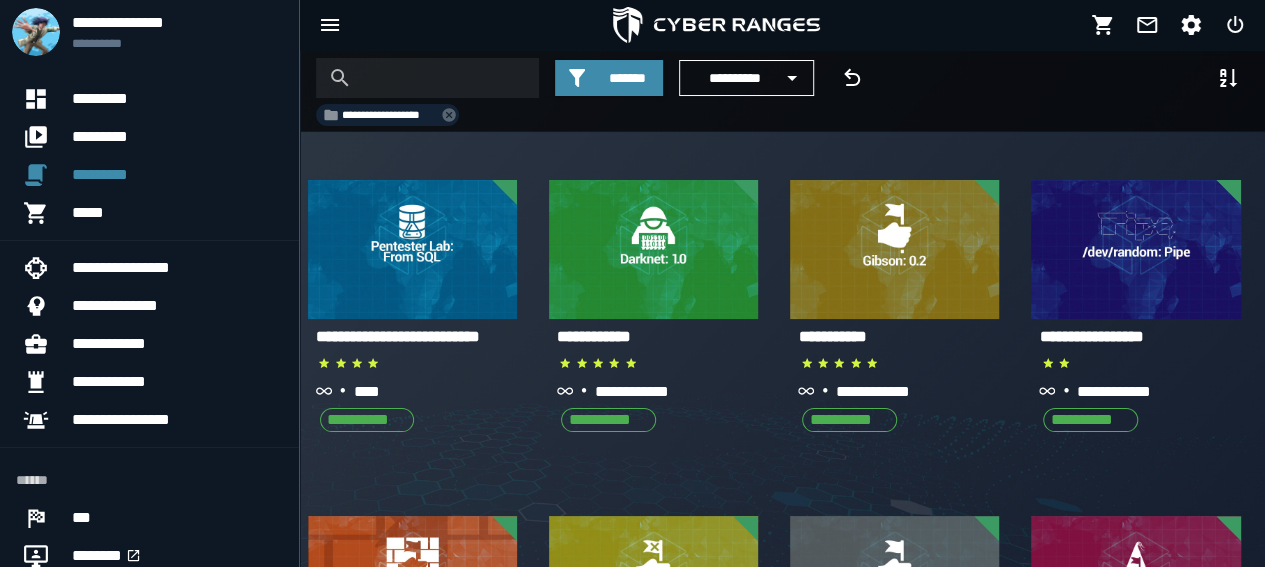 click on "**********" at bounding box center [367, 420] 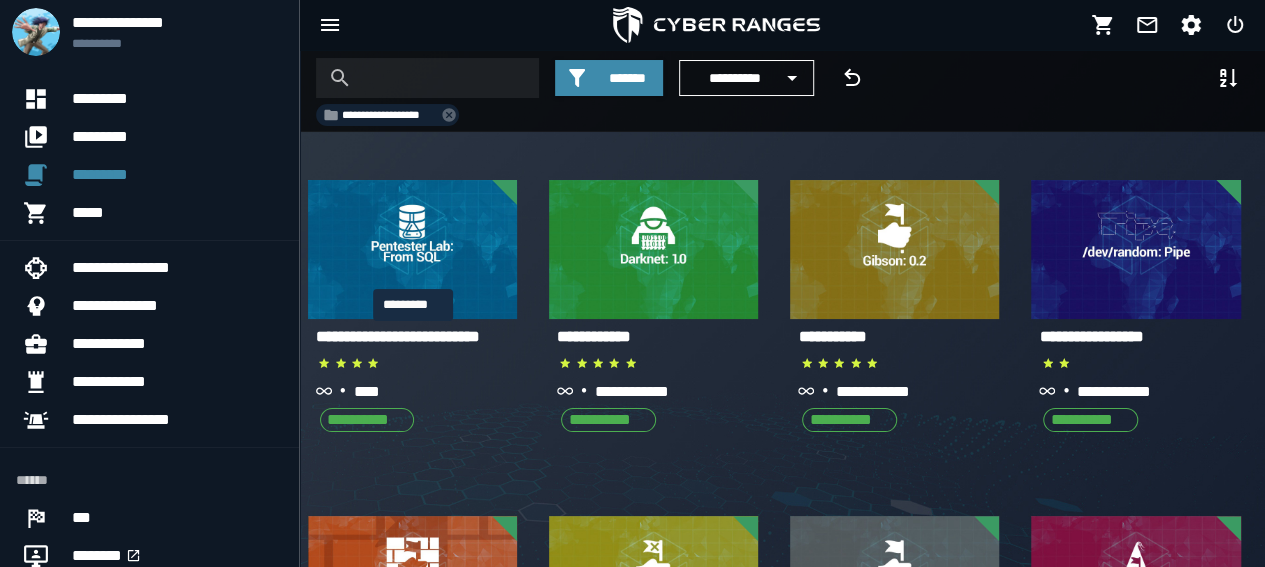 click at bounding box center [413, 210] 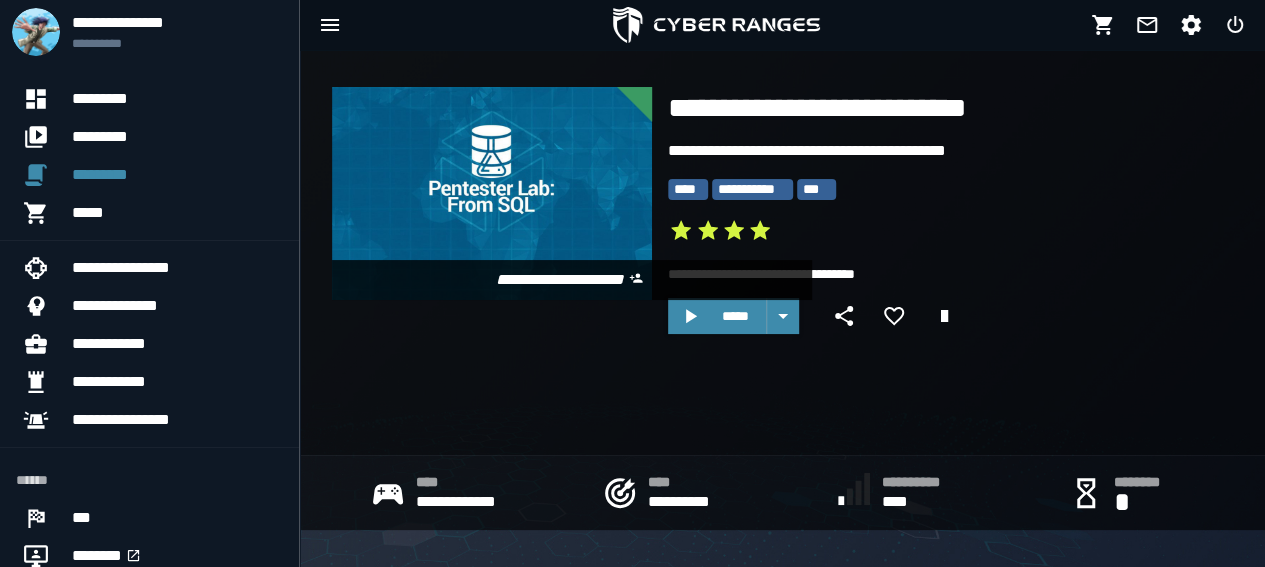 scroll, scrollTop: 7, scrollLeft: 0, axis: vertical 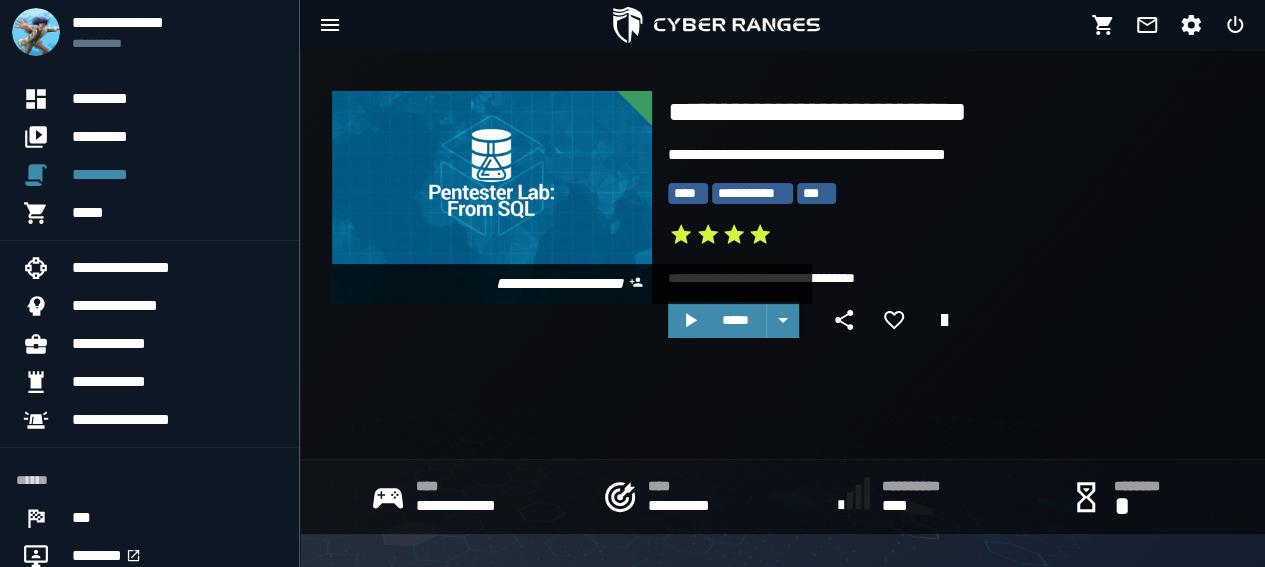 click 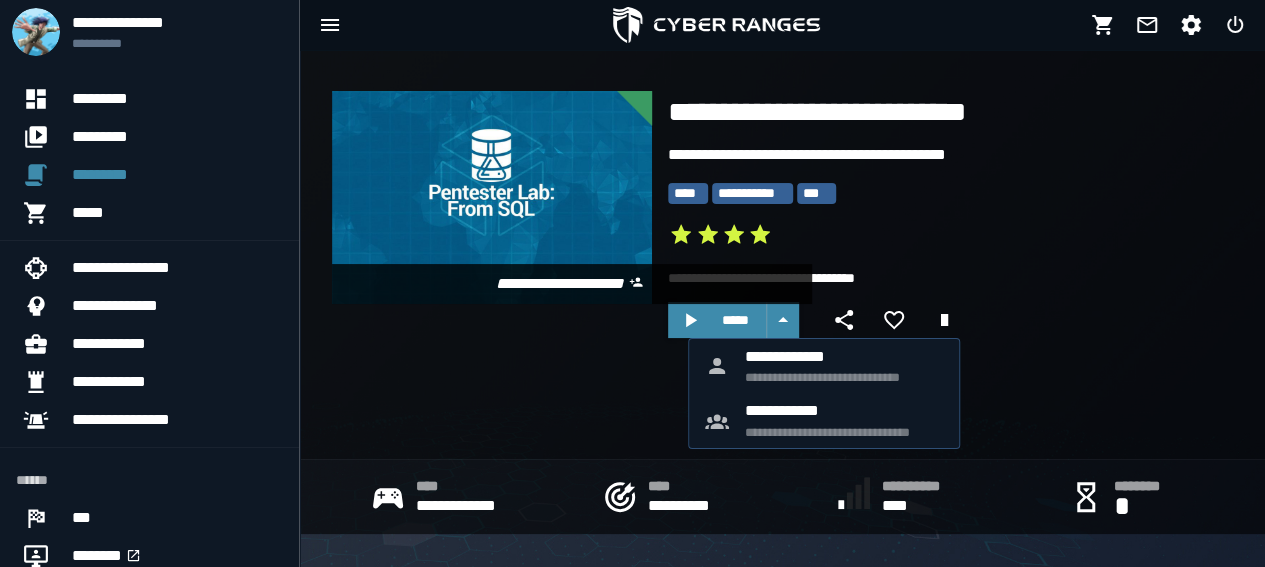 click 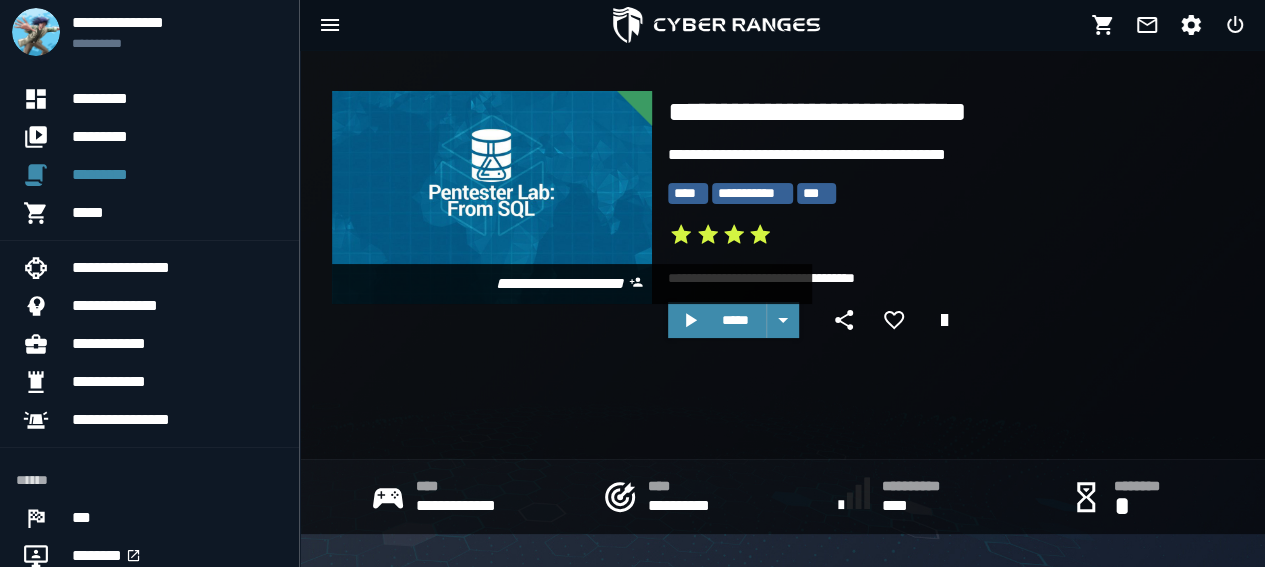 click on "*****" at bounding box center (735, 320) 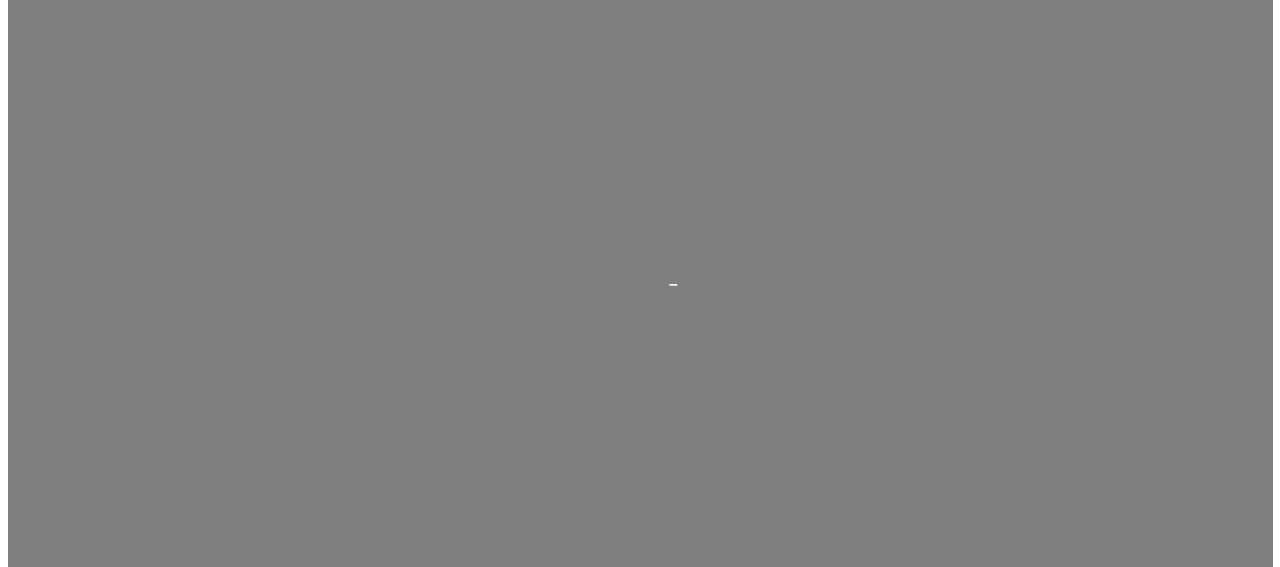 scroll, scrollTop: 0, scrollLeft: 0, axis: both 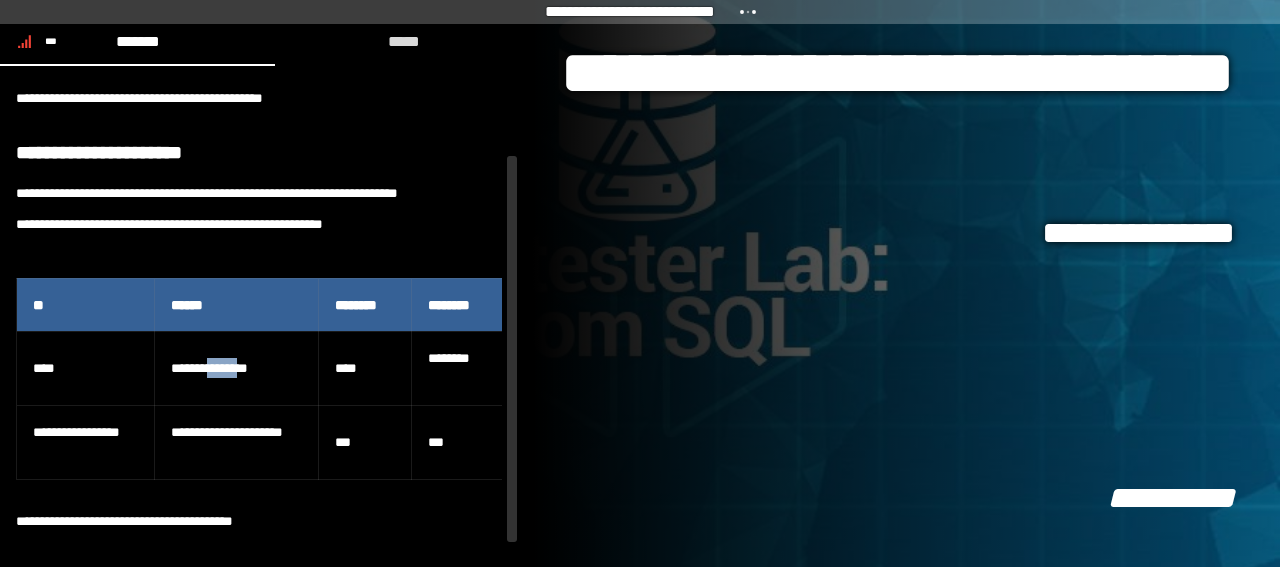 drag, startPoint x: 220, startPoint y: 388, endPoint x: 262, endPoint y: 395, distance: 42.579338 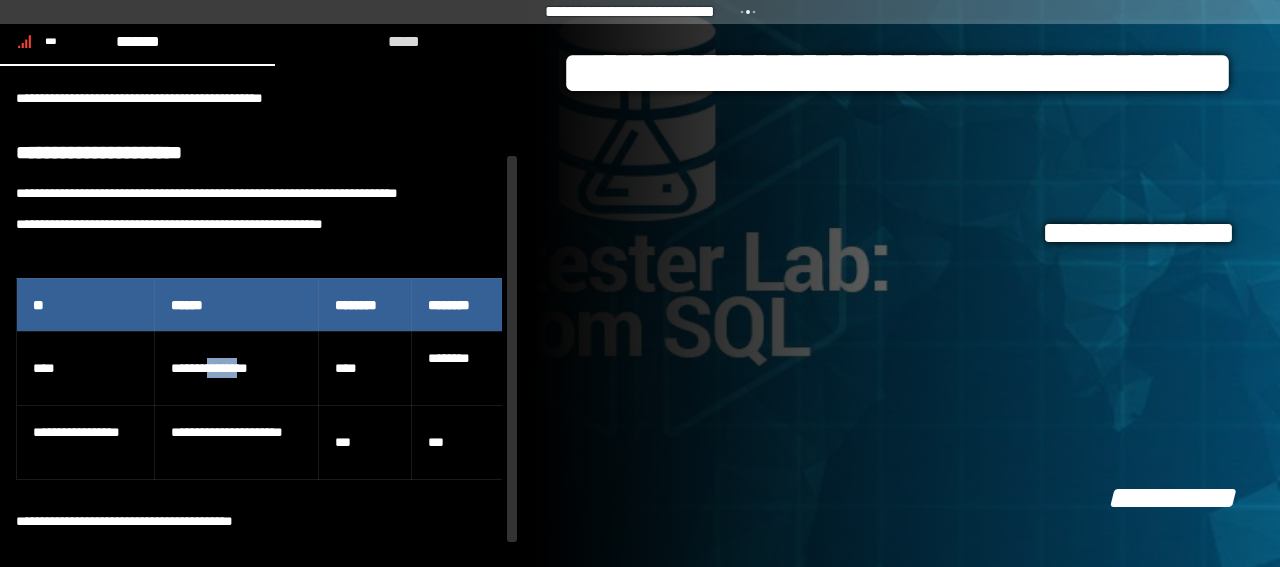 click on "**********" at bounding box center (236, 368) 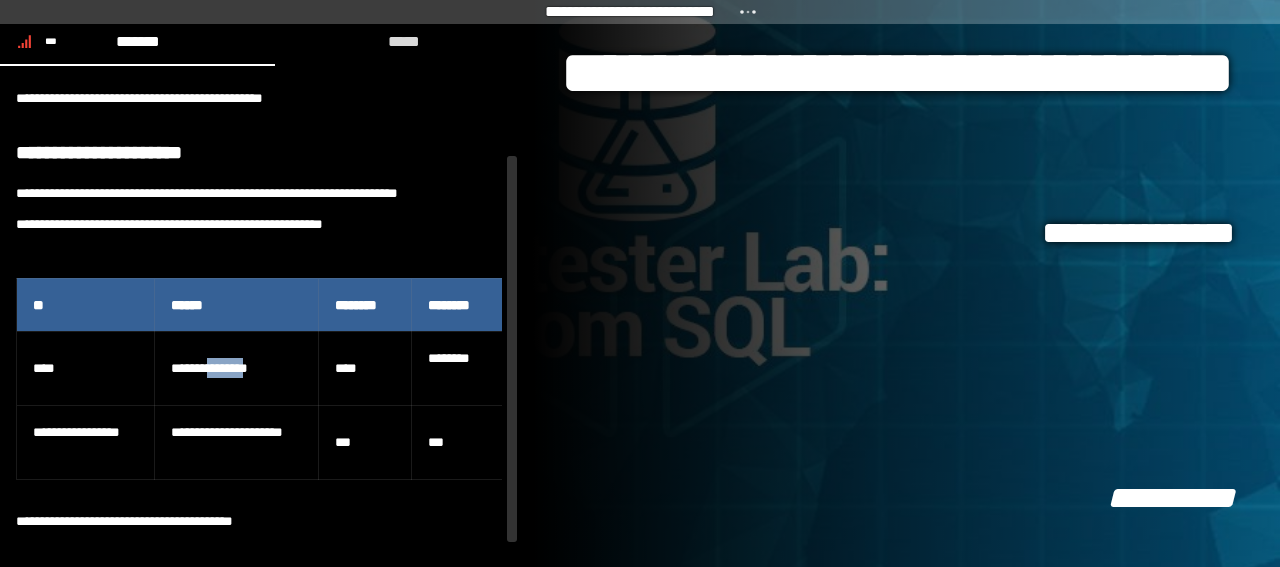 click on "**********" at bounding box center (236, 368) 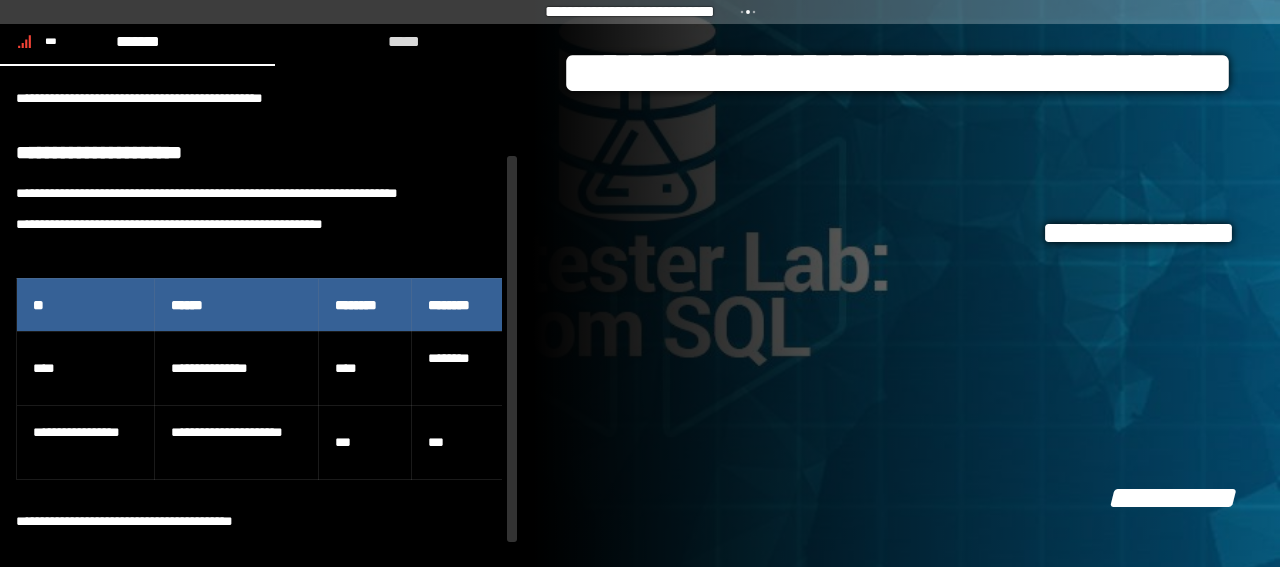 scroll, scrollTop: 100, scrollLeft: 0, axis: vertical 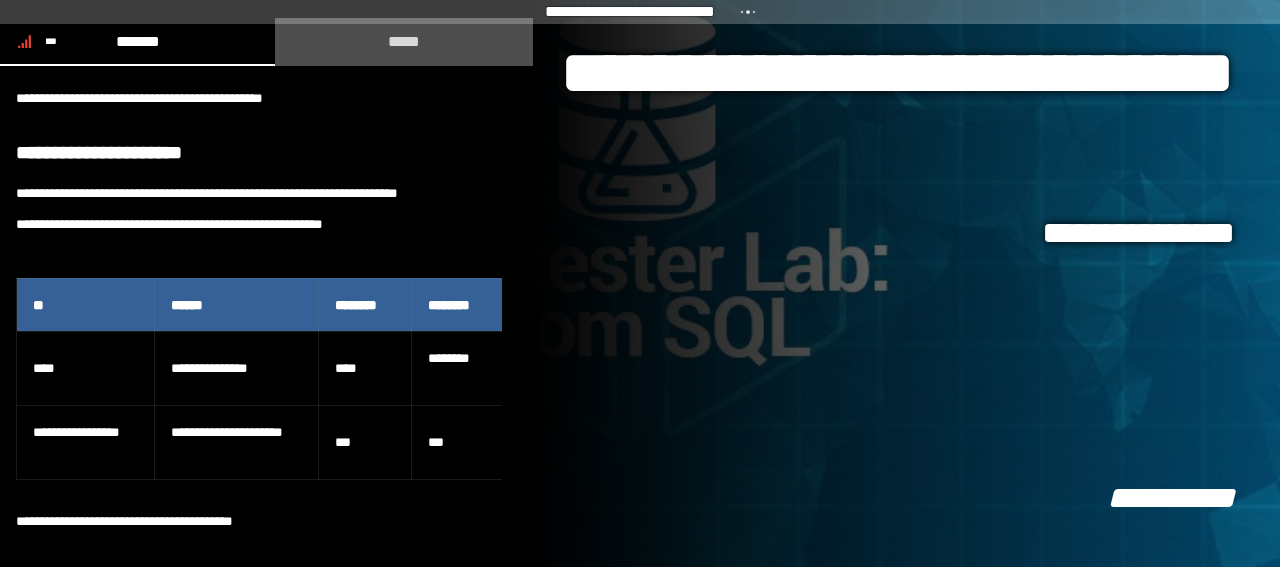 click on "*****" at bounding box center (404, 41) 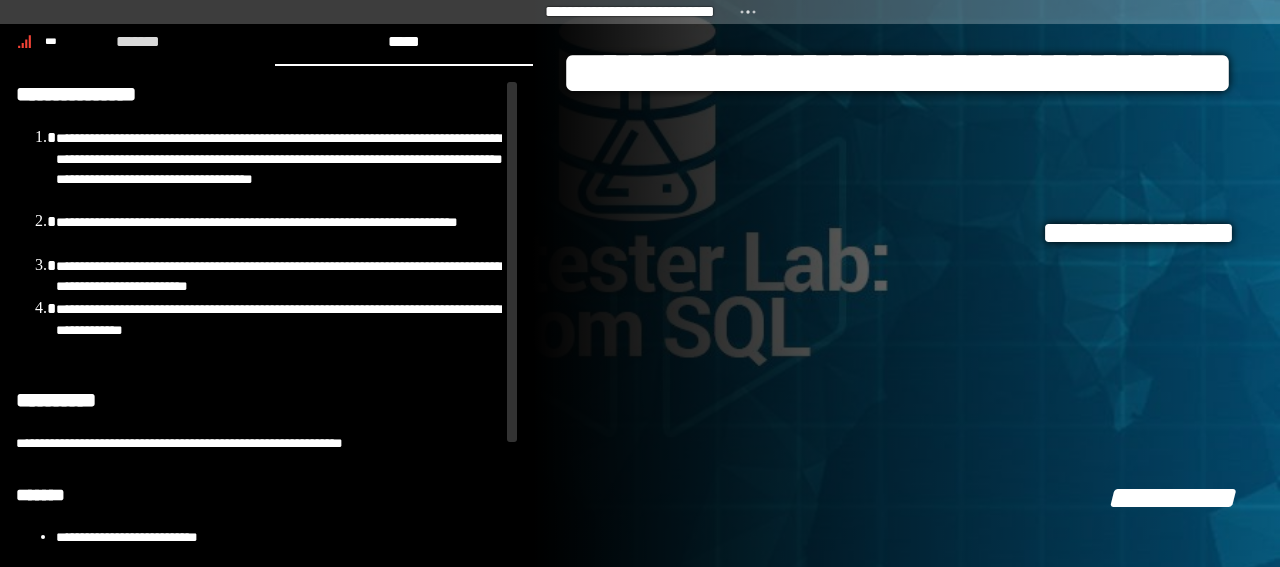 scroll, scrollTop: 142, scrollLeft: 0, axis: vertical 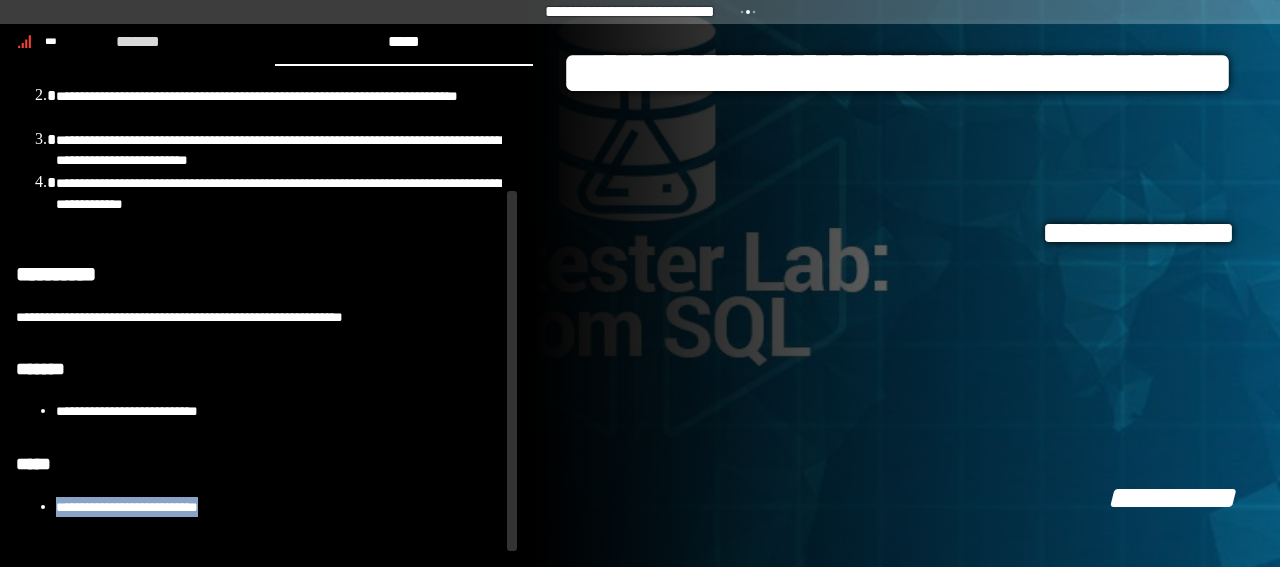 drag, startPoint x: 54, startPoint y: 526, endPoint x: 232, endPoint y: 523, distance: 178.02528 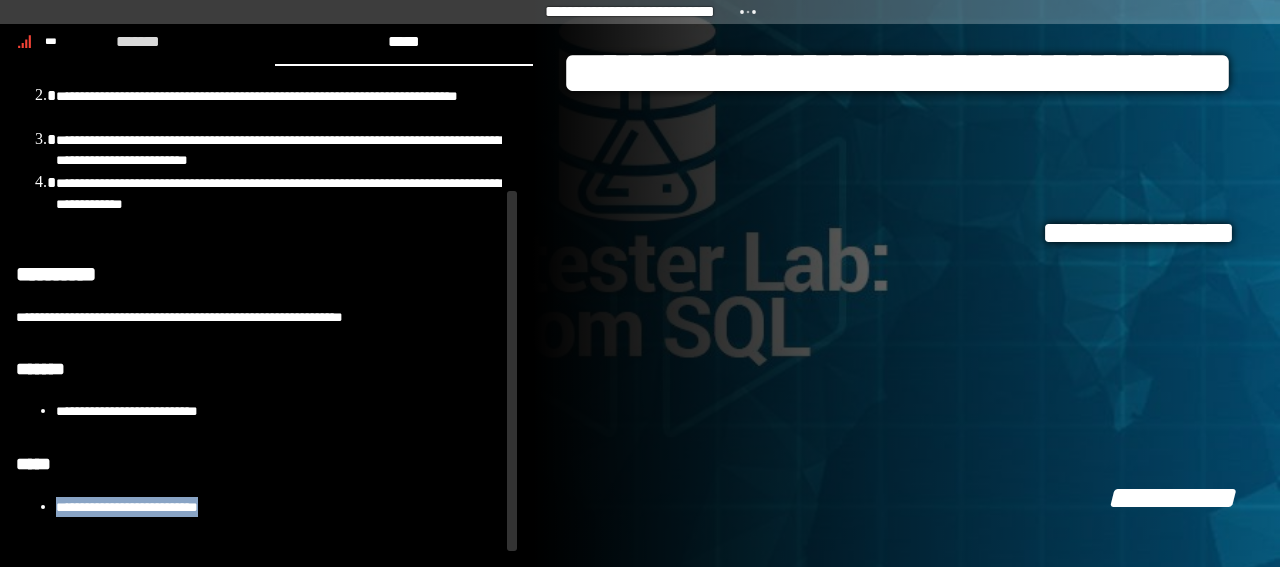 click on "**********" at bounding box center [259, 506] 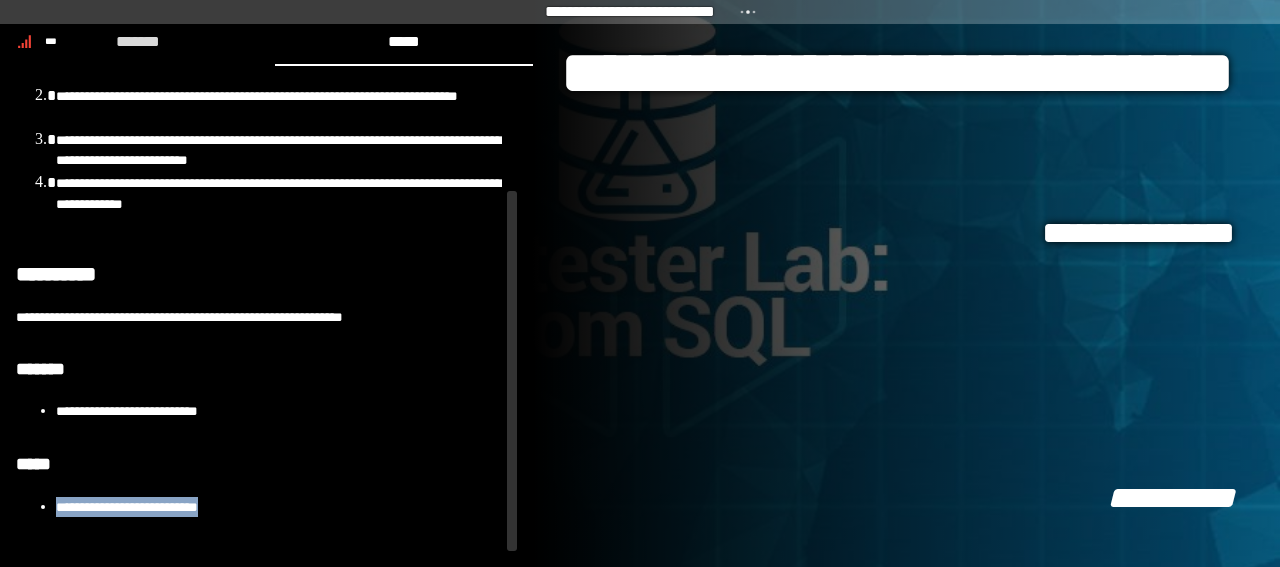 copy on "**********" 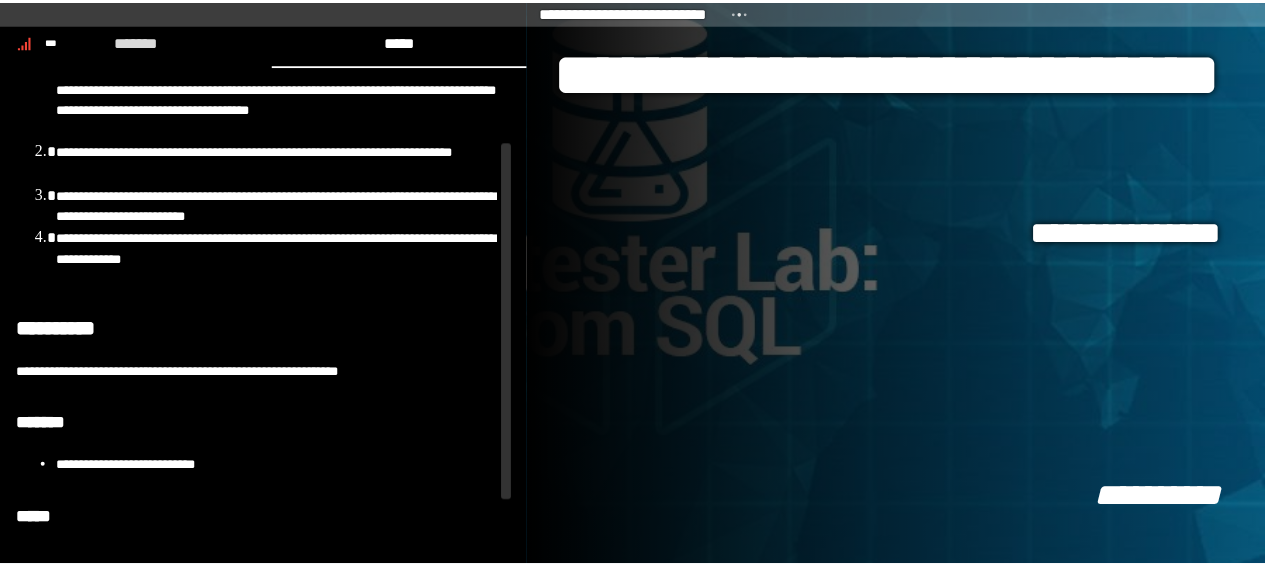 scroll, scrollTop: 0, scrollLeft: 0, axis: both 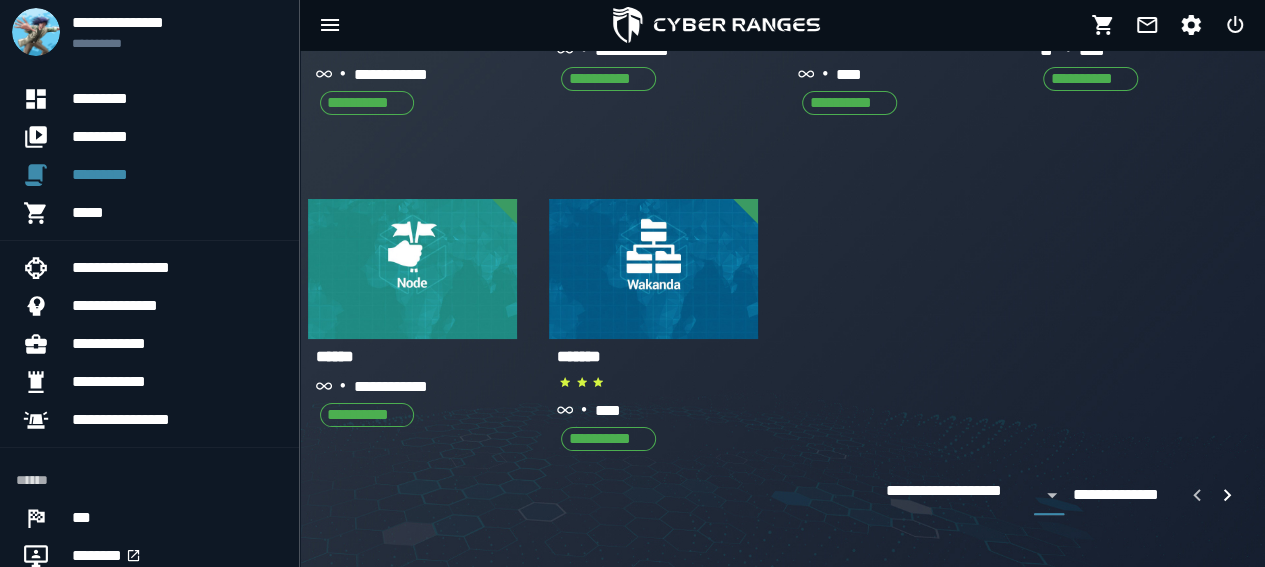 click 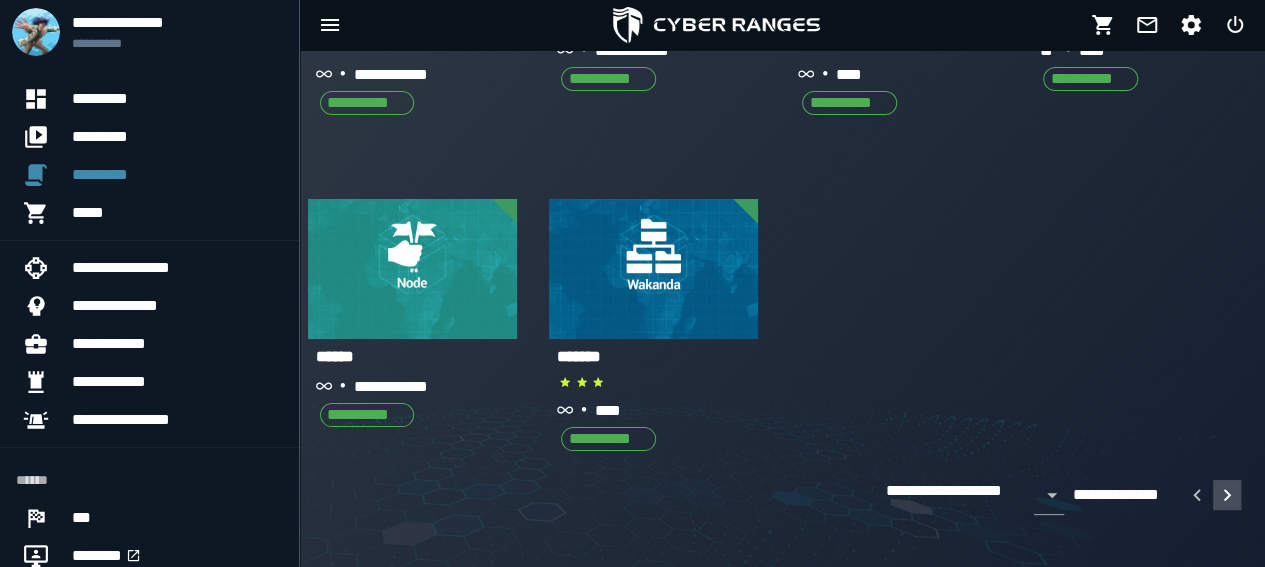click 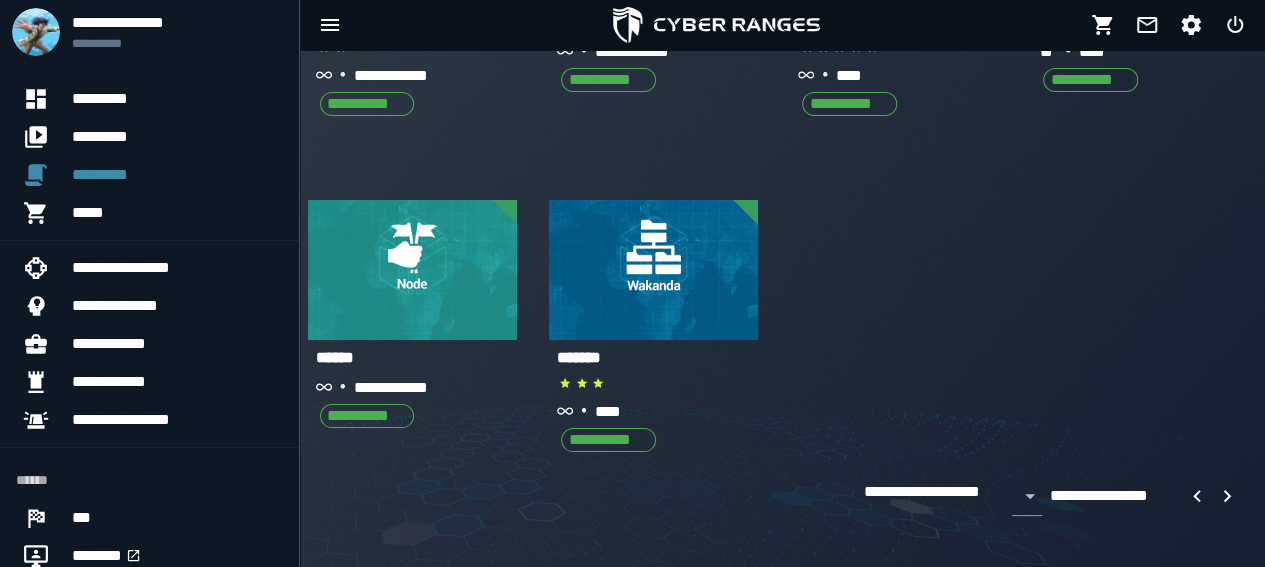 scroll, scrollTop: 653, scrollLeft: 0, axis: vertical 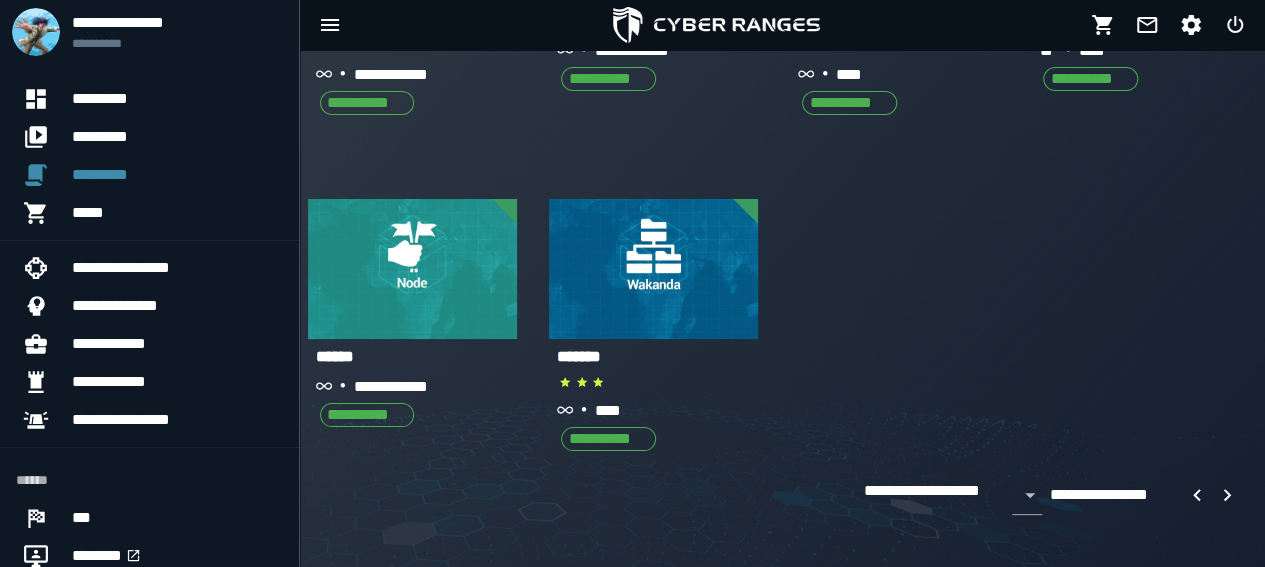 click 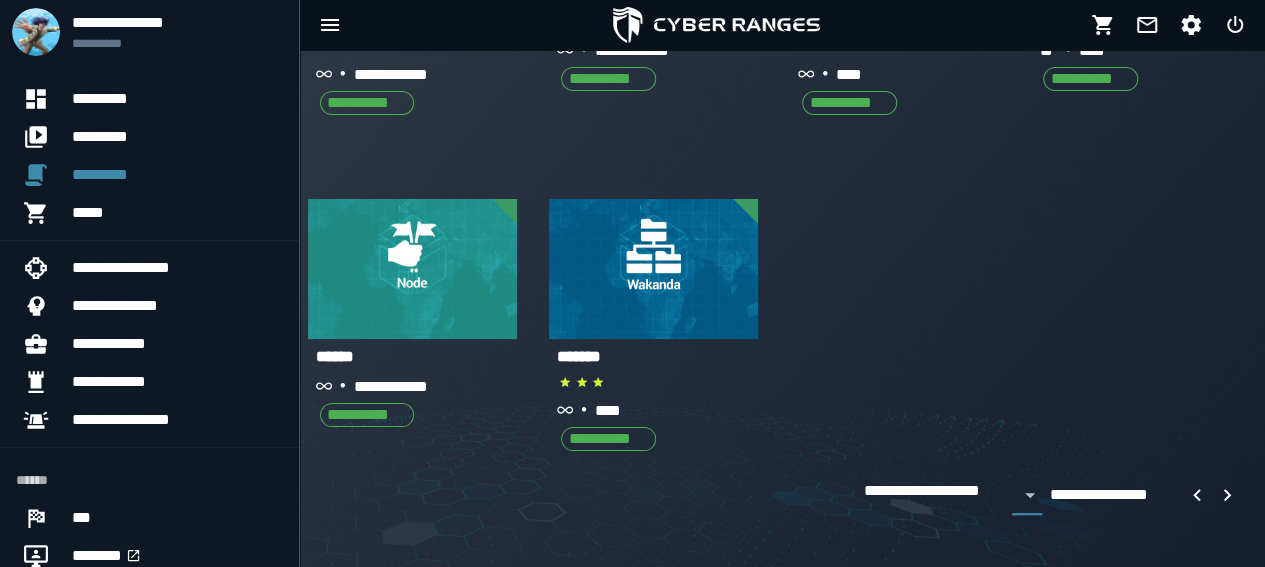click 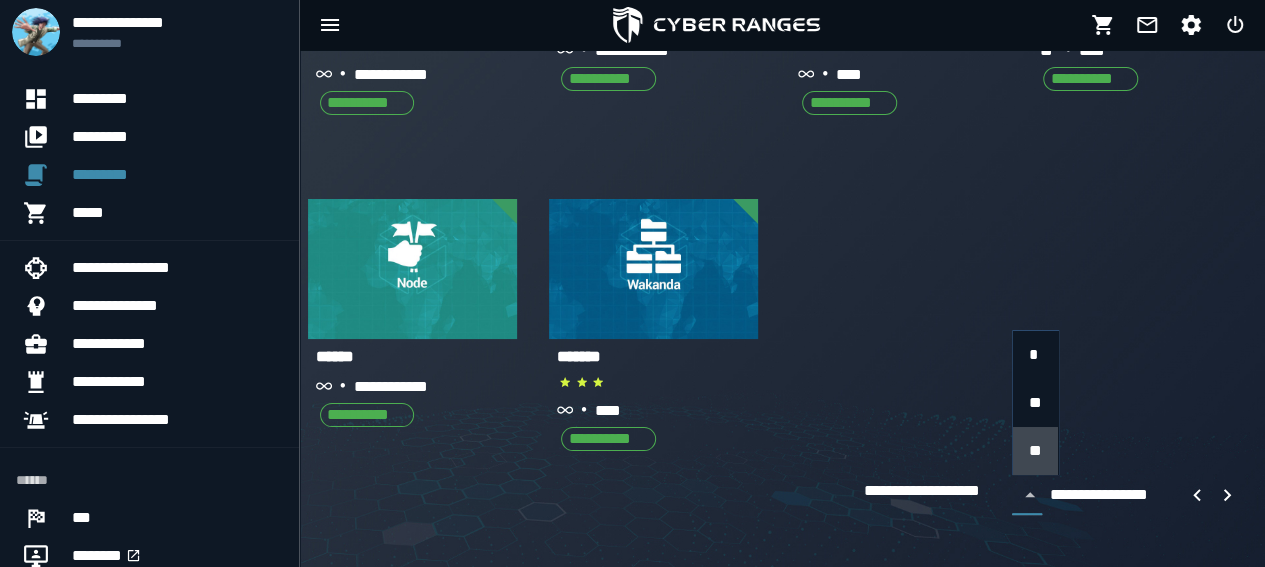 click on "**" at bounding box center [1035, 450] 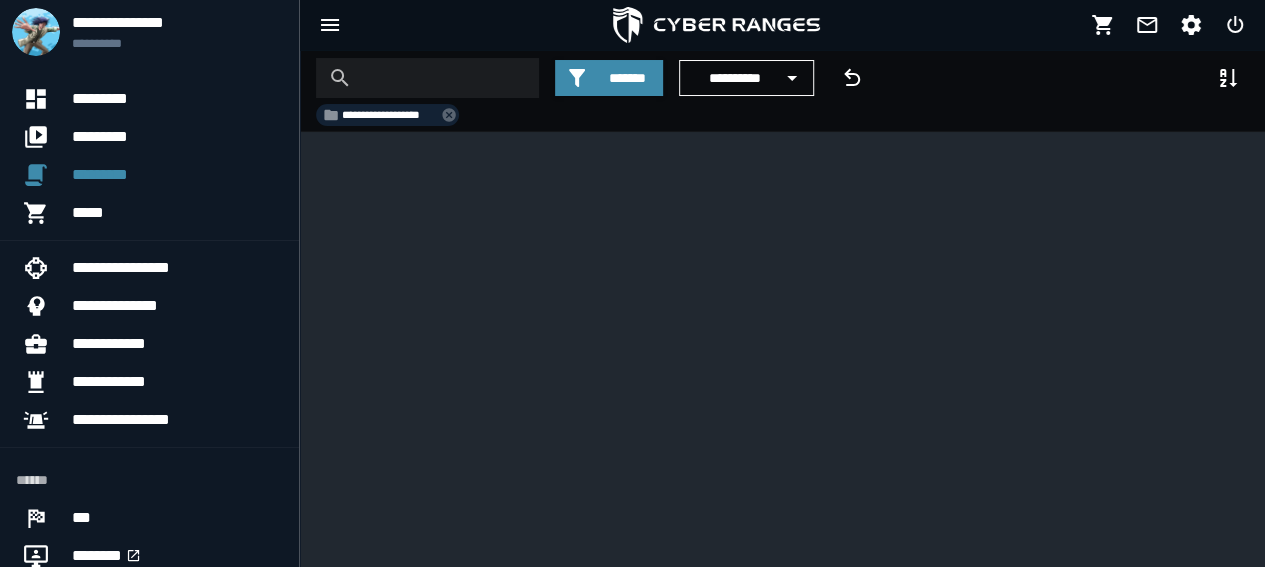 scroll, scrollTop: 0, scrollLeft: 0, axis: both 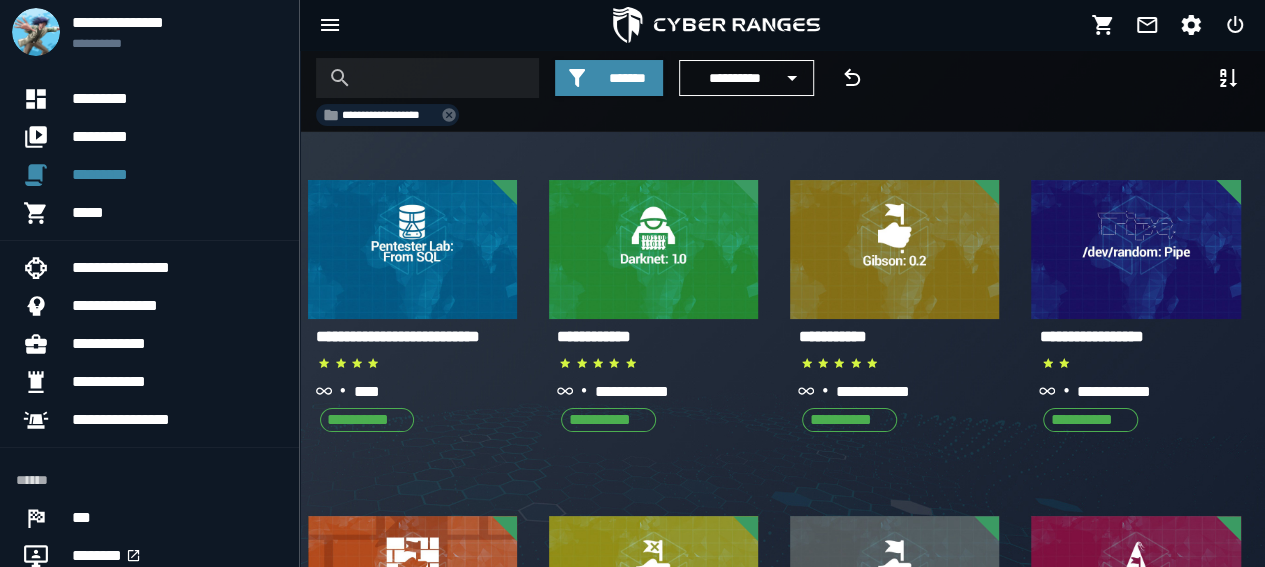 click 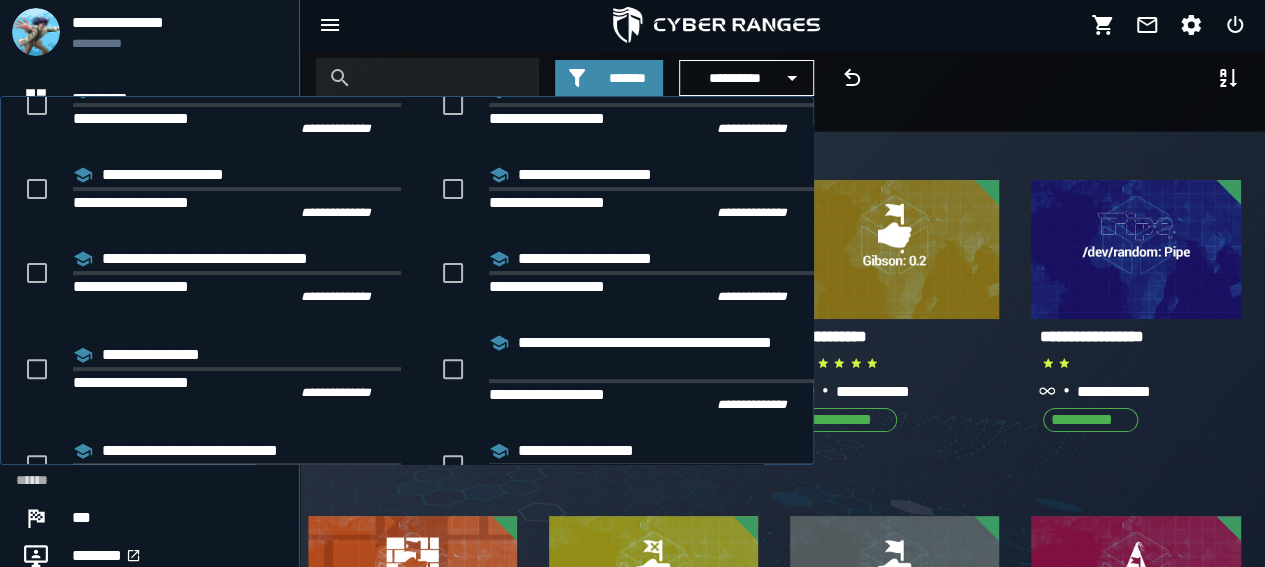 scroll, scrollTop: 225, scrollLeft: 0, axis: vertical 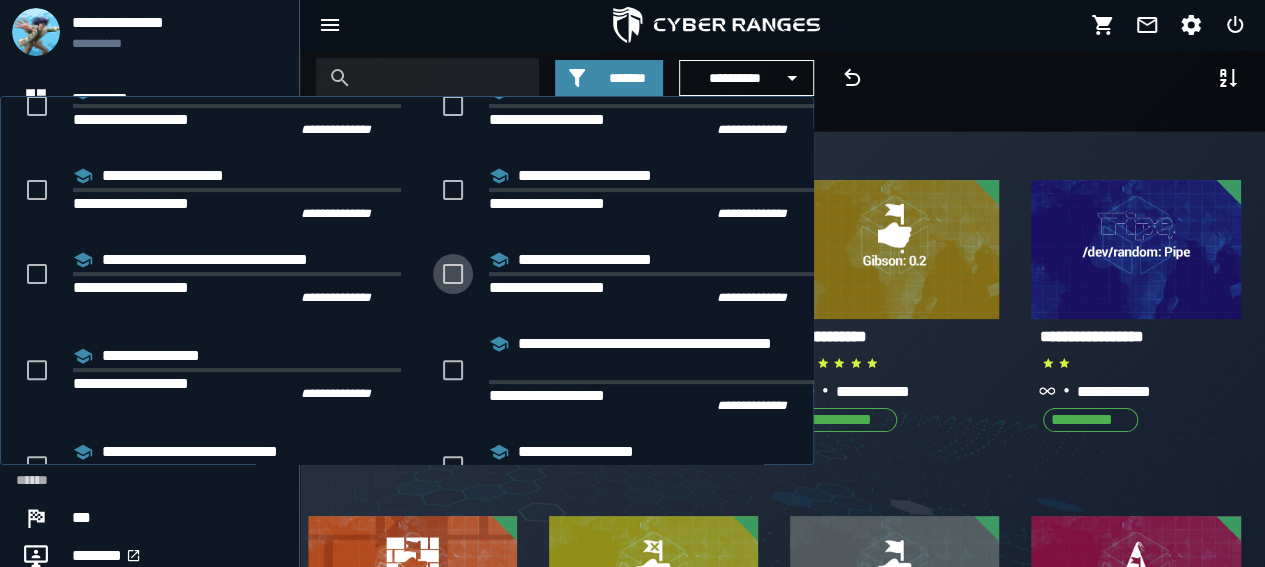 click 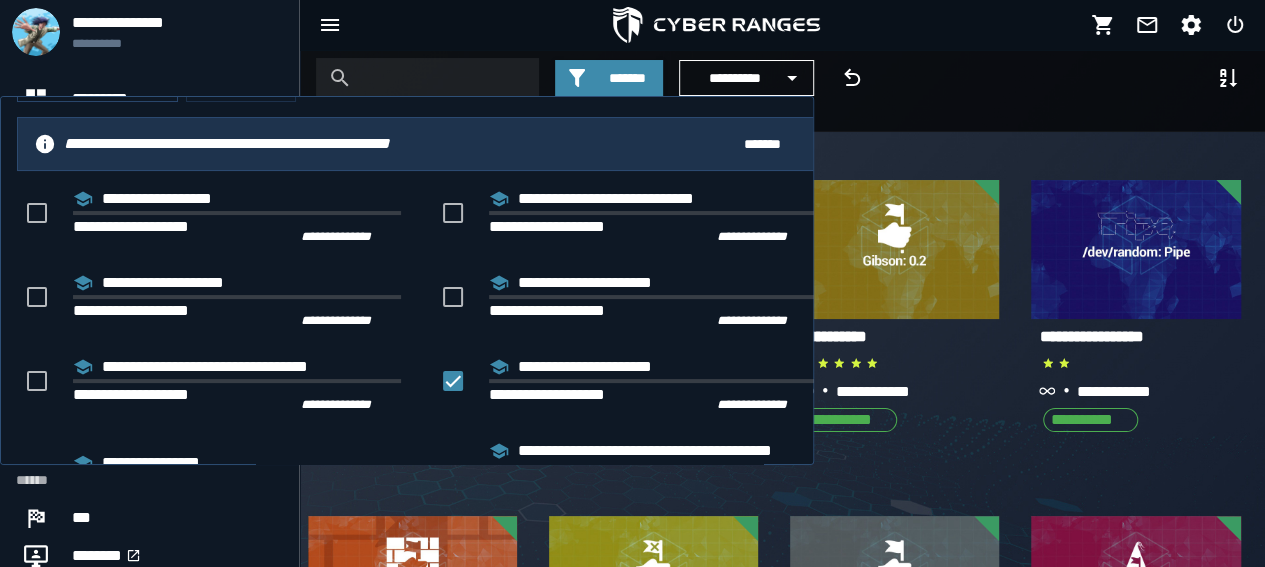 scroll, scrollTop: 117, scrollLeft: 0, axis: vertical 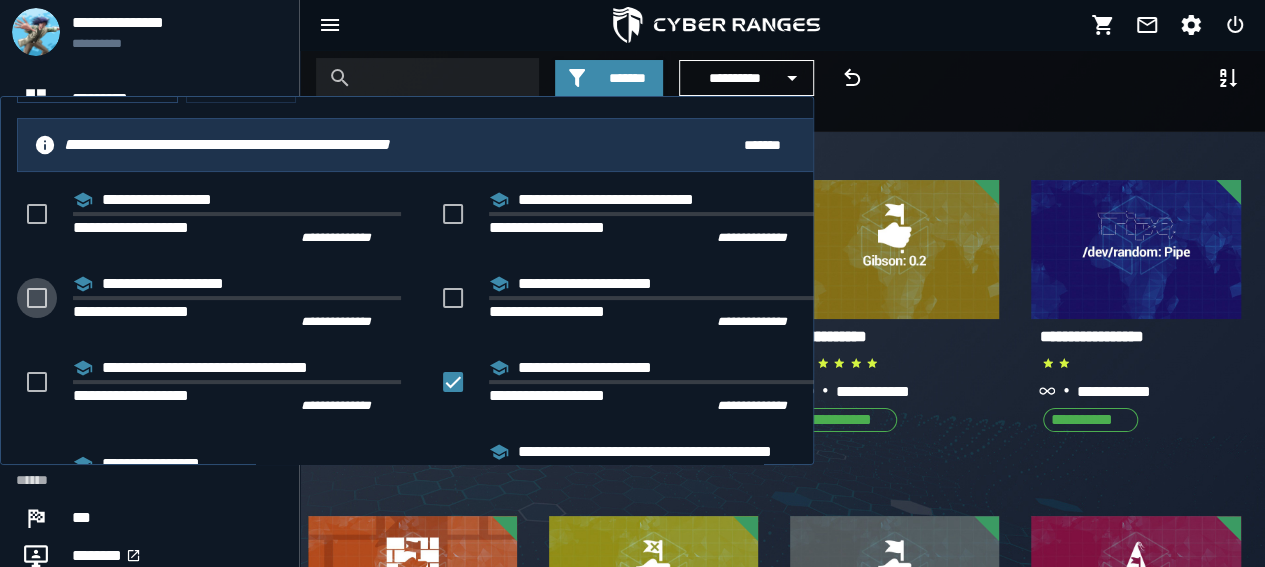 click 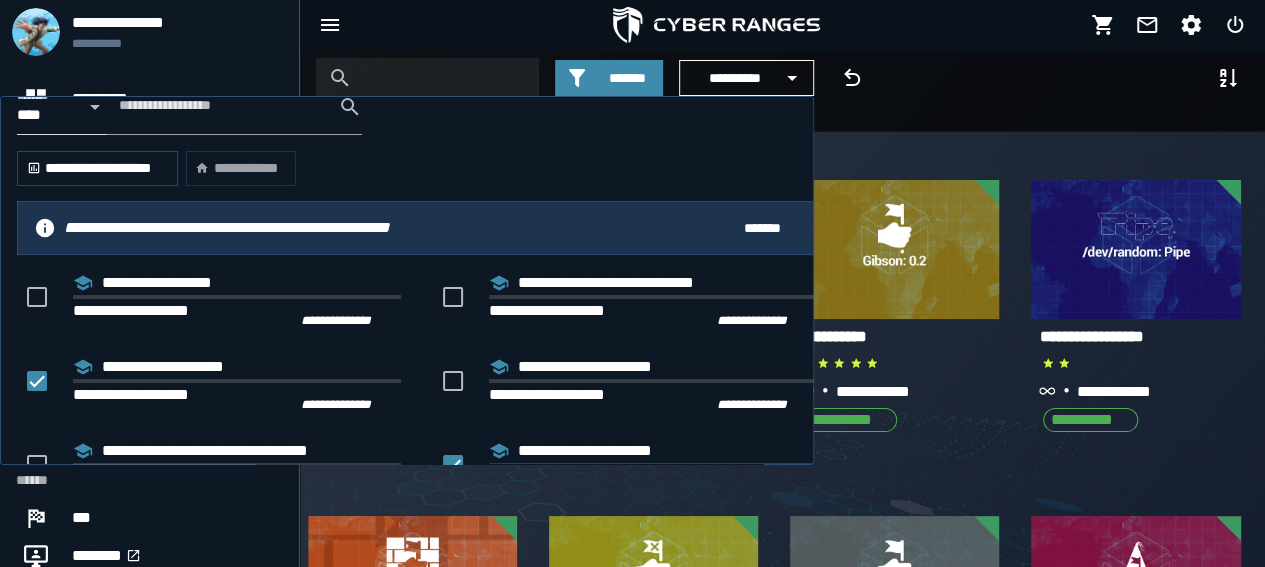 scroll, scrollTop: 0, scrollLeft: 0, axis: both 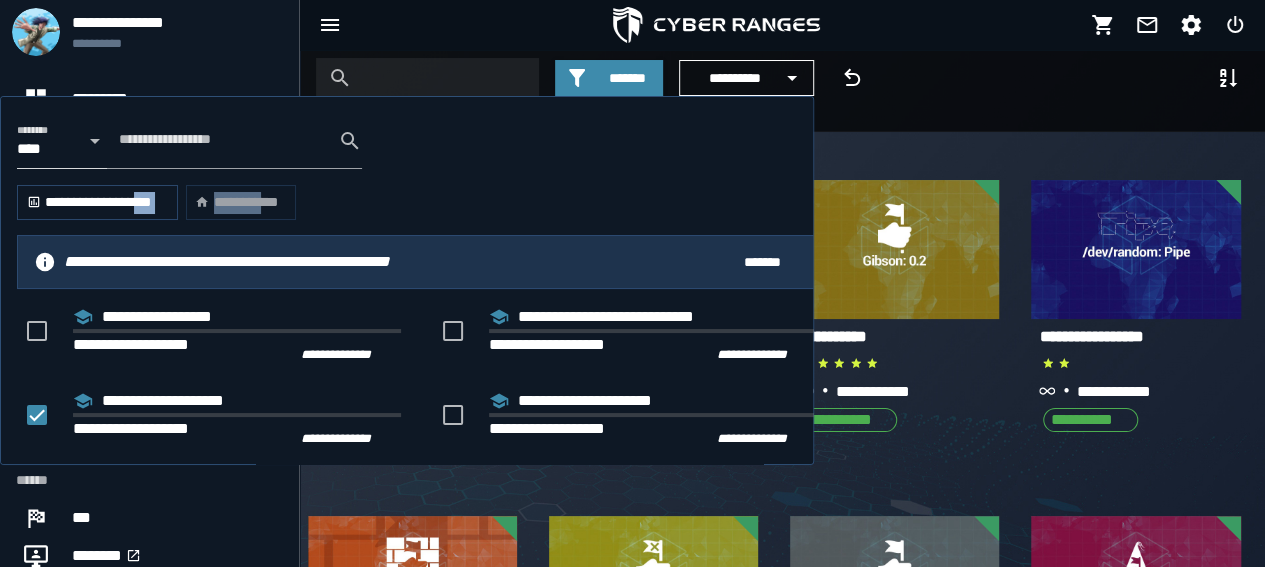 drag, startPoint x: 149, startPoint y: 194, endPoint x: 266, endPoint y: 186, distance: 117.273186 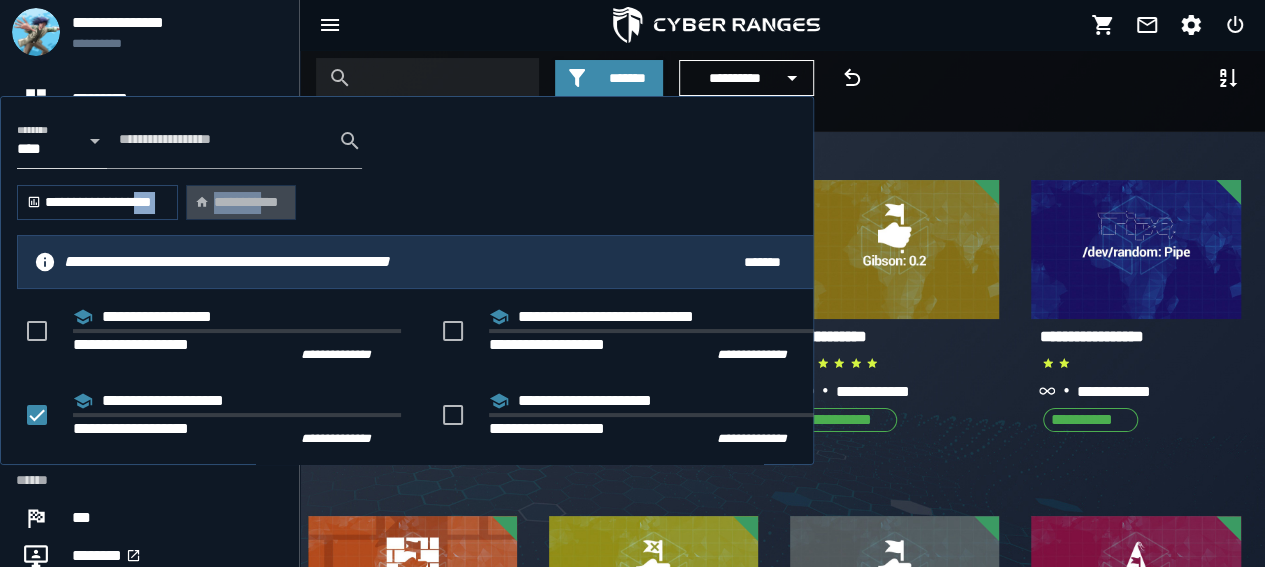 click on "**********" at bounding box center [240, 203] 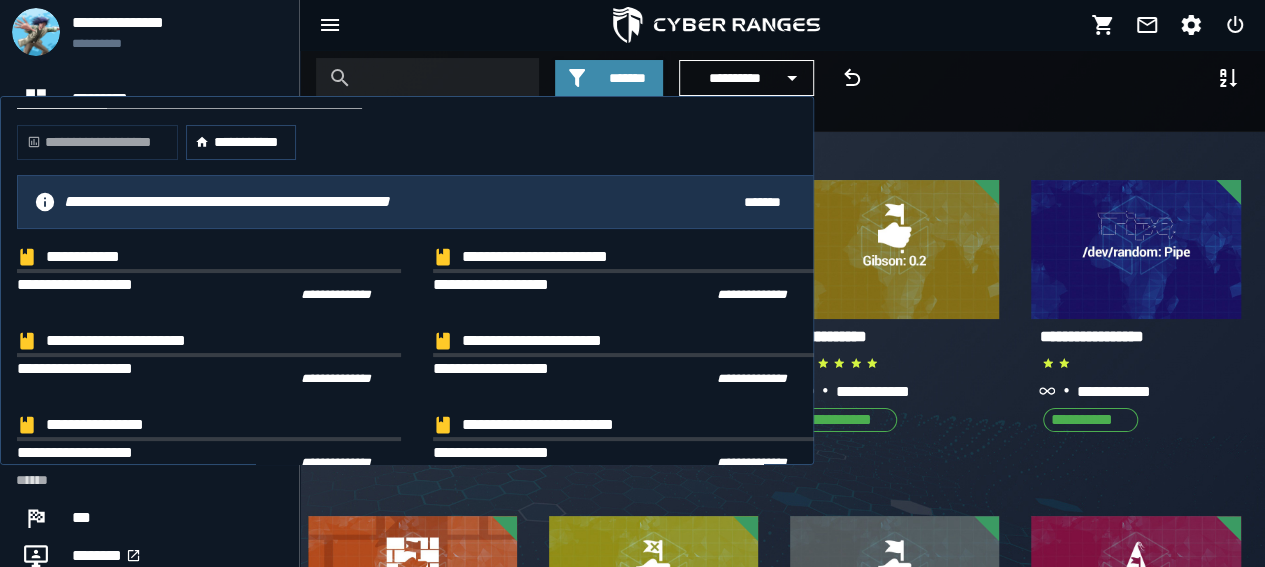 scroll, scrollTop: 24, scrollLeft: 0, axis: vertical 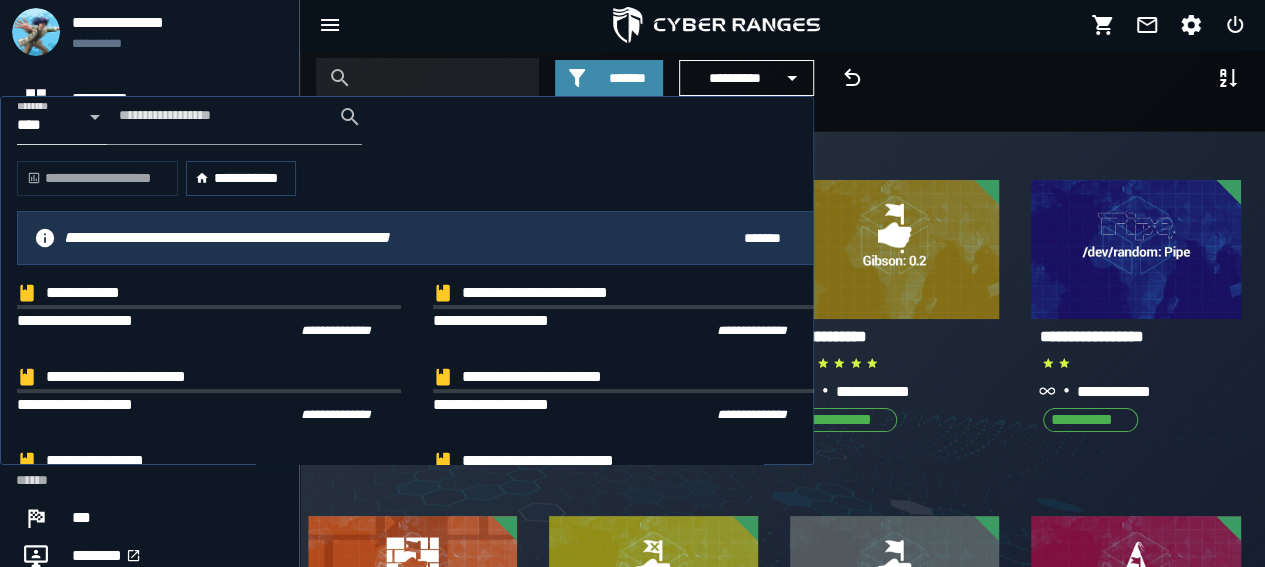 click on "**********" at bounding box center [240, 179] 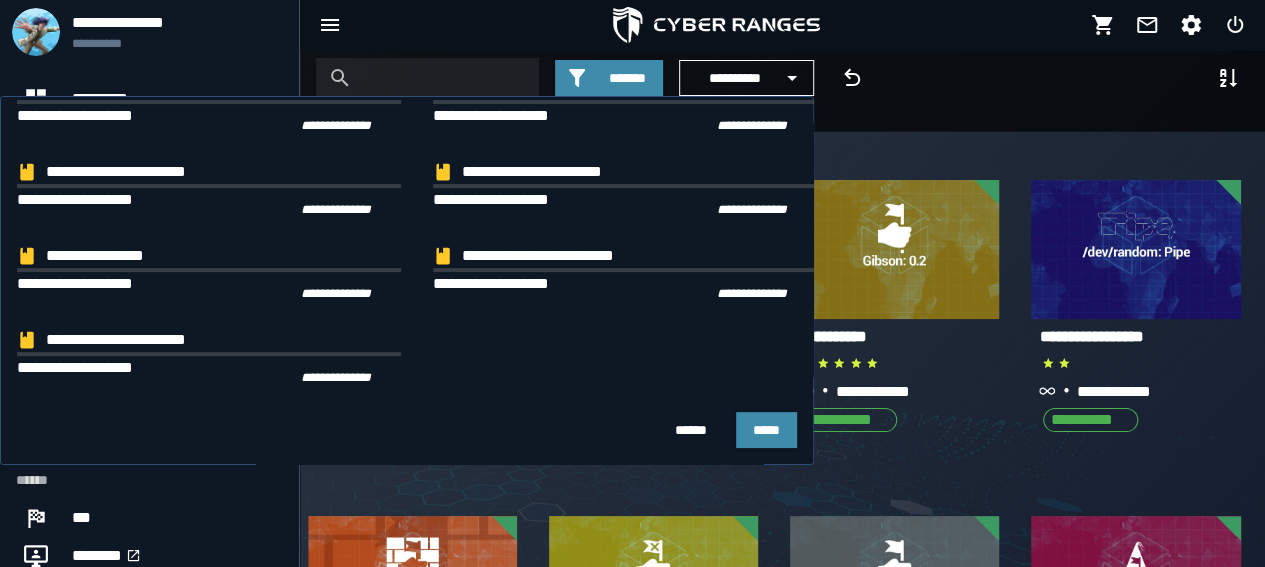 scroll, scrollTop: 0, scrollLeft: 0, axis: both 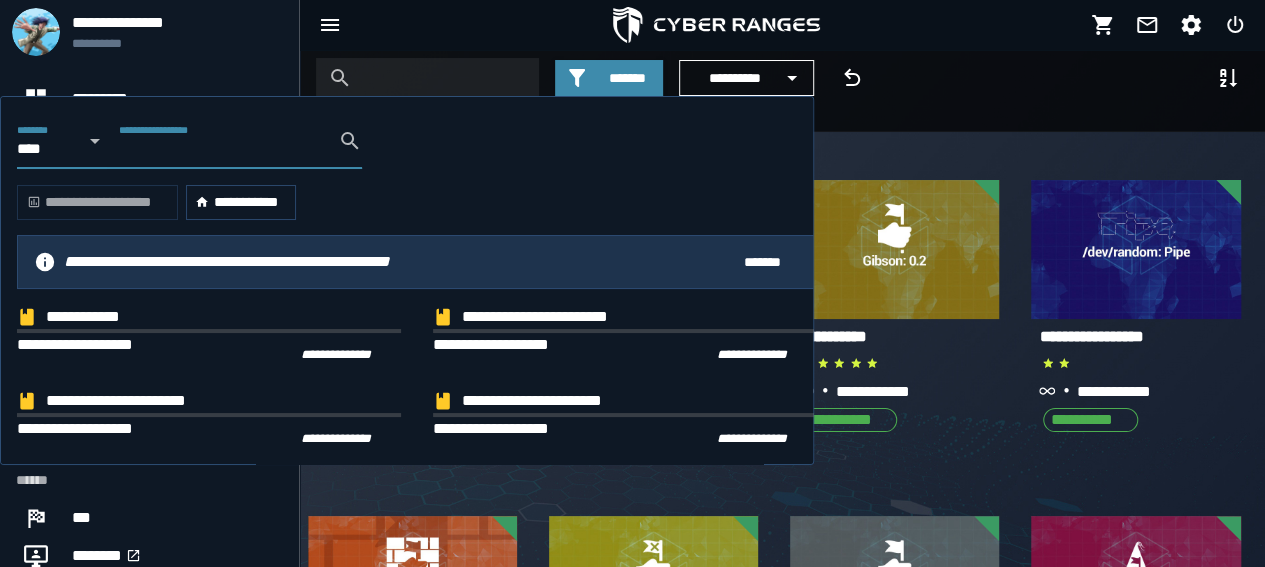 click 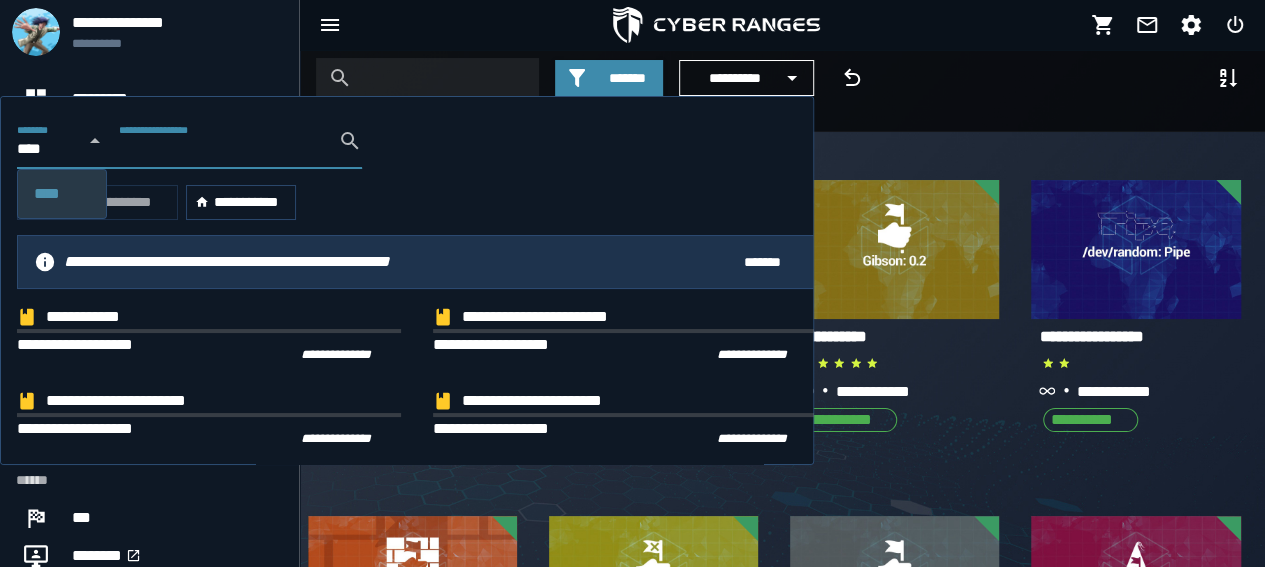 click 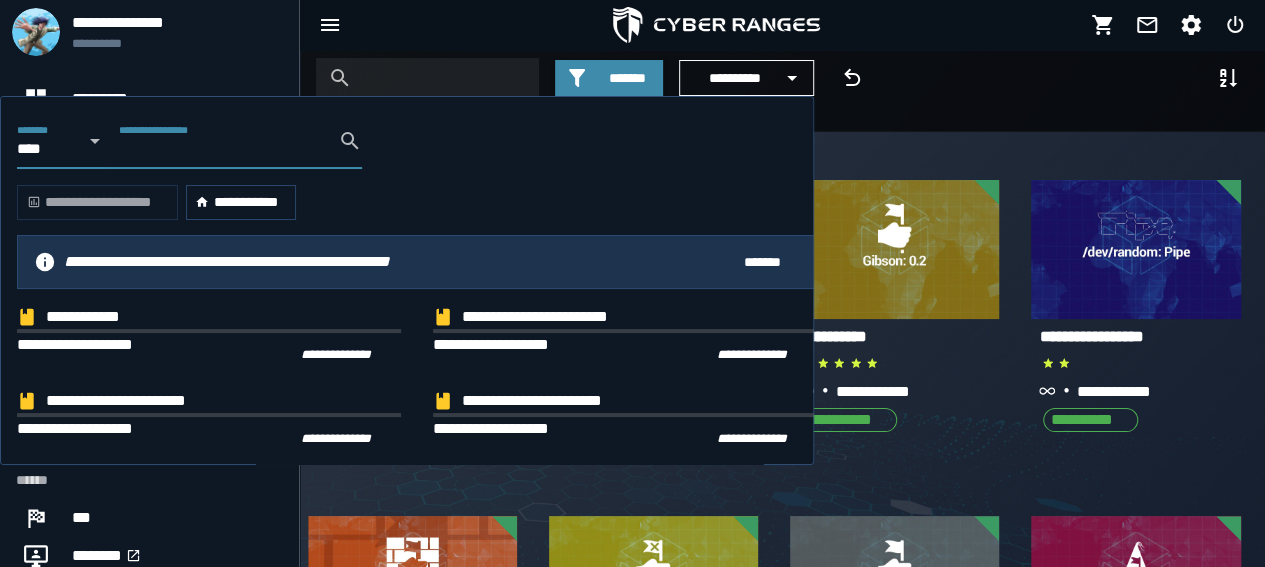 scroll, scrollTop: 0, scrollLeft: 0, axis: both 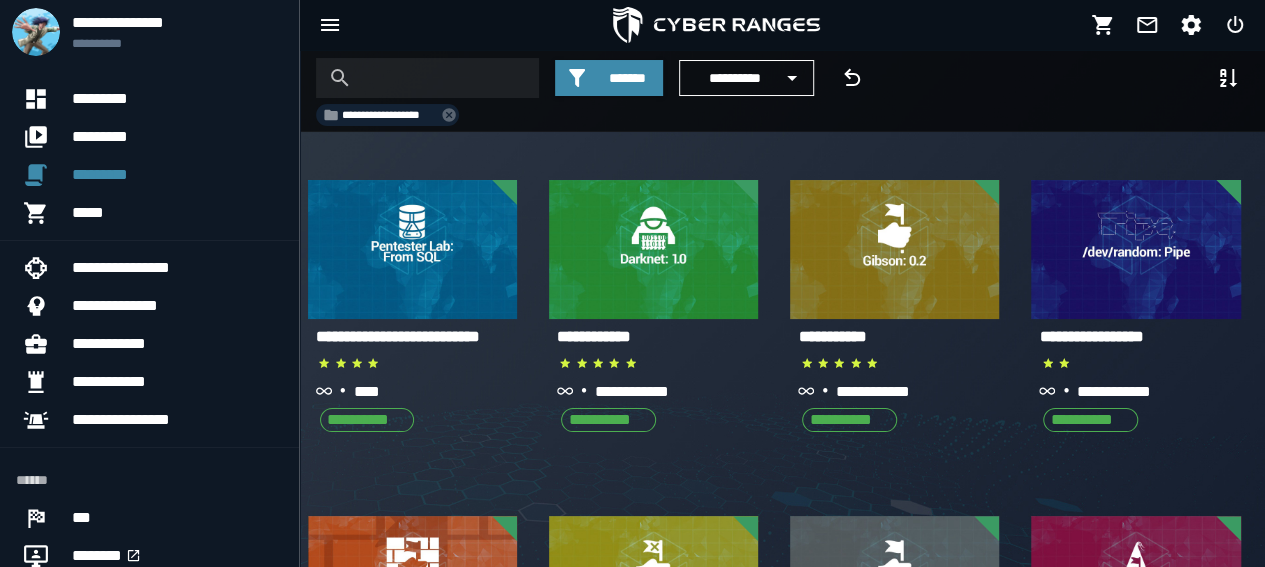 click 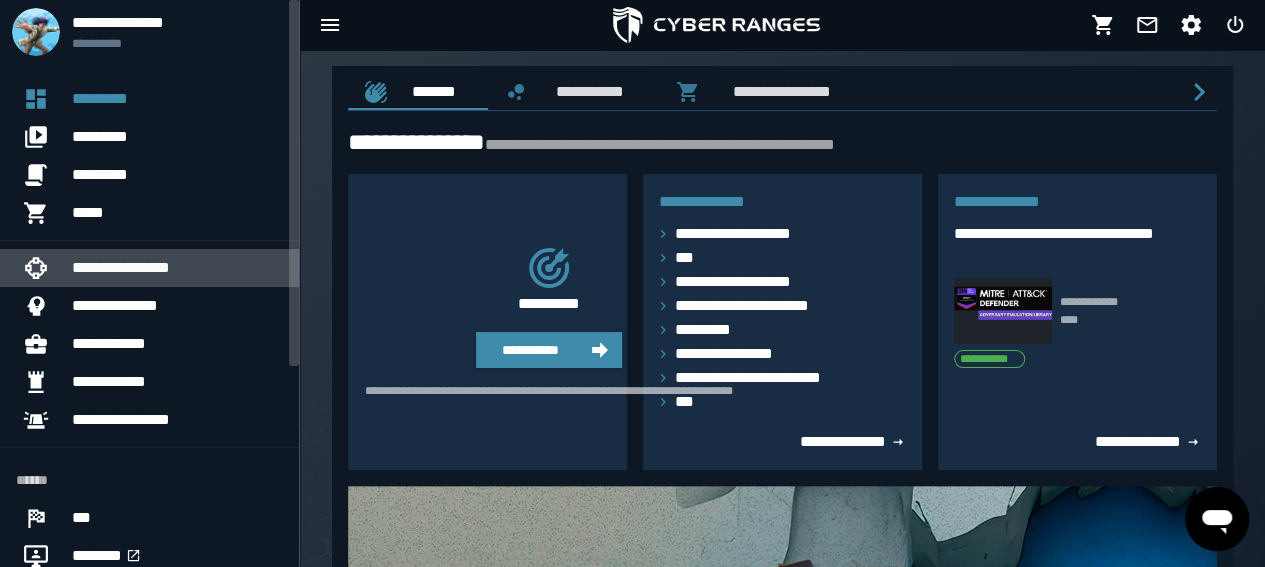 click on "**********" at bounding box center (177, 268) 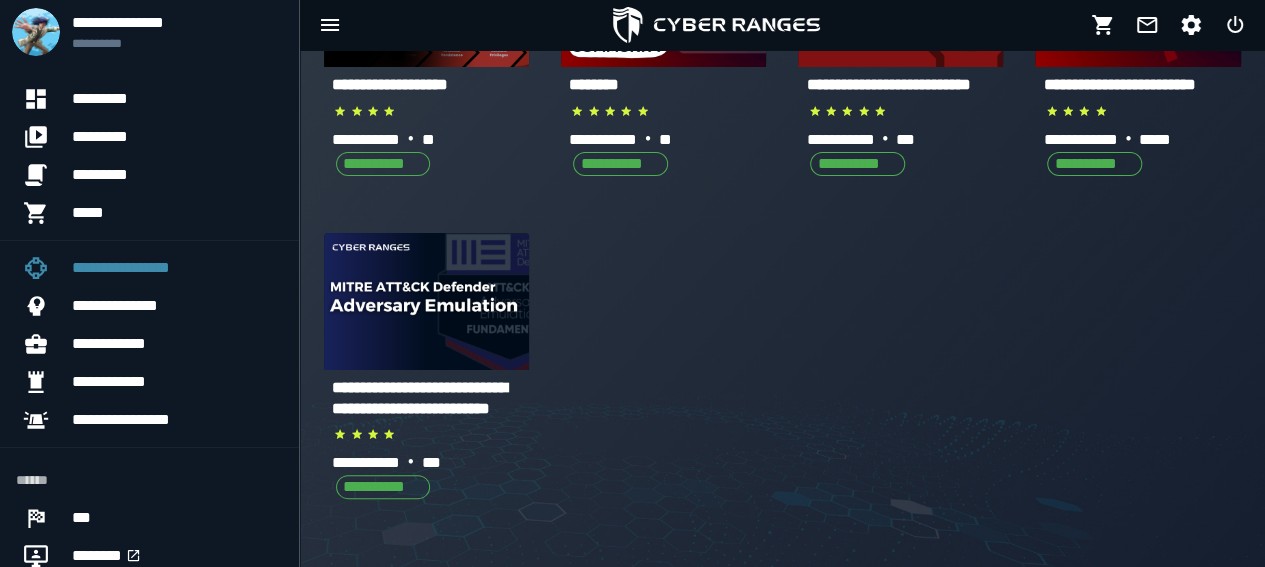 scroll, scrollTop: 196, scrollLeft: 0, axis: vertical 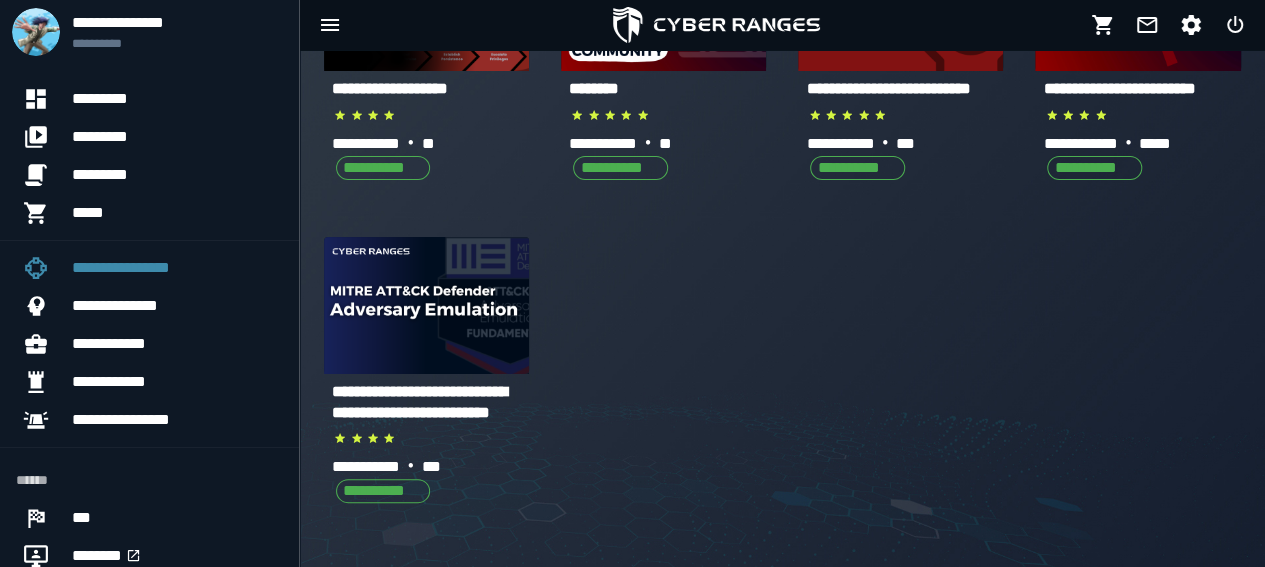 click 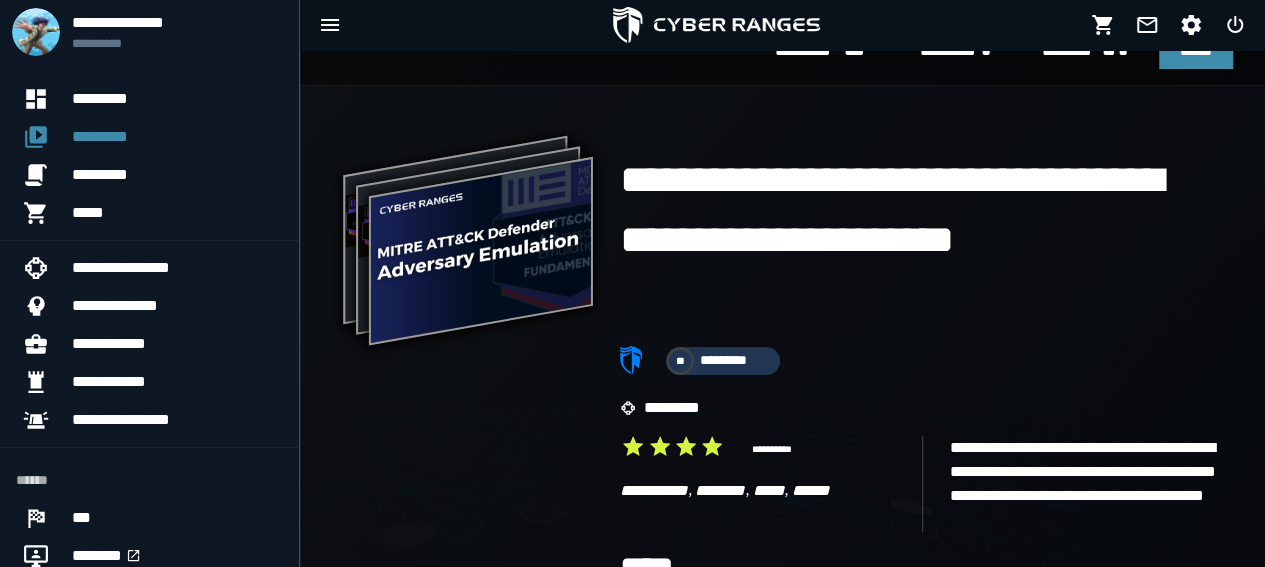 scroll, scrollTop: 0, scrollLeft: 0, axis: both 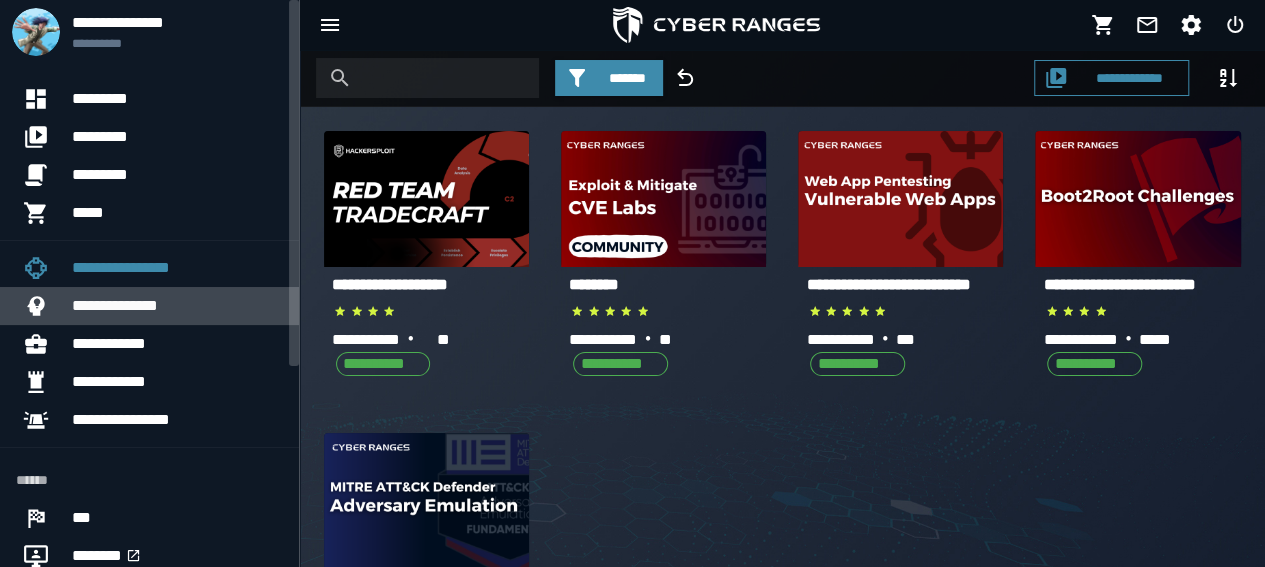 click on "**********" at bounding box center [177, 306] 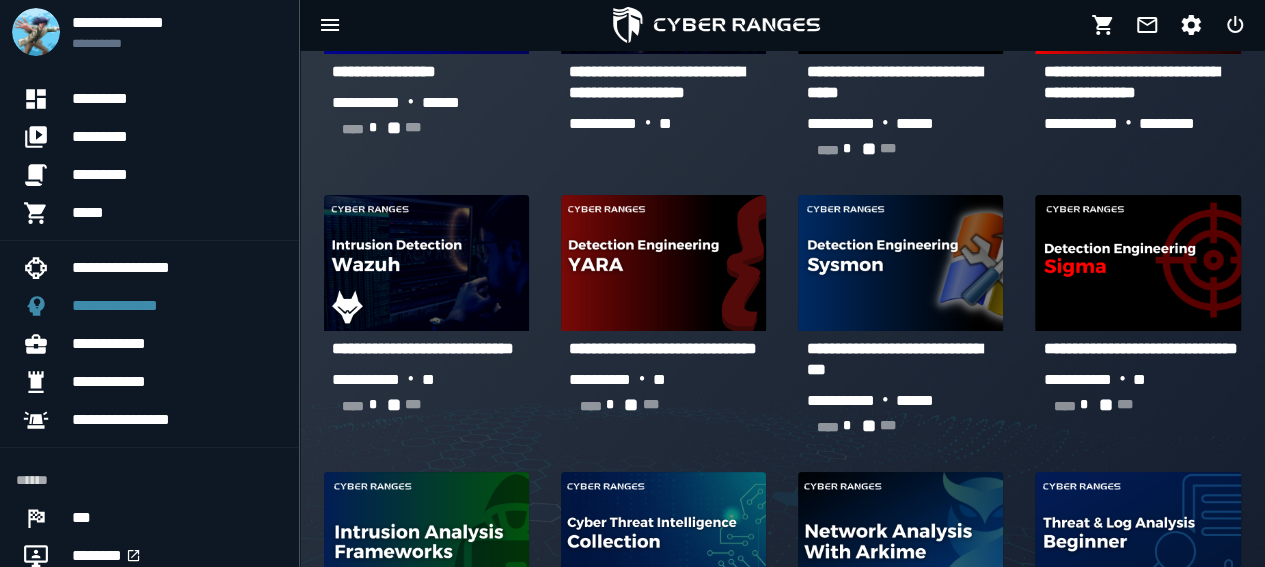 scroll, scrollTop: 791, scrollLeft: 0, axis: vertical 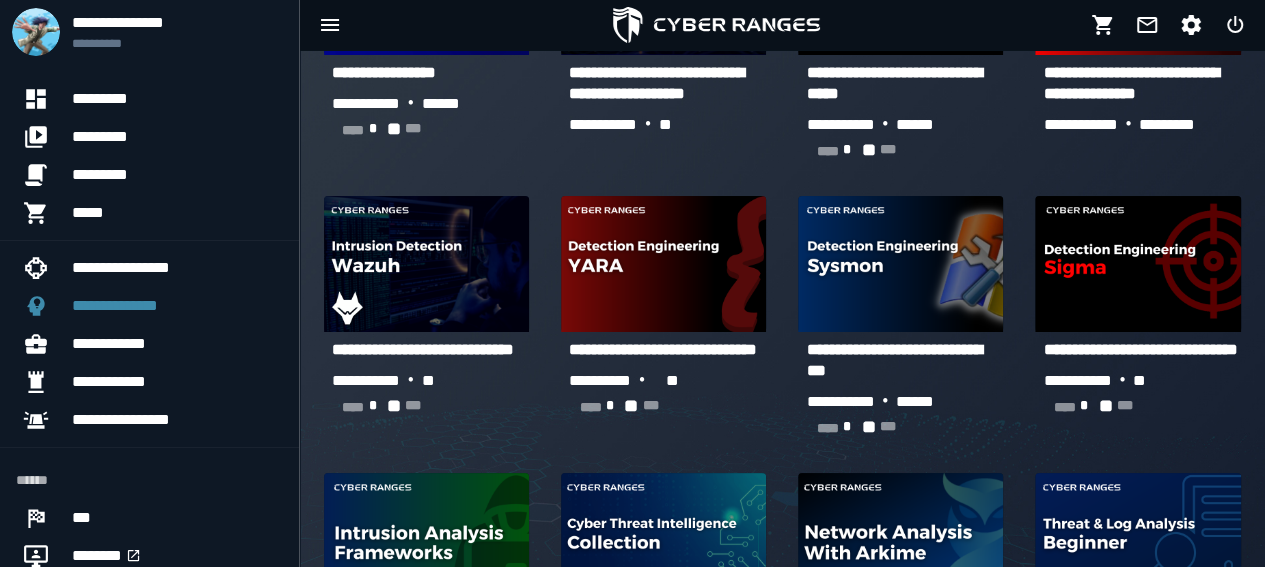 click on "**********" at bounding box center [423, 349] 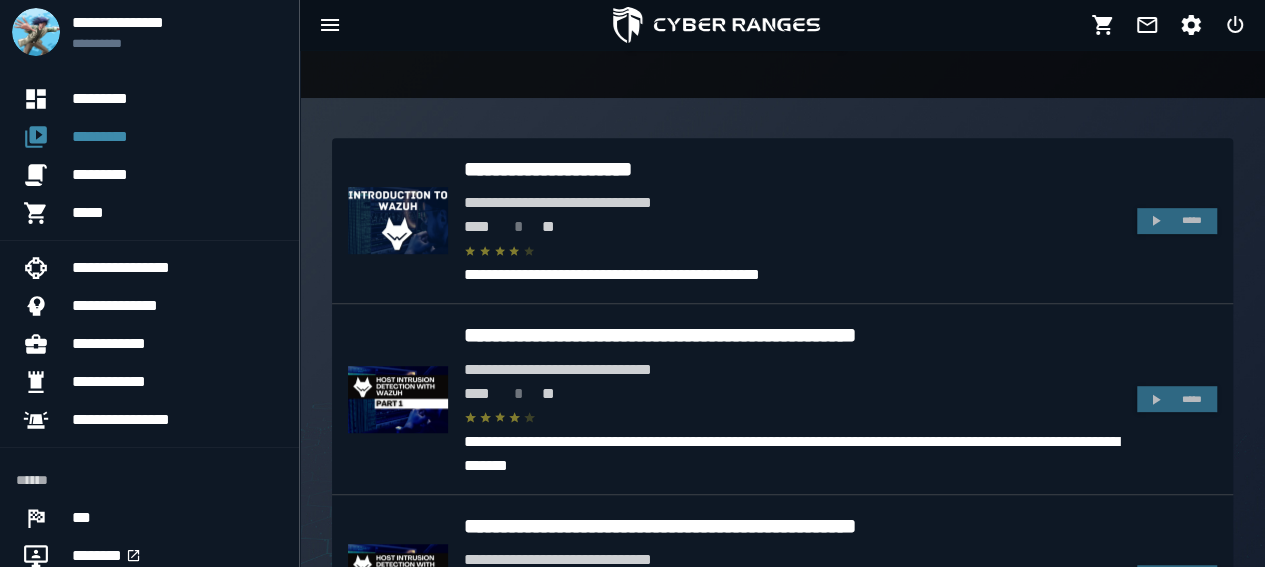 scroll, scrollTop: 565, scrollLeft: 0, axis: vertical 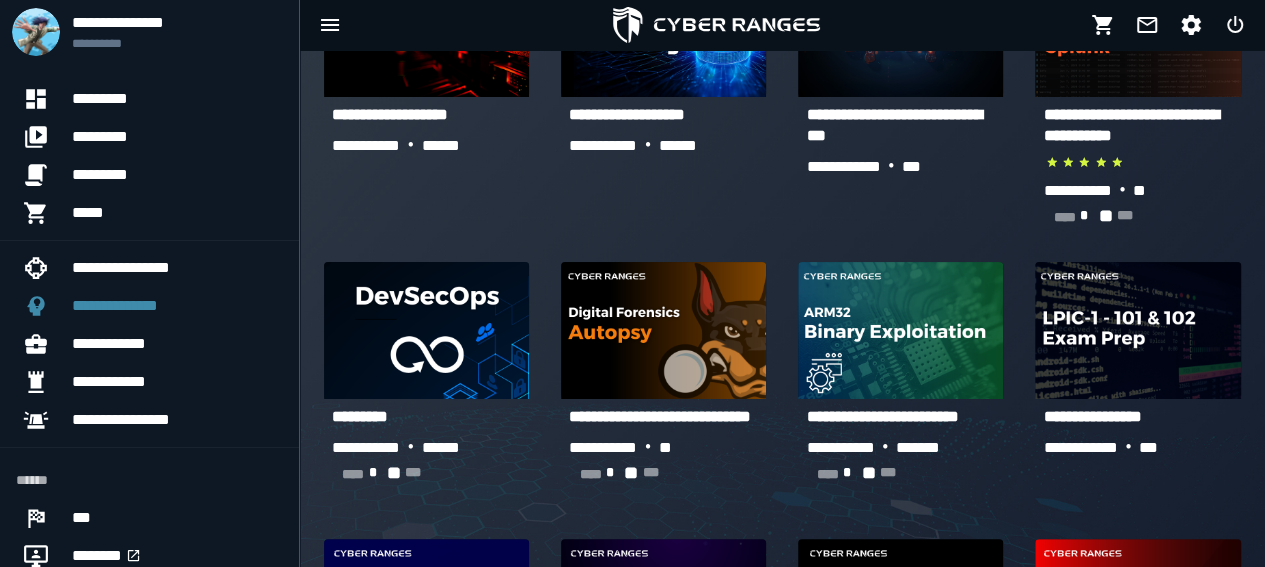 click 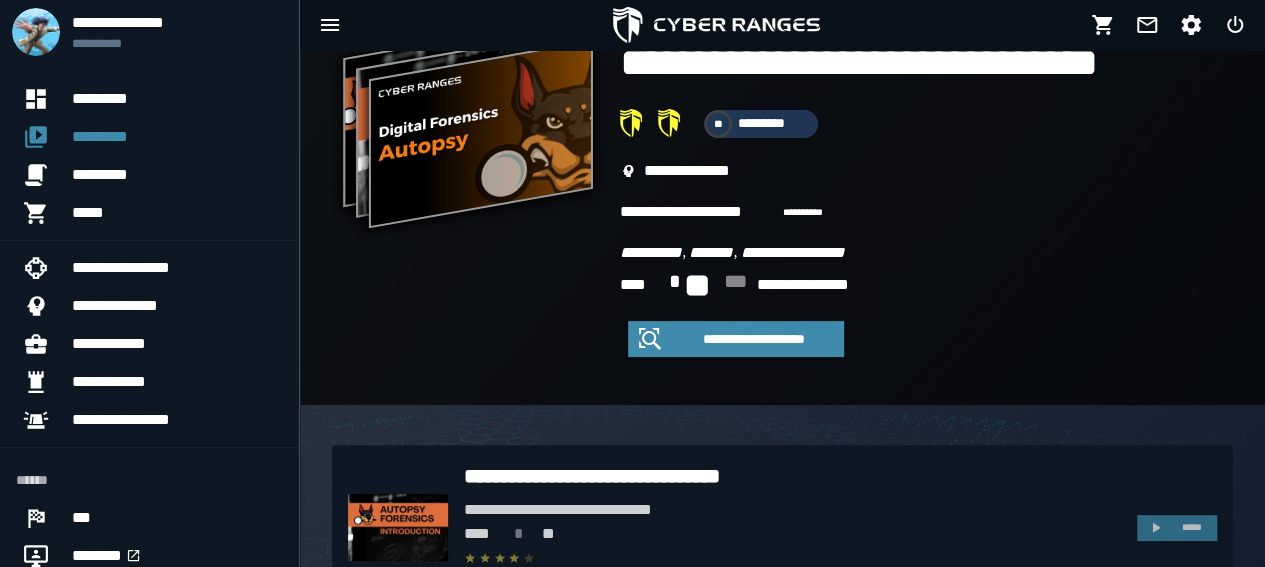 scroll, scrollTop: 0, scrollLeft: 0, axis: both 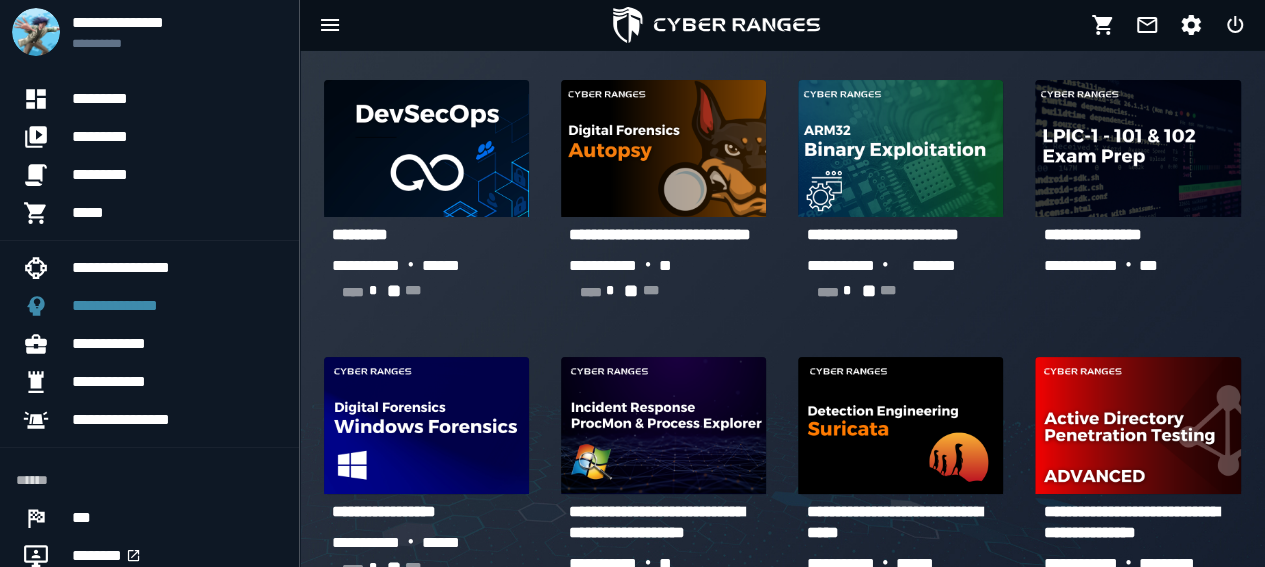 click 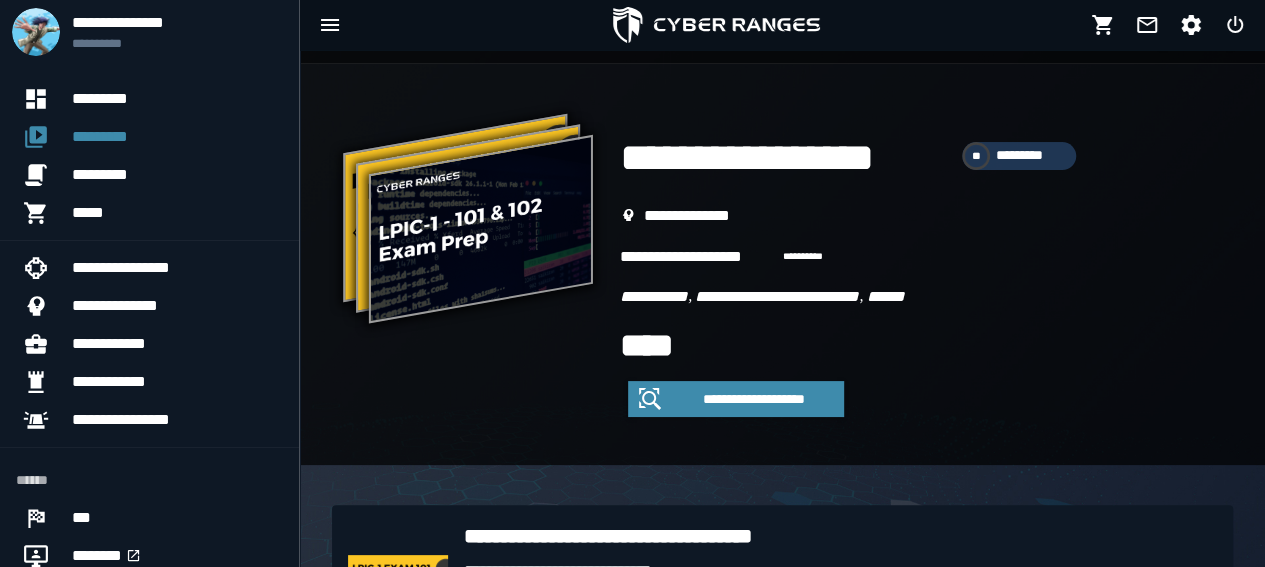 scroll, scrollTop: 53, scrollLeft: 0, axis: vertical 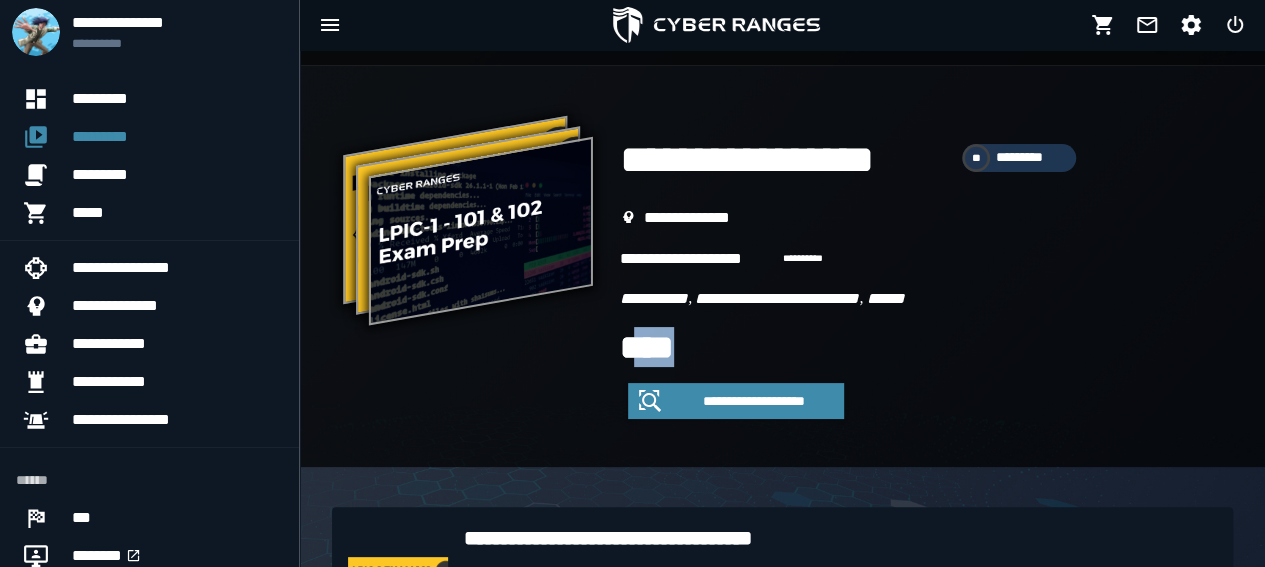 drag, startPoint x: 633, startPoint y: 349, endPoint x: 768, endPoint y: 331, distance: 136.19472 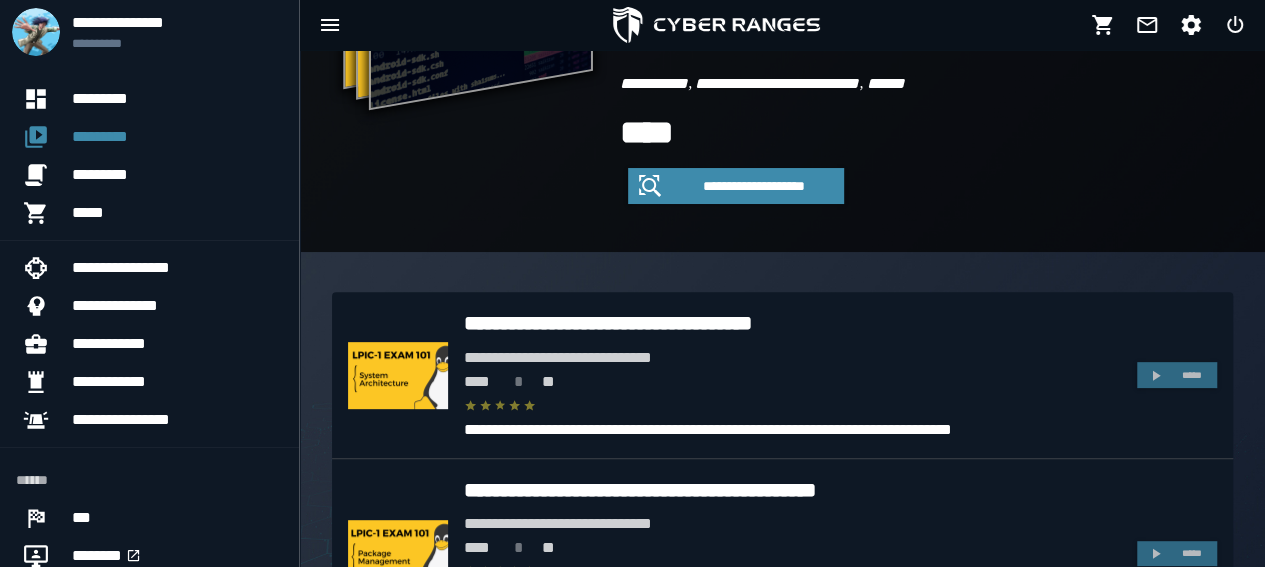 scroll, scrollTop: 275, scrollLeft: 0, axis: vertical 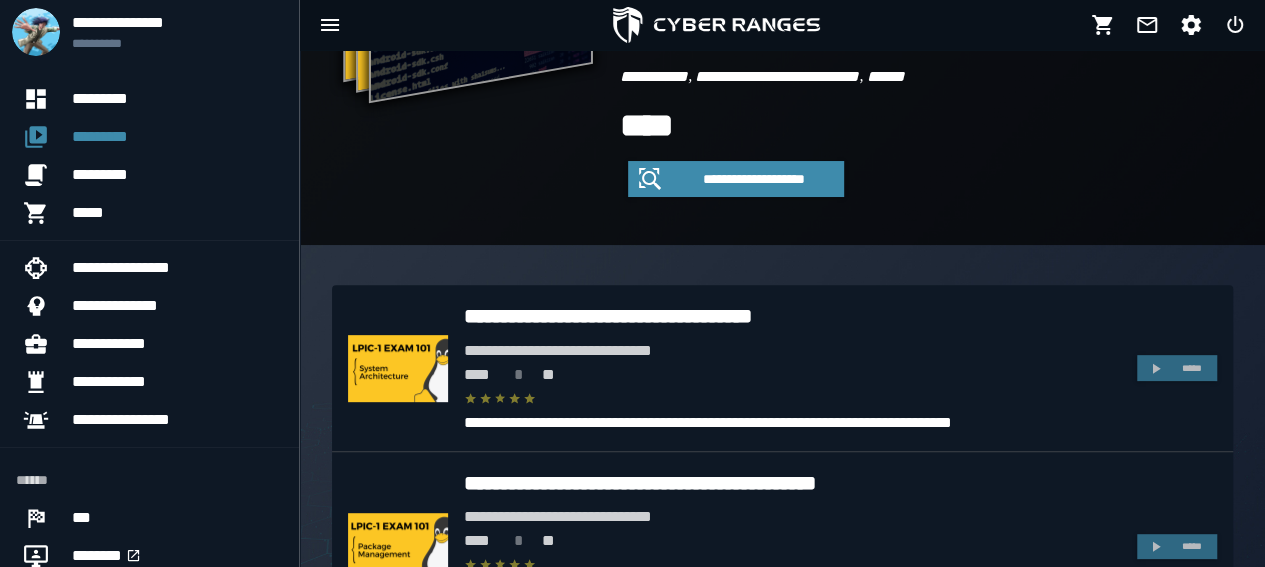 click on "**********" at bounding box center [792, 316] 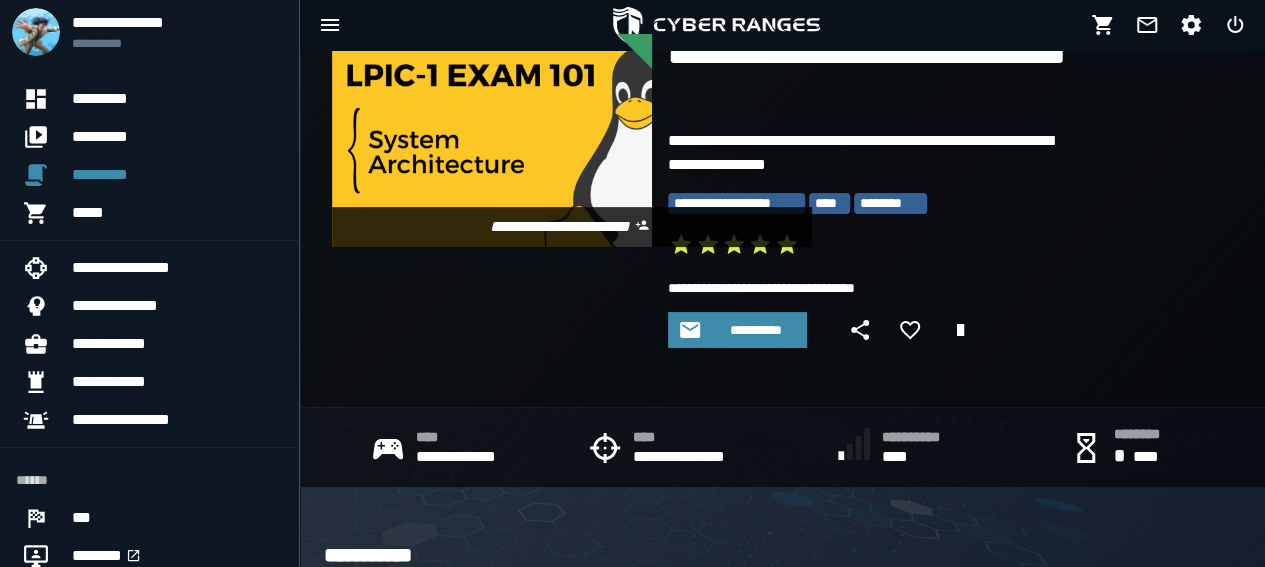 scroll, scrollTop: 65, scrollLeft: 0, axis: vertical 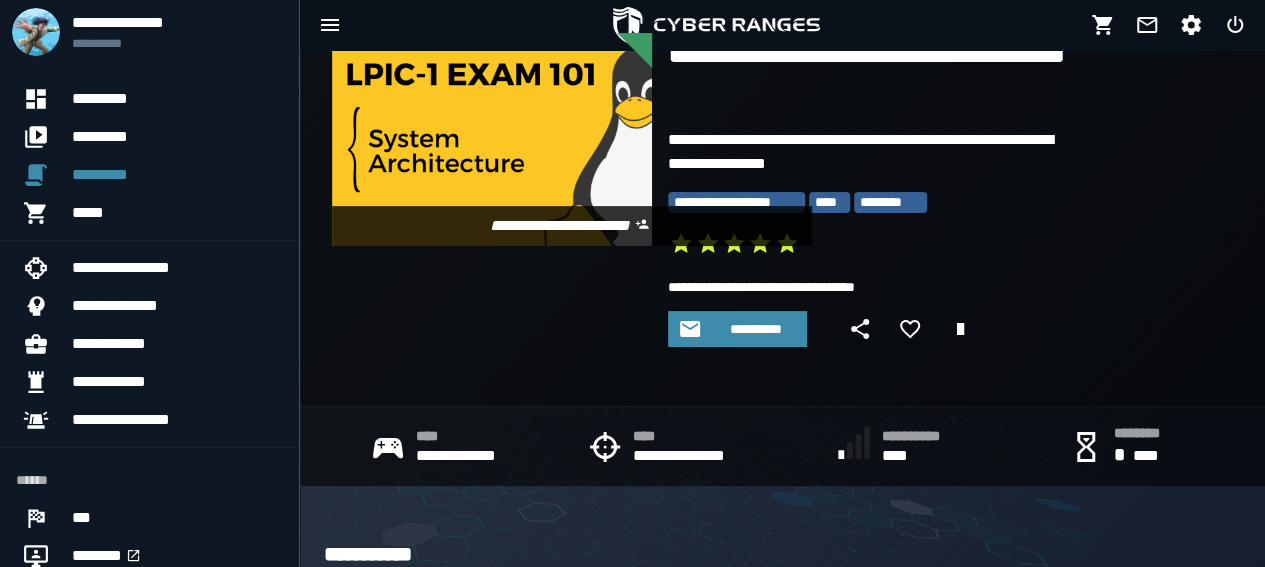 click at bounding box center (492, 139) 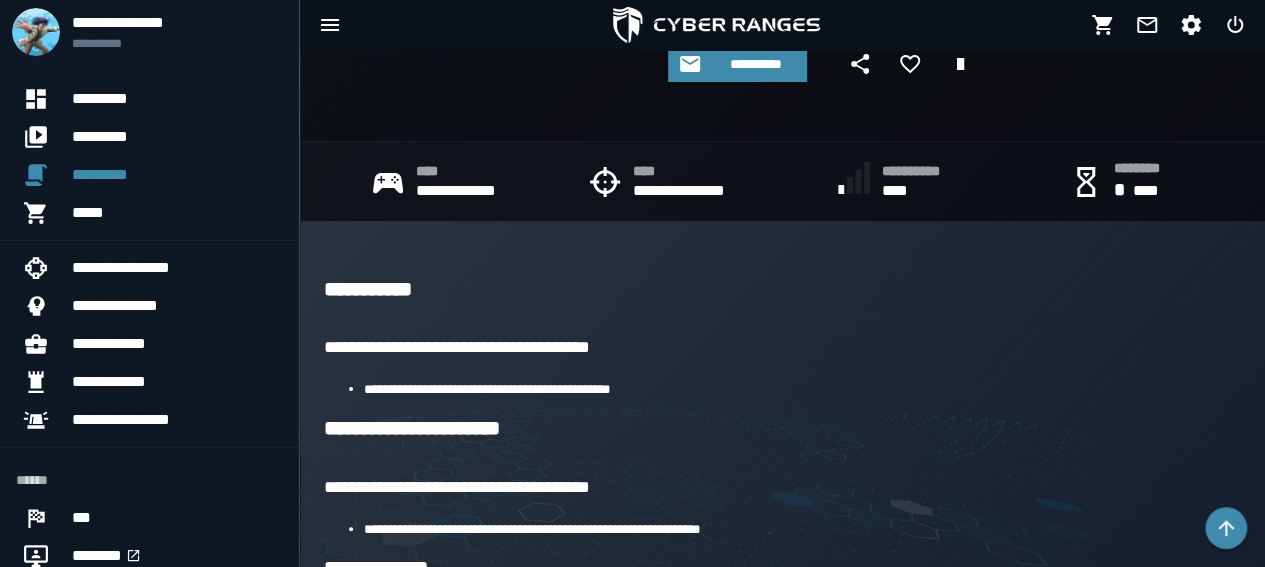 scroll, scrollTop: 331, scrollLeft: 0, axis: vertical 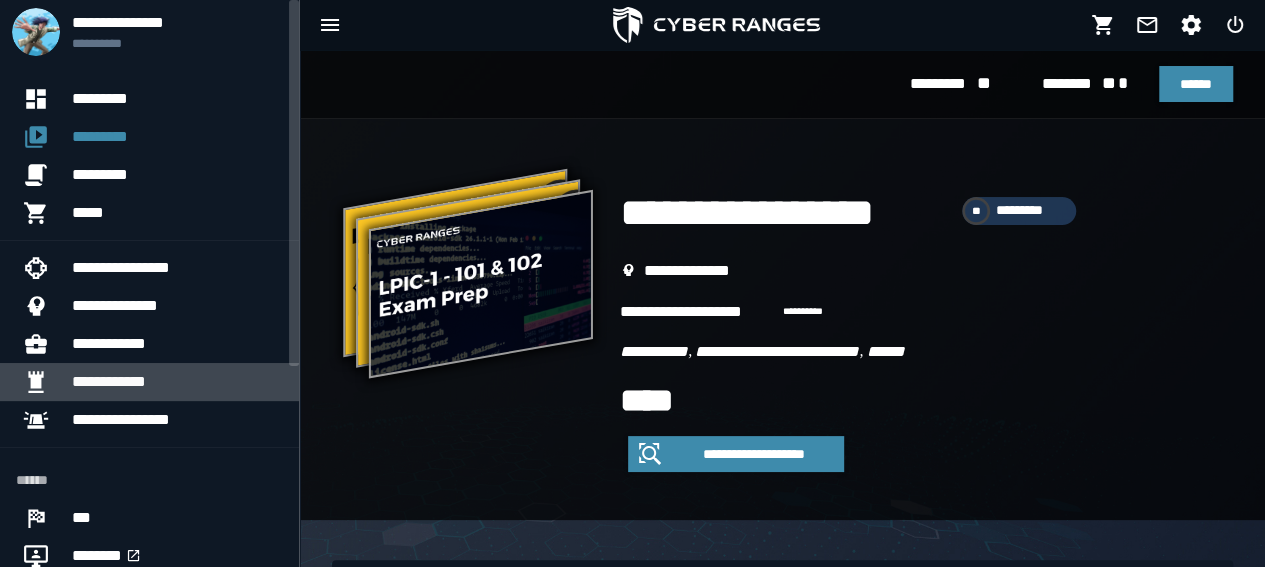 click on "**********" at bounding box center [177, 382] 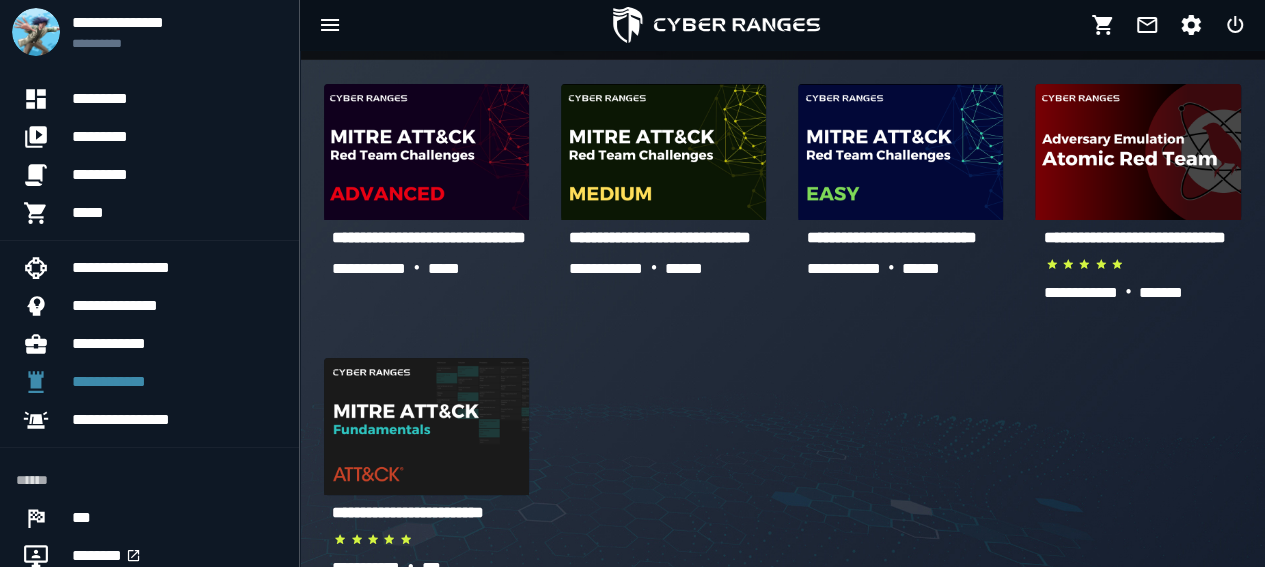 scroll, scrollTop: 55, scrollLeft: 0, axis: vertical 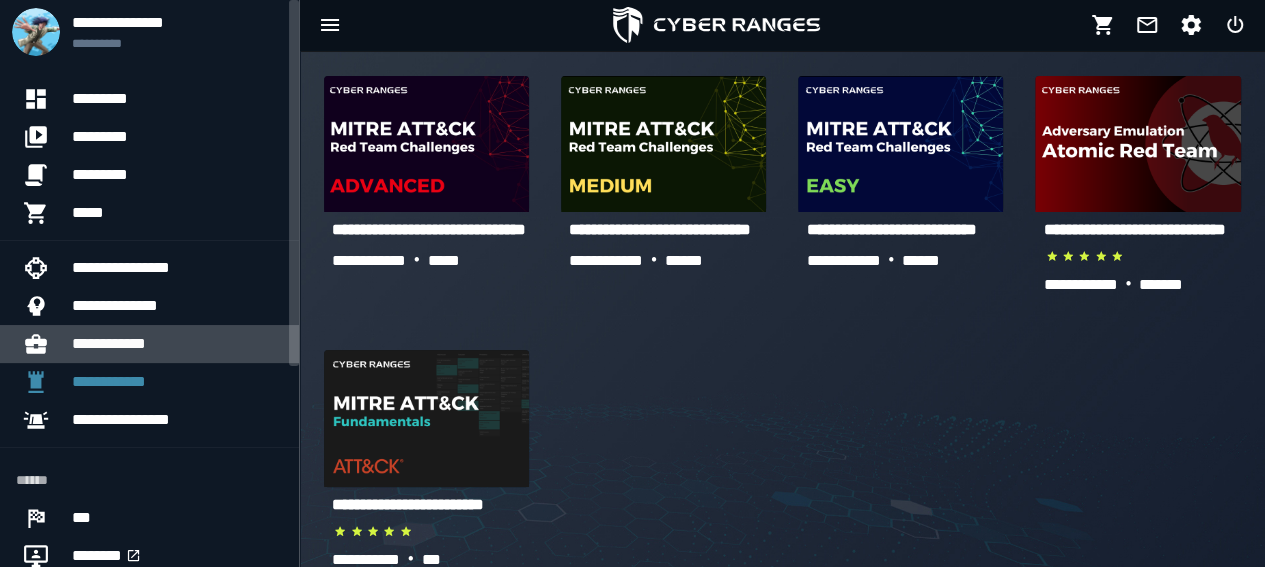 click on "**********" at bounding box center [177, 344] 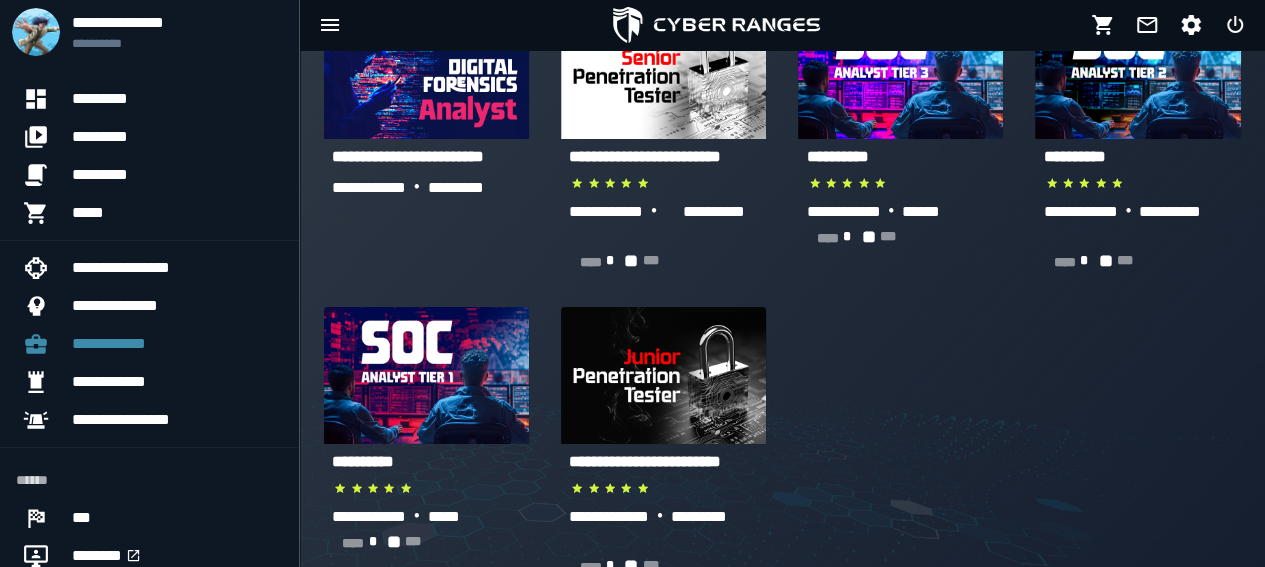 scroll, scrollTop: 167, scrollLeft: 0, axis: vertical 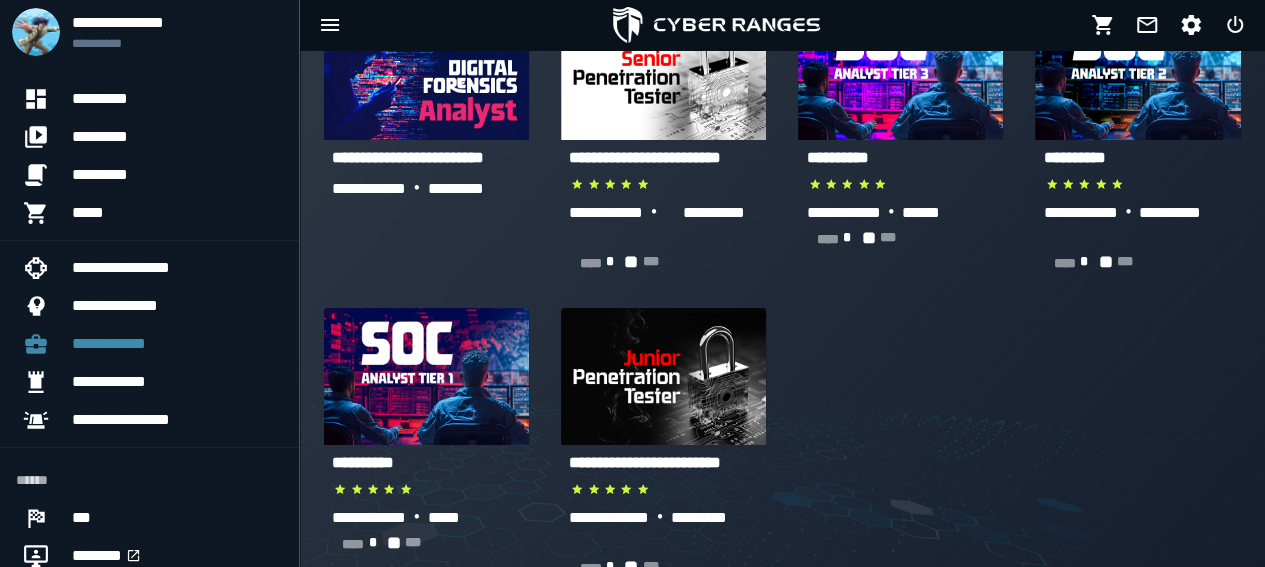 click 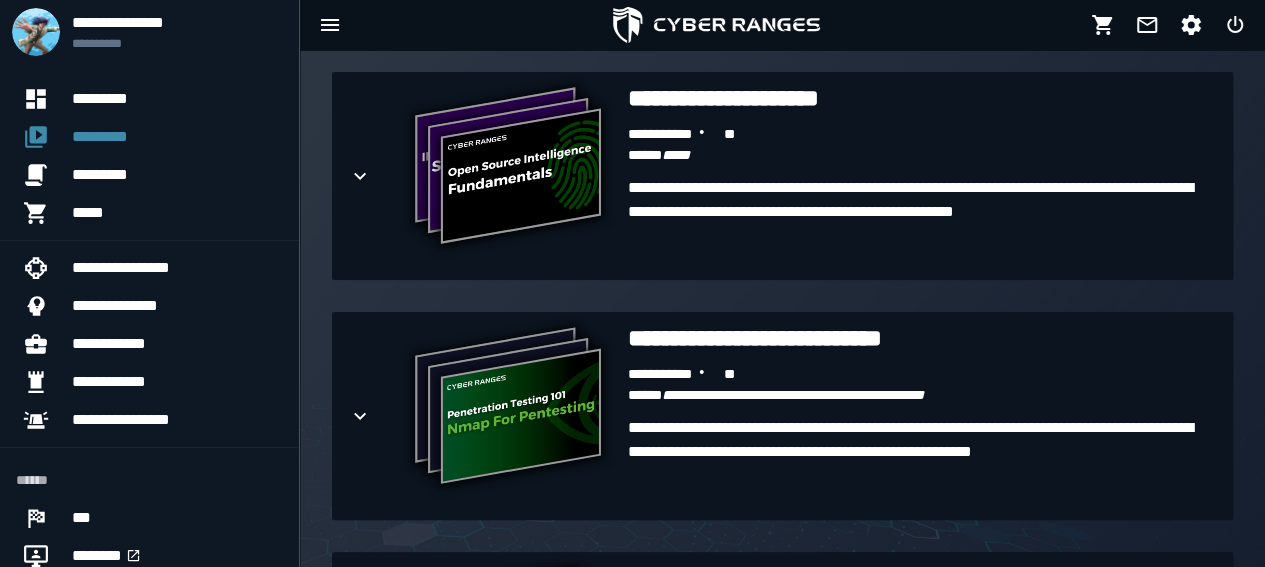 scroll, scrollTop: 550, scrollLeft: 0, axis: vertical 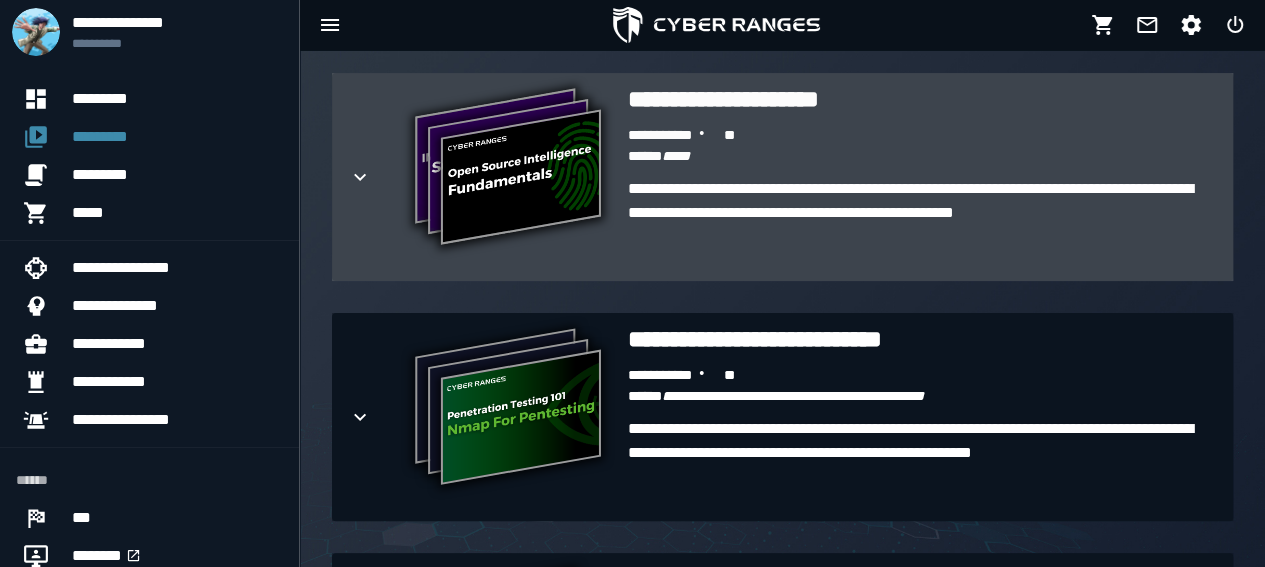 click 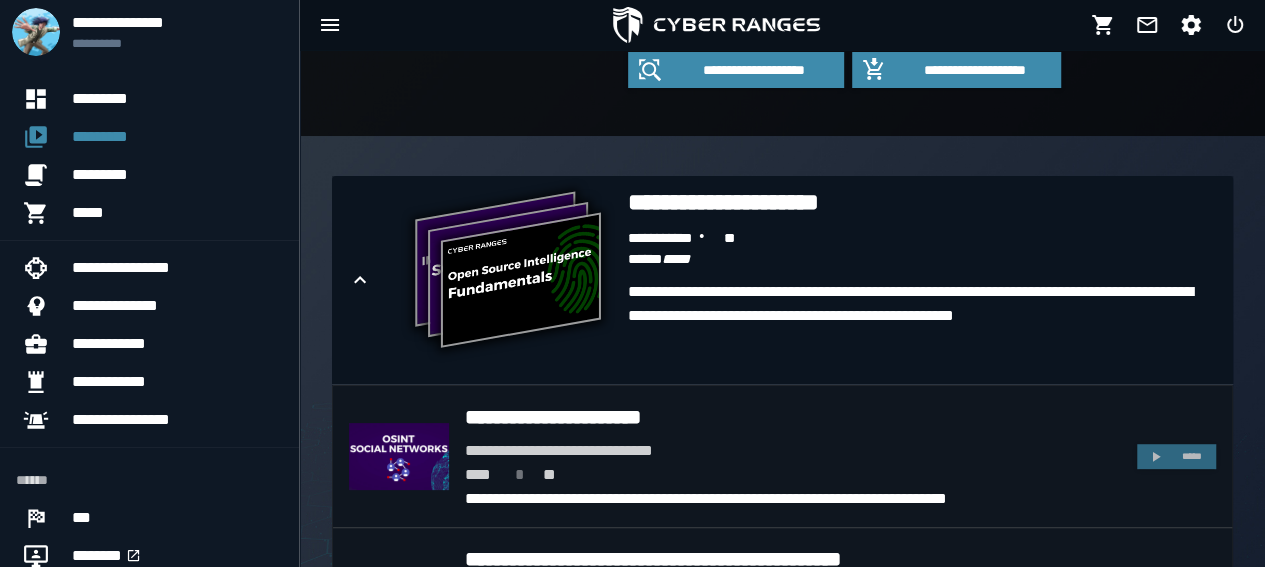 scroll, scrollTop: 433, scrollLeft: 0, axis: vertical 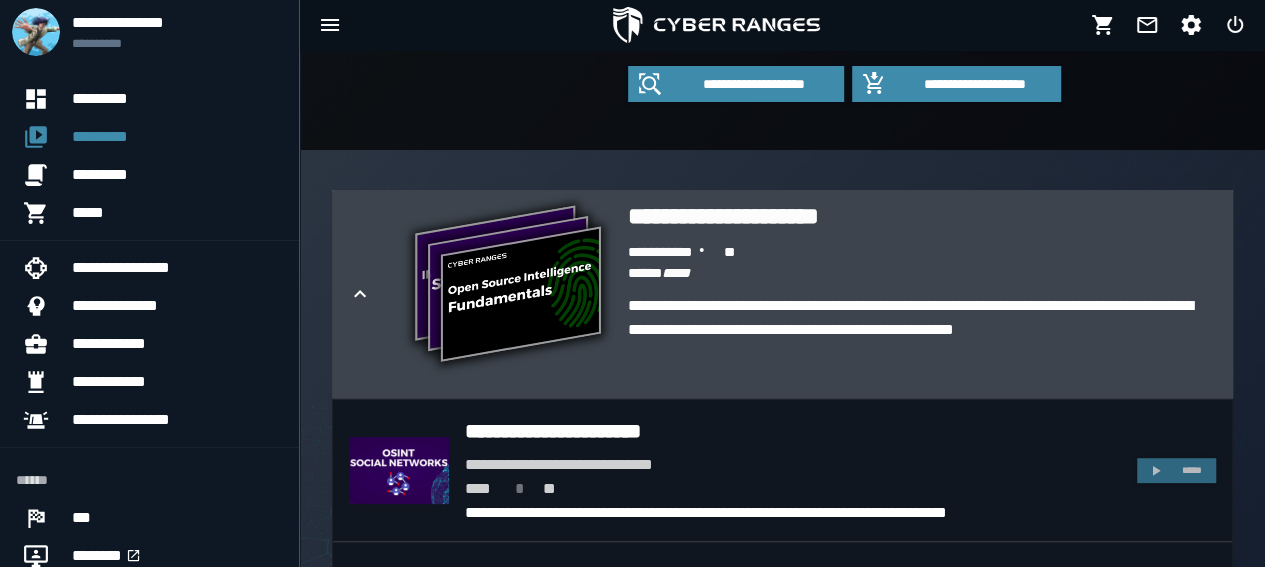 click 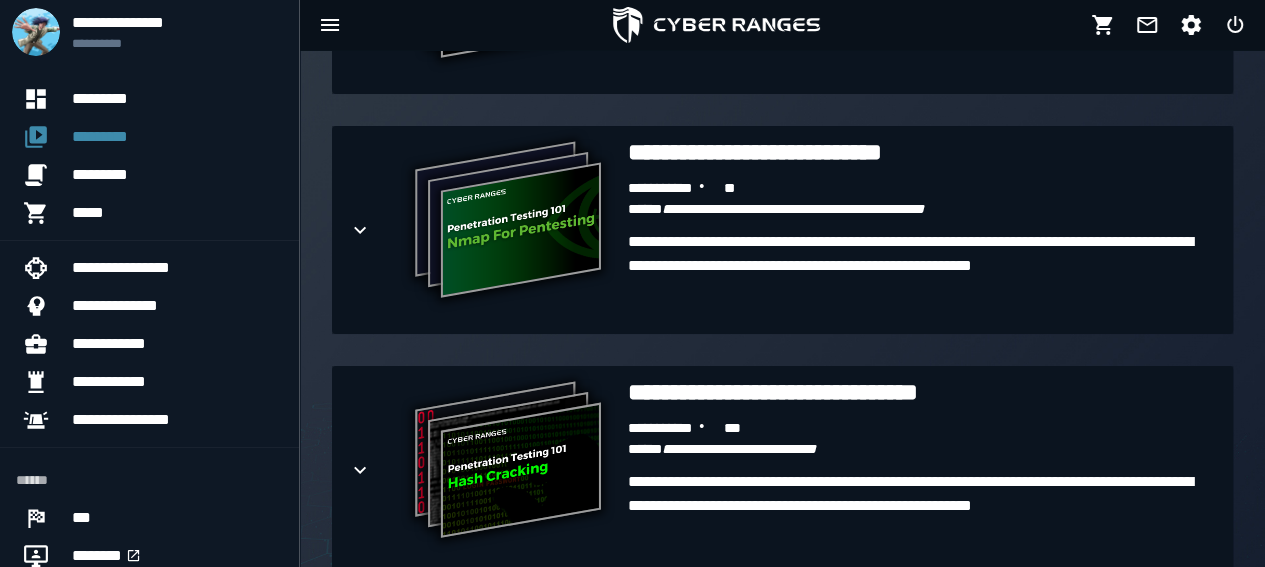 scroll, scrollTop: 739, scrollLeft: 0, axis: vertical 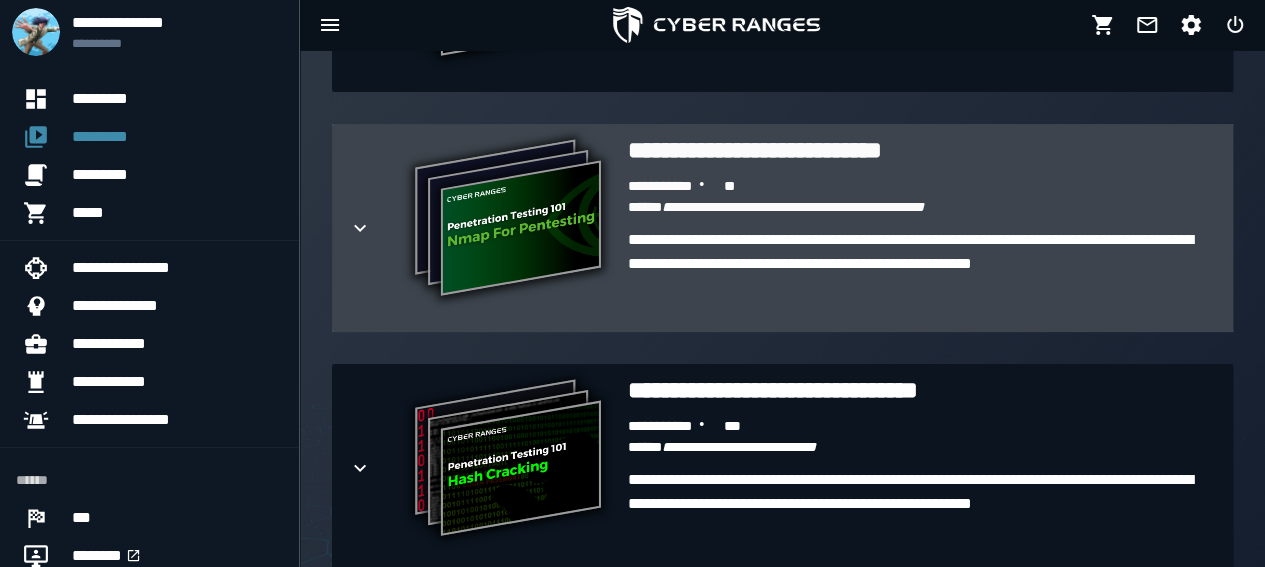 click 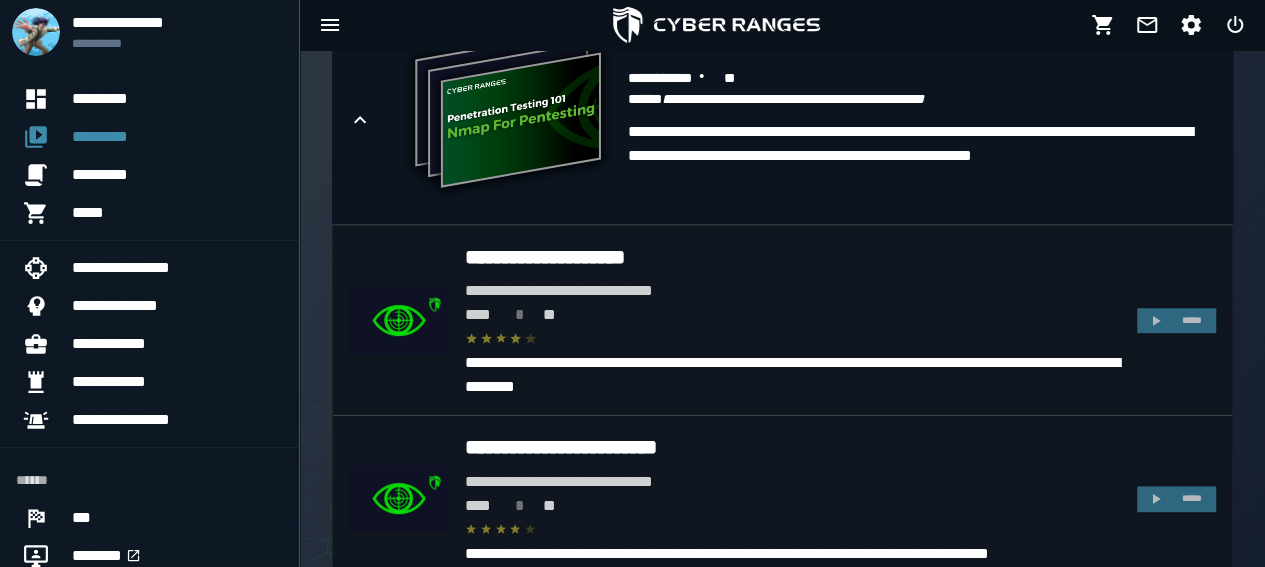 scroll, scrollTop: 804, scrollLeft: 0, axis: vertical 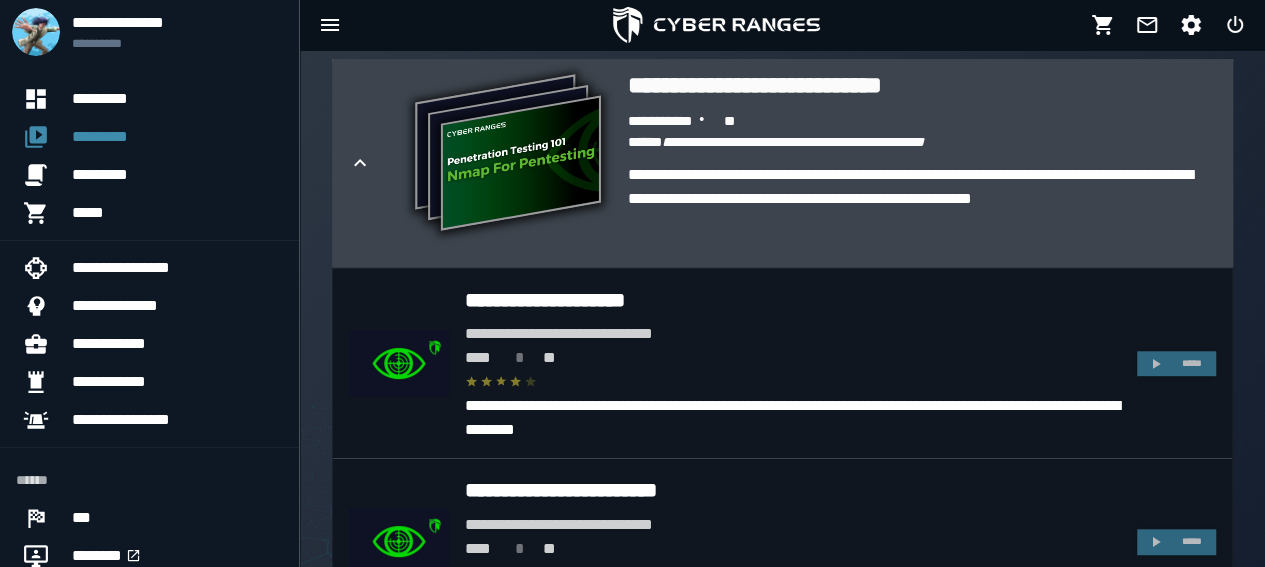 click 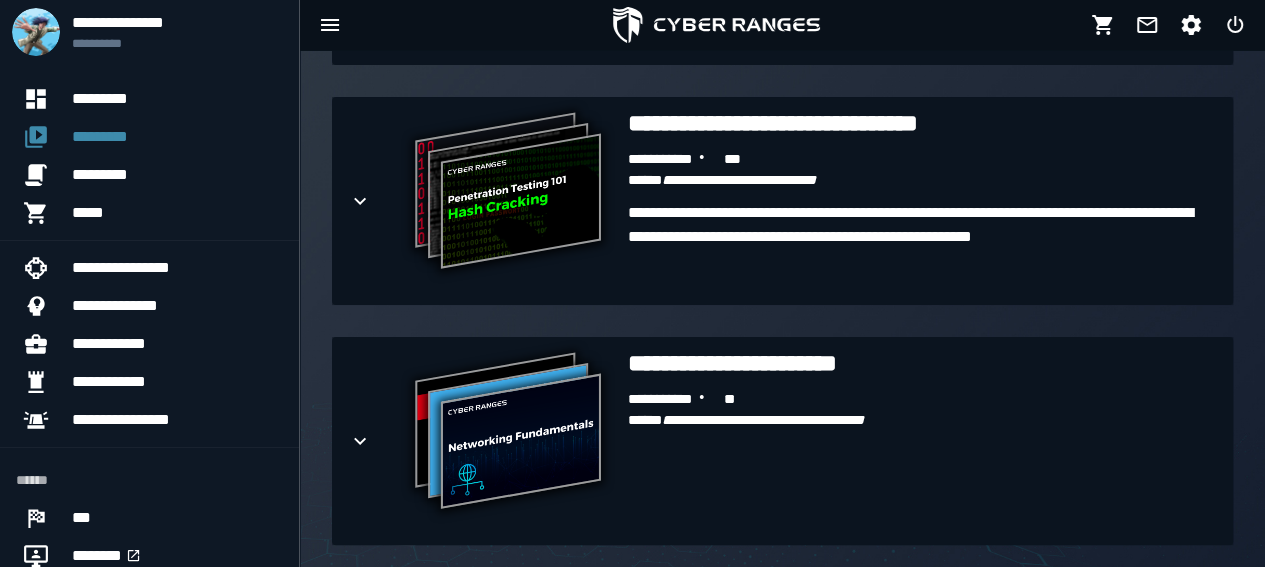 scroll, scrollTop: 1007, scrollLeft: 0, axis: vertical 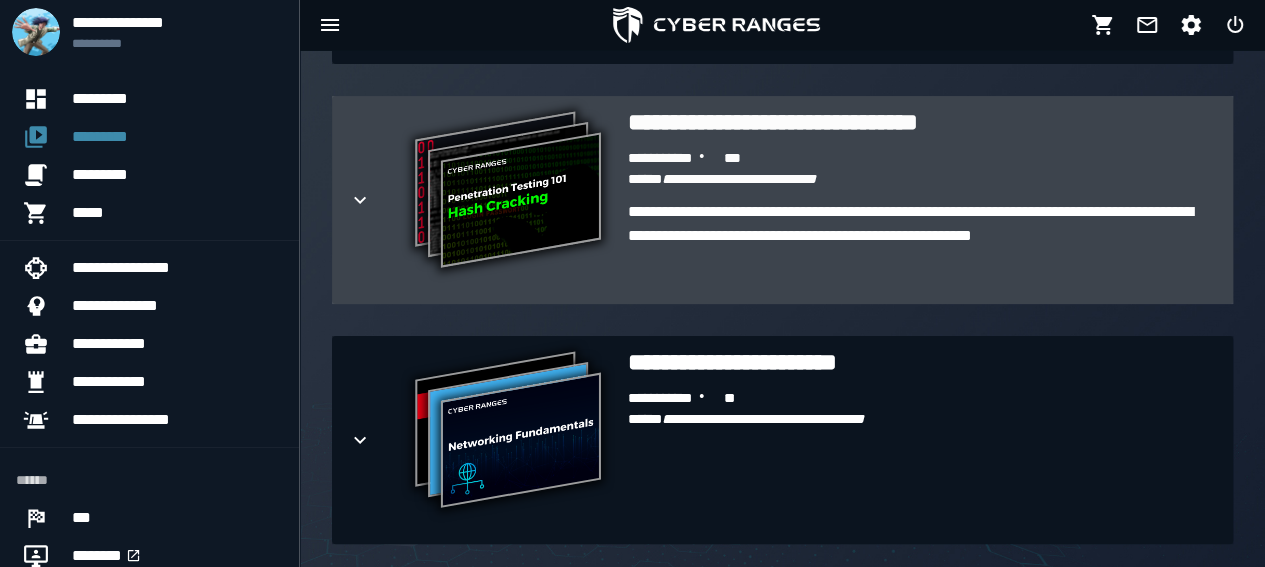 click 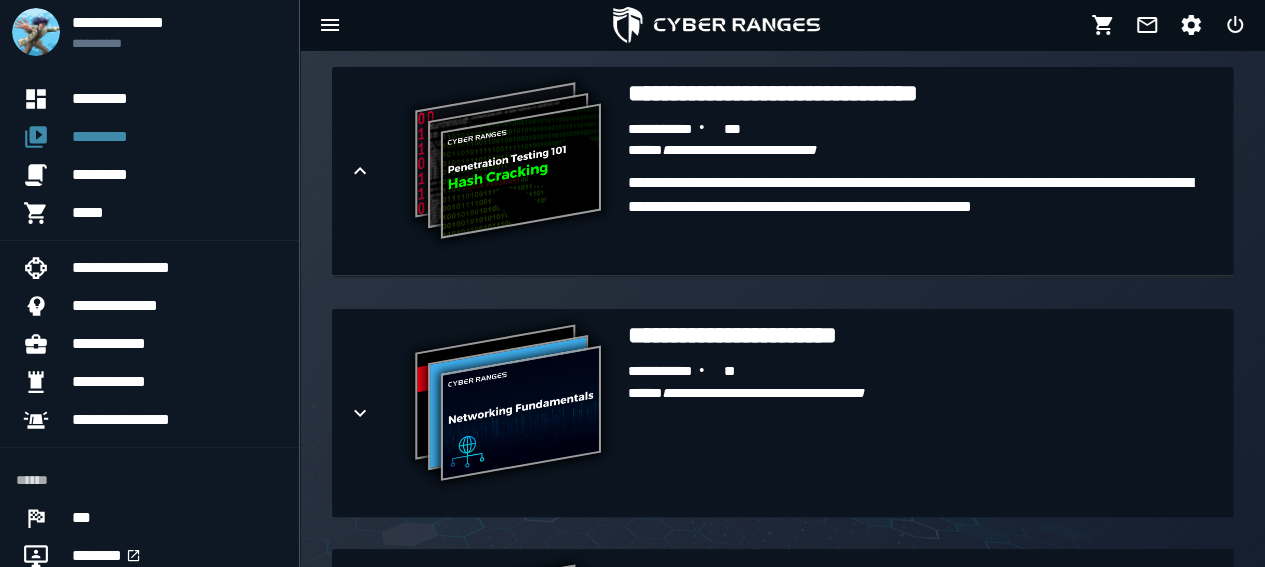 scroll, scrollTop: 1016, scrollLeft: 0, axis: vertical 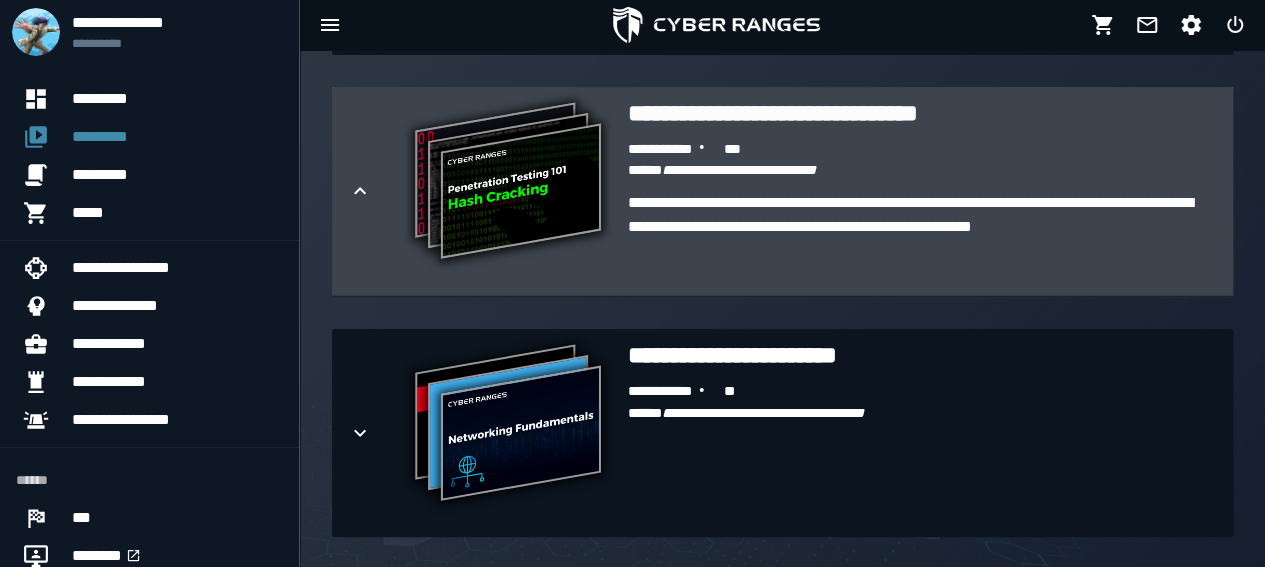 click 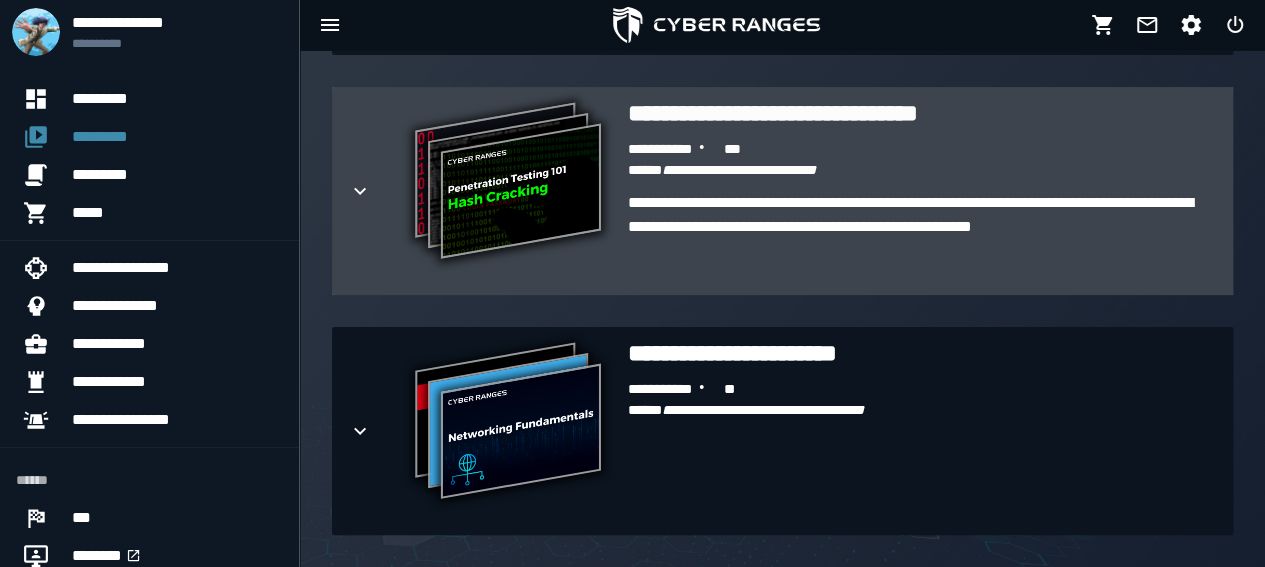 click 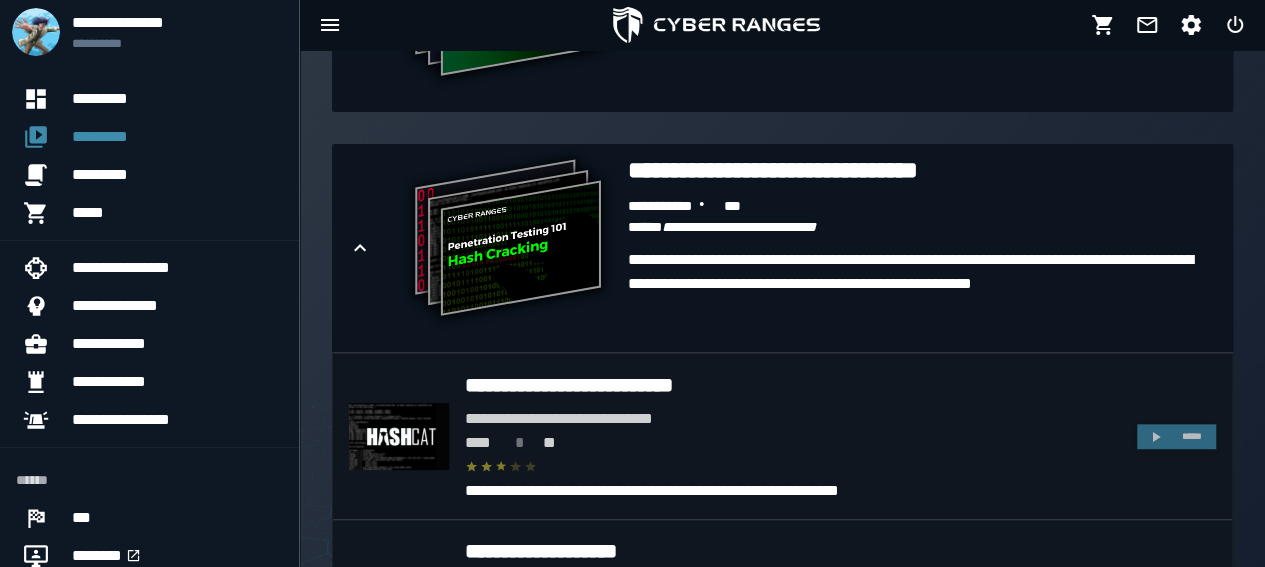 scroll, scrollTop: 954, scrollLeft: 0, axis: vertical 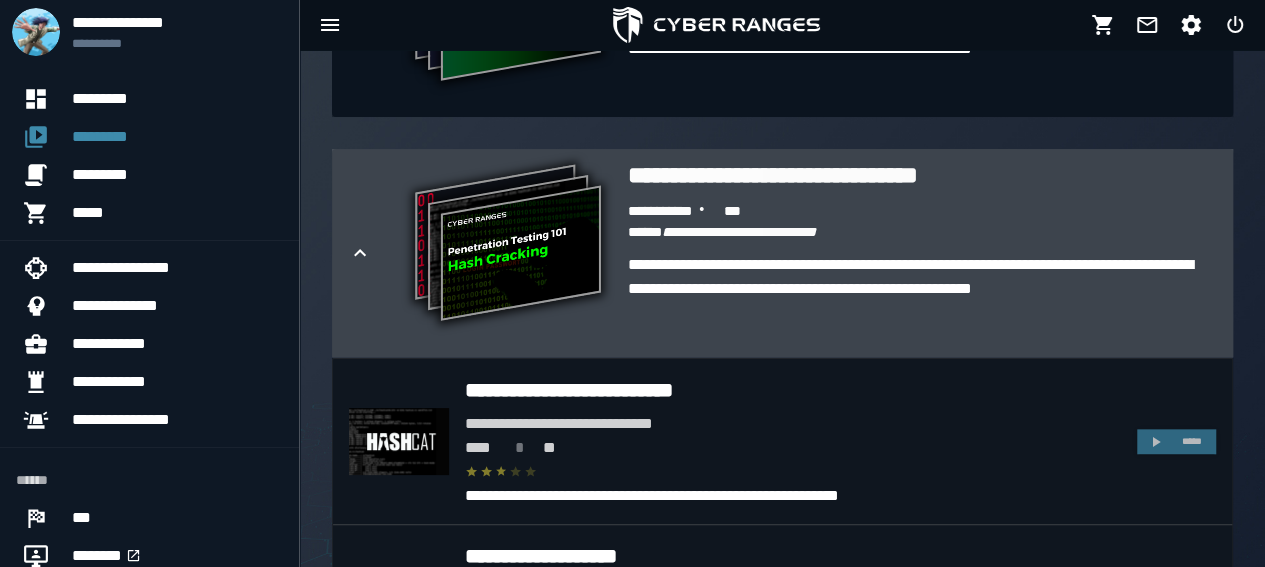 click 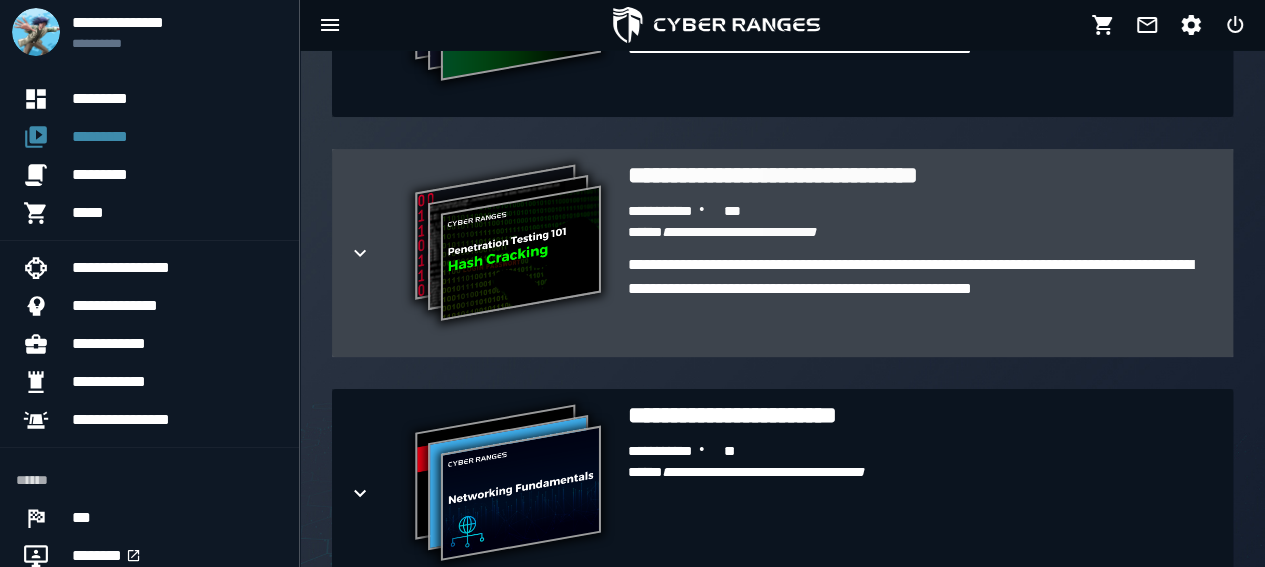 click 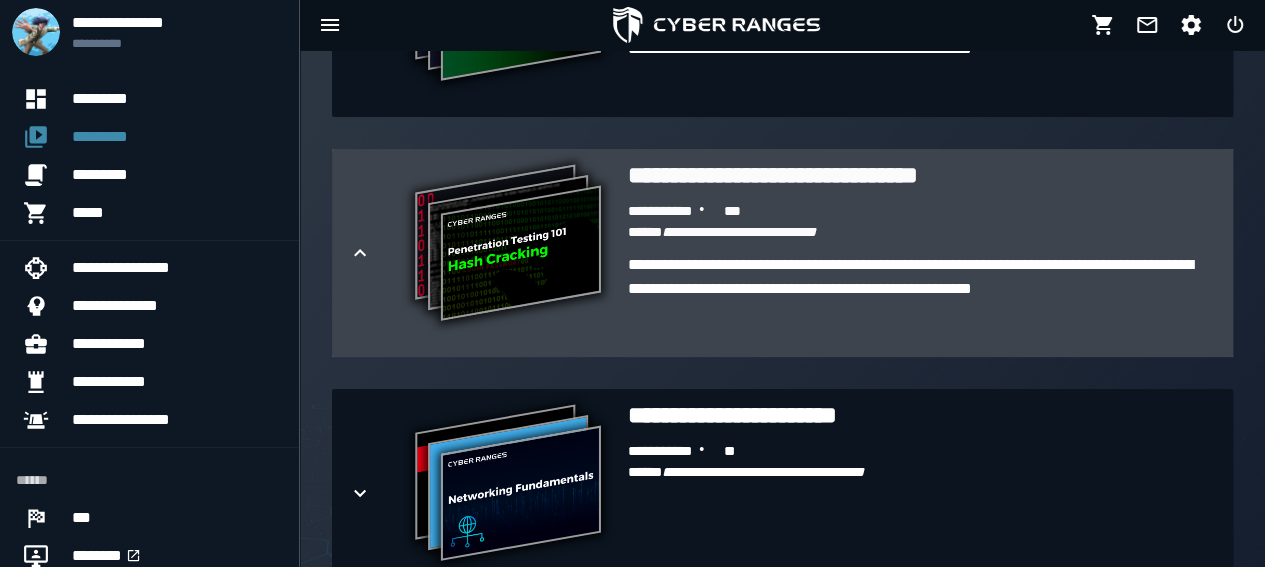 click 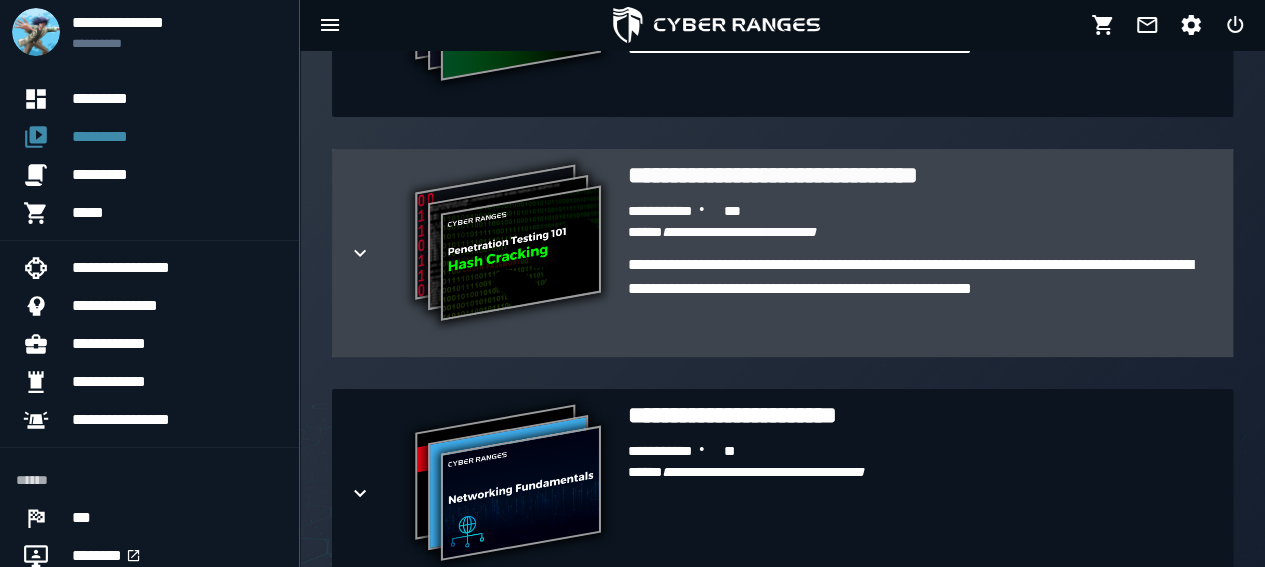 click 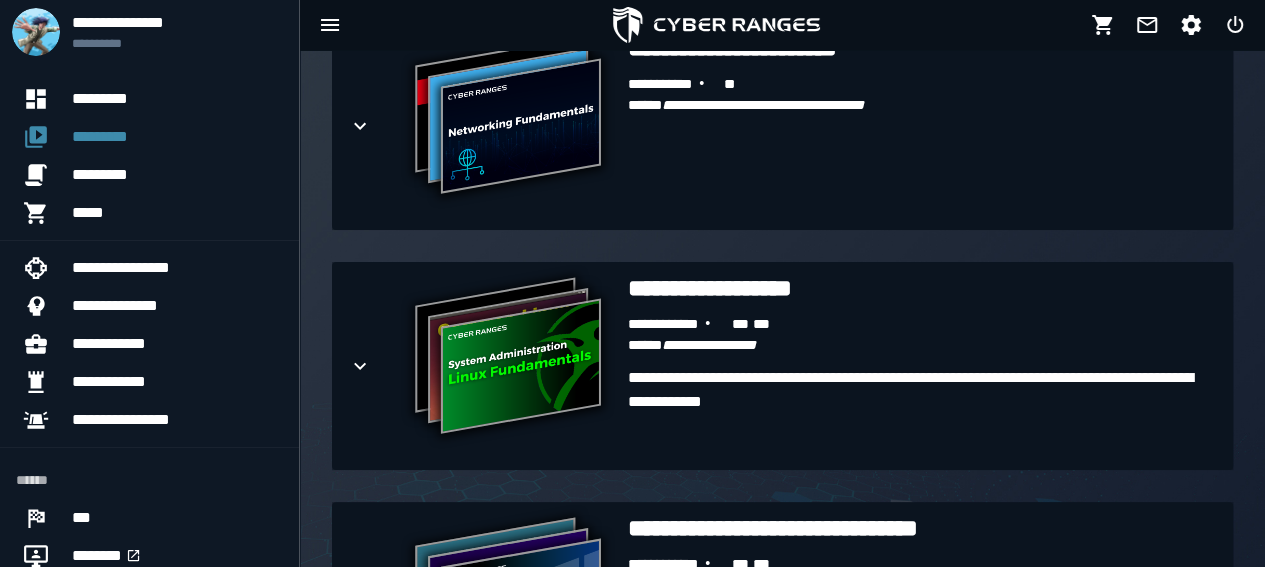 scroll, scrollTop: 2038, scrollLeft: 0, axis: vertical 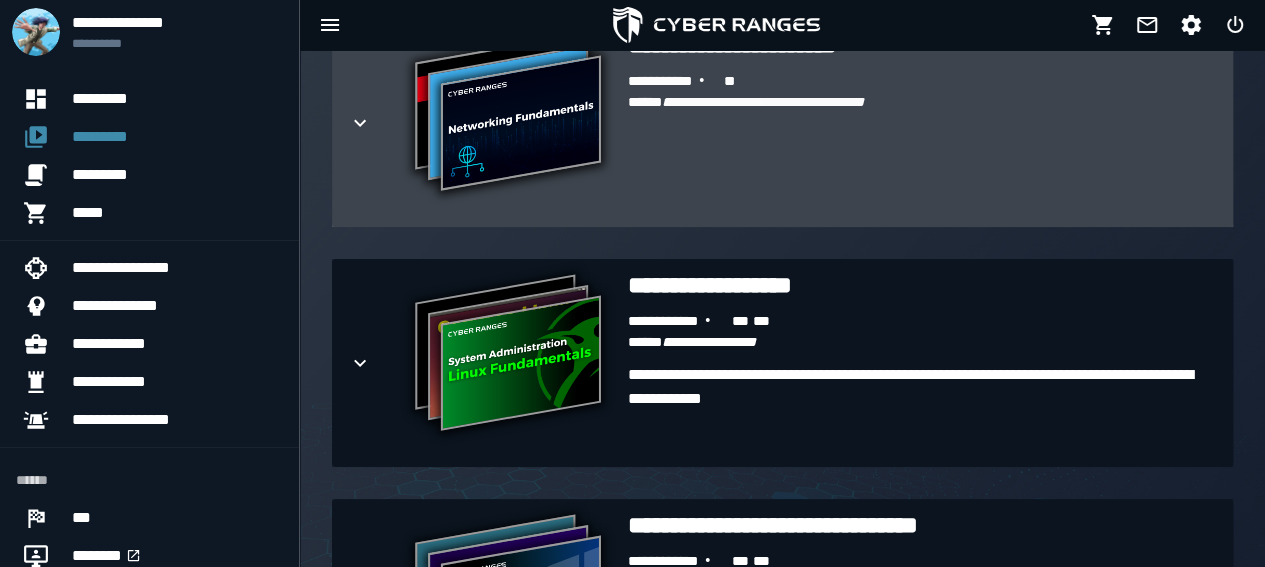 click 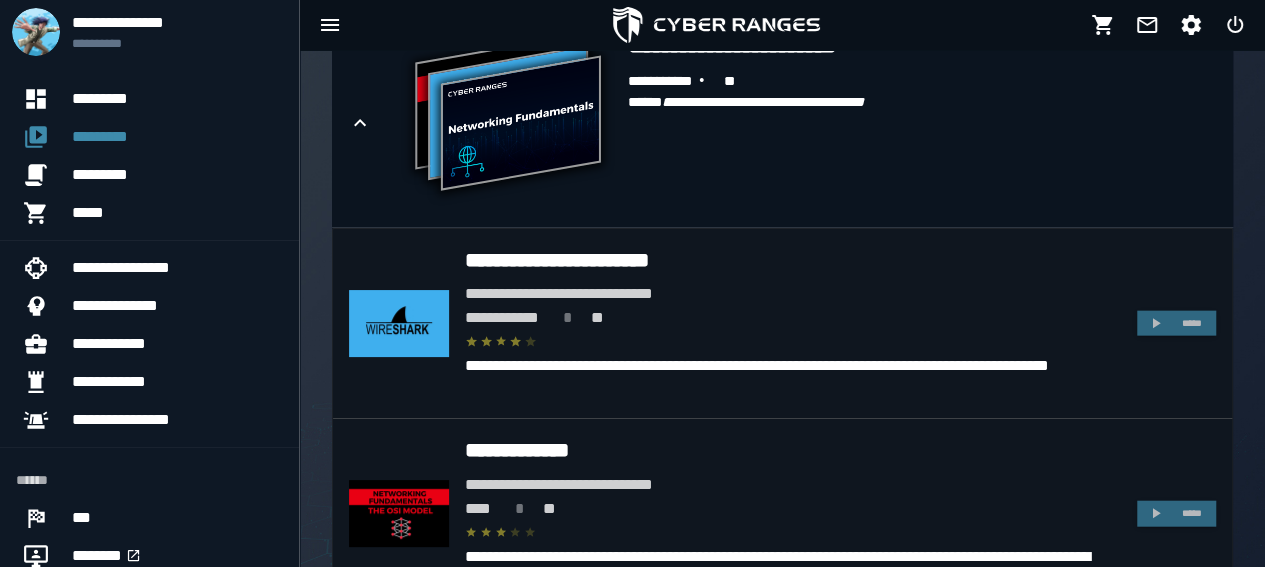 click on "**********" 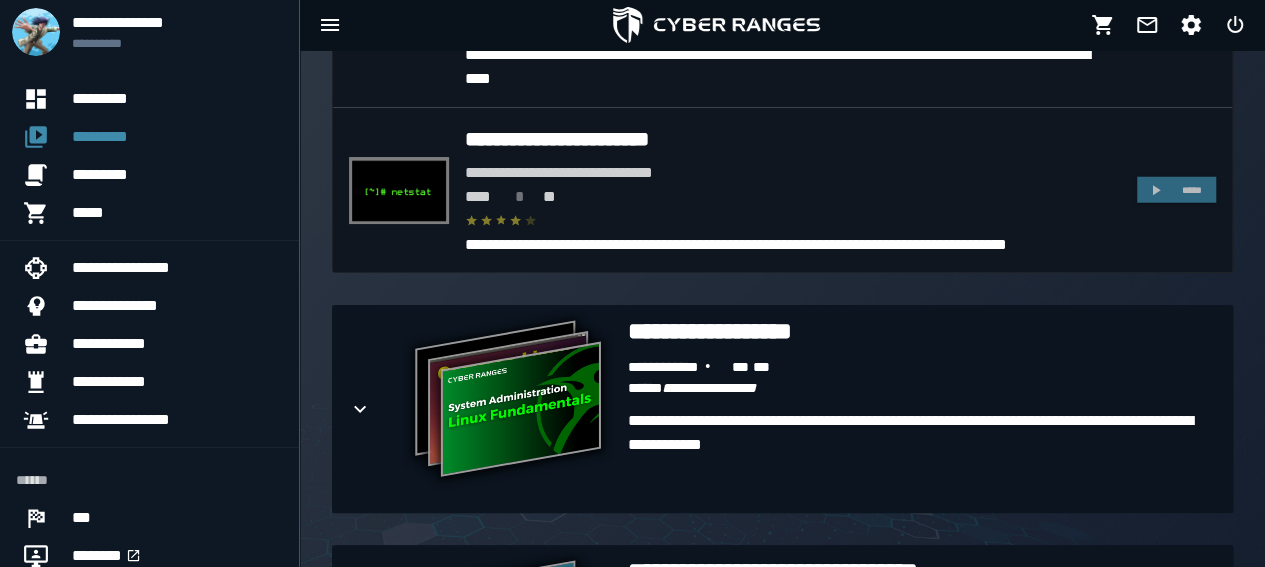 scroll, scrollTop: 2546, scrollLeft: 0, axis: vertical 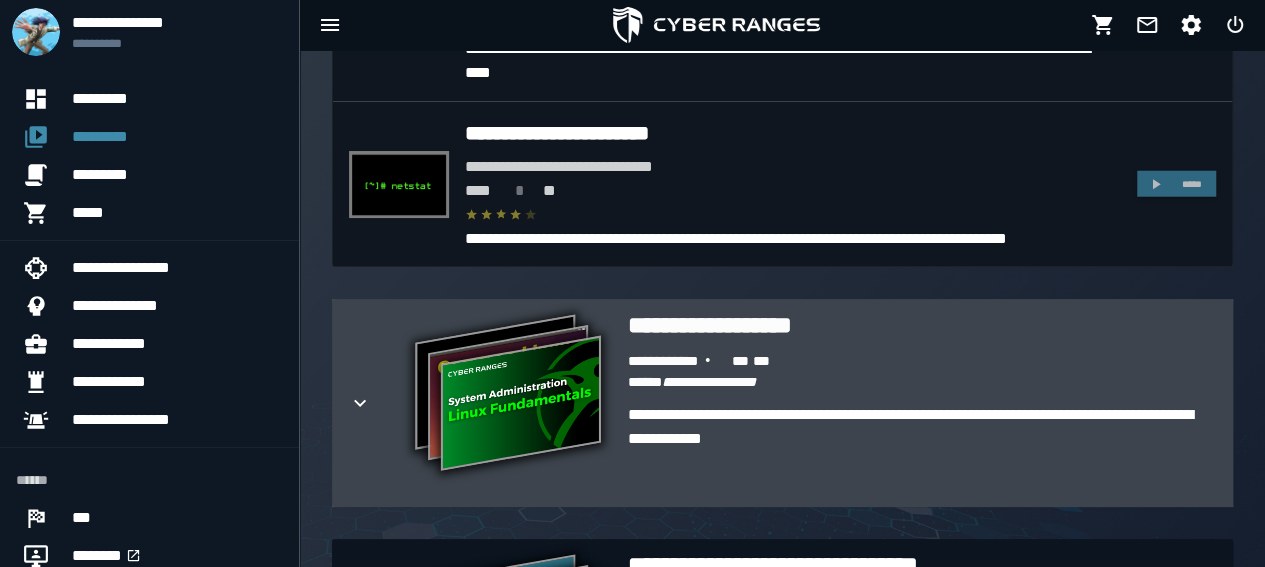 click at bounding box center (376, 403) 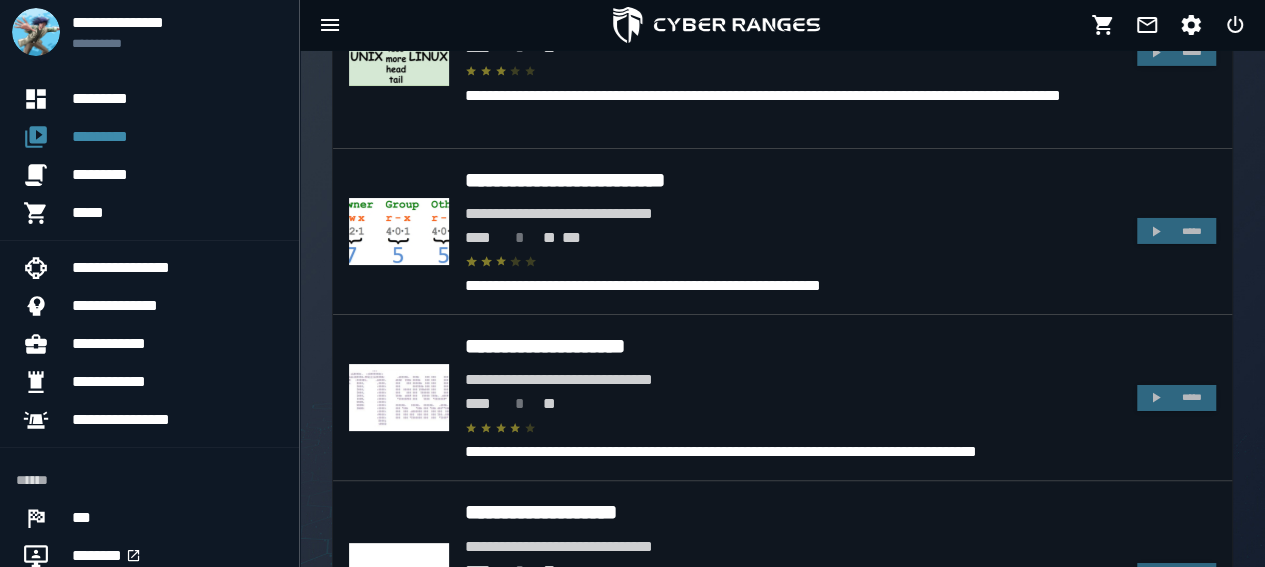scroll, scrollTop: 3364, scrollLeft: 0, axis: vertical 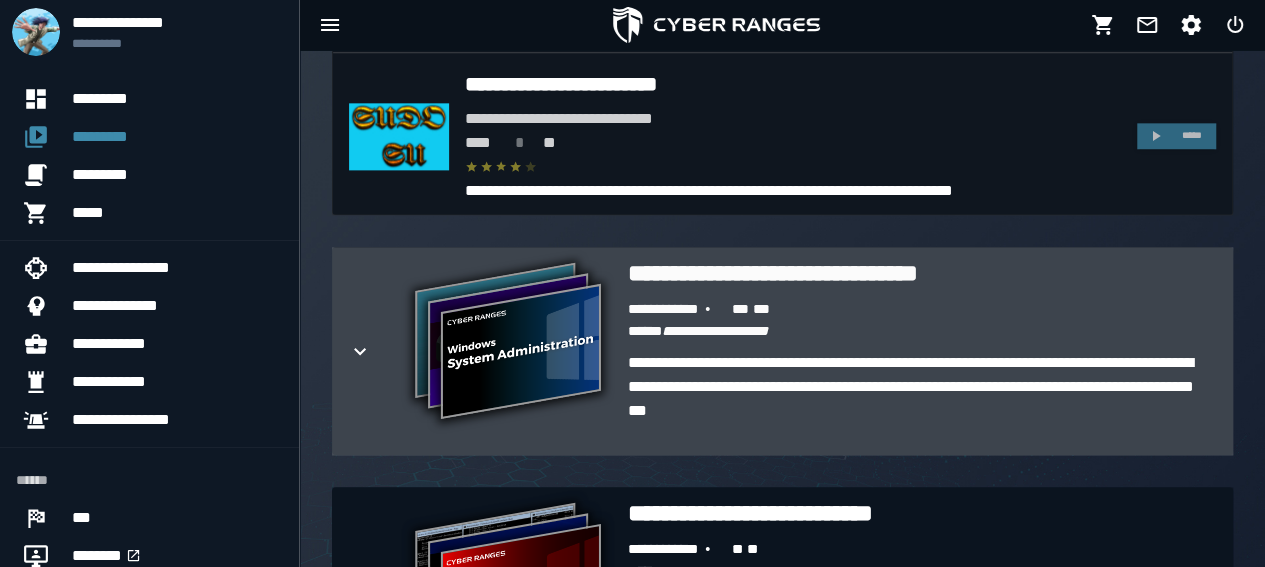 click 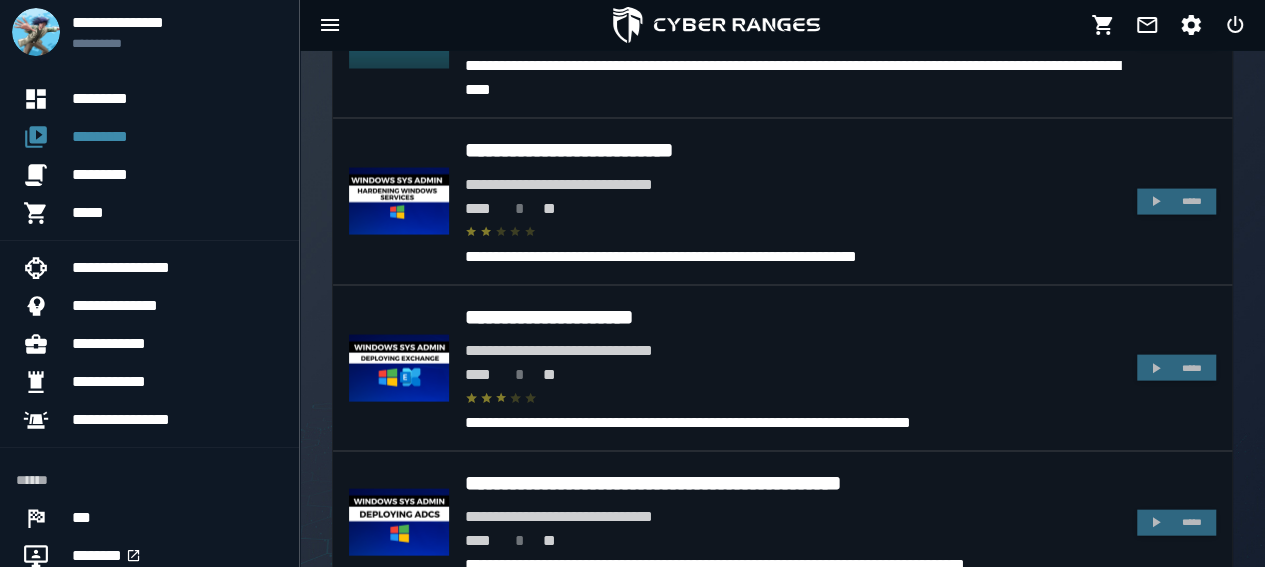 scroll, scrollTop: 5700, scrollLeft: 0, axis: vertical 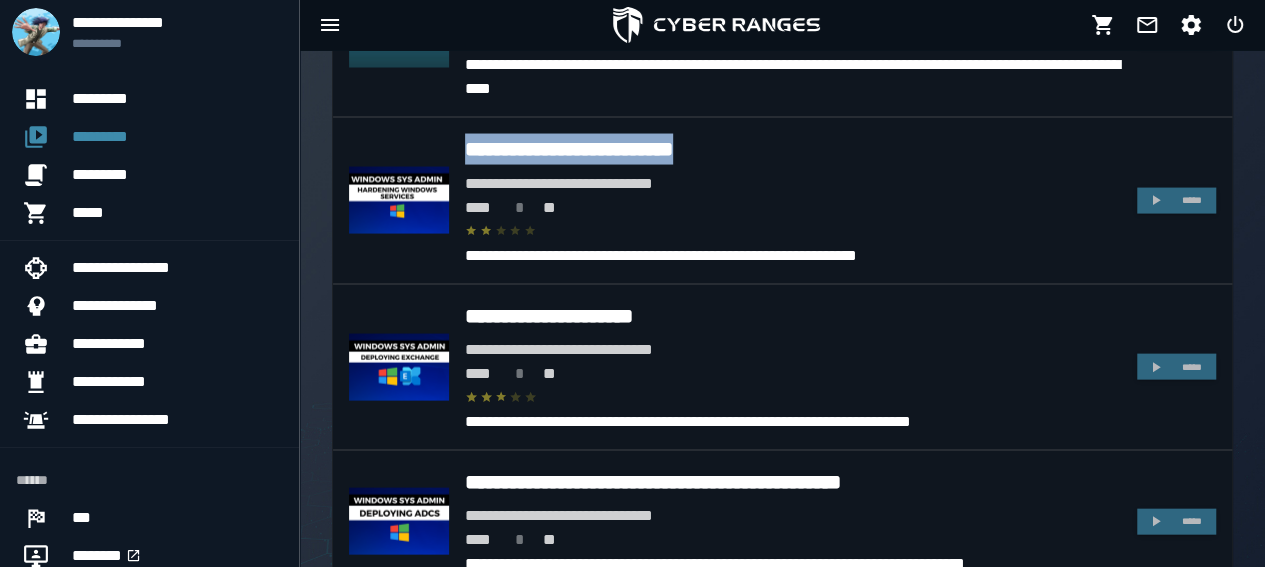 drag, startPoint x: 456, startPoint y: 137, endPoint x: 751, endPoint y: 133, distance: 295.02713 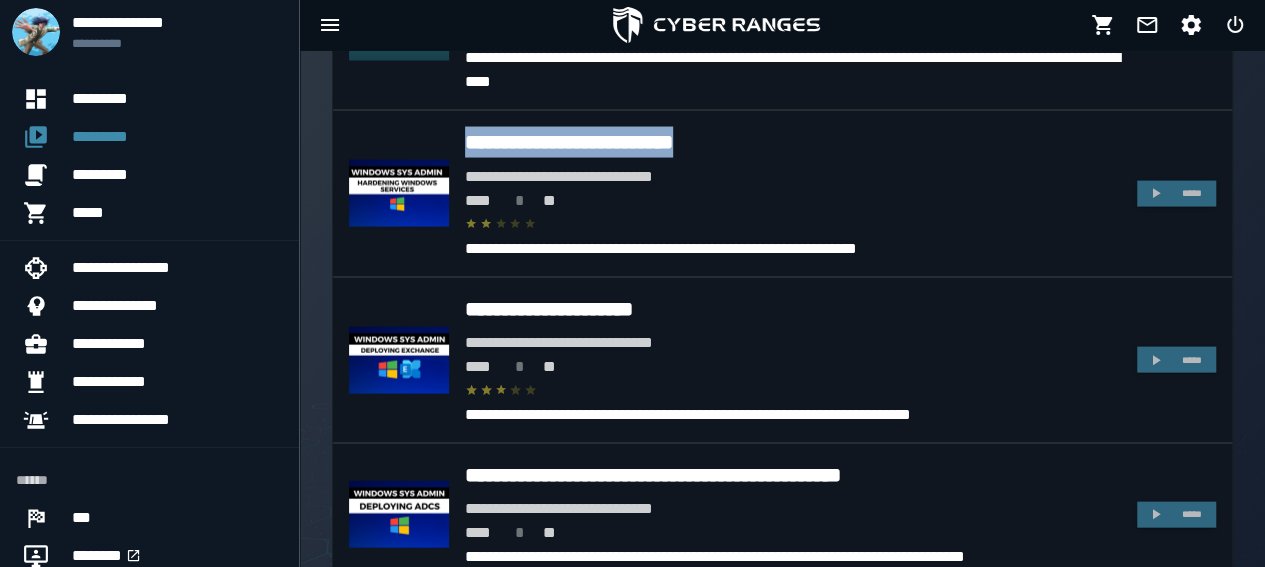 scroll, scrollTop: 5708, scrollLeft: 0, axis: vertical 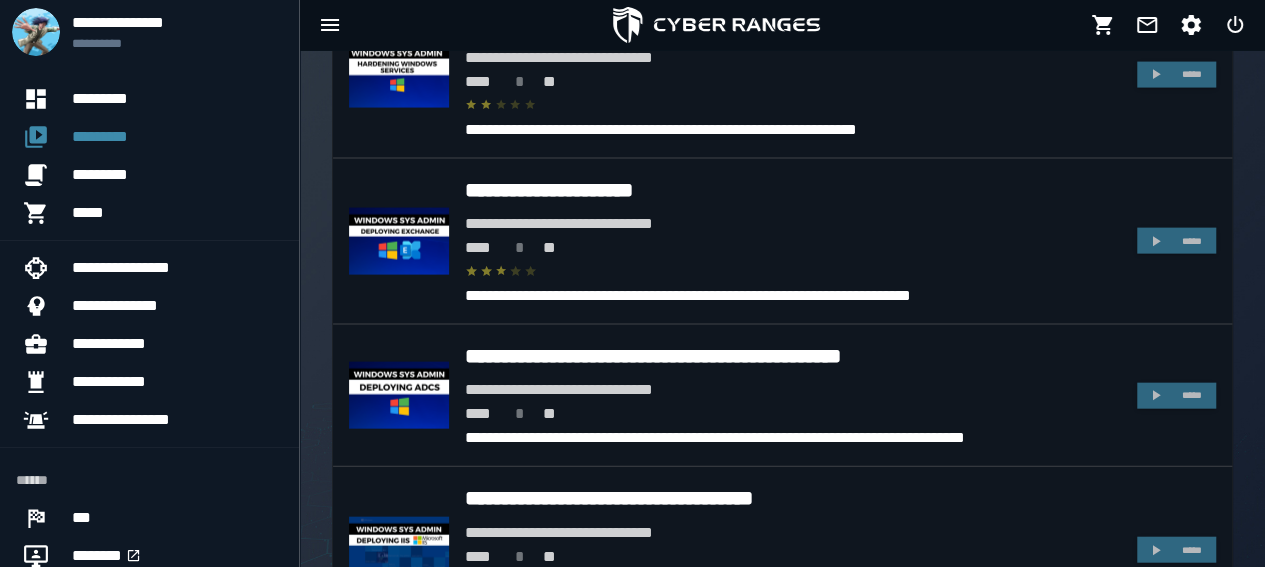 click on "**********" at bounding box center [782, -828] 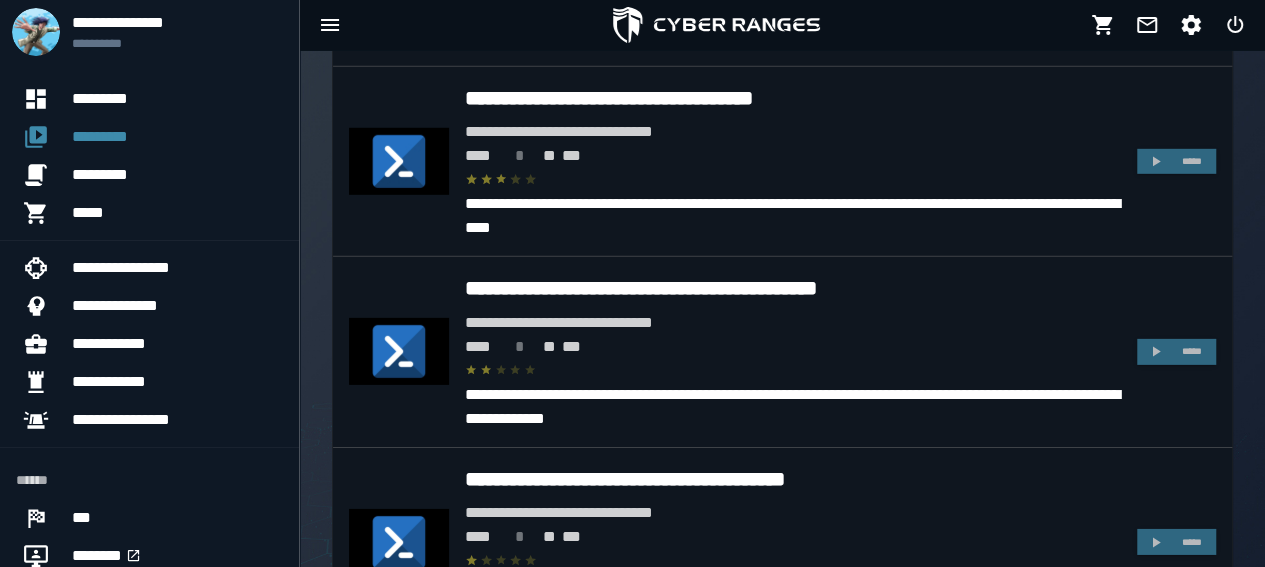 scroll, scrollTop: 6703, scrollLeft: 0, axis: vertical 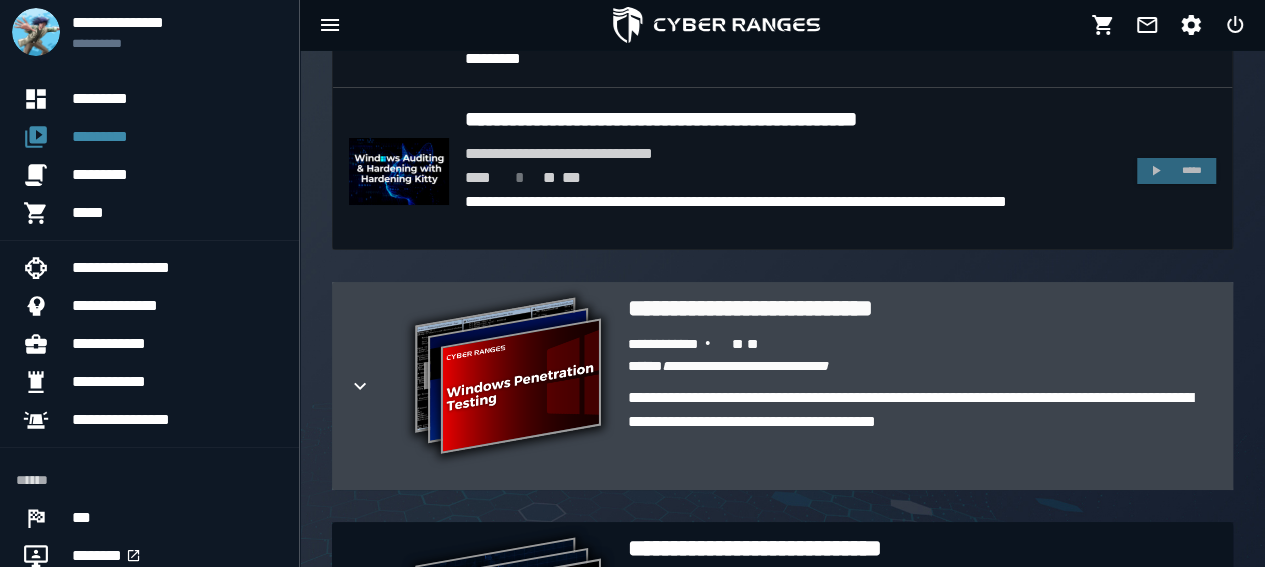 click 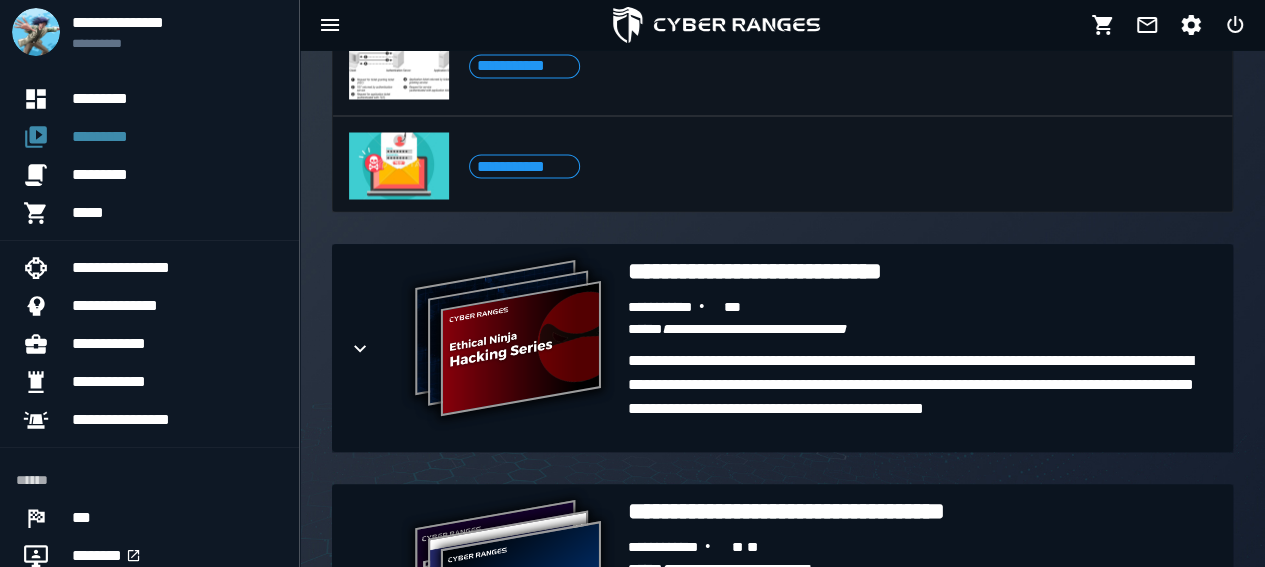 scroll, scrollTop: 9387, scrollLeft: 0, axis: vertical 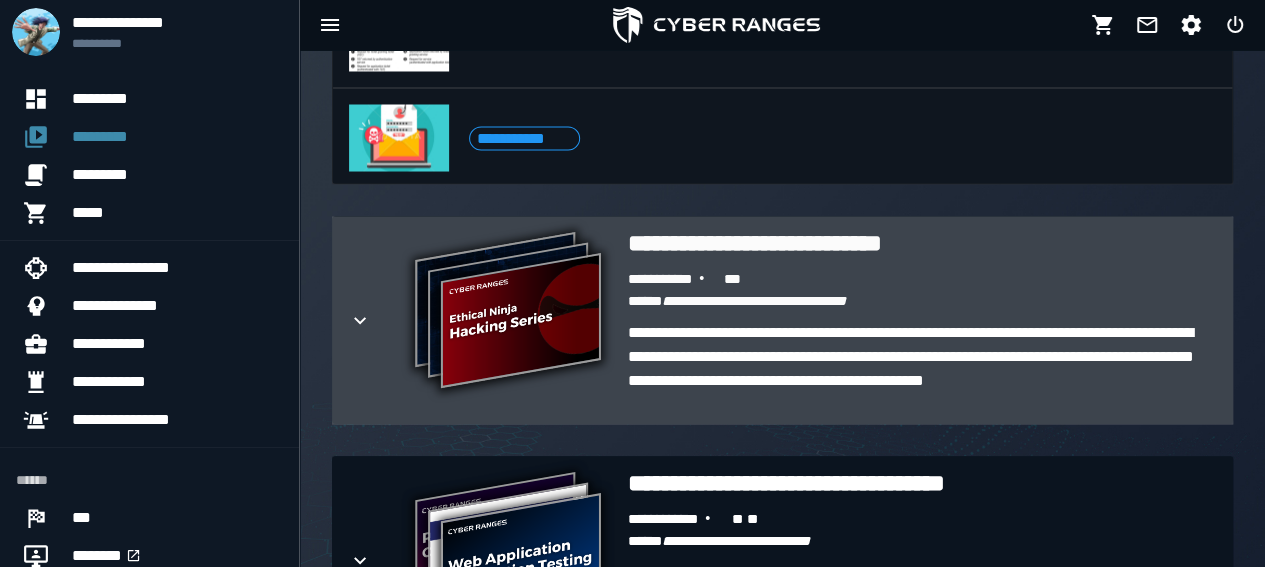 click 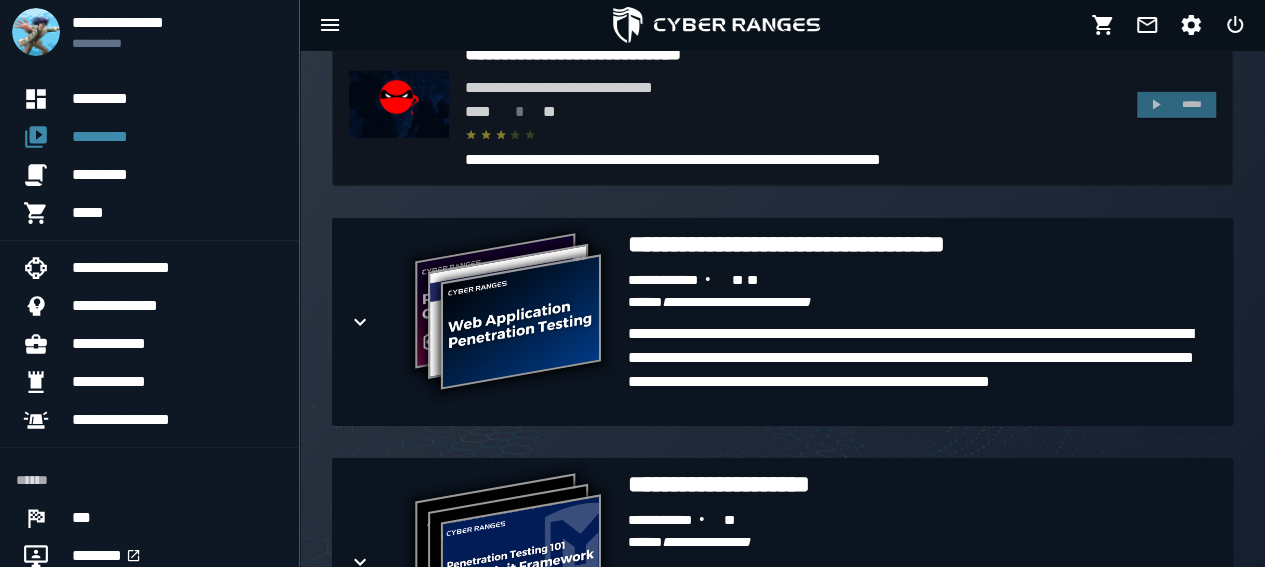 scroll, scrollTop: 10648, scrollLeft: 0, axis: vertical 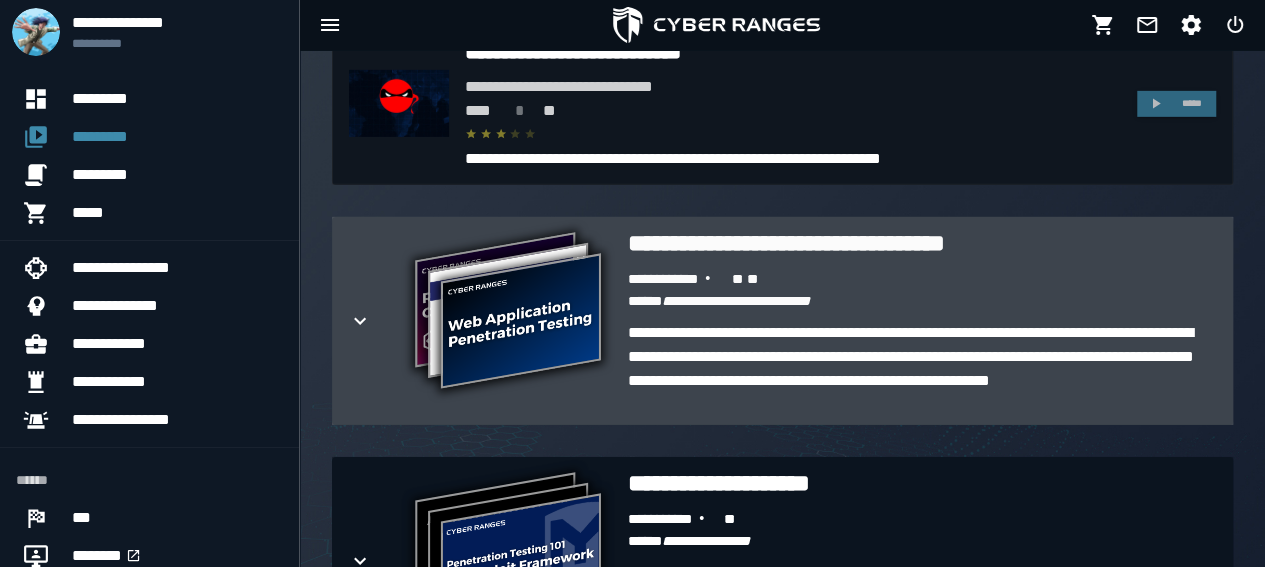 click 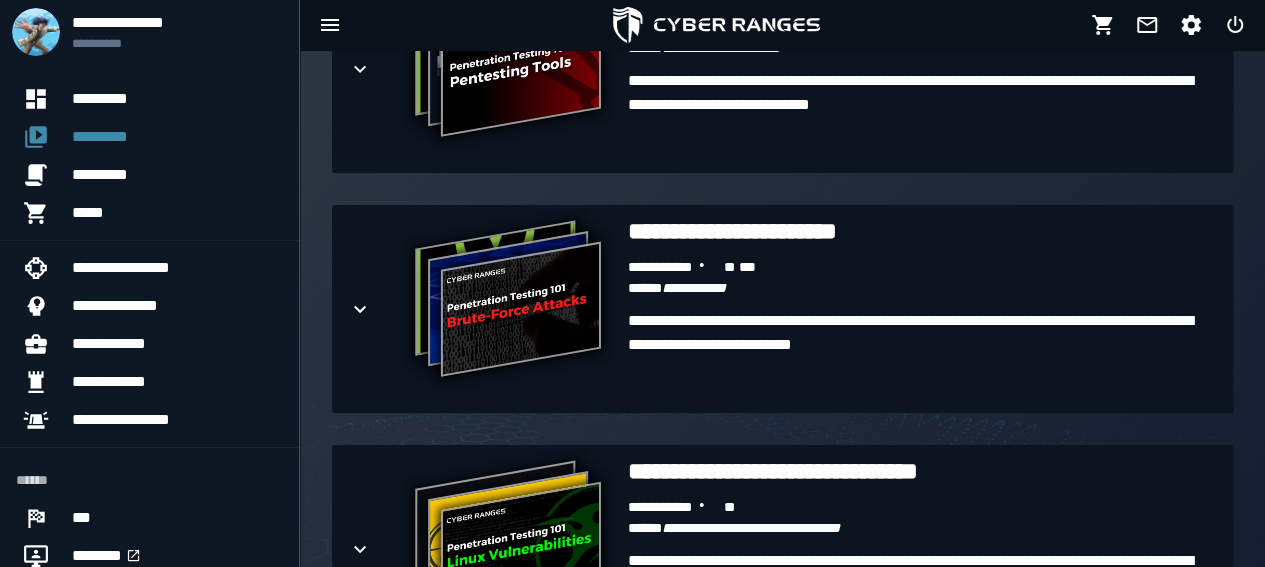 scroll, scrollTop: 15660, scrollLeft: 0, axis: vertical 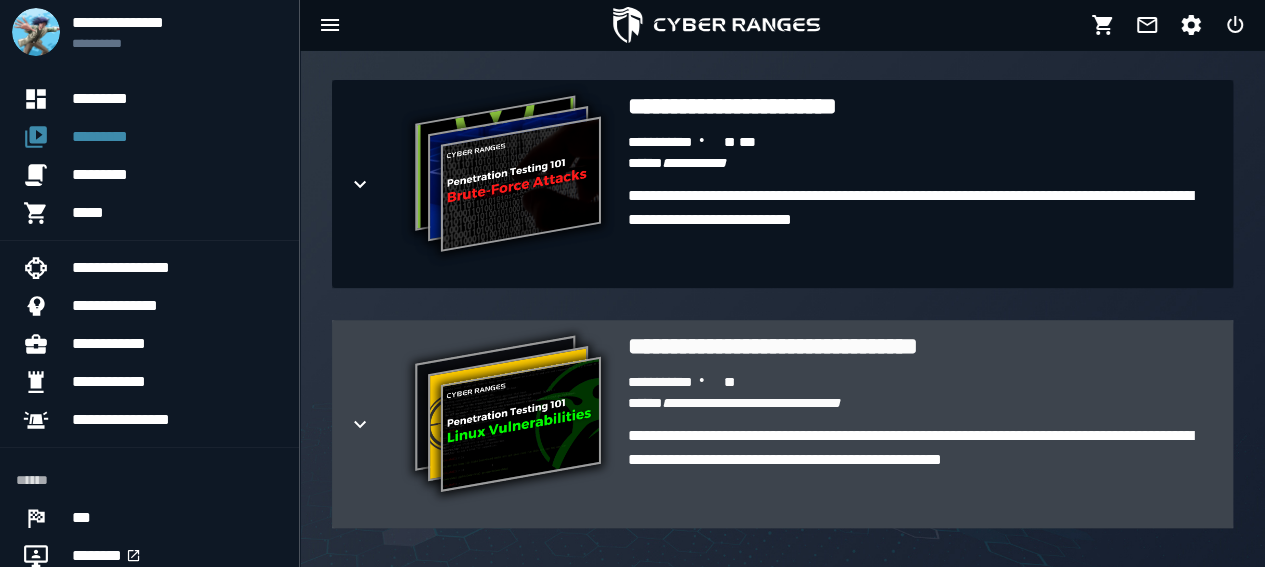 click 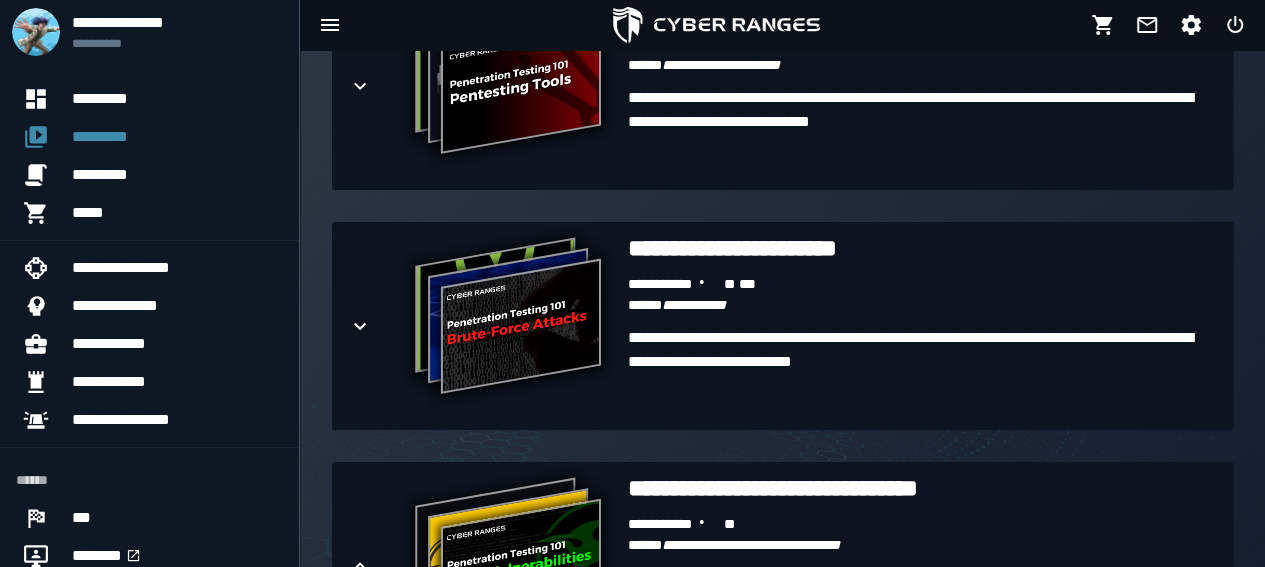 scroll, scrollTop: 15516, scrollLeft: 0, axis: vertical 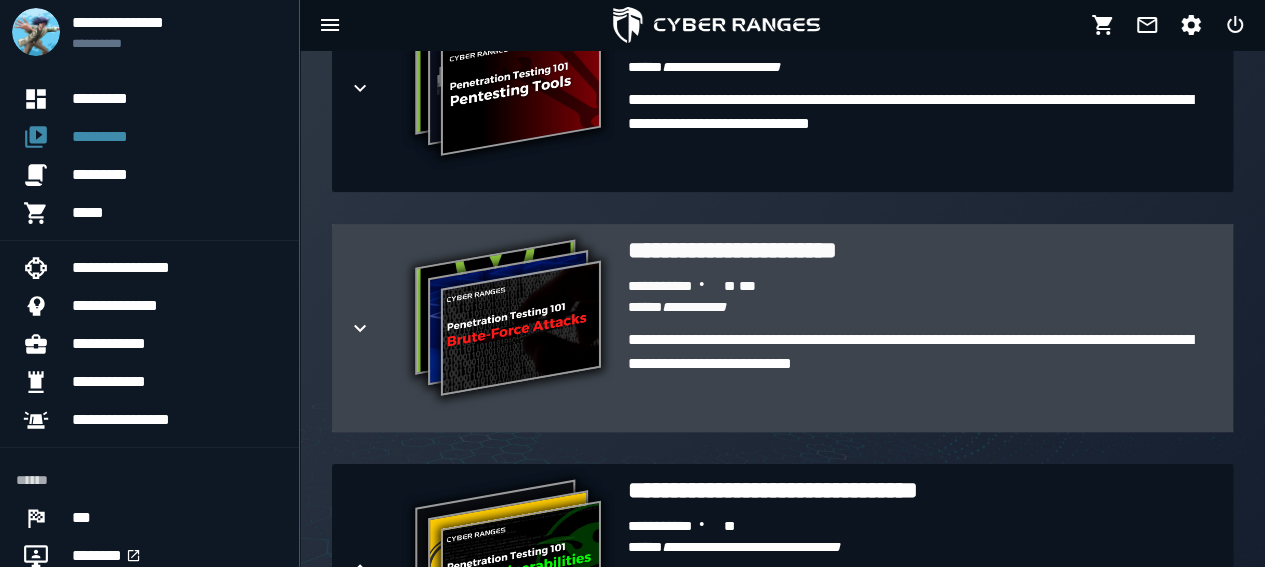click 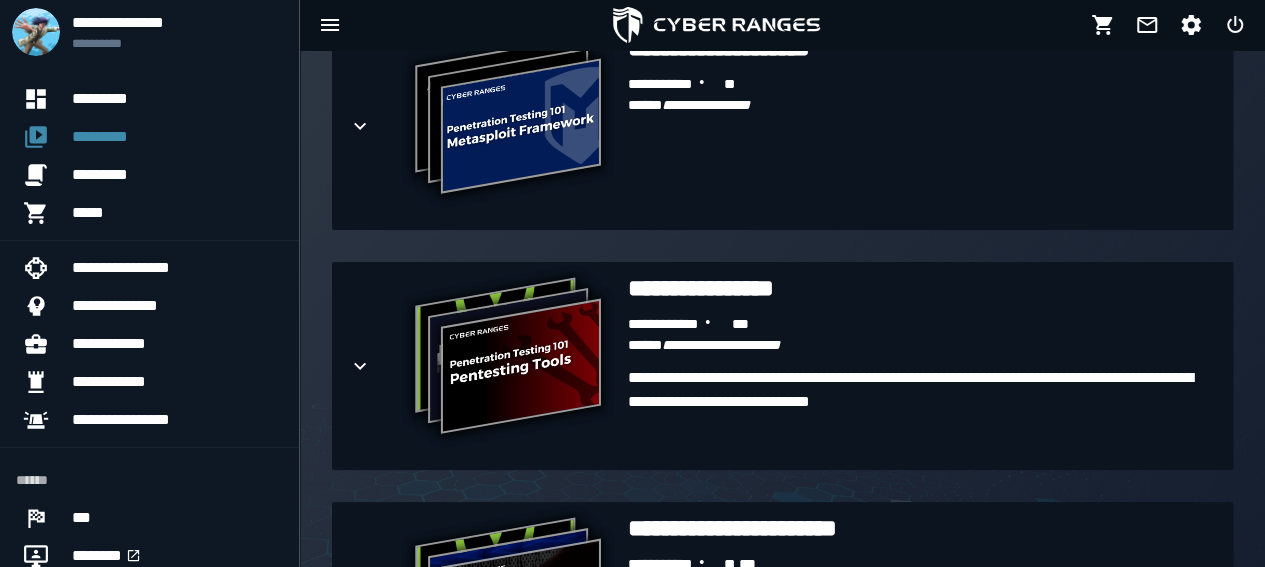 scroll, scrollTop: 15220, scrollLeft: 0, axis: vertical 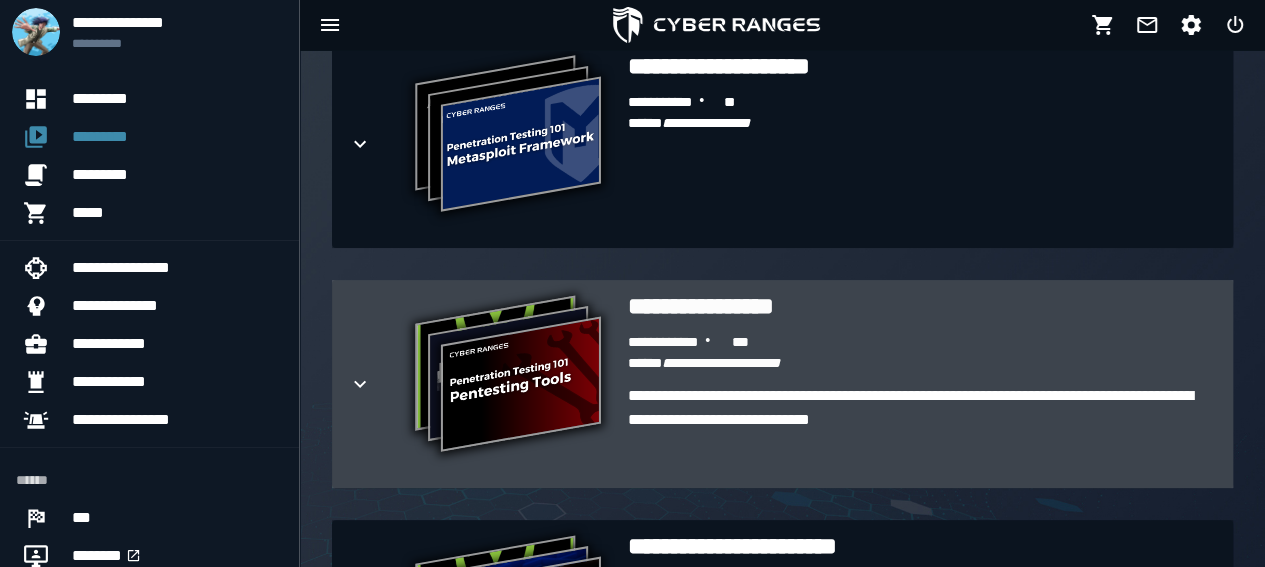 click 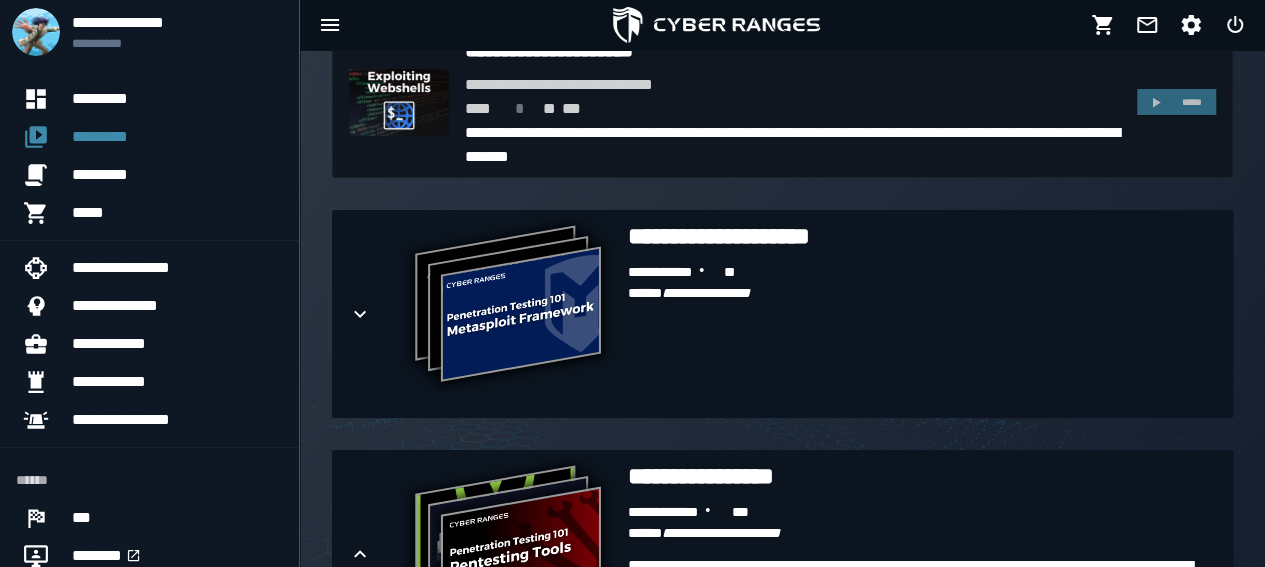 scroll, scrollTop: 15052, scrollLeft: 0, axis: vertical 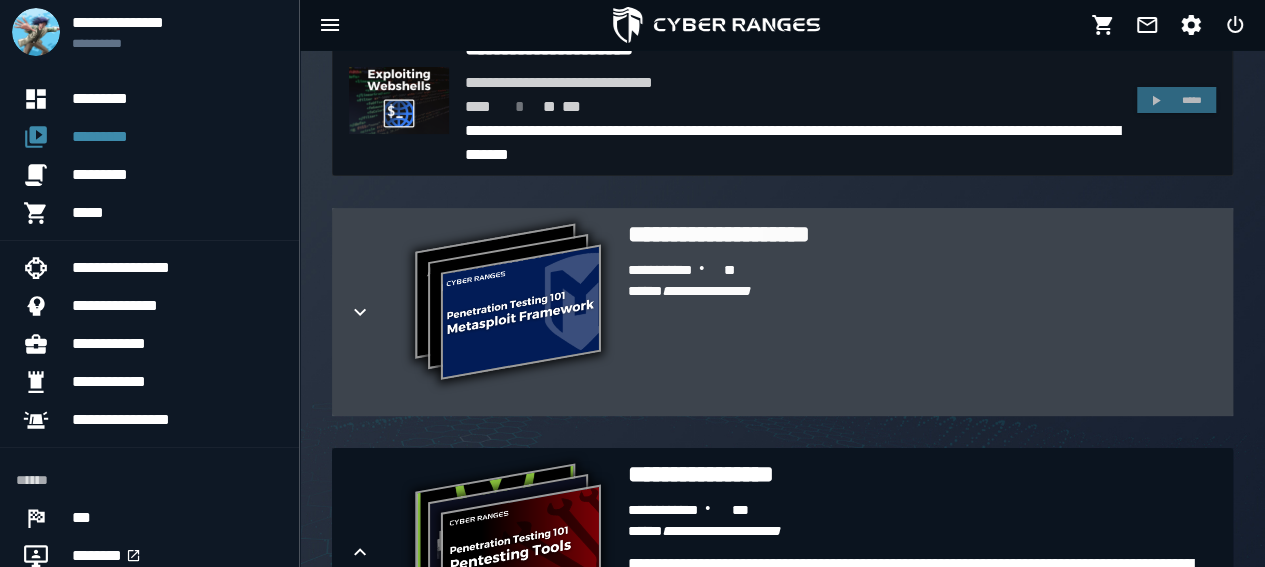 click 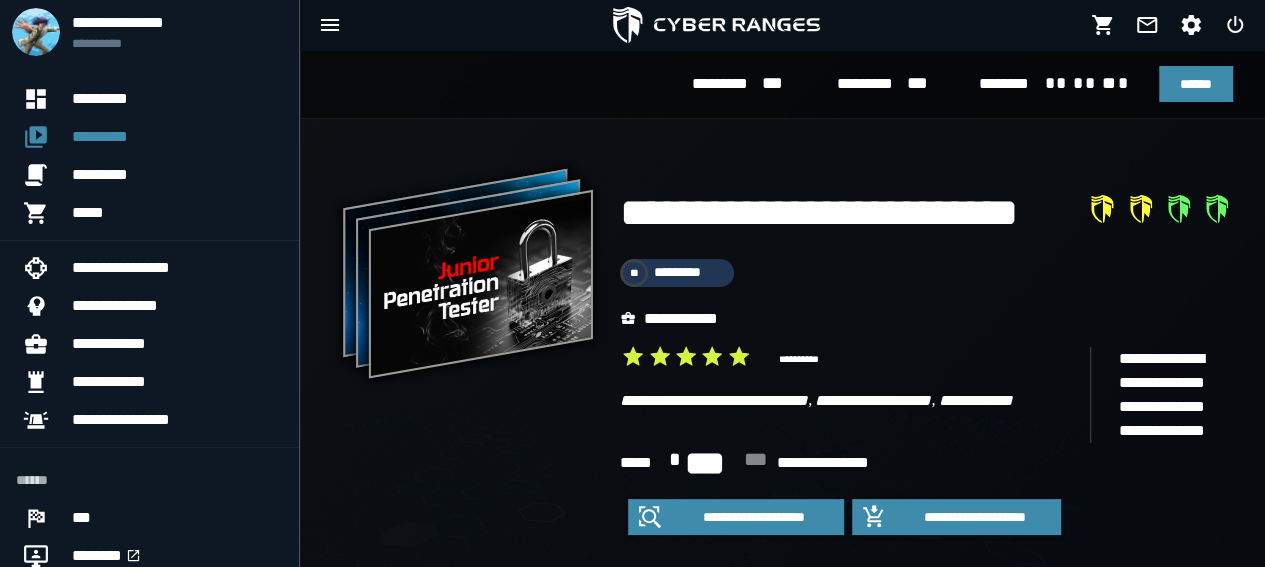 scroll, scrollTop: 6, scrollLeft: 0, axis: vertical 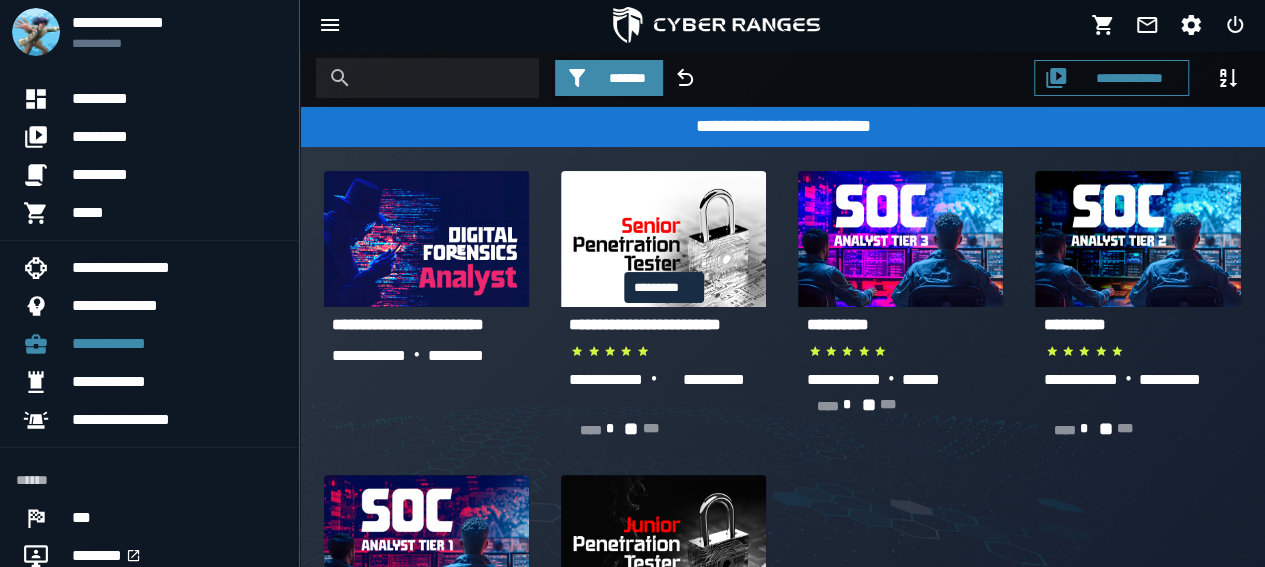 click at bounding box center [664, 201] 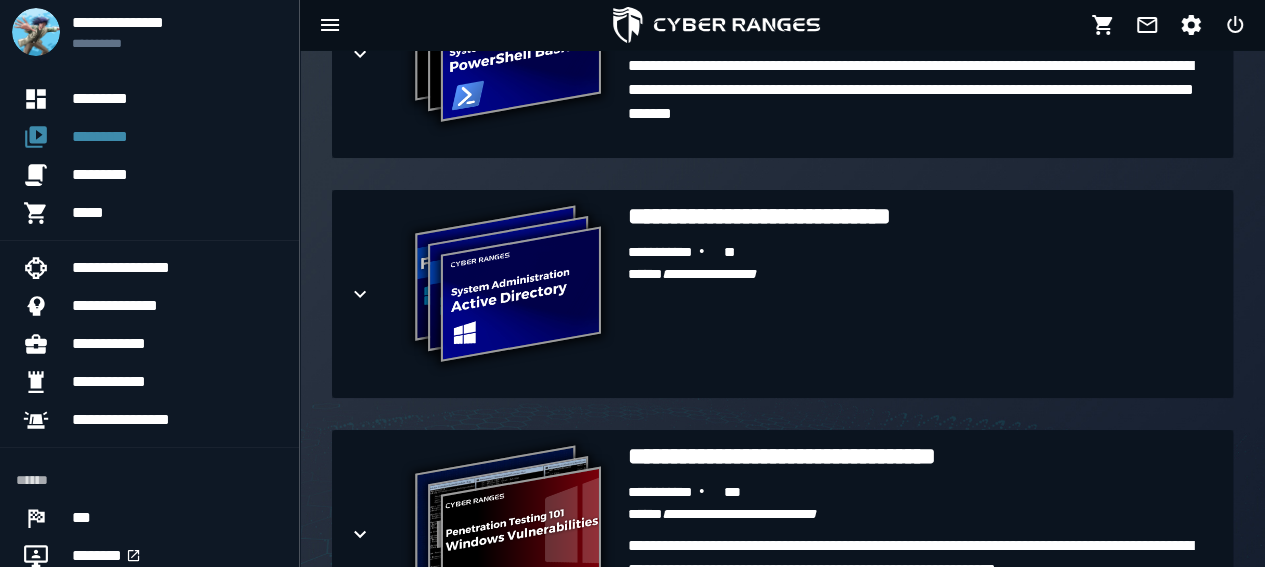 scroll, scrollTop: 701, scrollLeft: 0, axis: vertical 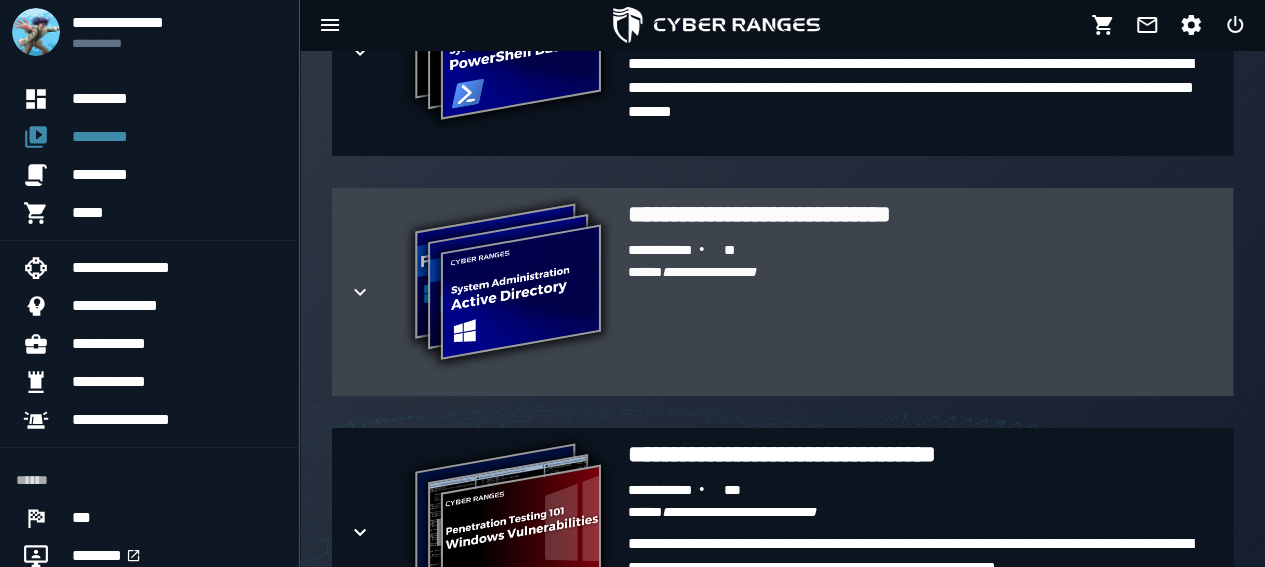 click 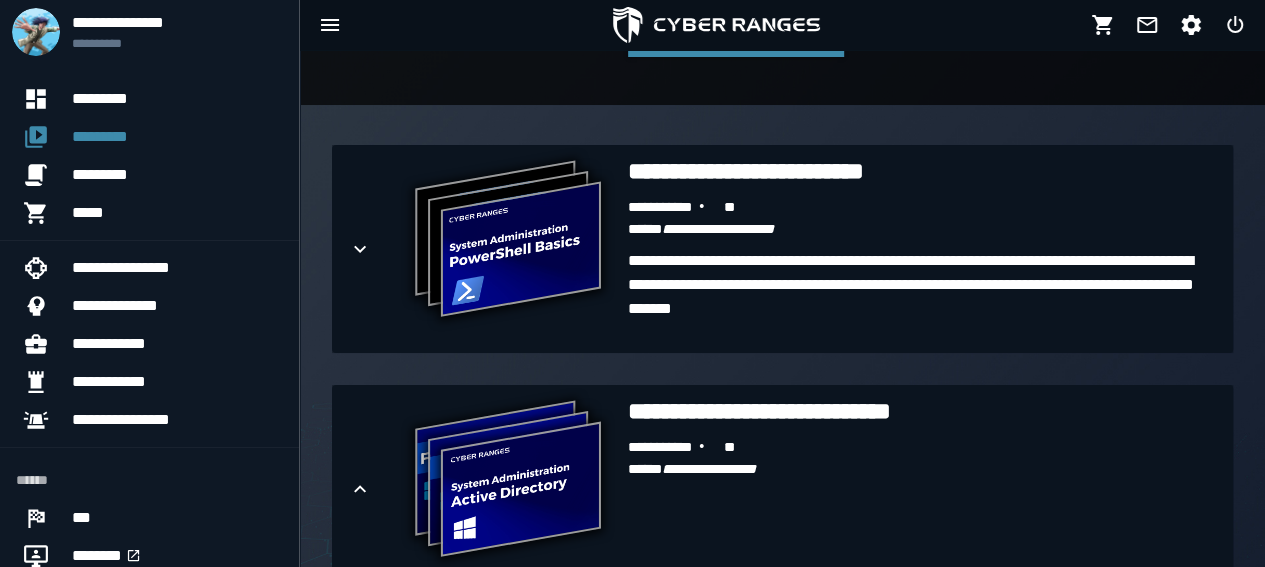 scroll, scrollTop: 485, scrollLeft: 0, axis: vertical 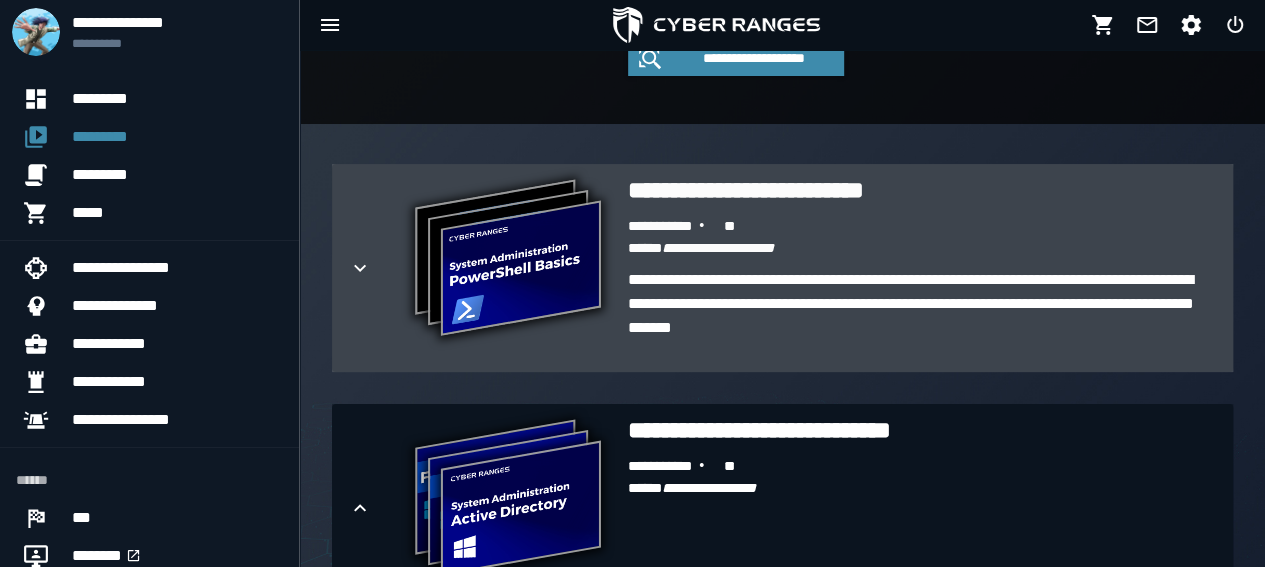 click 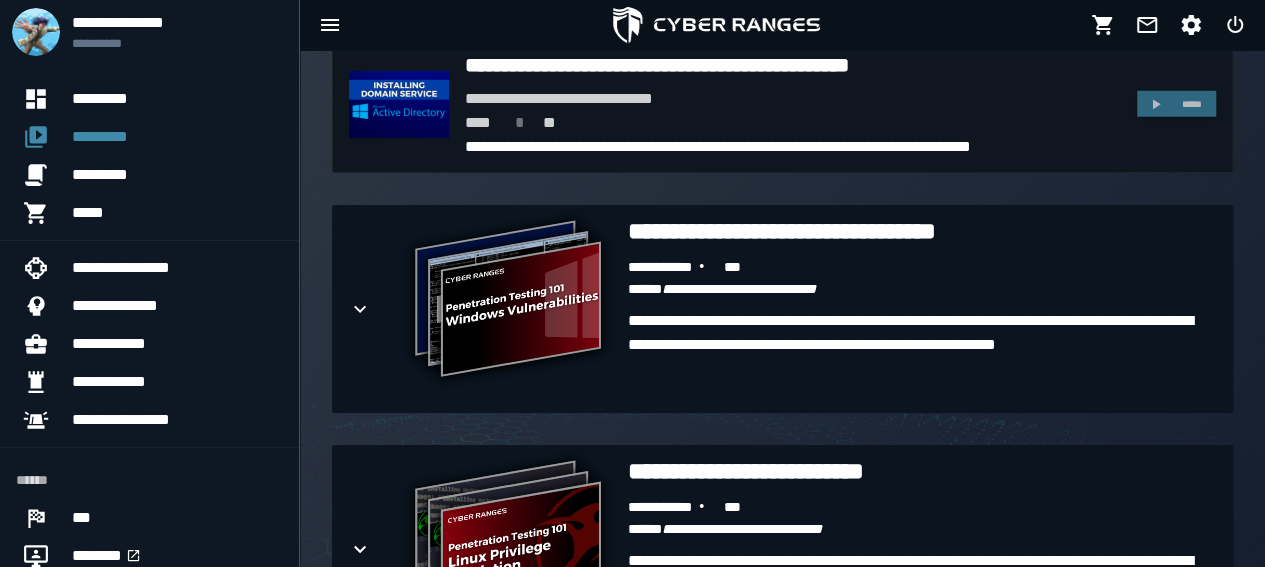 scroll, scrollTop: 2737, scrollLeft: 0, axis: vertical 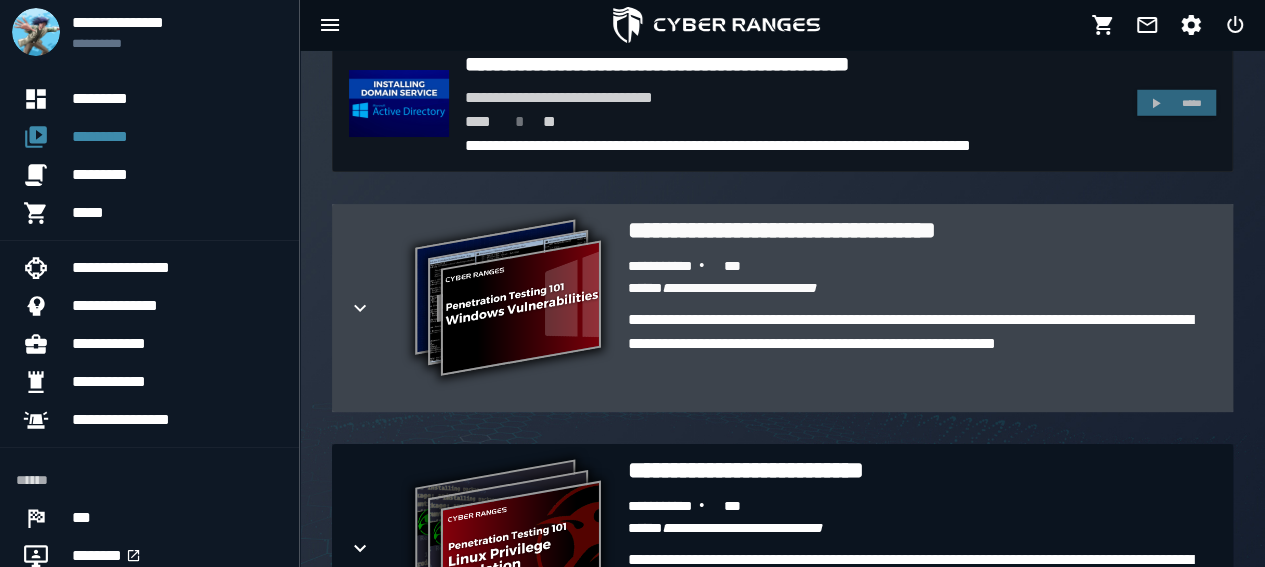 click 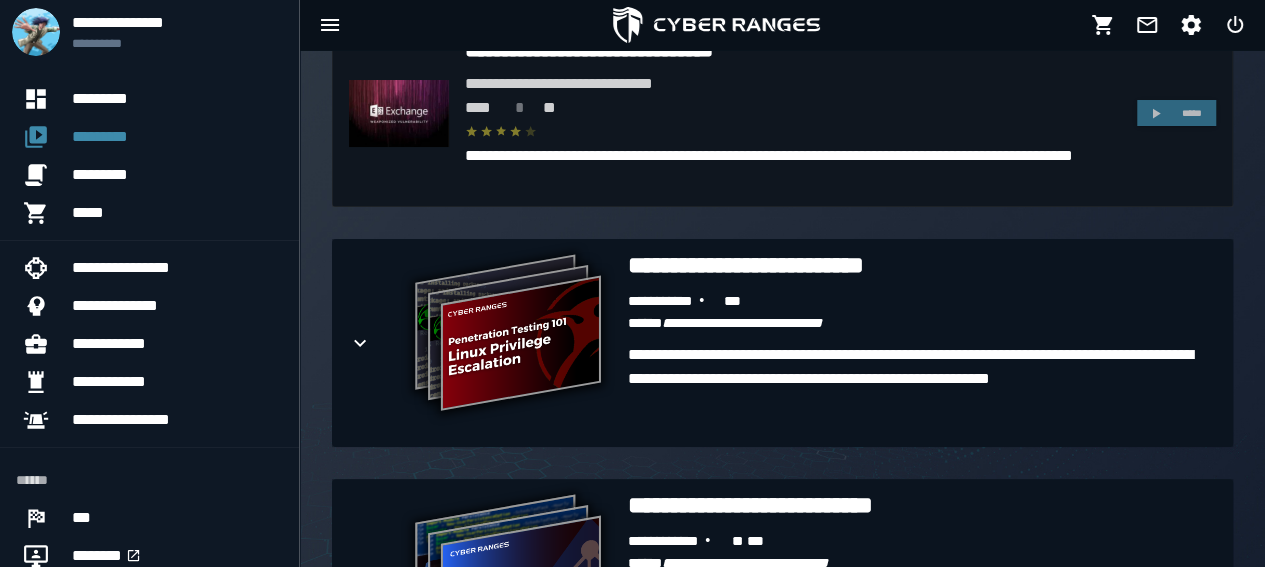 scroll, scrollTop: 3738, scrollLeft: 0, axis: vertical 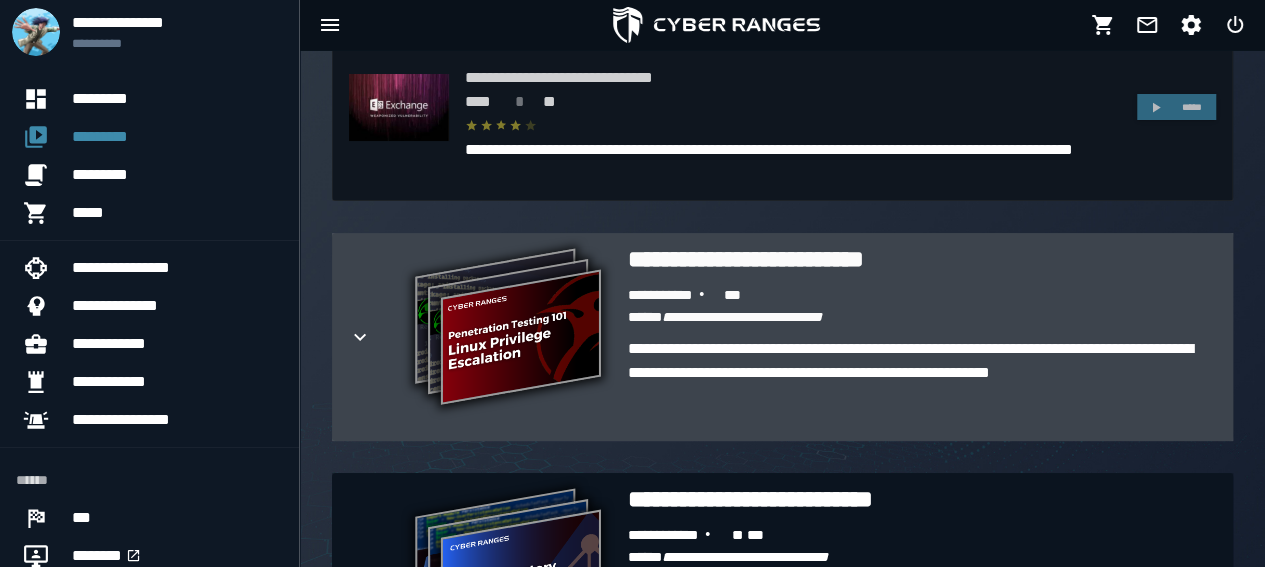 click 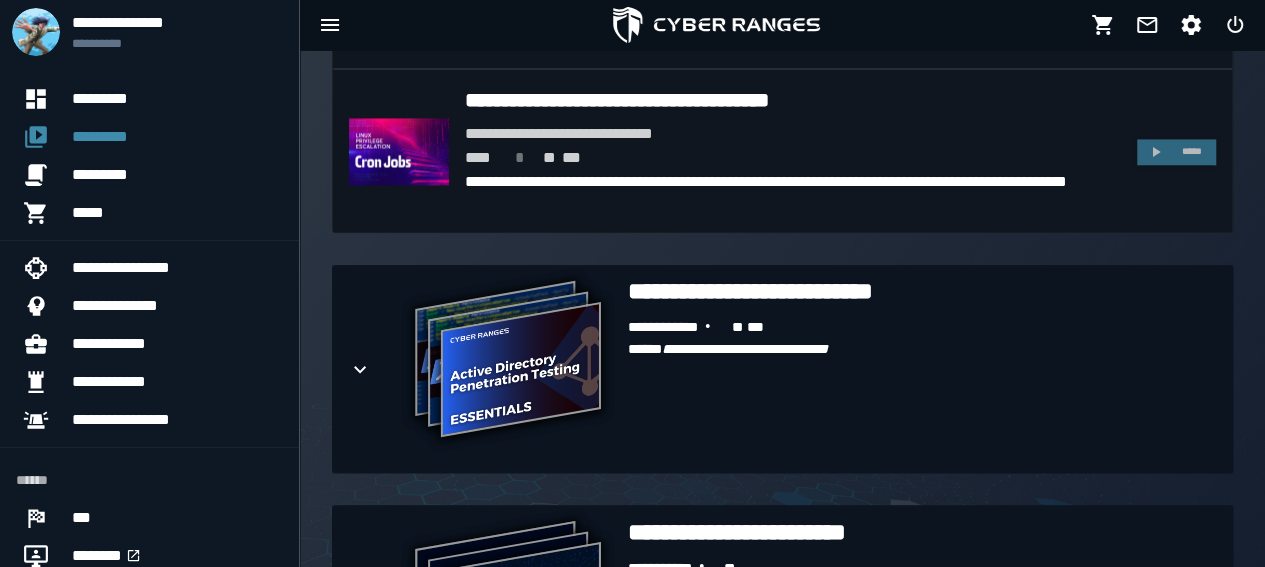 scroll, scrollTop: 5350, scrollLeft: 0, axis: vertical 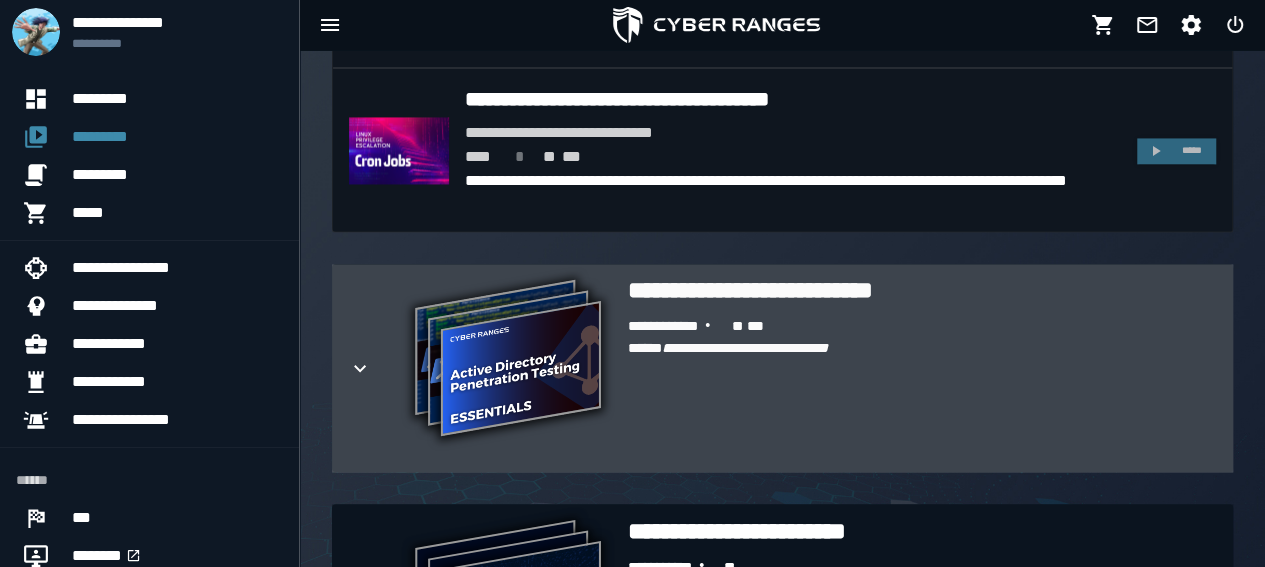 click 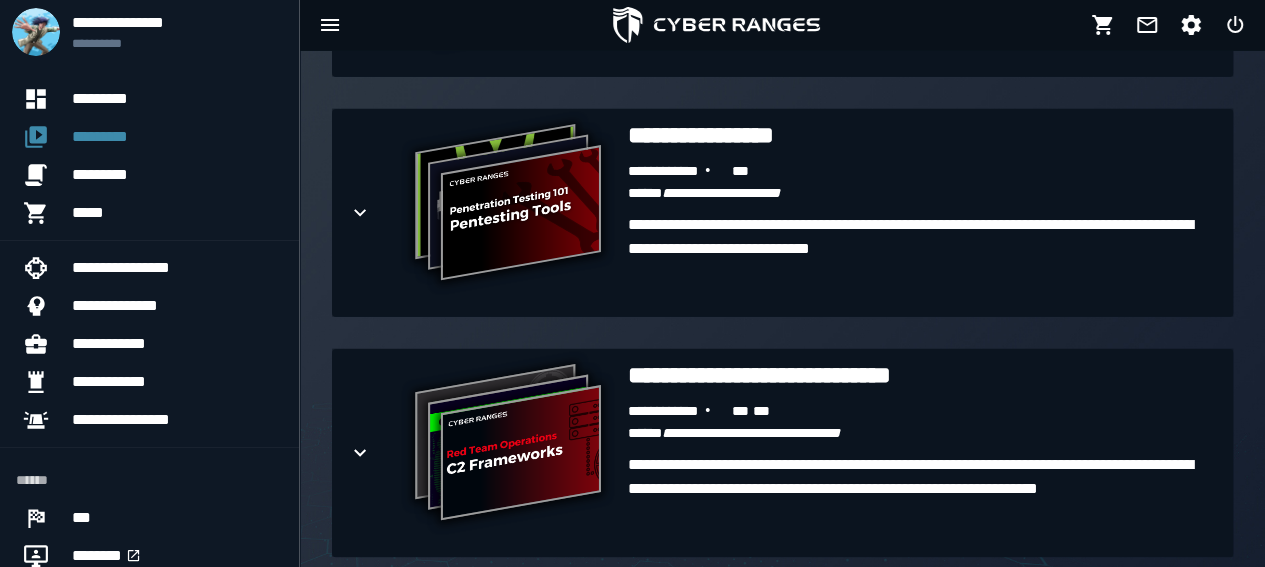 scroll, scrollTop: 9960, scrollLeft: 0, axis: vertical 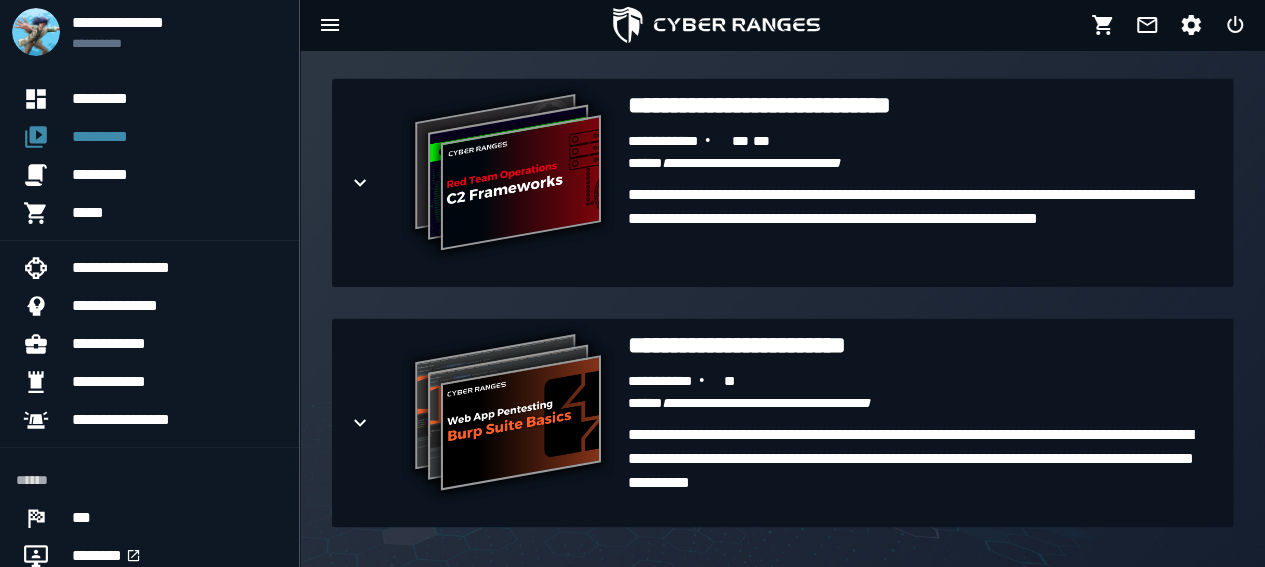 click on "**********" at bounding box center (782, -4392) 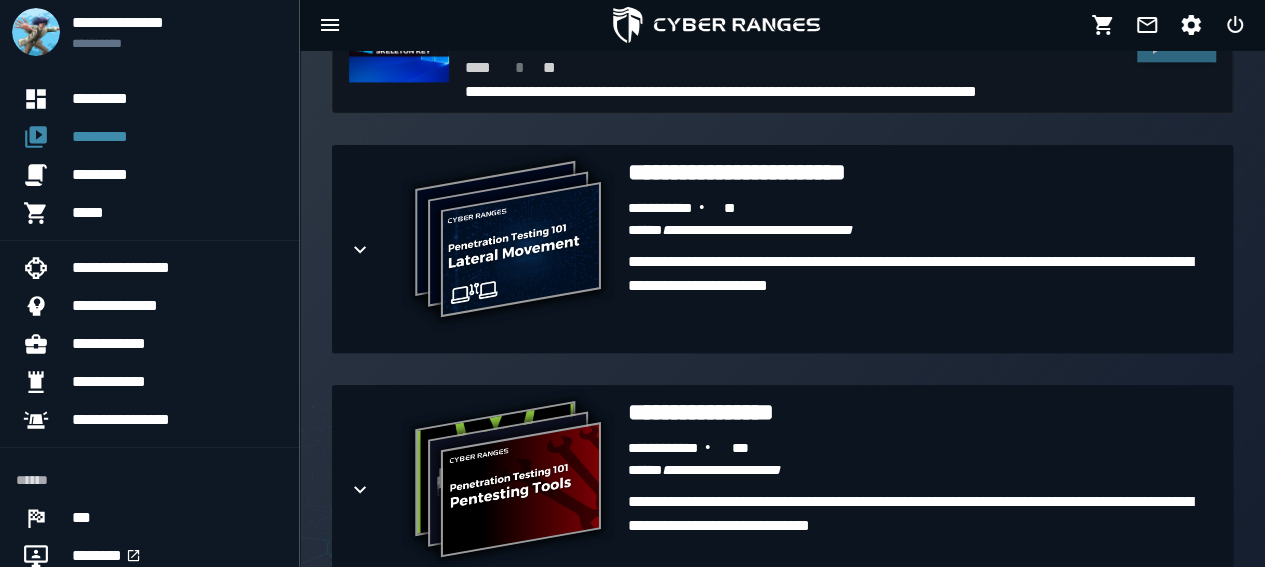 scroll, scrollTop: 9416, scrollLeft: 0, axis: vertical 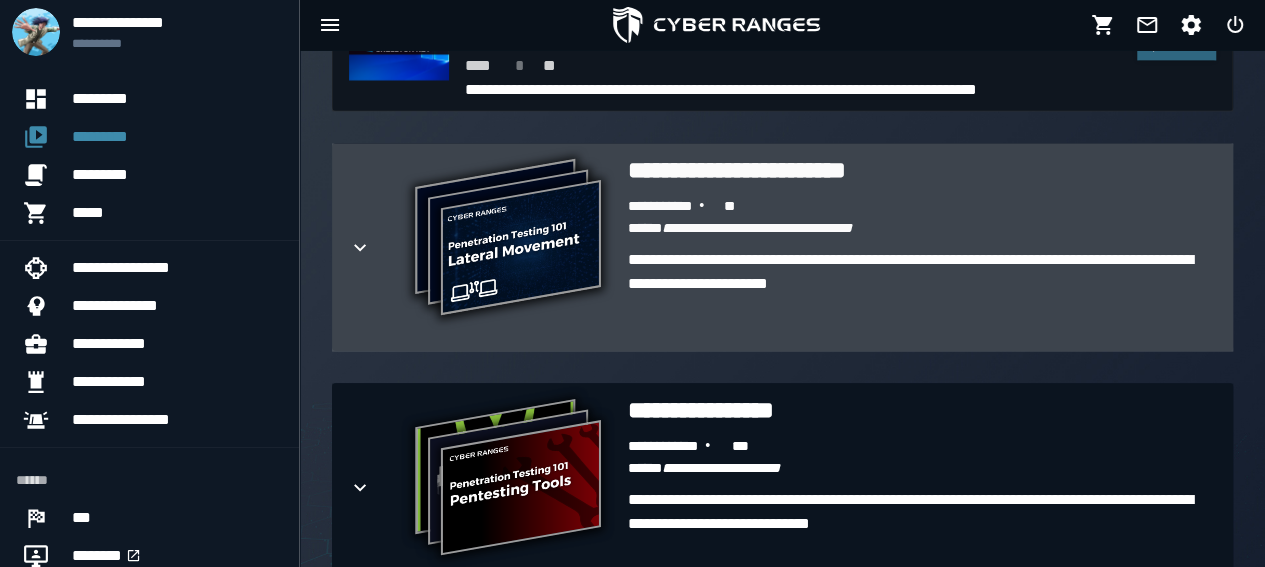 click 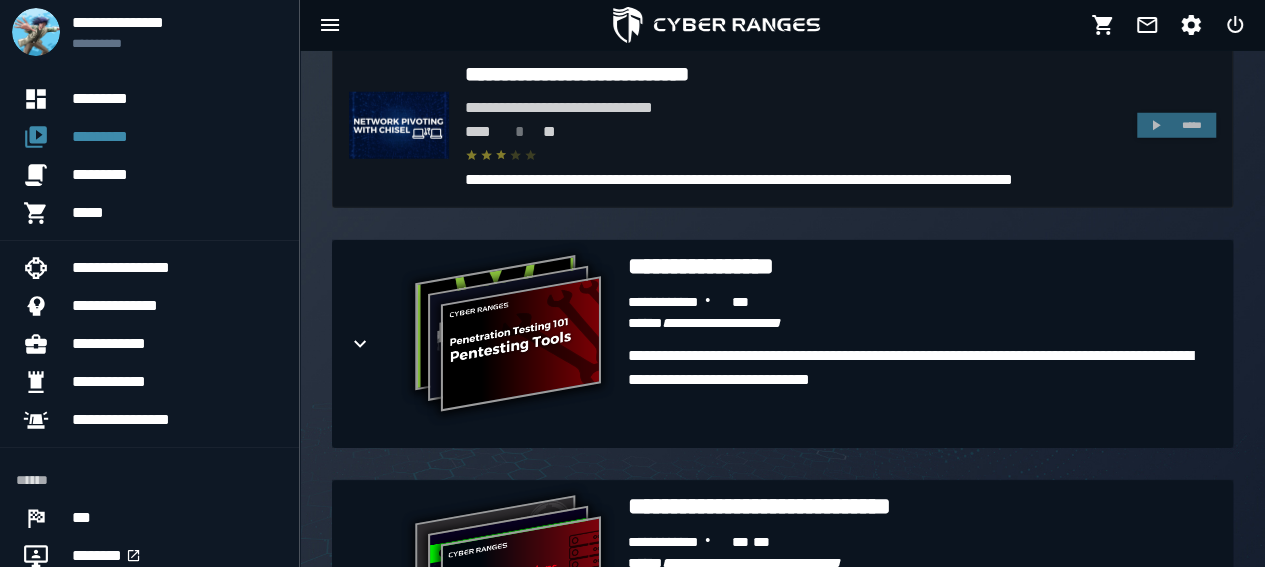 scroll, scrollTop: 10249, scrollLeft: 0, axis: vertical 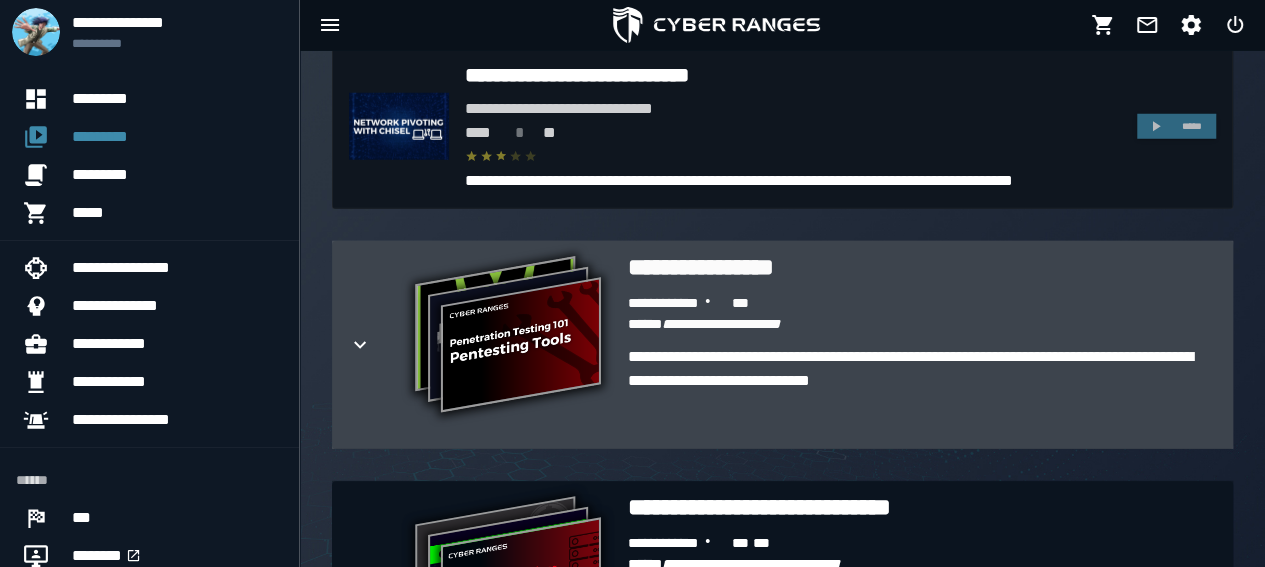 click 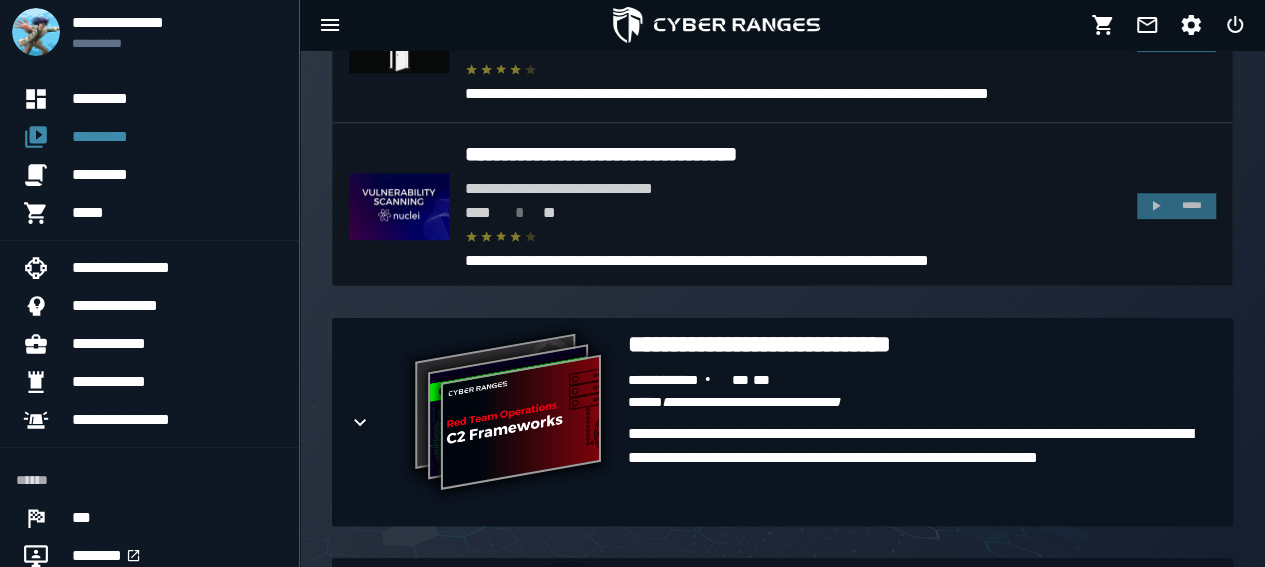 scroll, scrollTop: 12123, scrollLeft: 0, axis: vertical 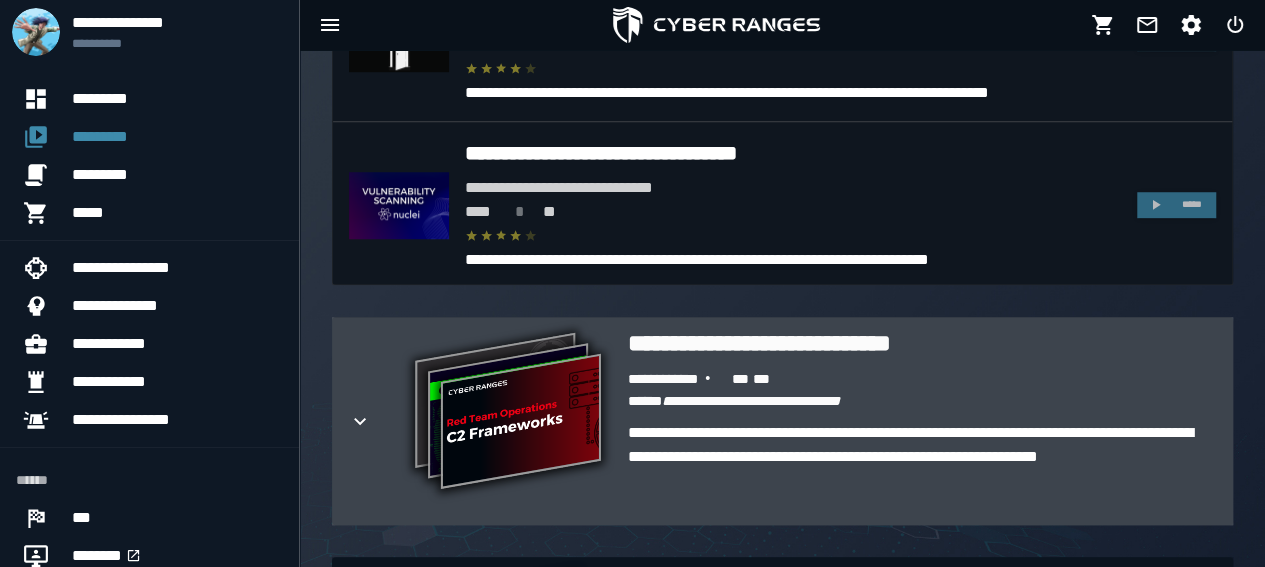 click 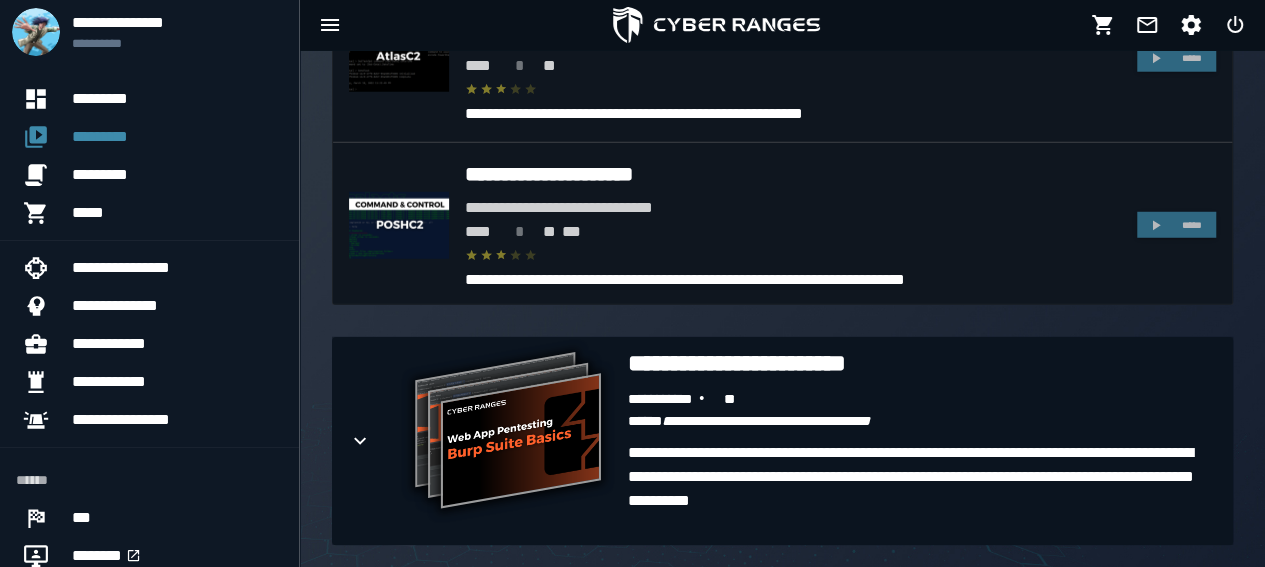 scroll, scrollTop: 13981, scrollLeft: 0, axis: vertical 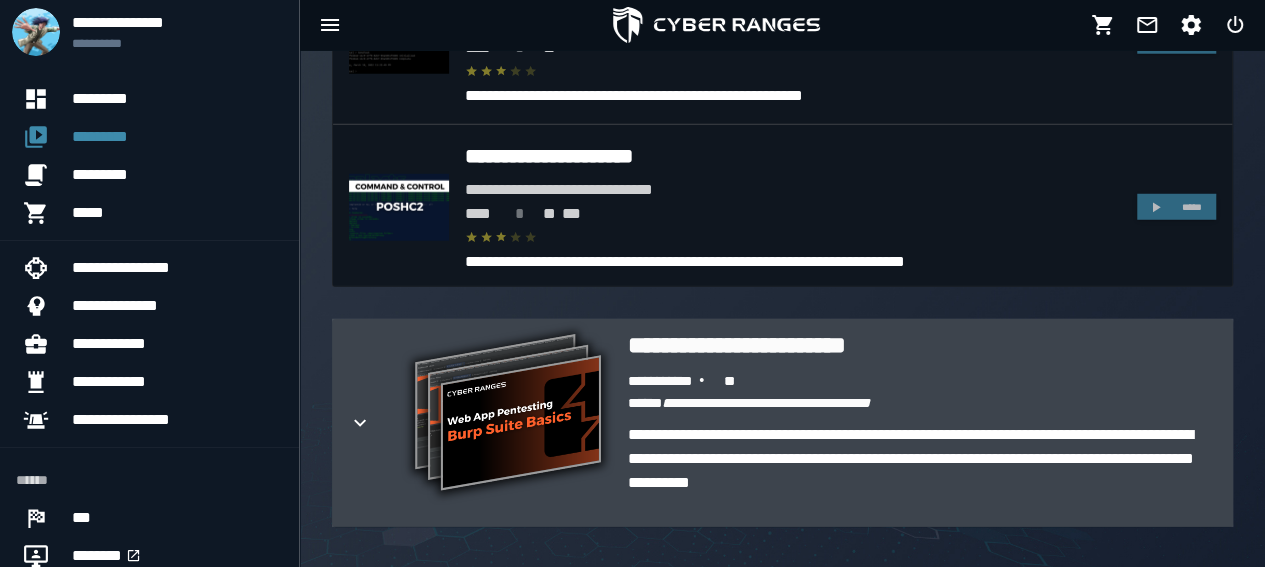 click 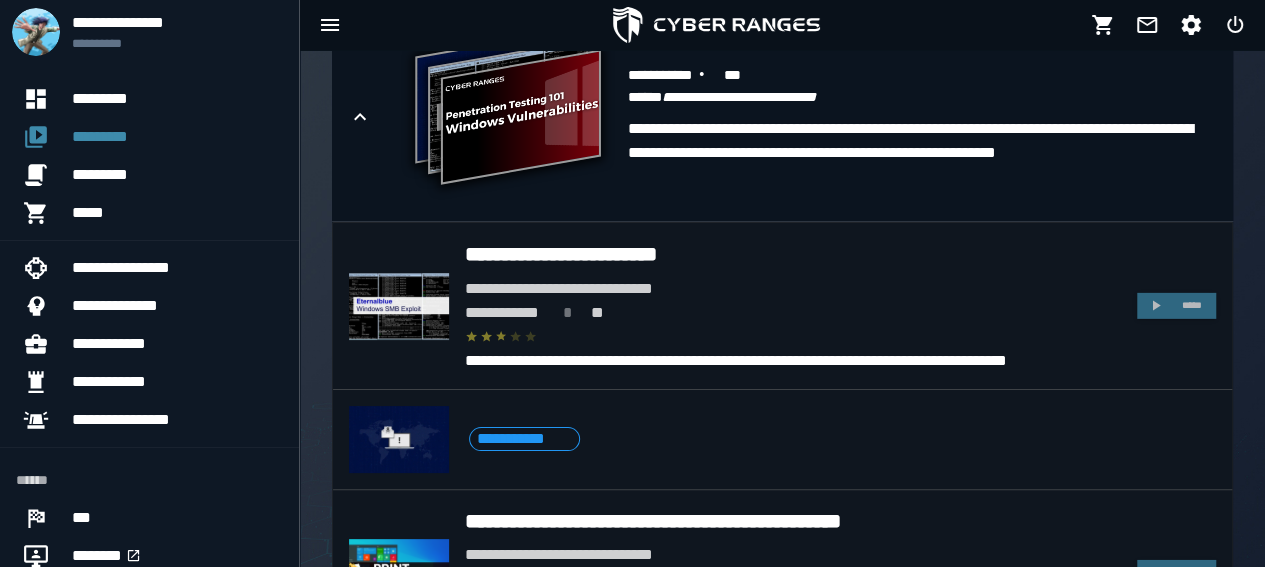 scroll, scrollTop: 2927, scrollLeft: 0, axis: vertical 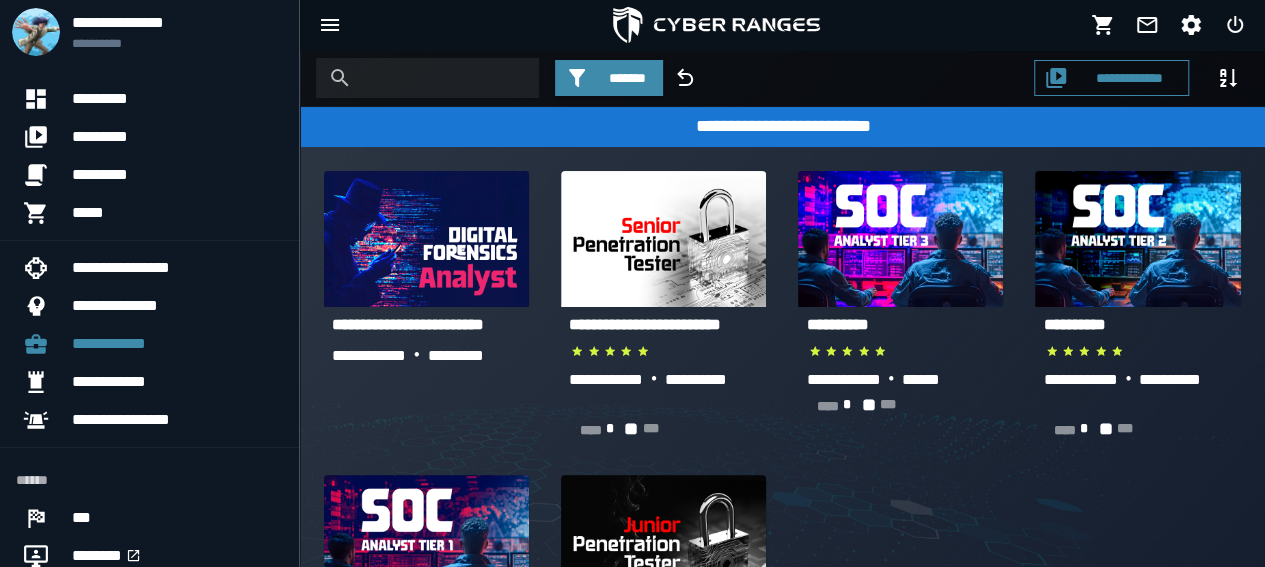 click 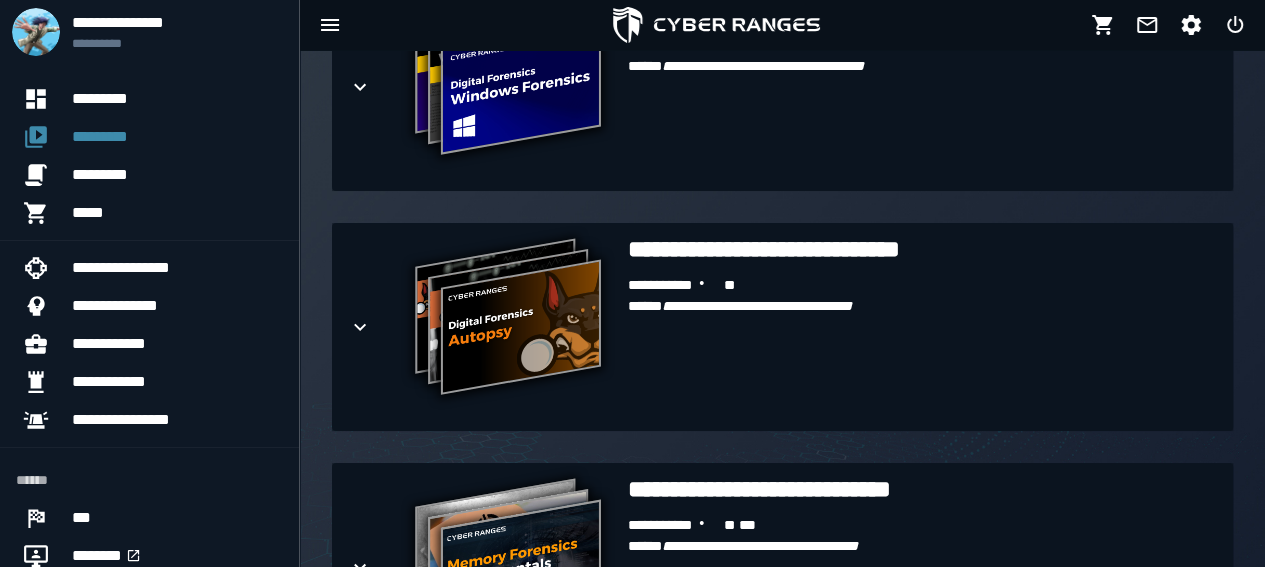 scroll, scrollTop: 549, scrollLeft: 0, axis: vertical 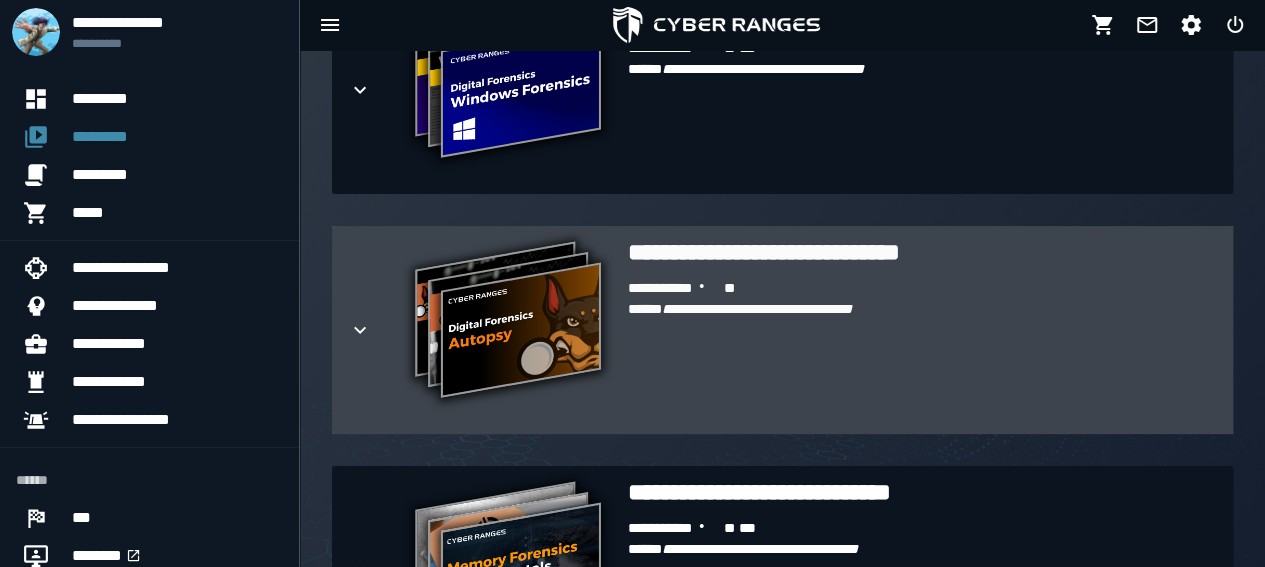 click 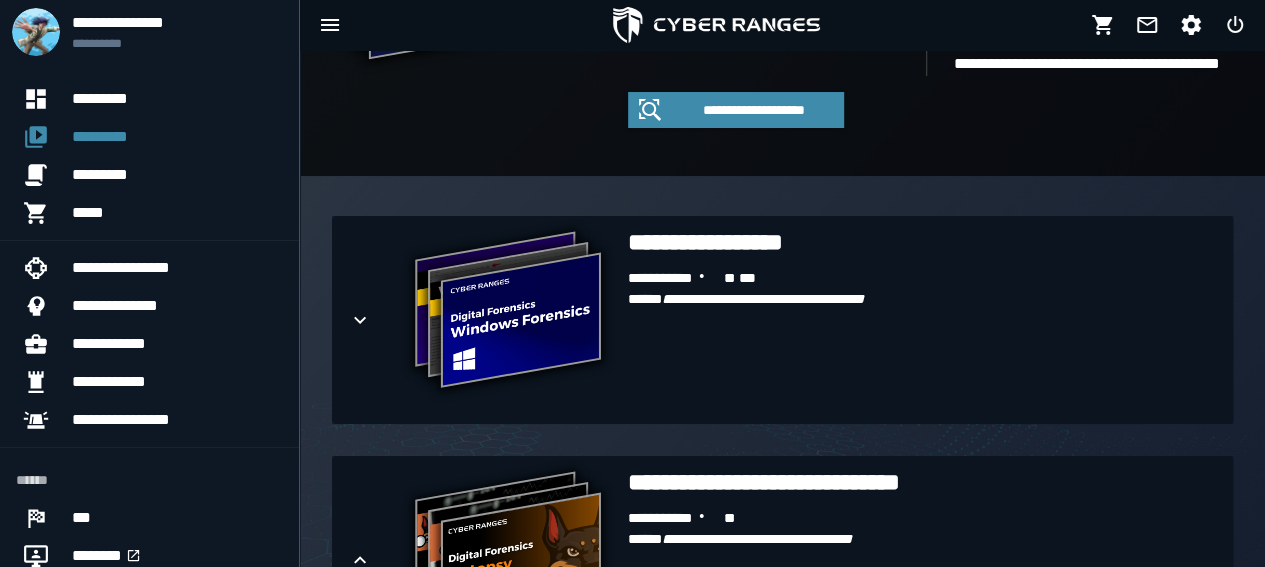 scroll, scrollTop: 318, scrollLeft: 0, axis: vertical 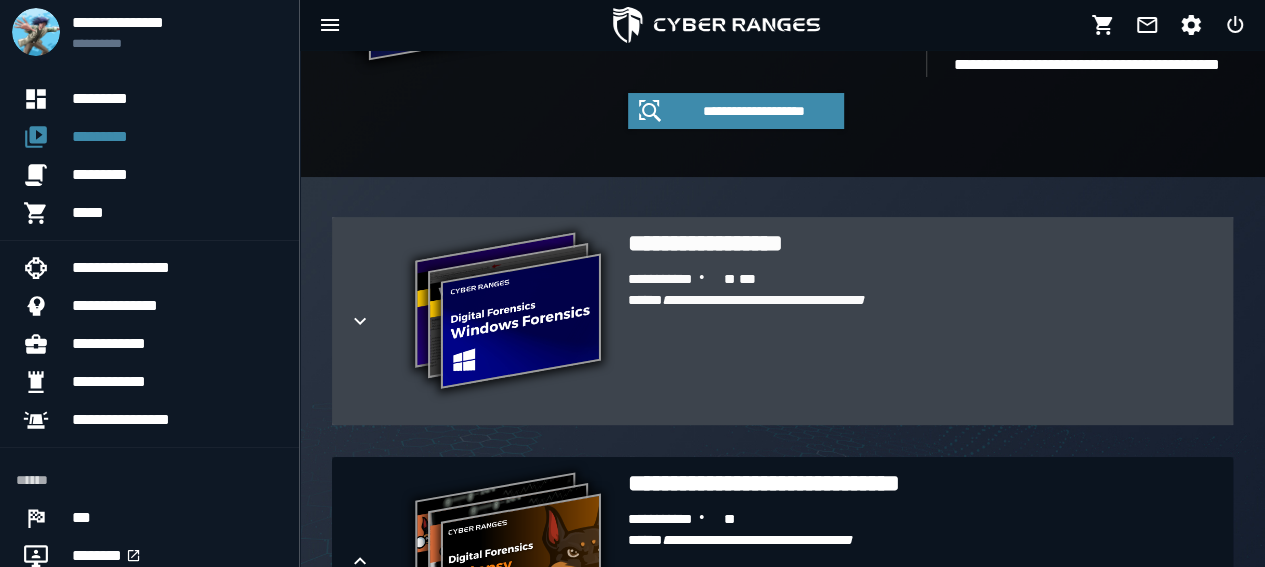 click 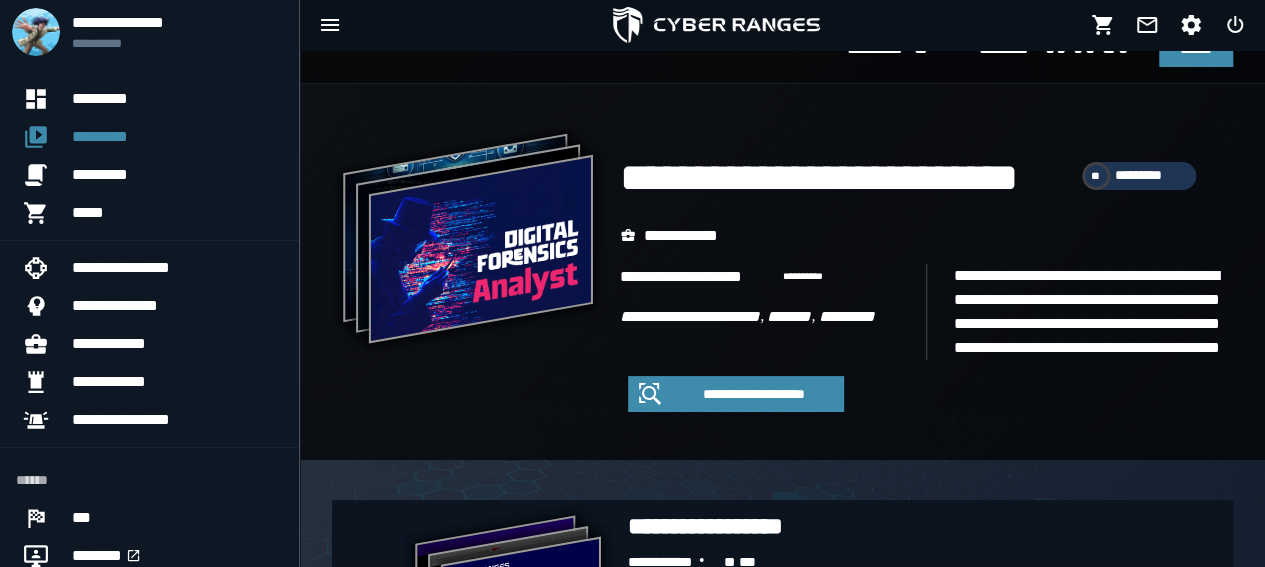 scroll, scrollTop: 0, scrollLeft: 0, axis: both 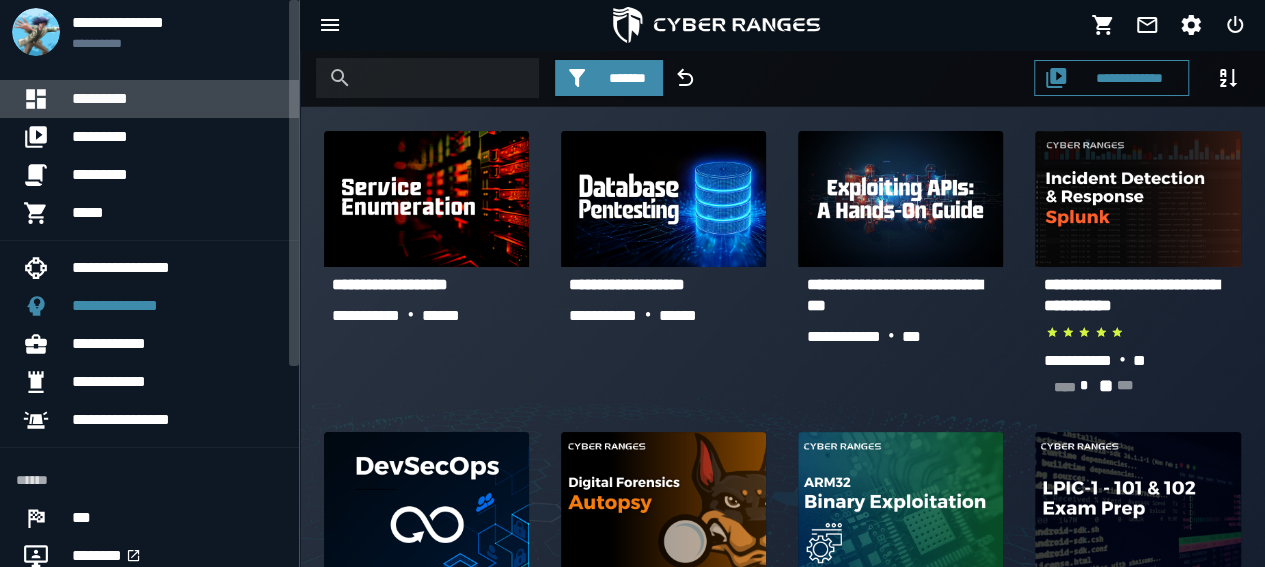 click on "*********" at bounding box center [177, 99] 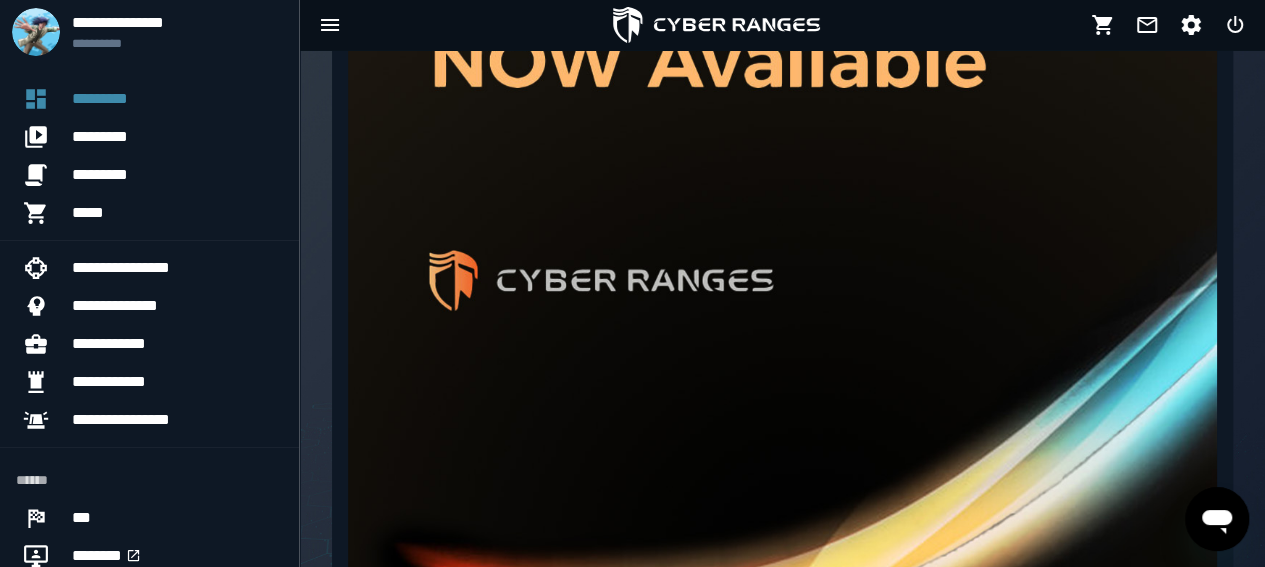 scroll, scrollTop: 856, scrollLeft: 0, axis: vertical 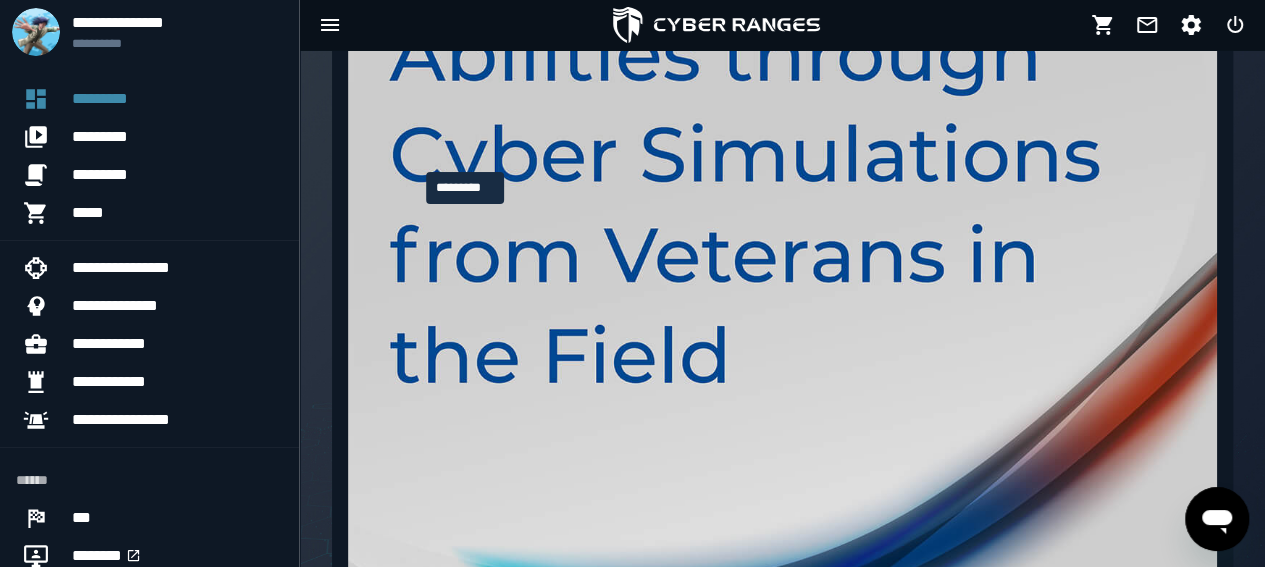 click 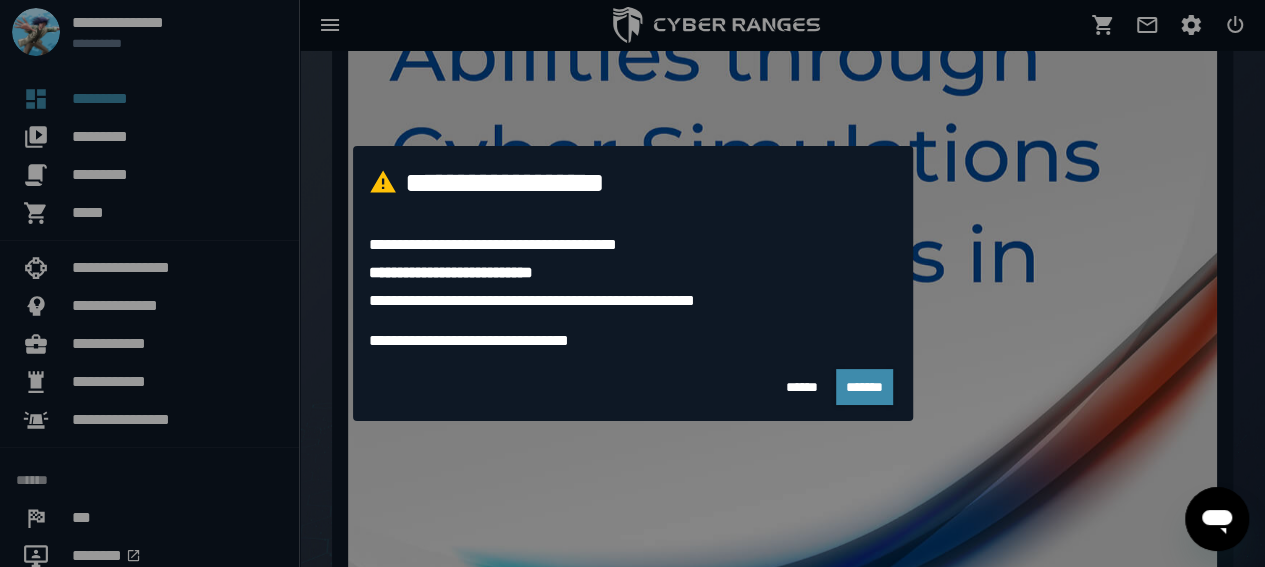 scroll, scrollTop: 0, scrollLeft: 0, axis: both 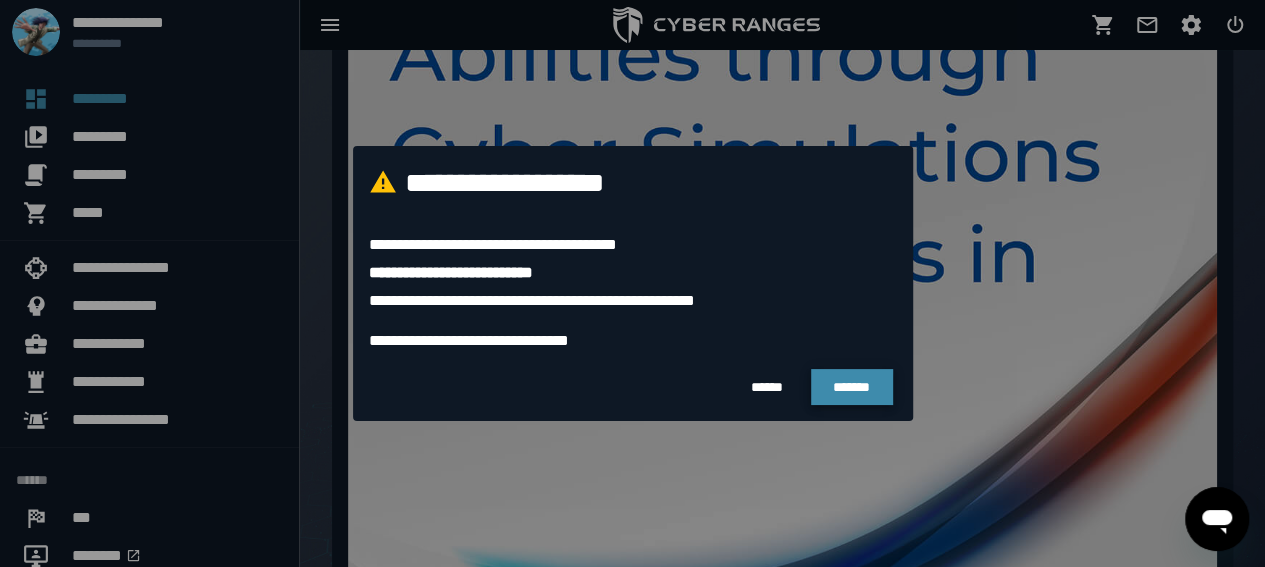 click on "*******" at bounding box center (851, 387) 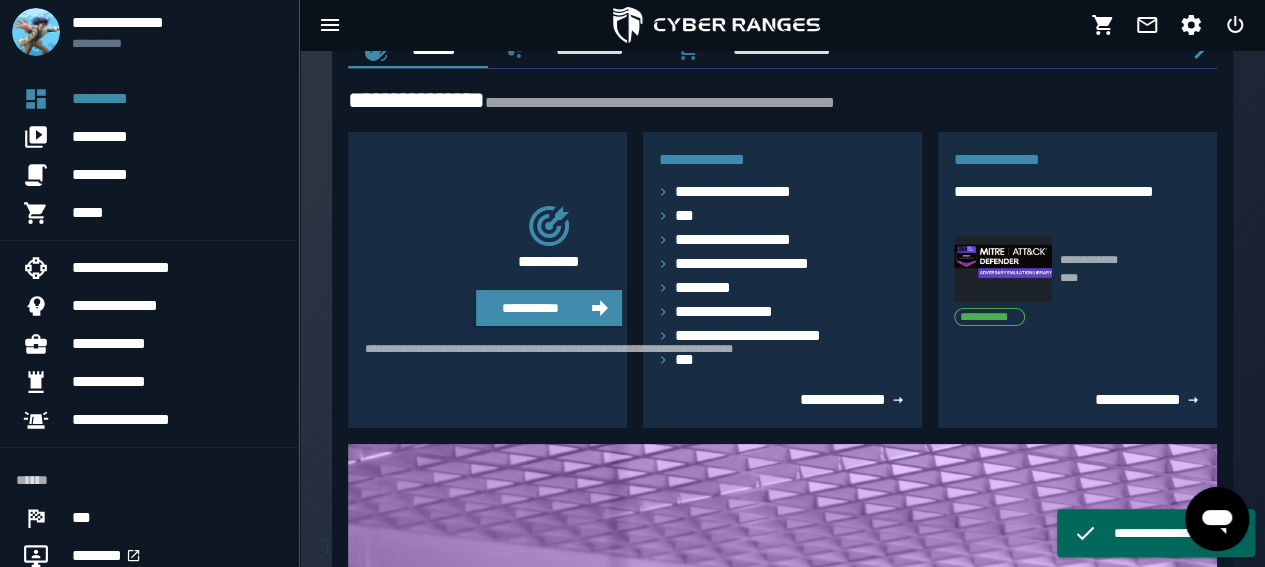 scroll, scrollTop: 0, scrollLeft: 0, axis: both 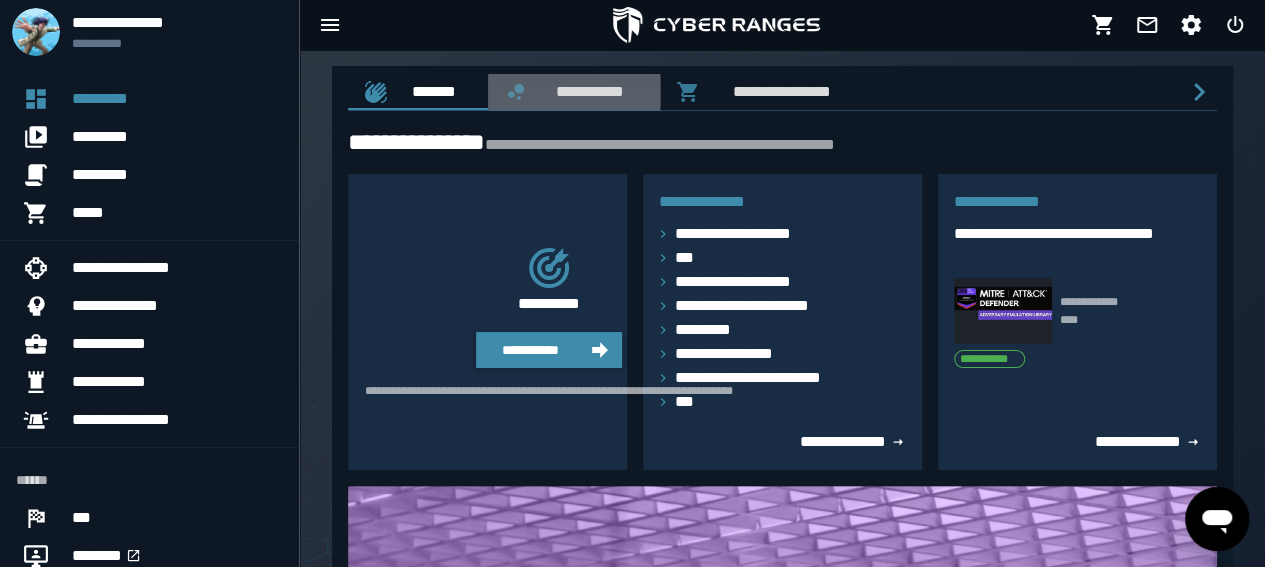 click on "**********" at bounding box center [586, 91] 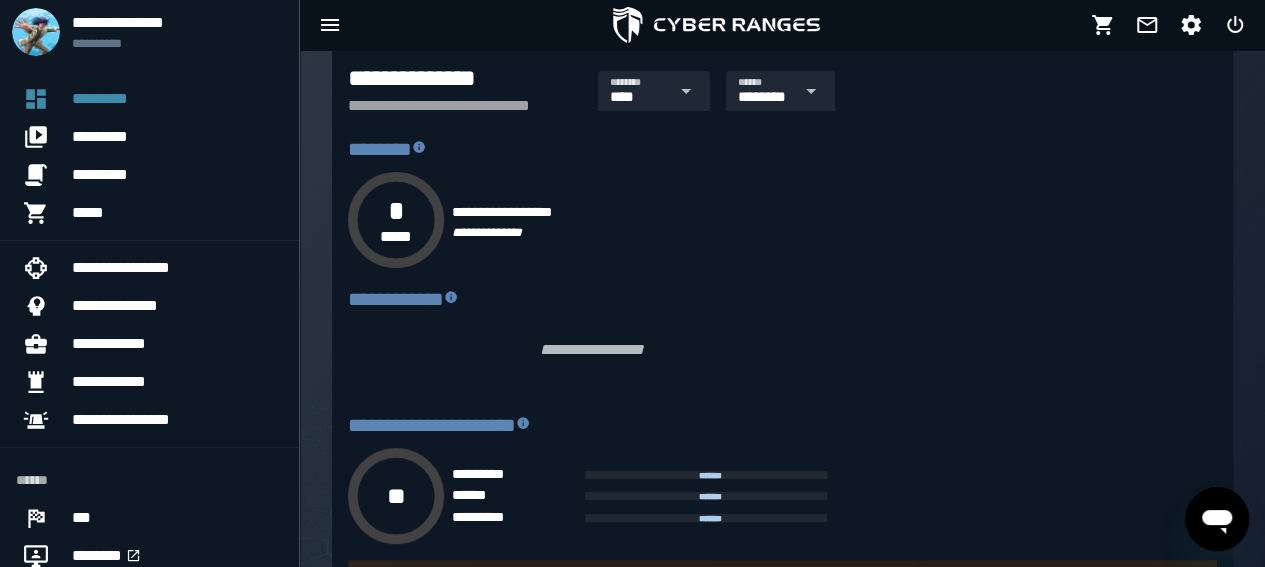 scroll, scrollTop: 0, scrollLeft: 0, axis: both 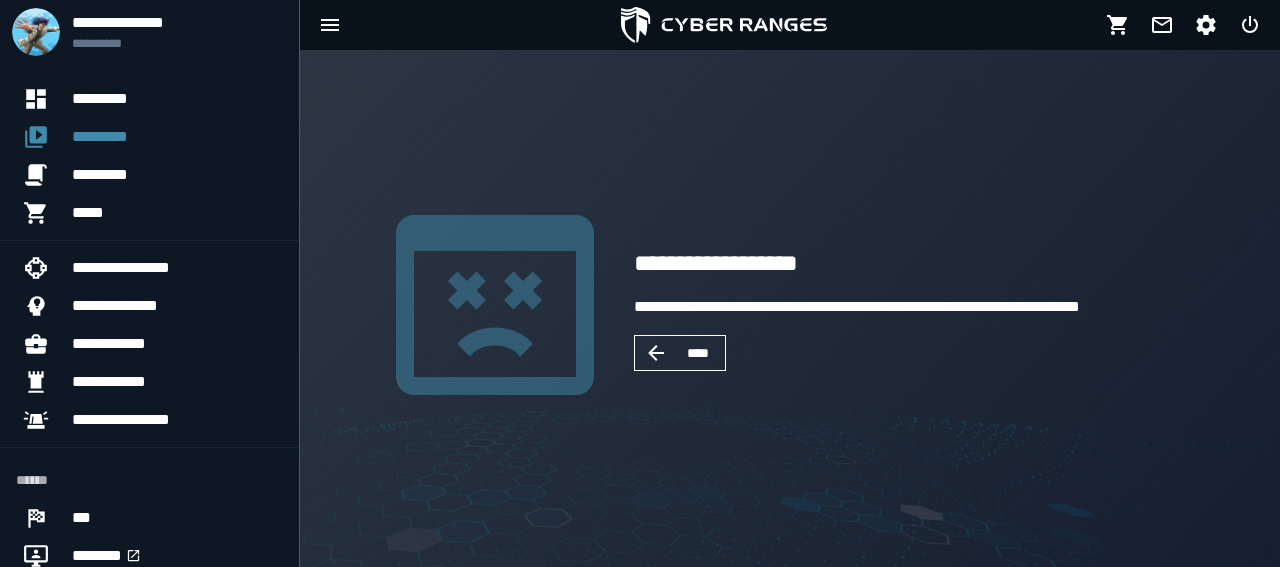 click on "****" at bounding box center [698, 353] 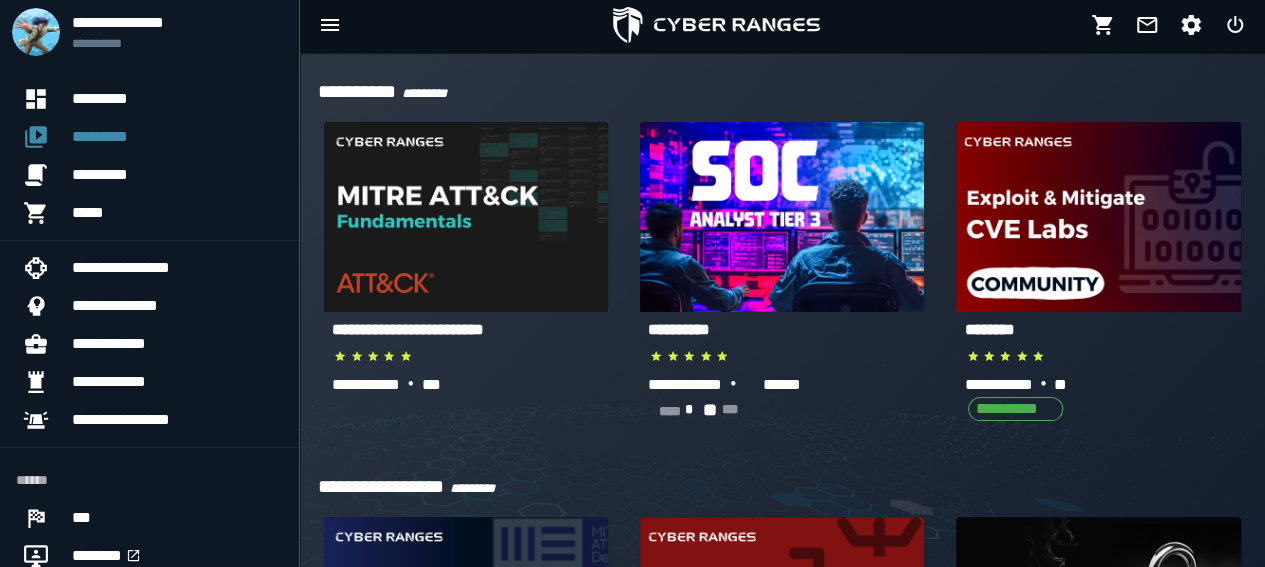 scroll, scrollTop: 0, scrollLeft: 0, axis: both 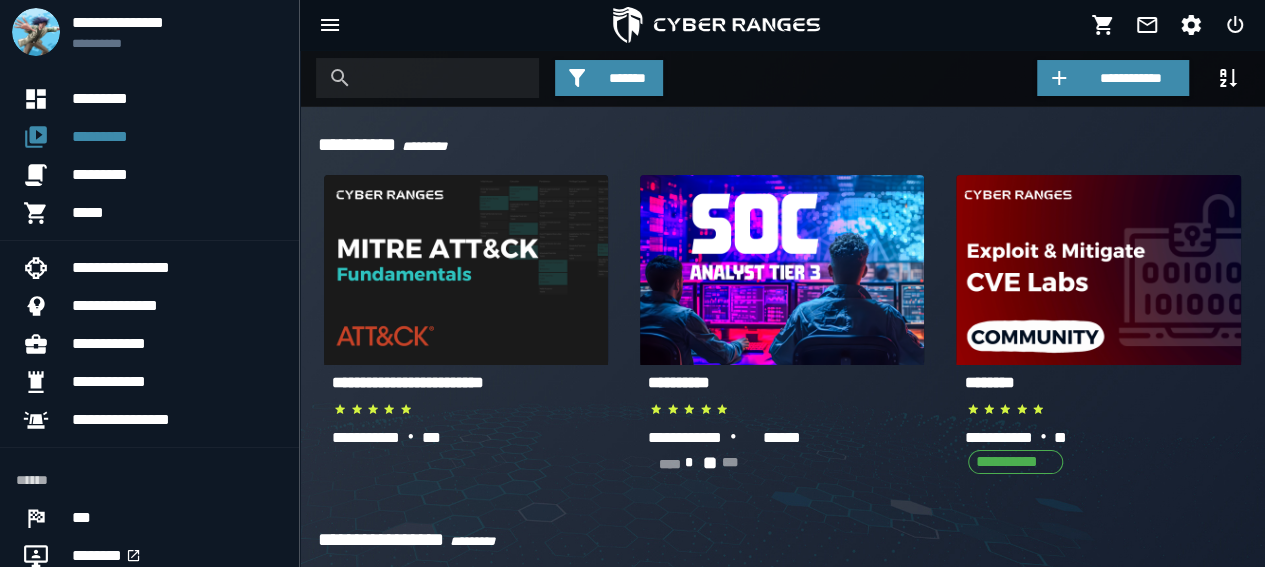 click 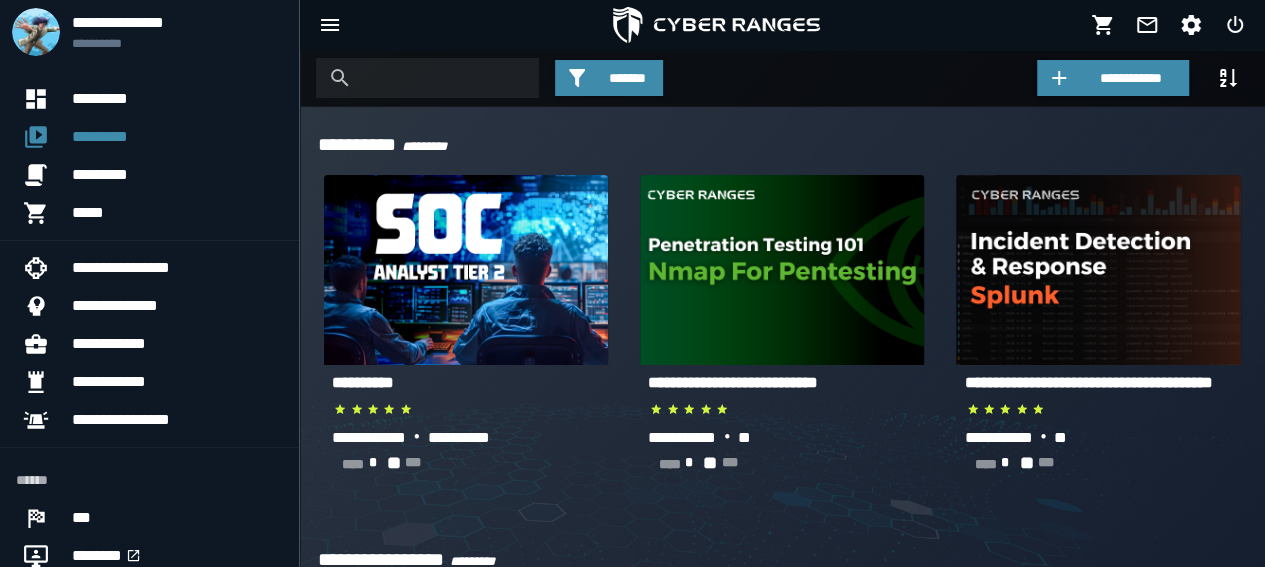 click 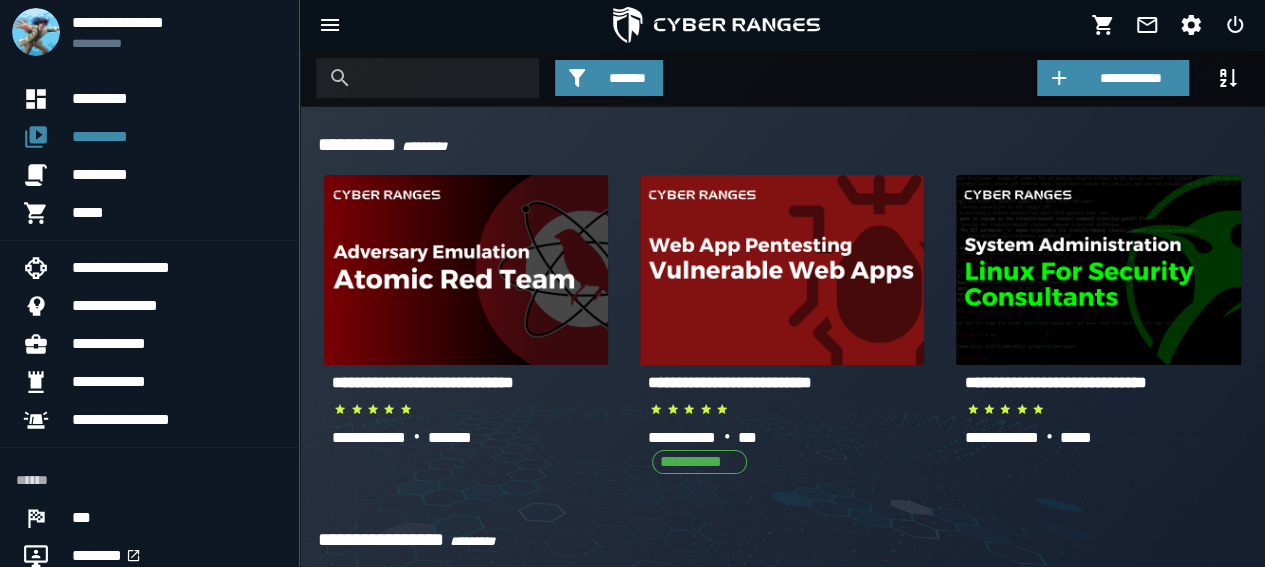 click 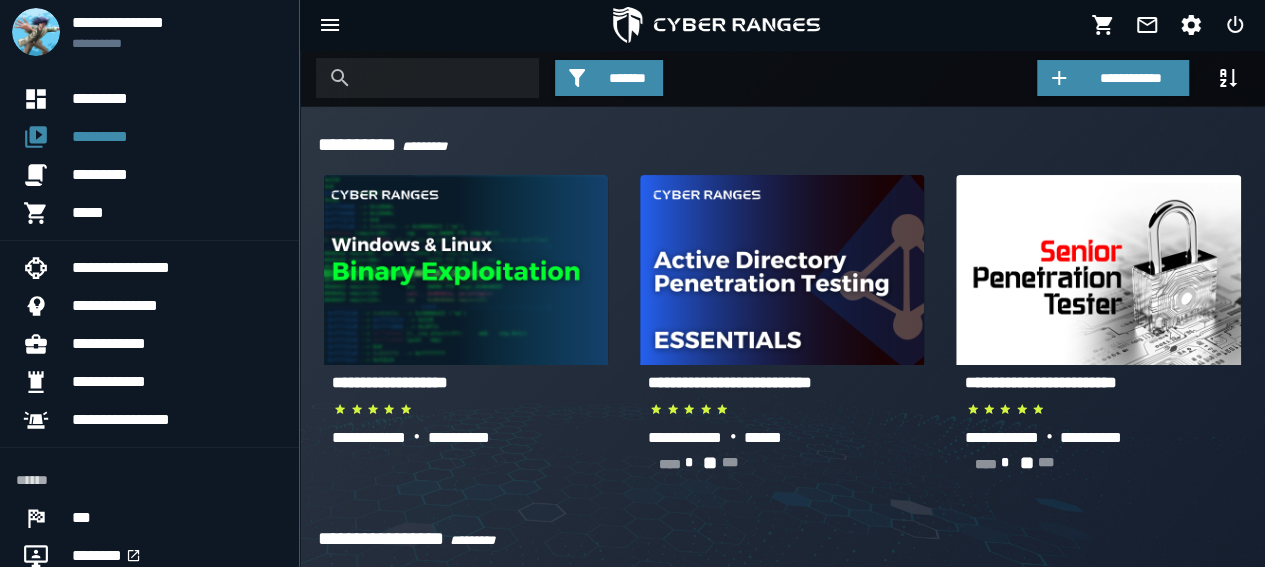 click 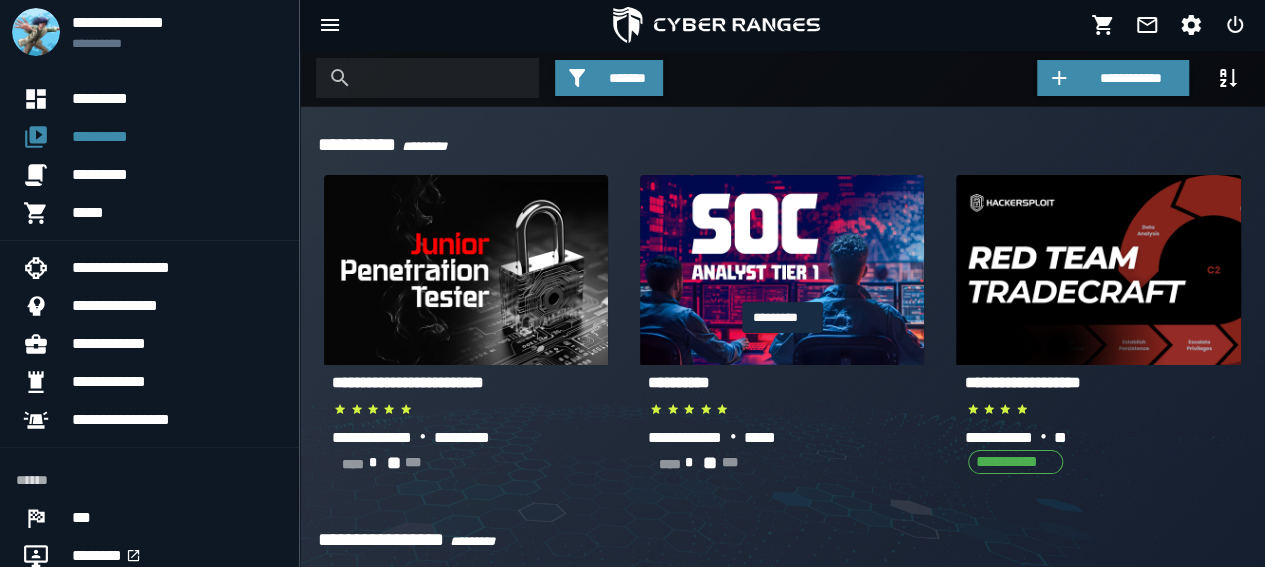 click 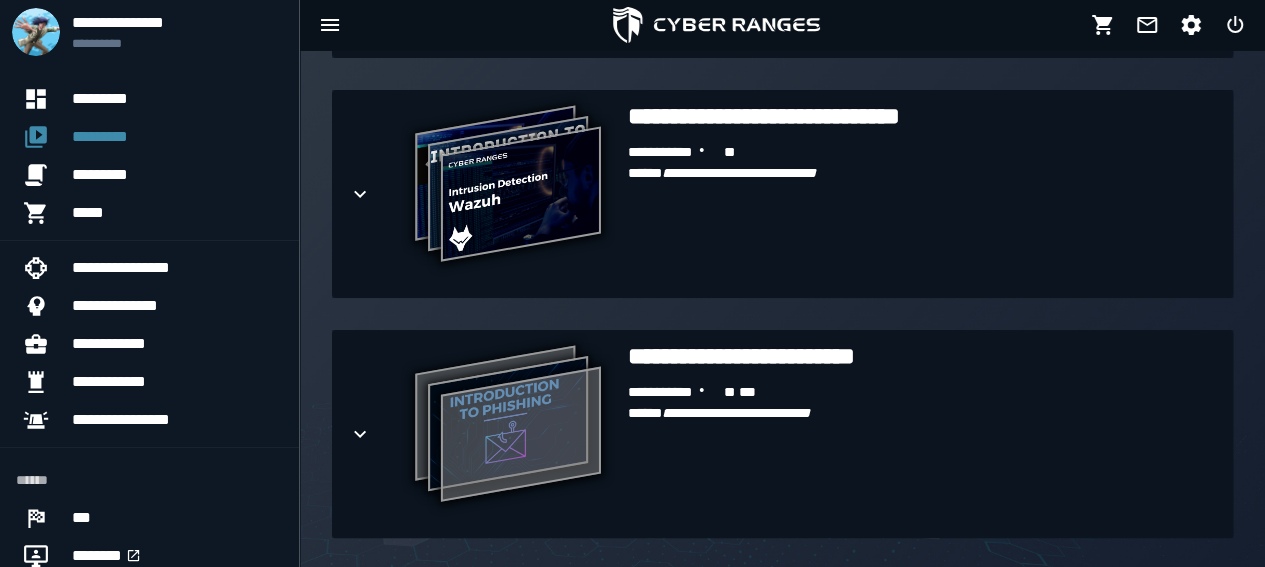 scroll, scrollTop: 2655, scrollLeft: 0, axis: vertical 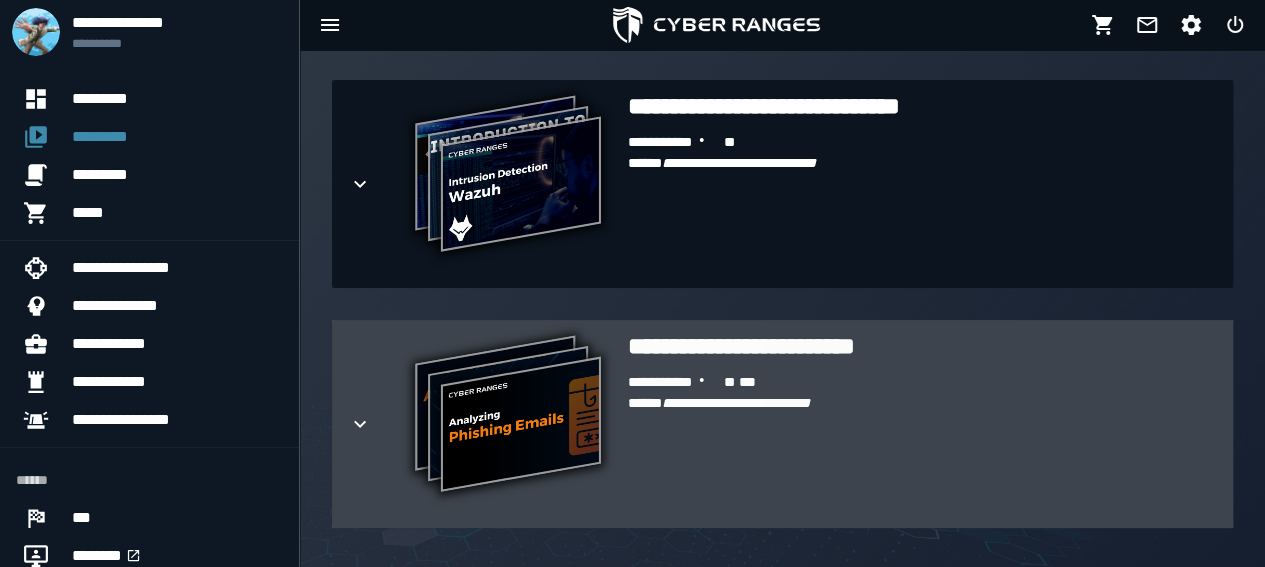 click 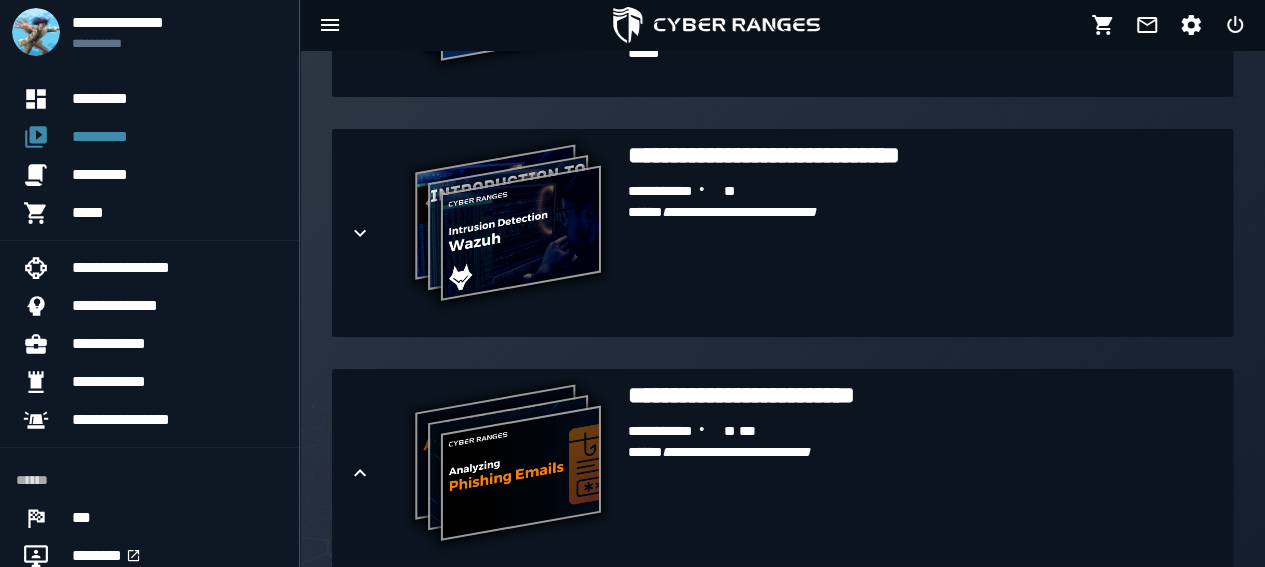 scroll, scrollTop: 2600, scrollLeft: 0, axis: vertical 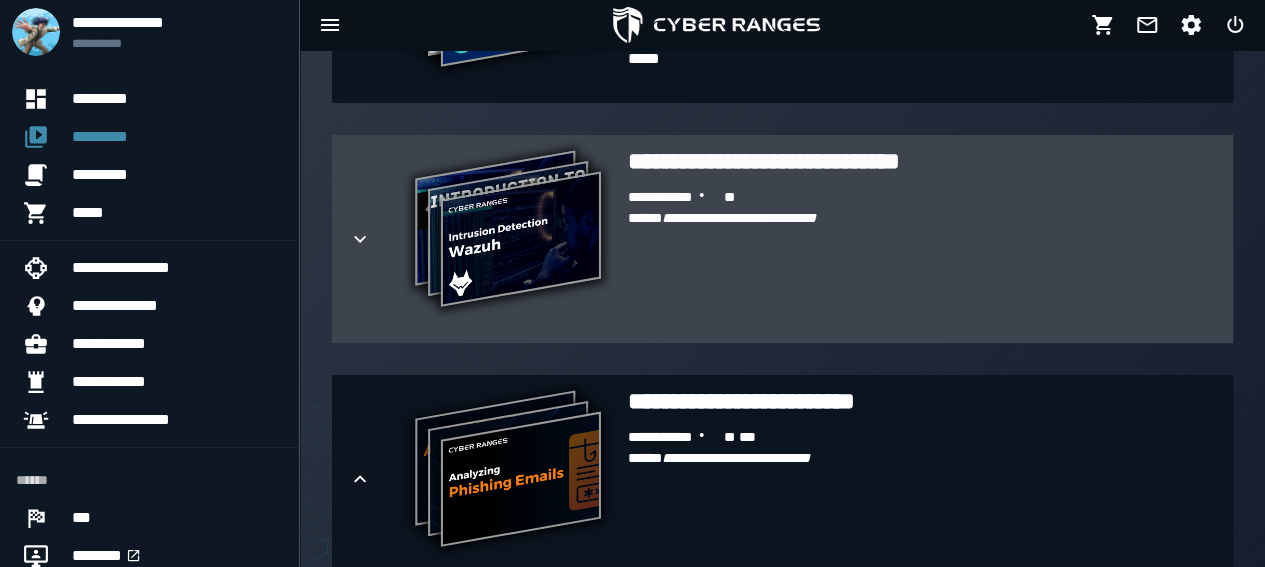 click 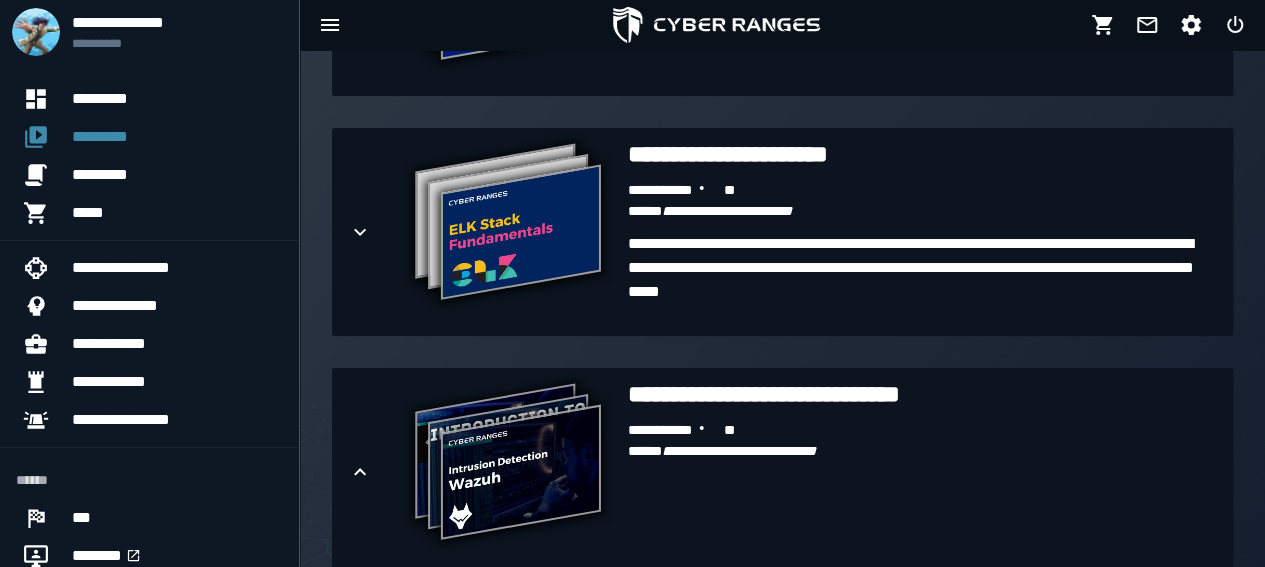 scroll, scrollTop: 2359, scrollLeft: 0, axis: vertical 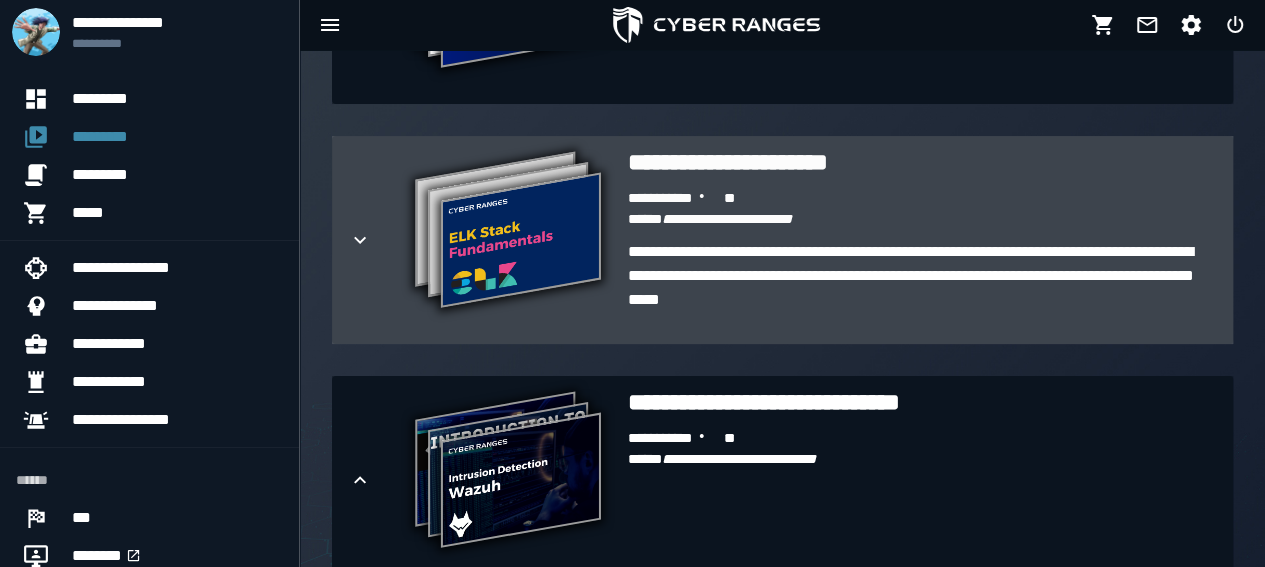 click 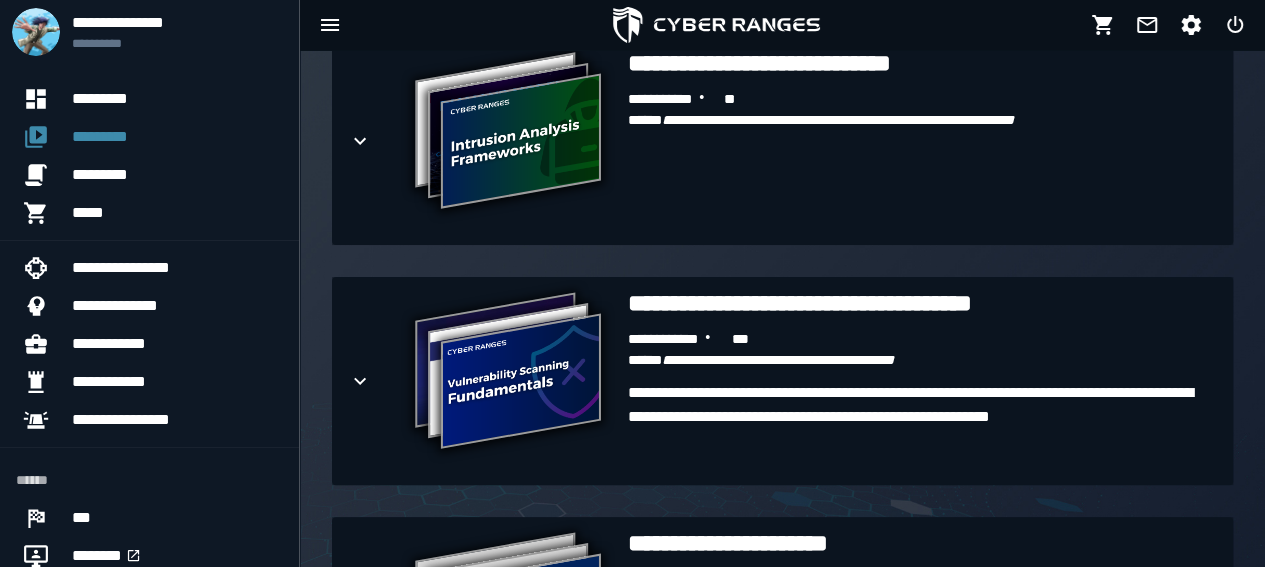 scroll, scrollTop: 1976, scrollLeft: 0, axis: vertical 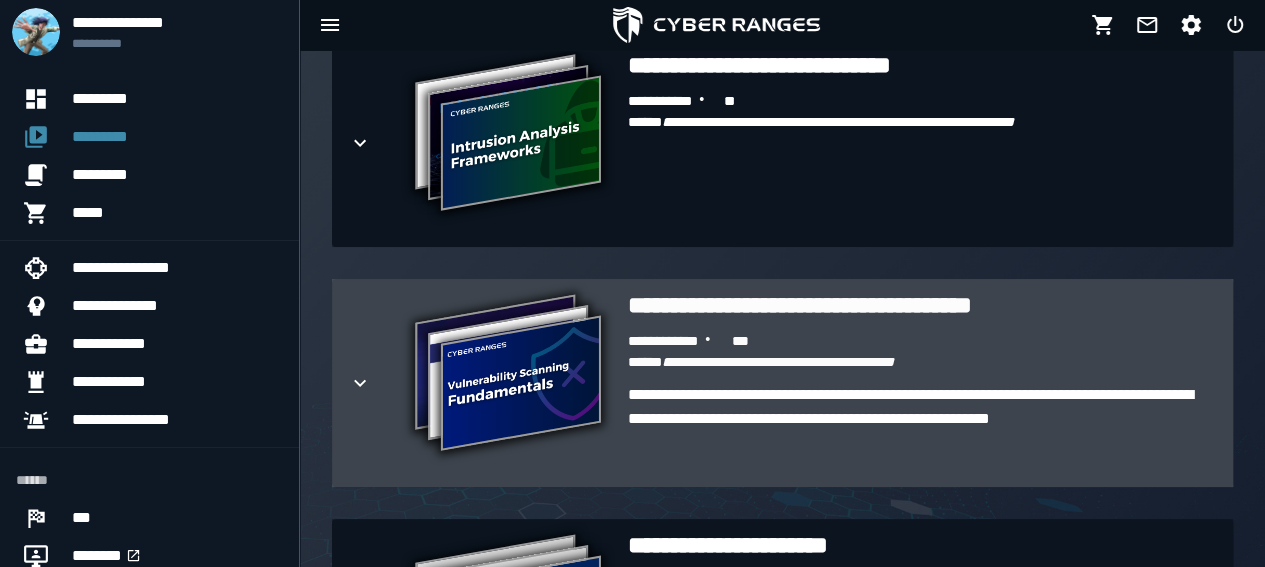 click 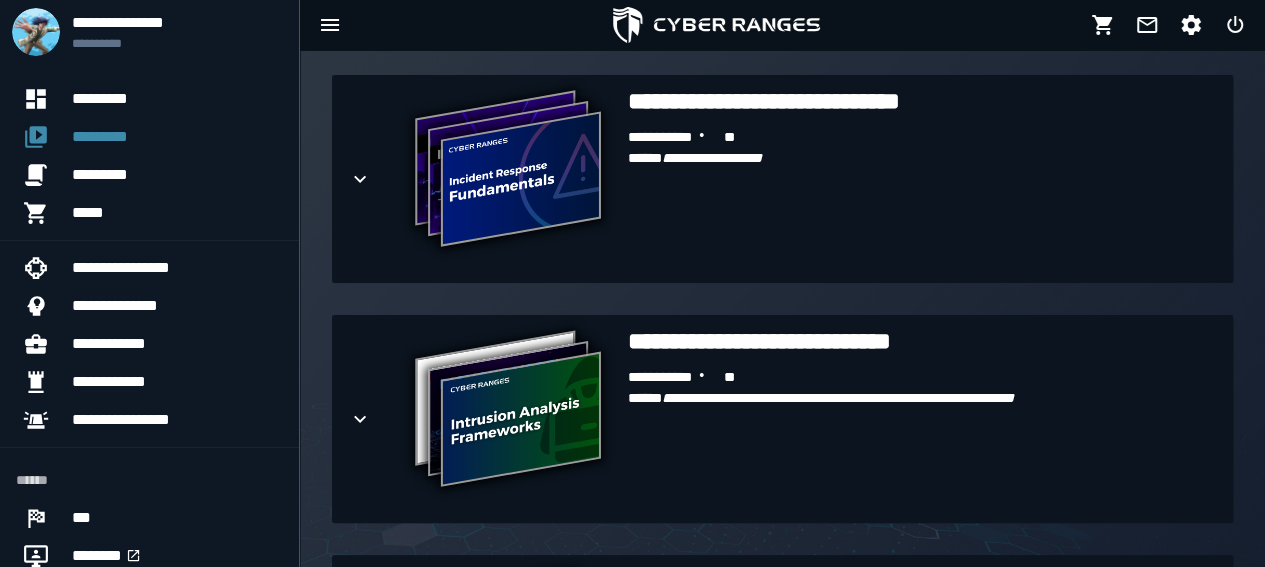 scroll, scrollTop: 1699, scrollLeft: 0, axis: vertical 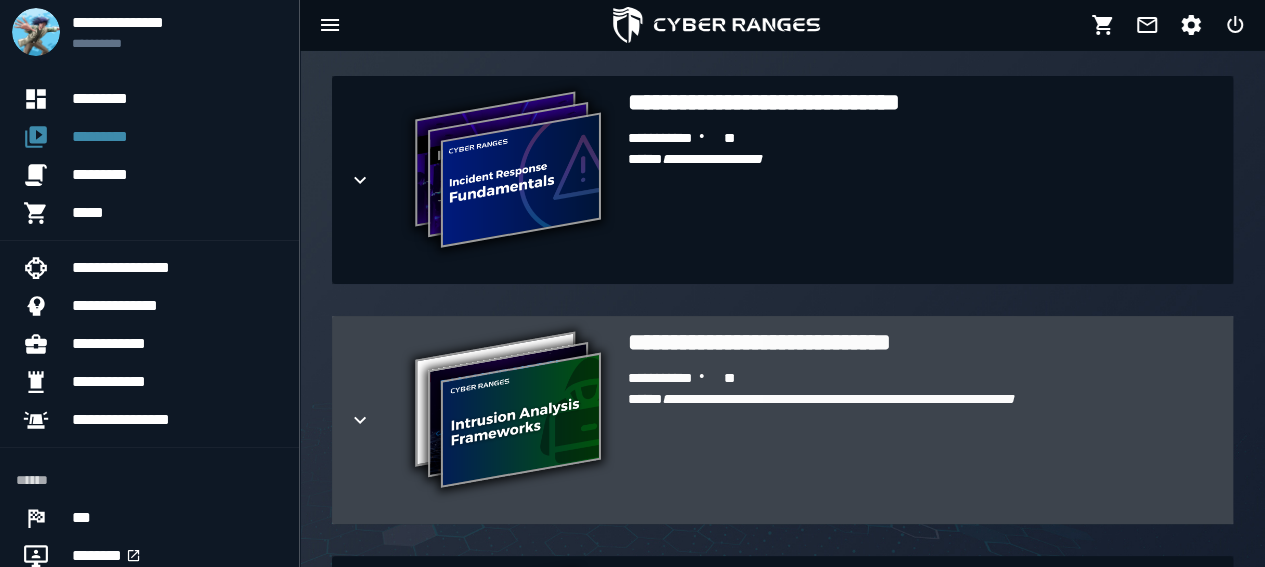 click 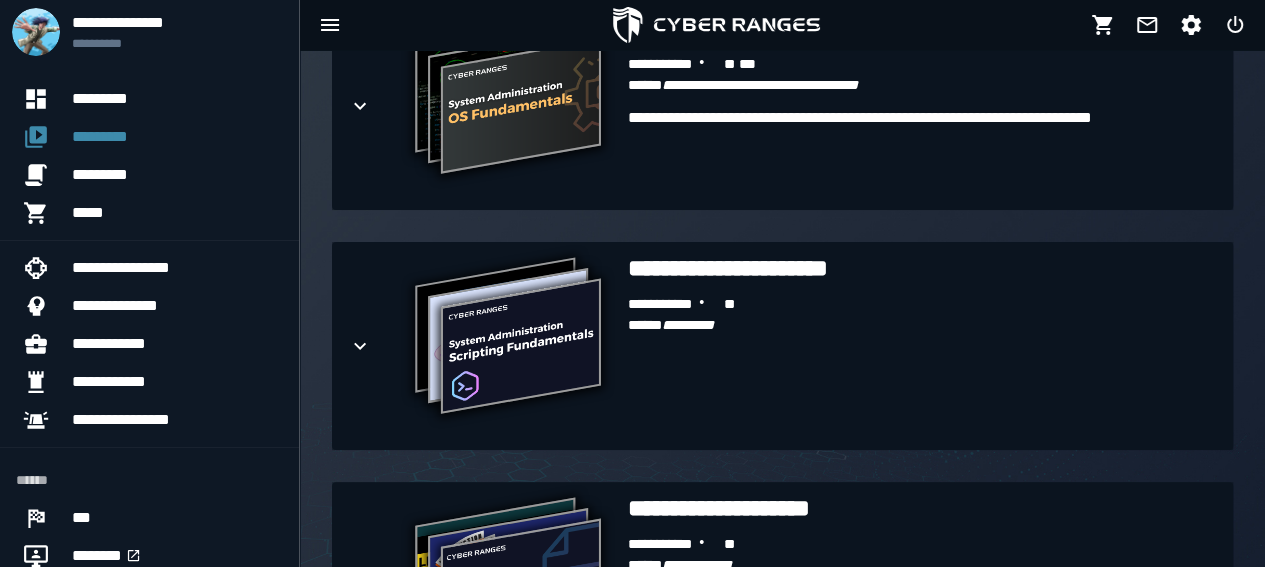 scroll, scrollTop: 783, scrollLeft: 0, axis: vertical 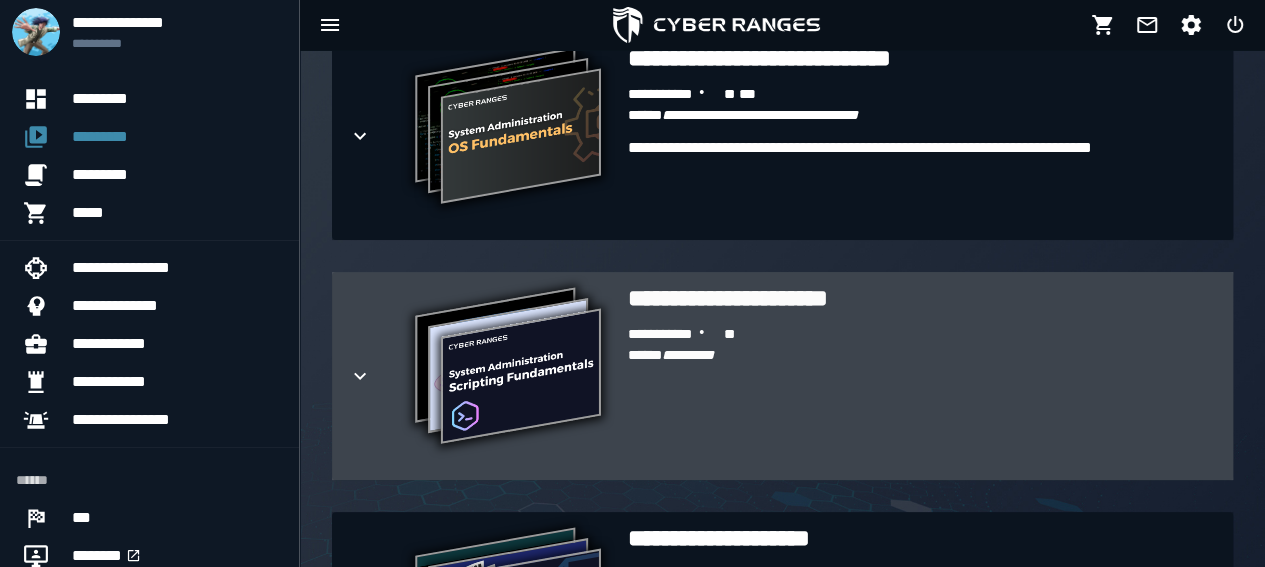 click 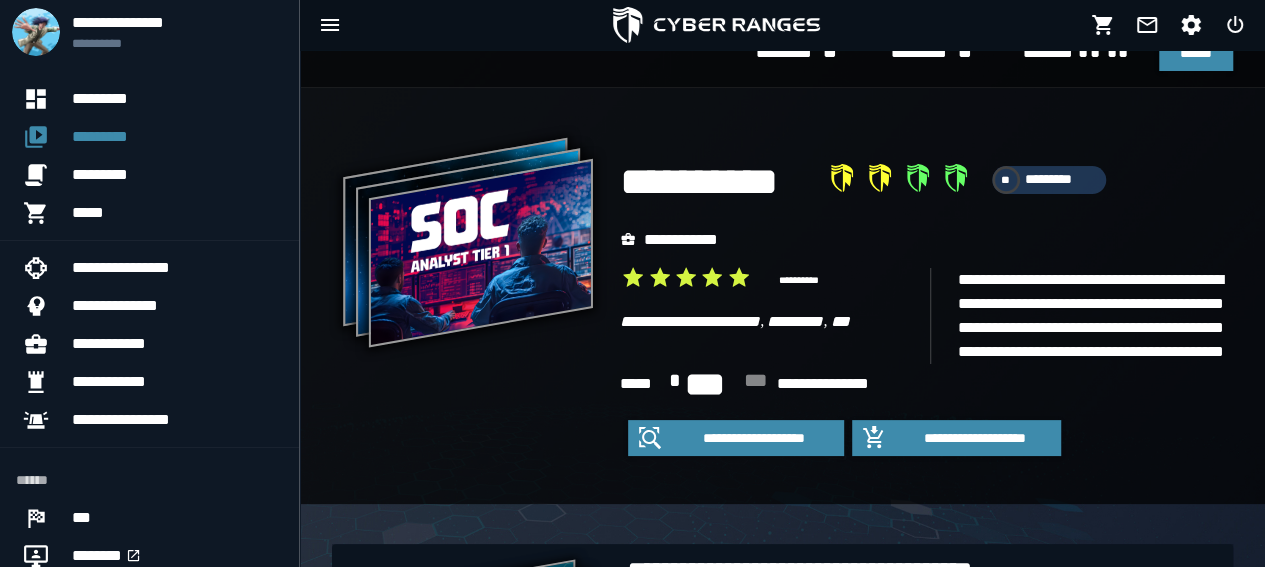 scroll, scrollTop: 0, scrollLeft: 0, axis: both 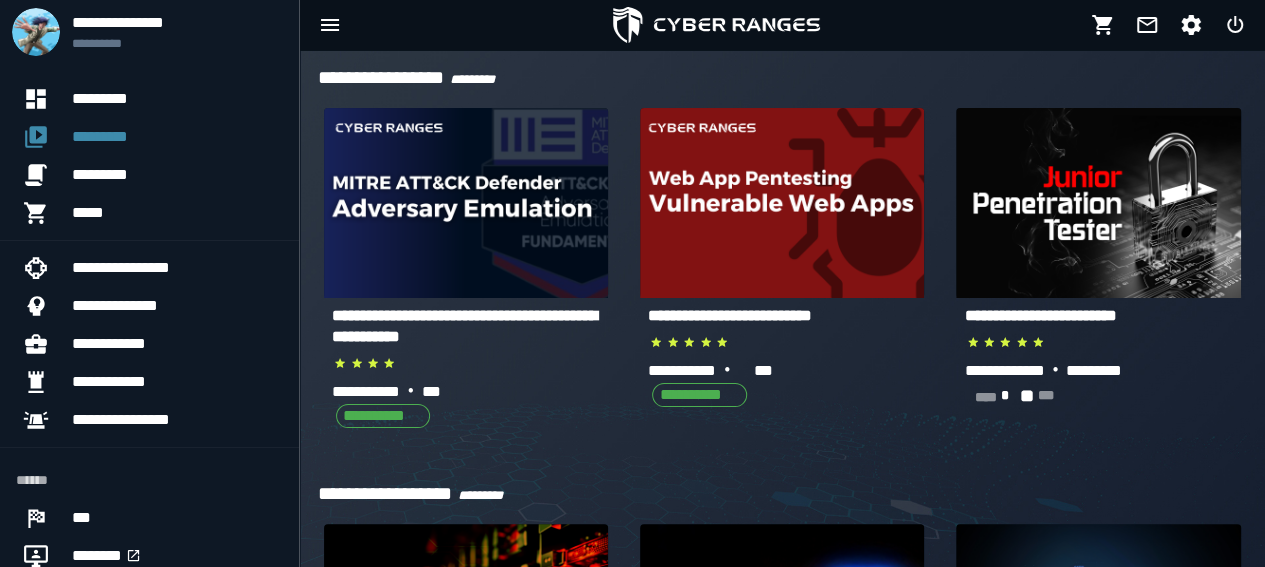 click on "**********" 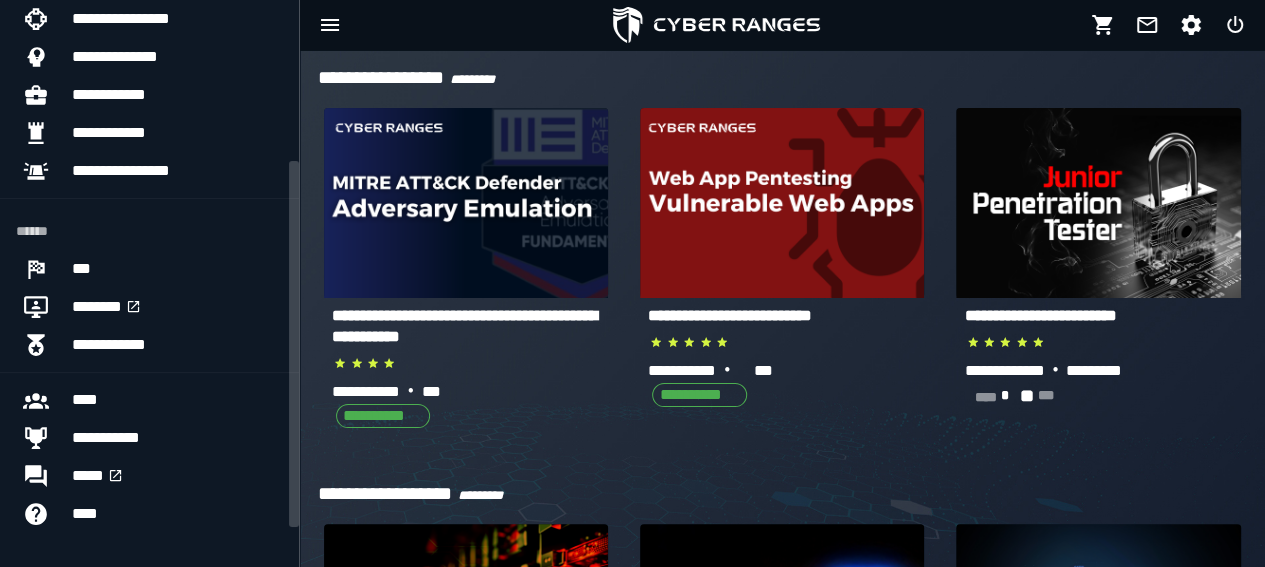 scroll, scrollTop: 243, scrollLeft: 0, axis: vertical 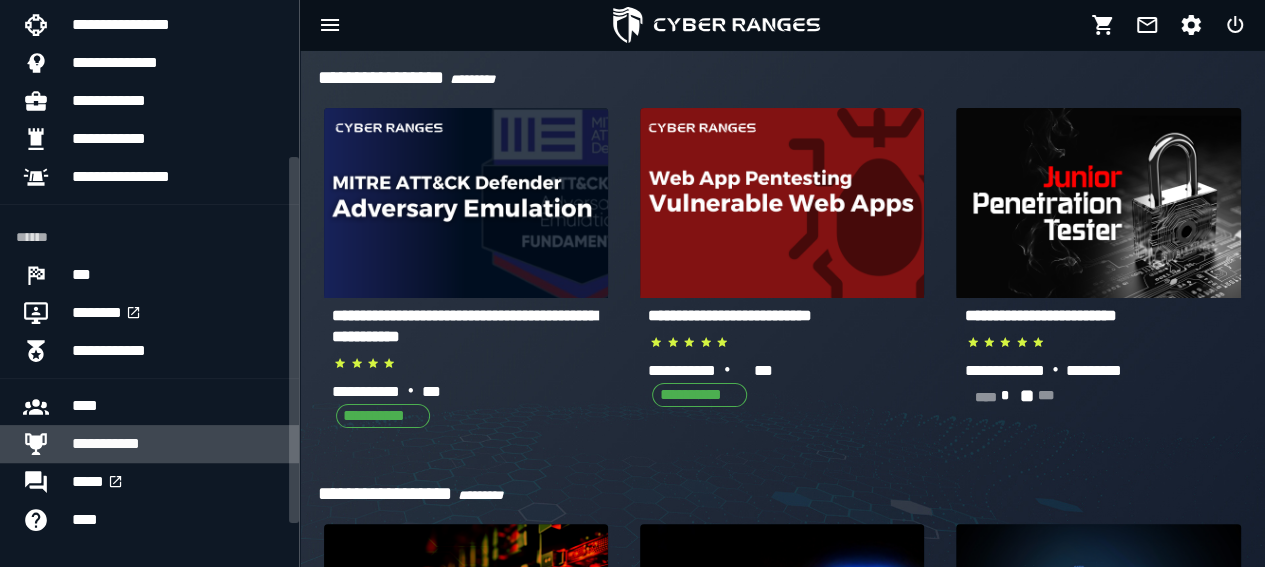 click on "**********" at bounding box center [177, 444] 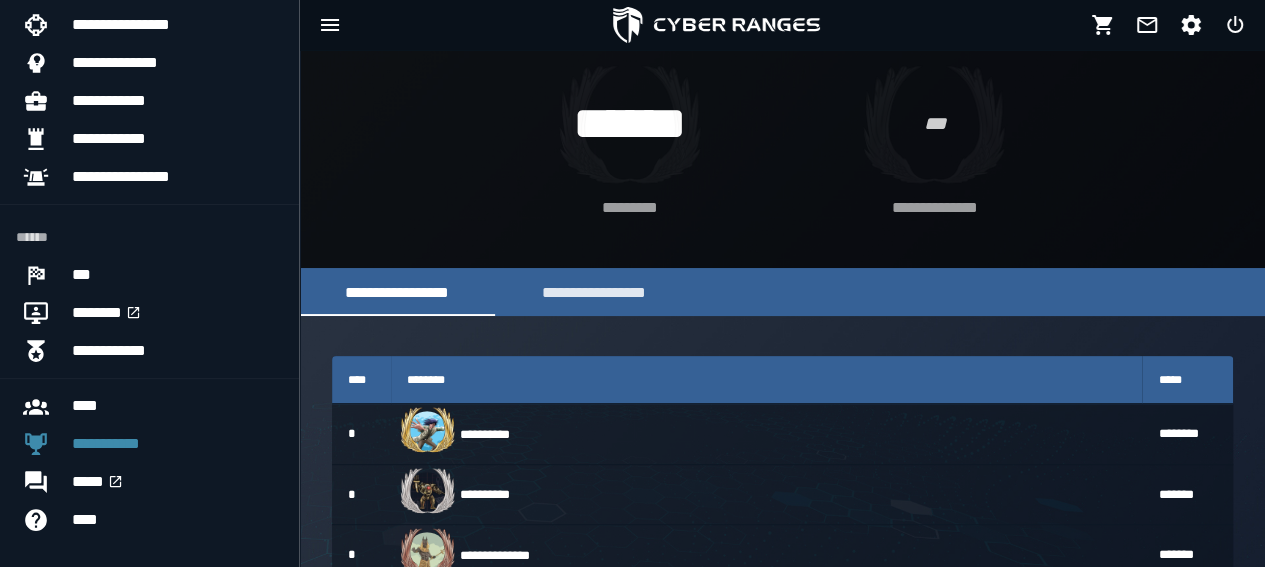 scroll, scrollTop: 104, scrollLeft: 0, axis: vertical 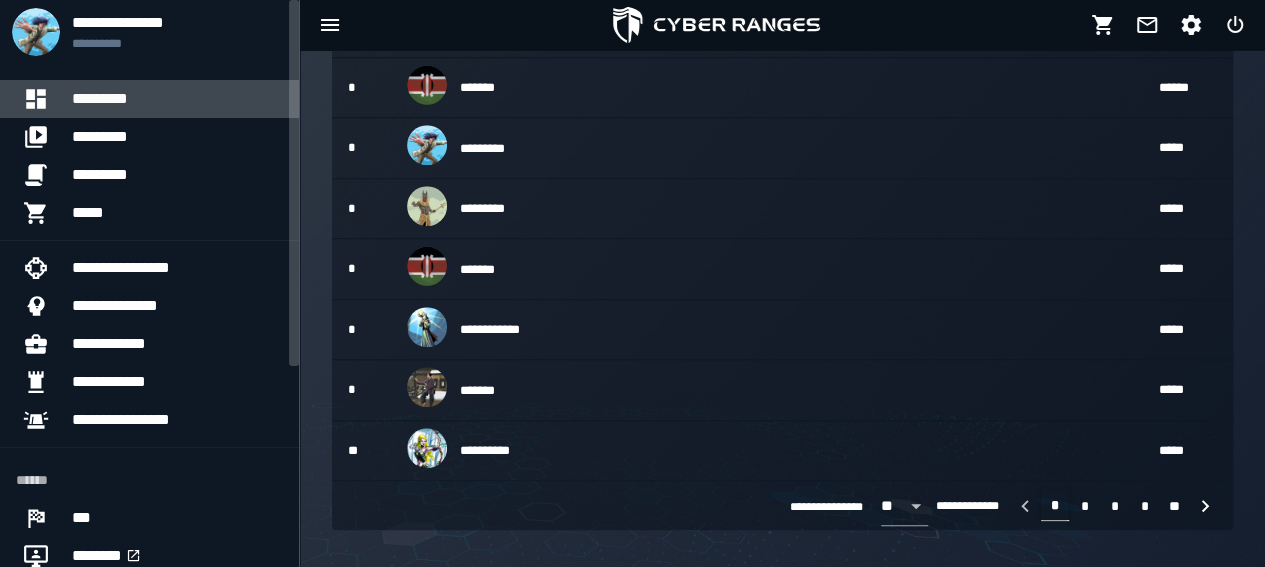 click on "*********" at bounding box center [177, 99] 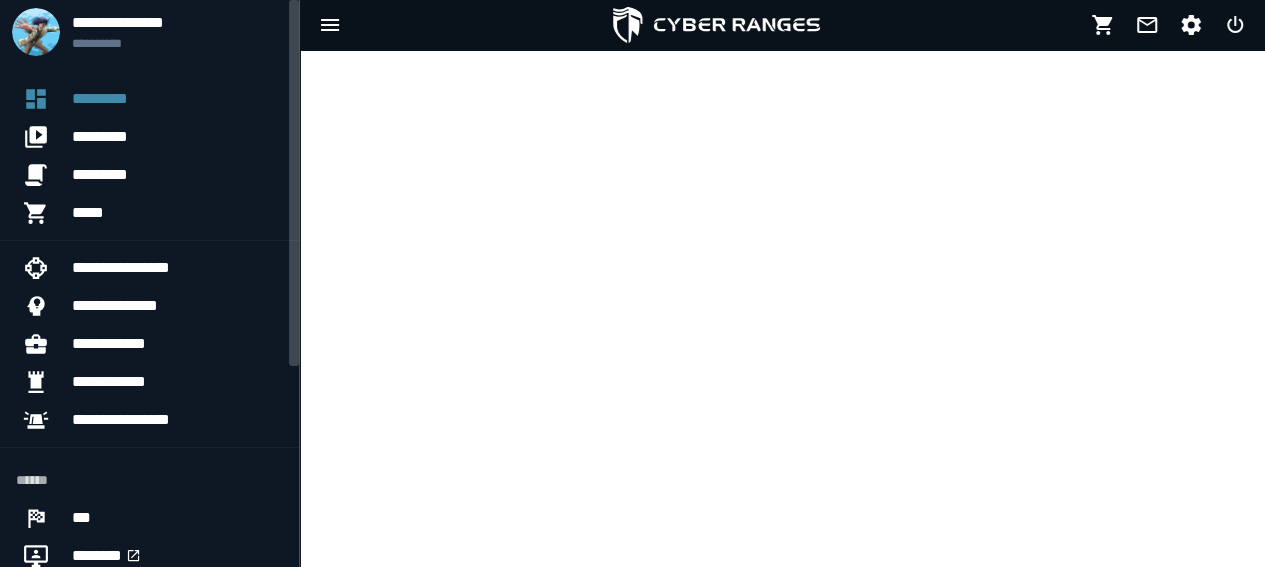 scroll, scrollTop: 0, scrollLeft: 0, axis: both 